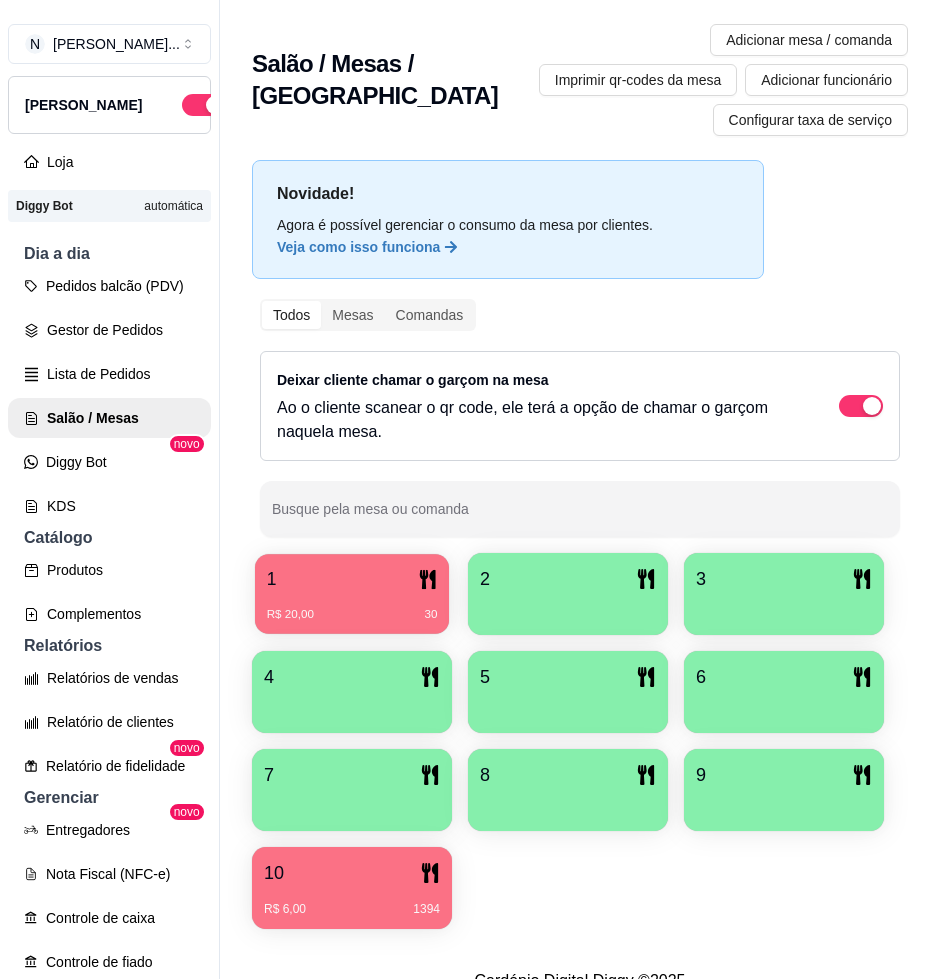click on "1" at bounding box center [352, 579] 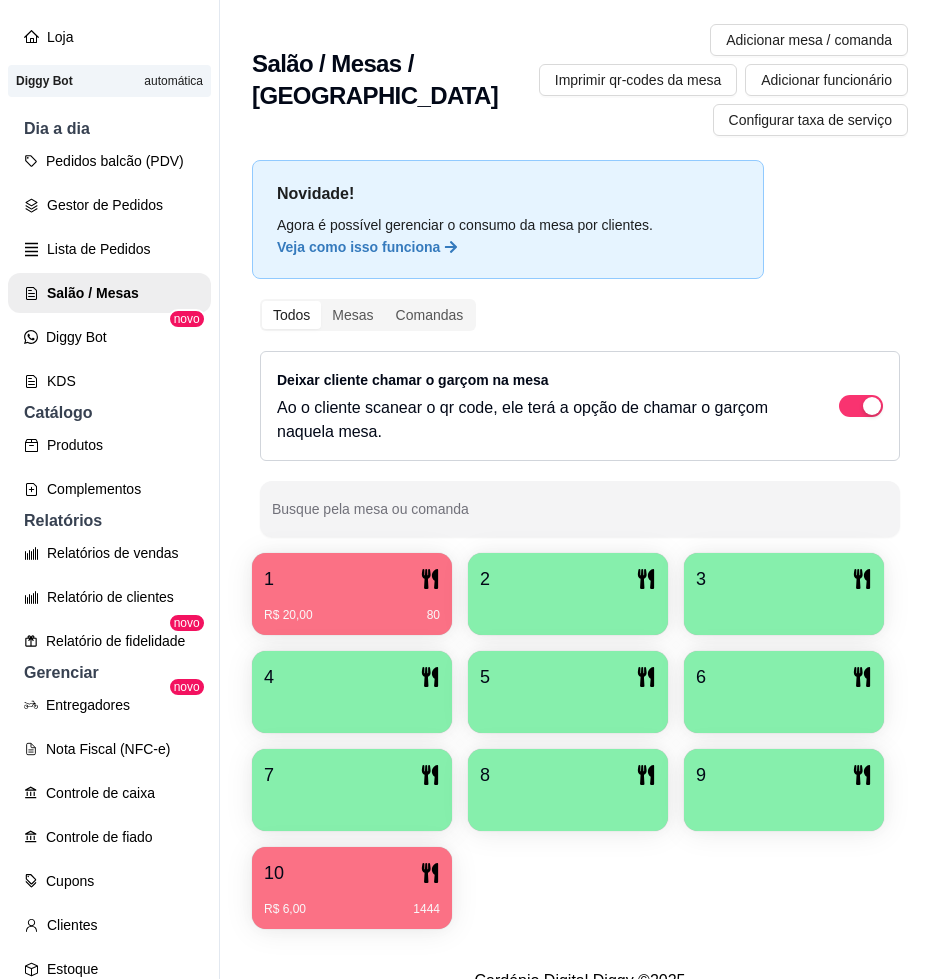 click on "2" at bounding box center (568, 579) 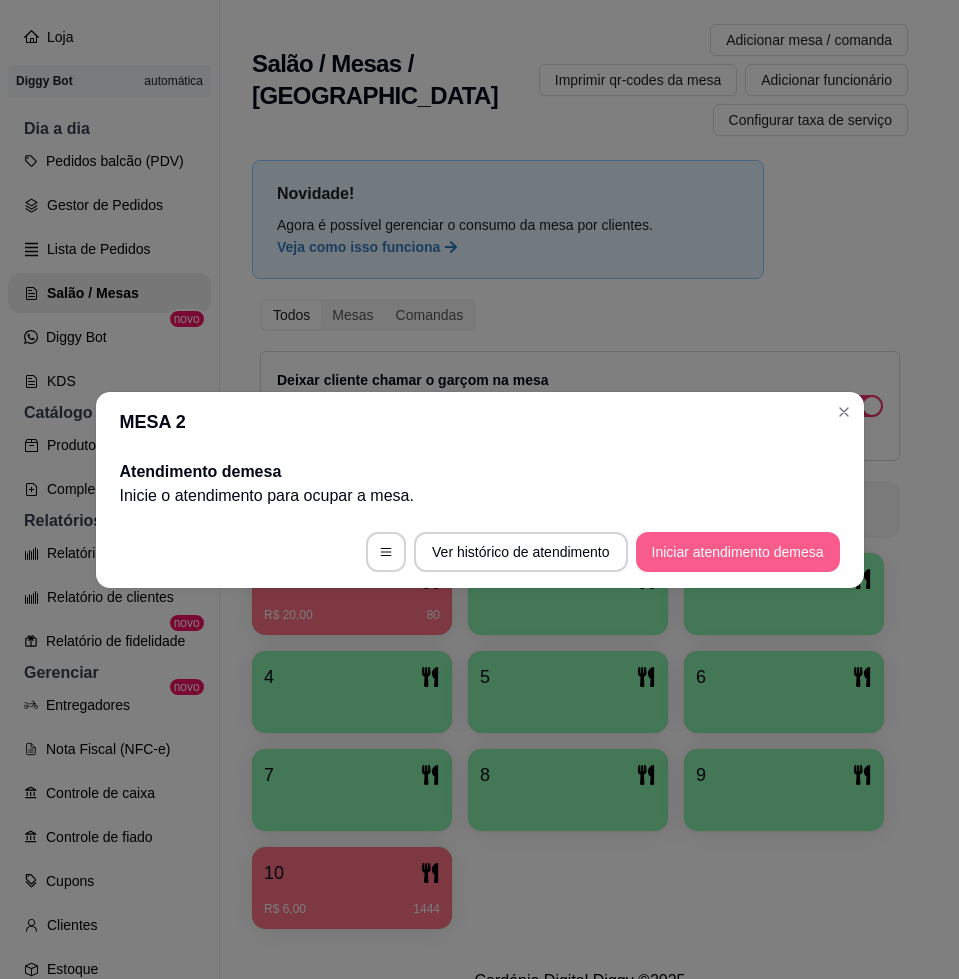 click on "Iniciar atendimento de  mesa" at bounding box center [738, 552] 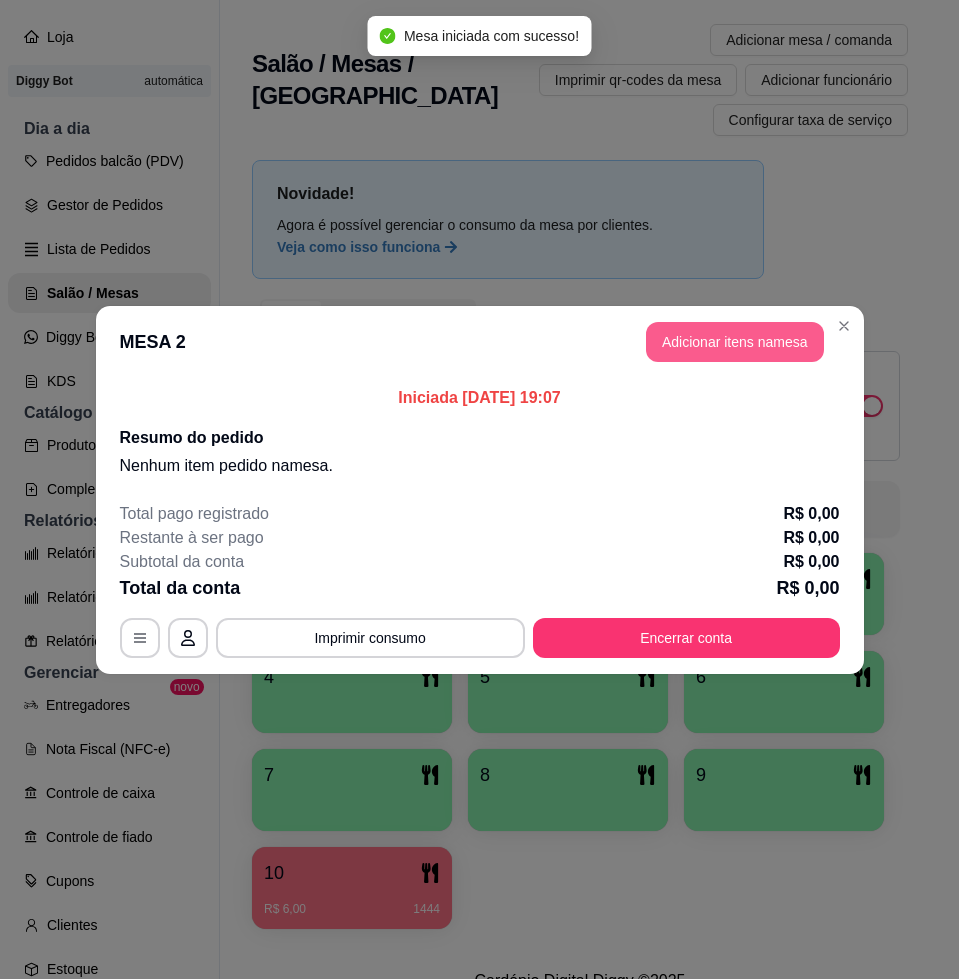 click on "Adicionar itens na  mesa" at bounding box center (735, 342) 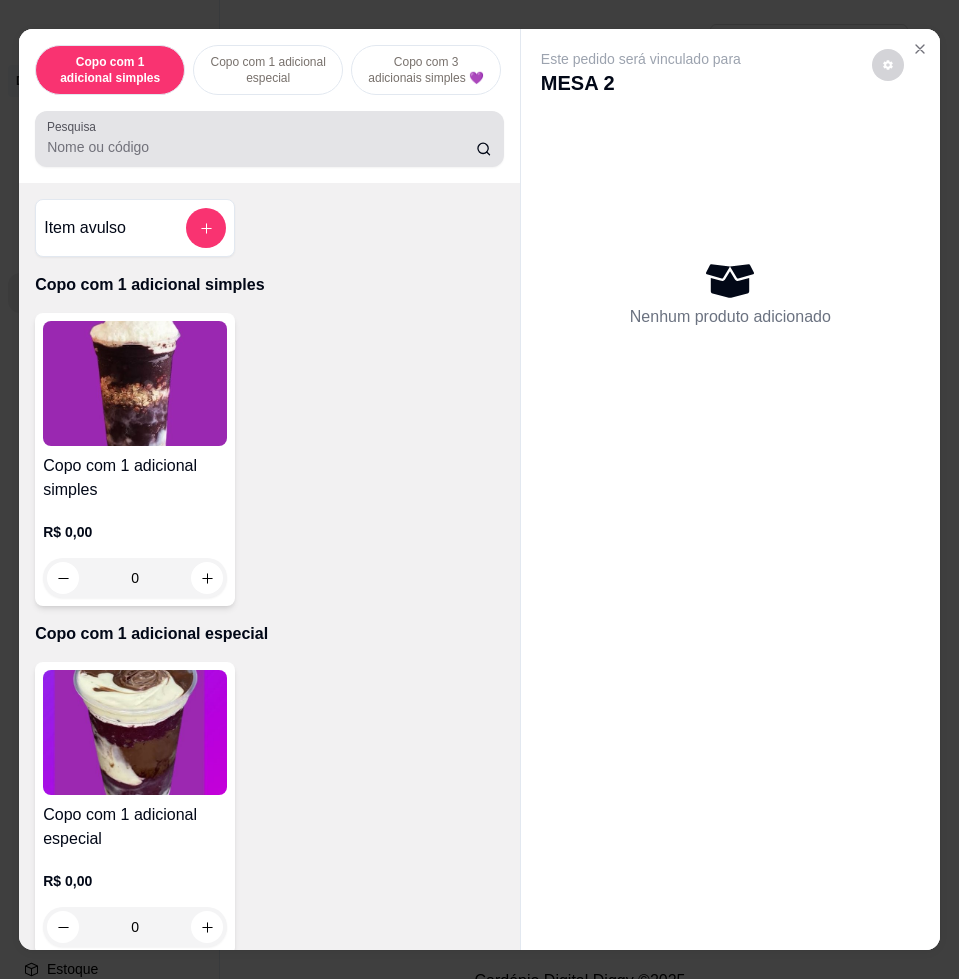 click on "Pesquisa" at bounding box center (261, 147) 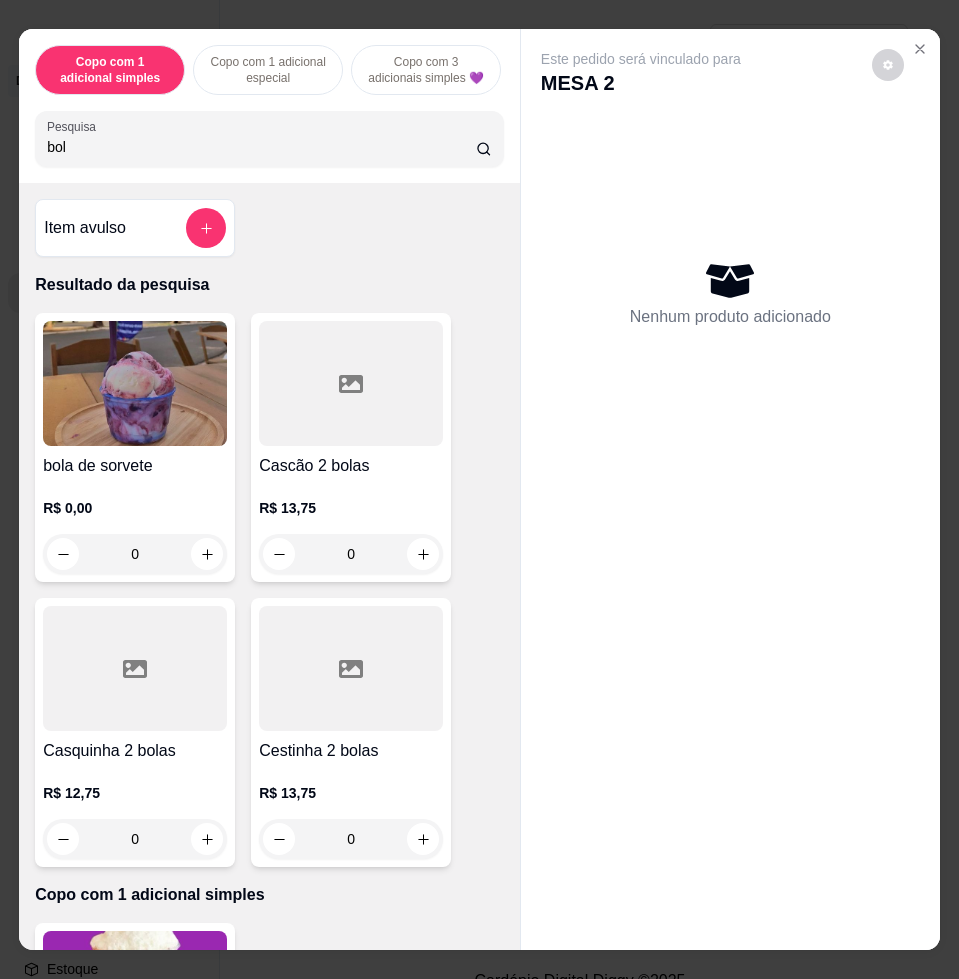 type on "bol" 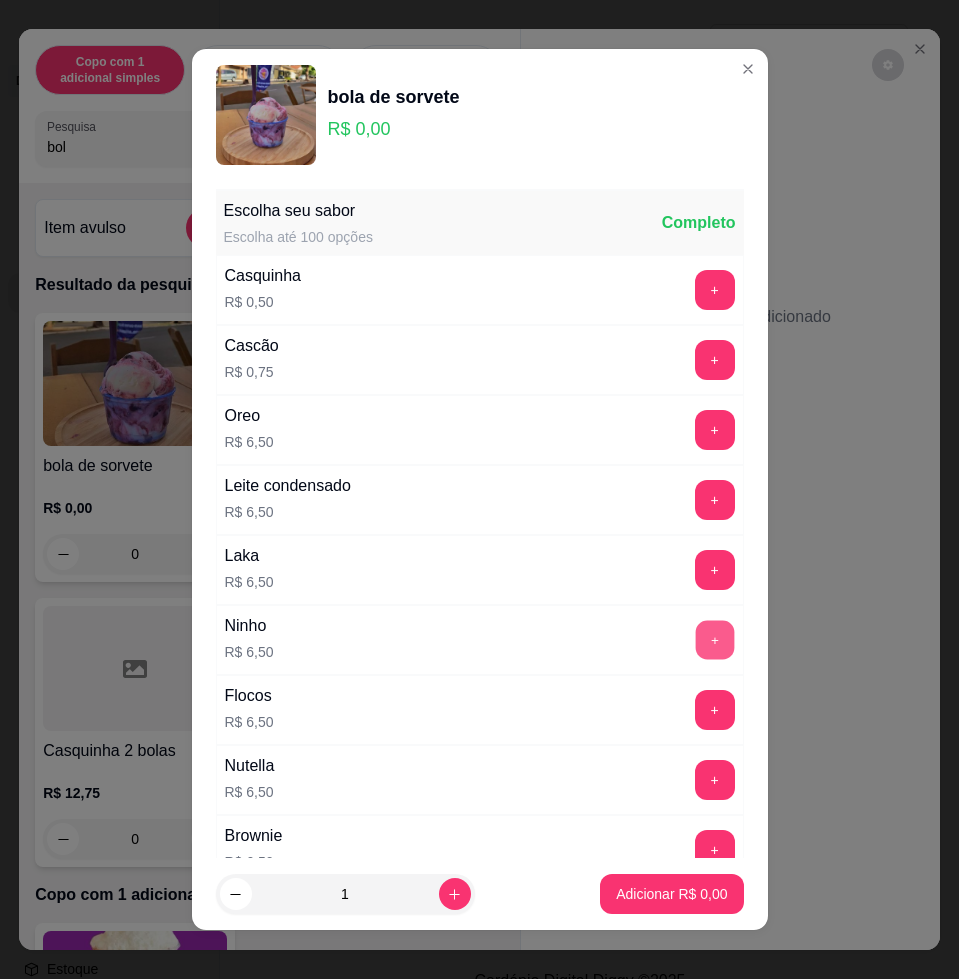 click on "+" at bounding box center [714, 640] 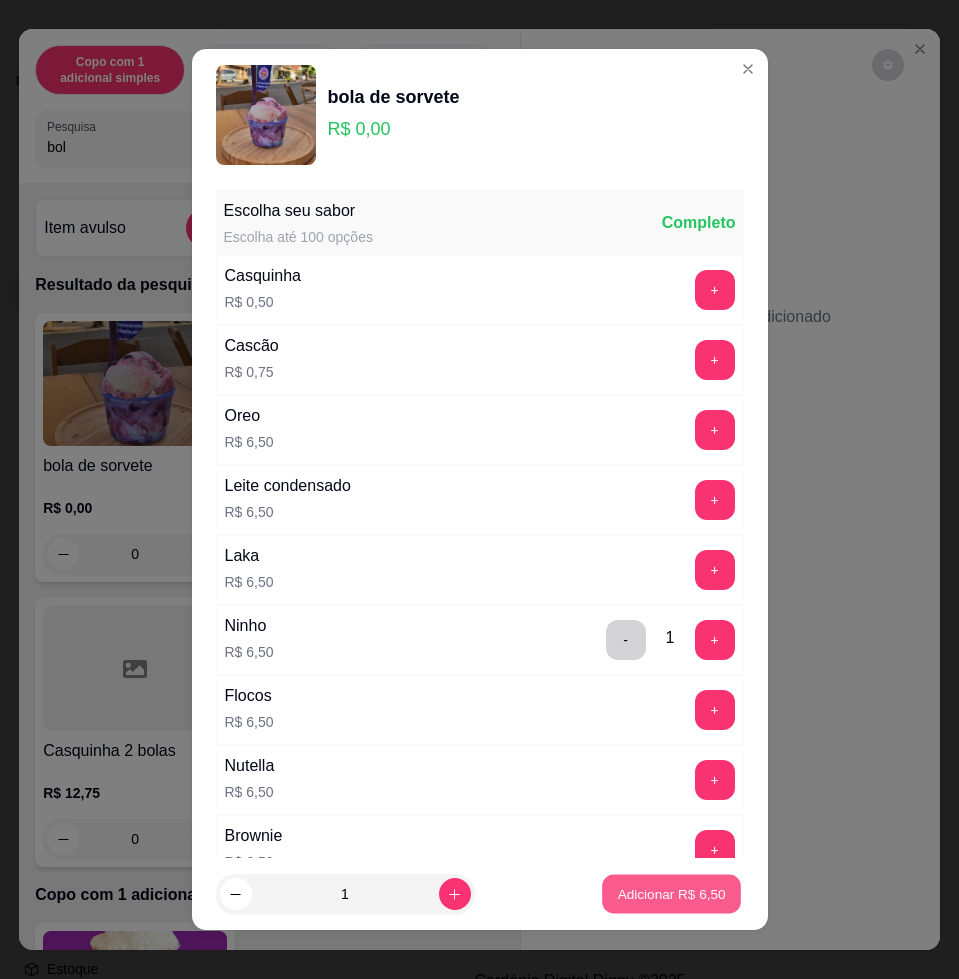 click on "Adicionar   R$ 6,50" at bounding box center [672, 893] 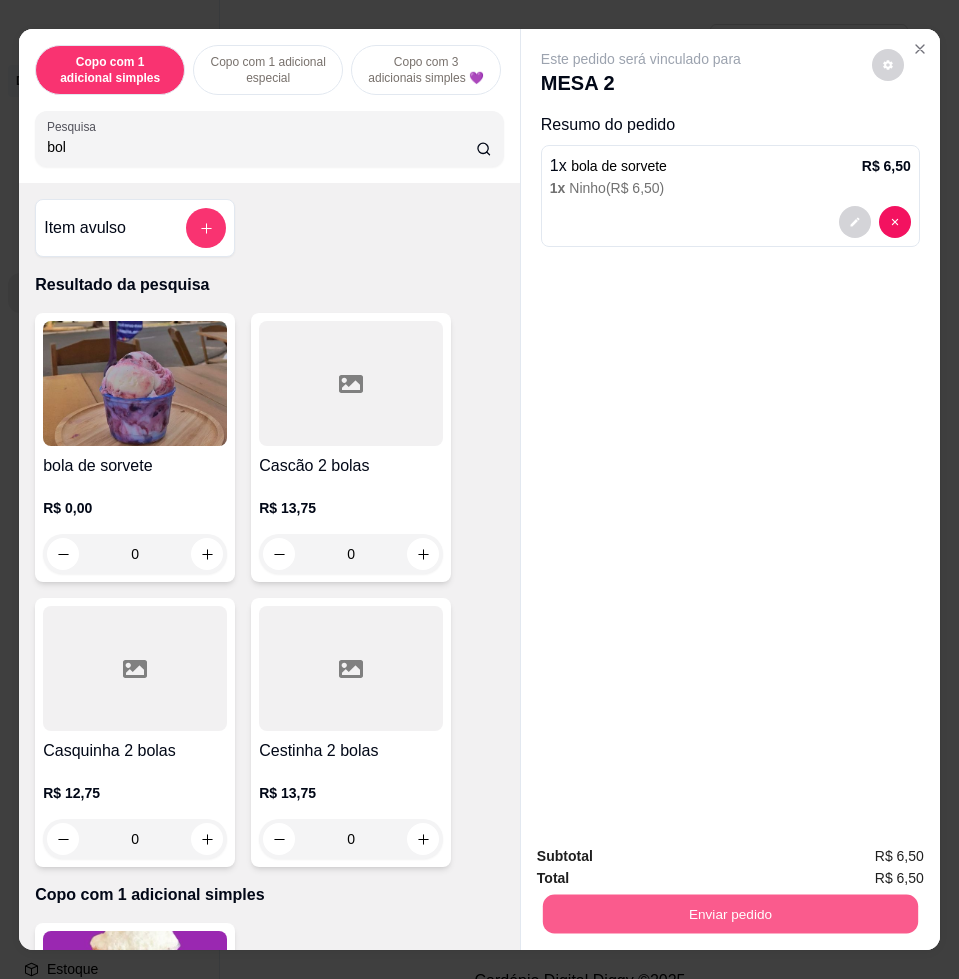 click on "Enviar pedido" at bounding box center (730, 913) 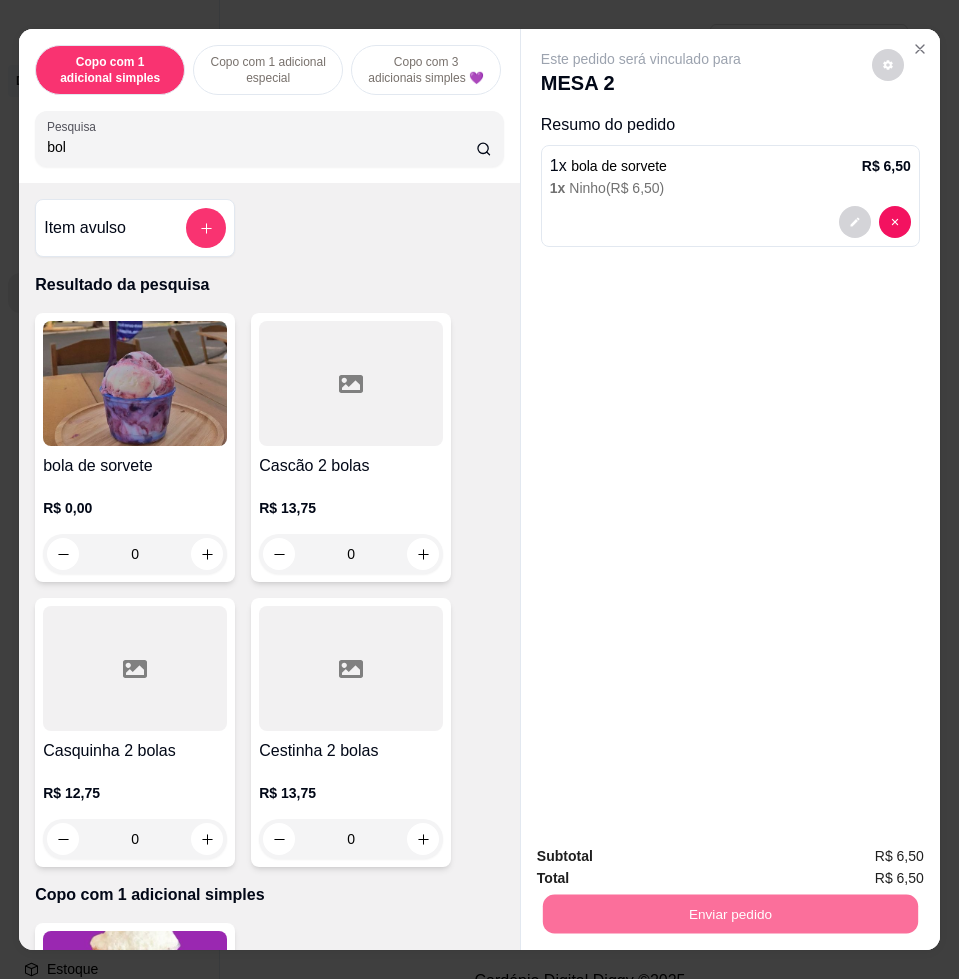click on "Não registrar e enviar pedido" at bounding box center [662, 855] 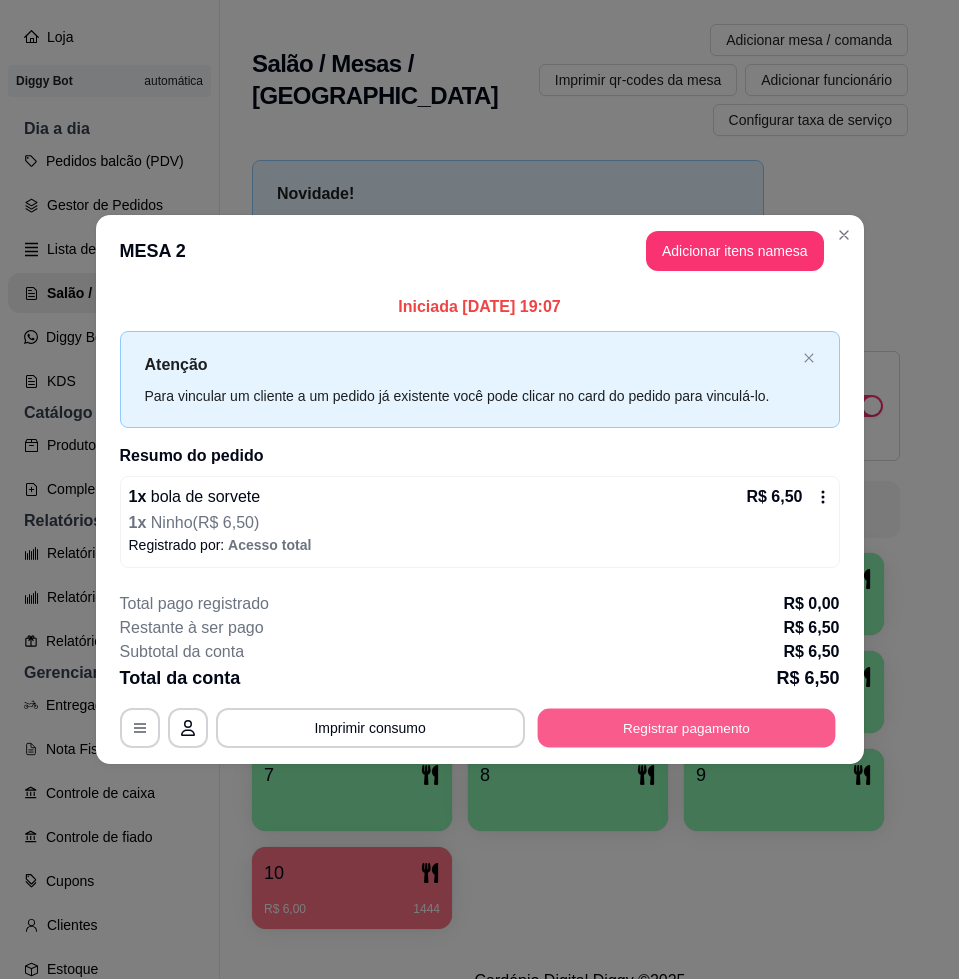 click on "Registrar pagamento" at bounding box center [686, 728] 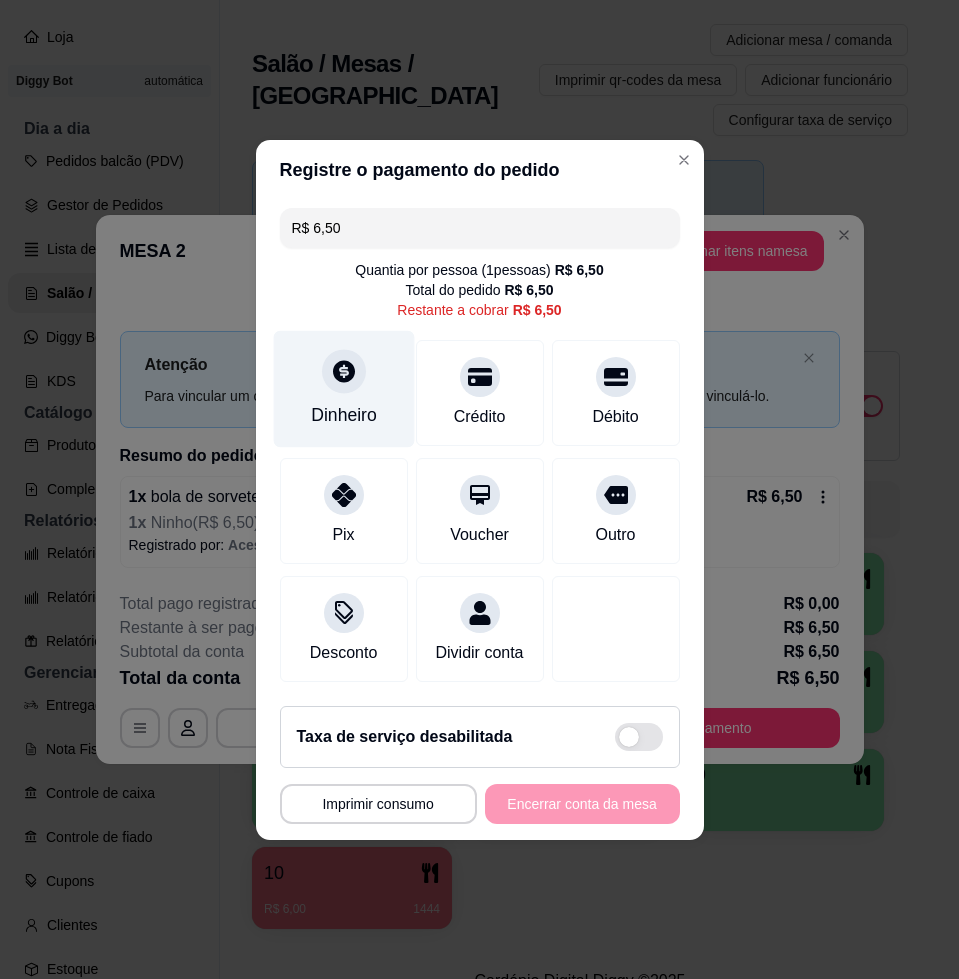 drag, startPoint x: 354, startPoint y: 384, endPoint x: 374, endPoint y: 391, distance: 21.189621 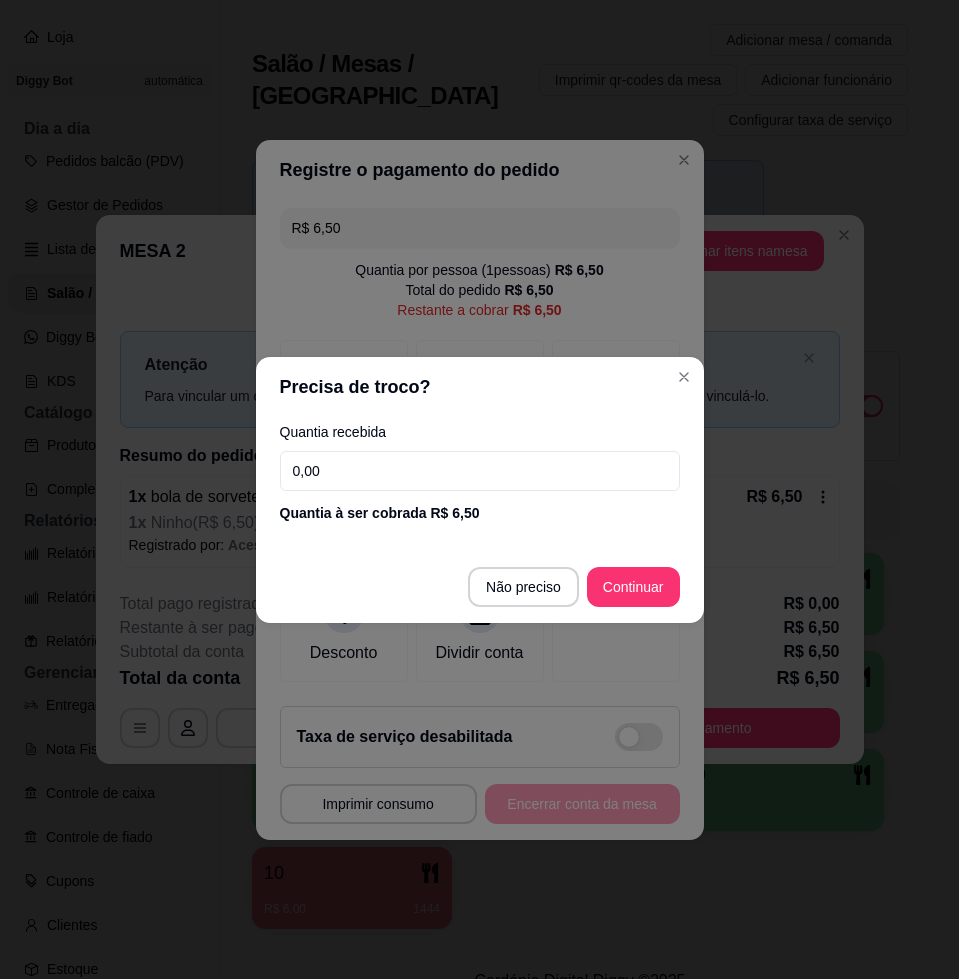 drag, startPoint x: 374, startPoint y: 391, endPoint x: 389, endPoint y: 461, distance: 71.5891 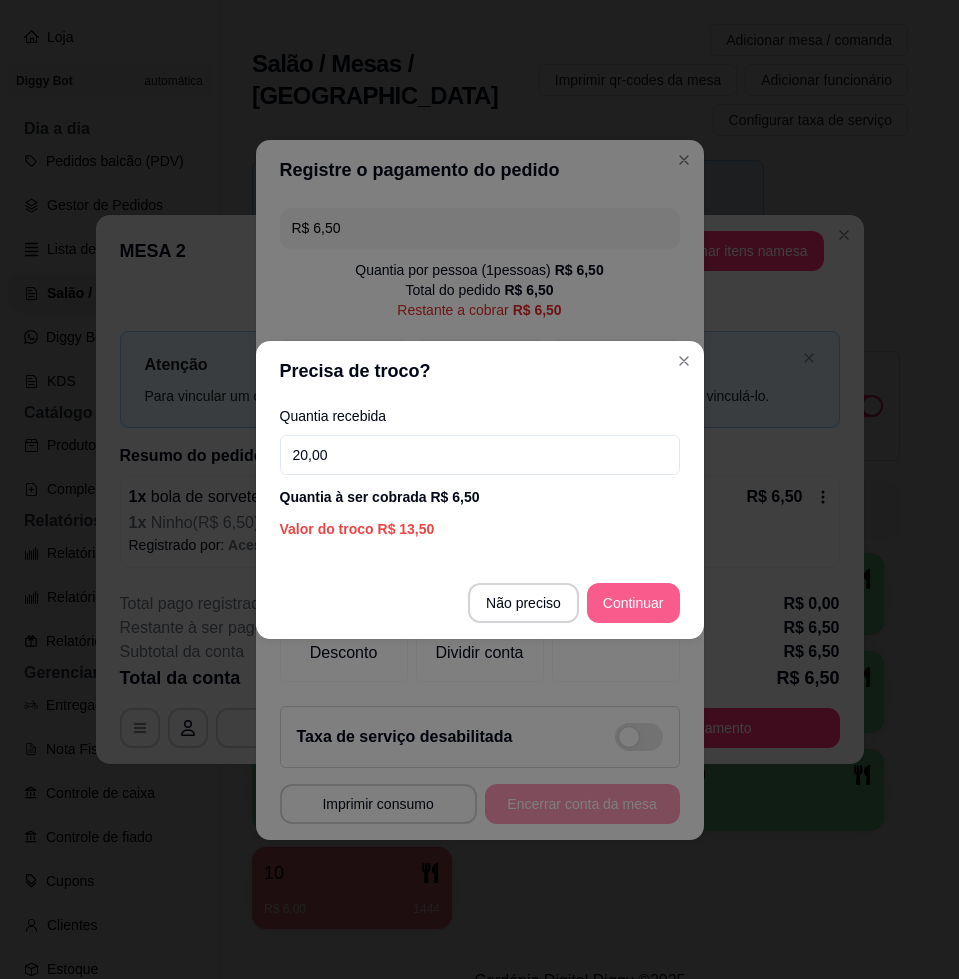 type on "20,00" 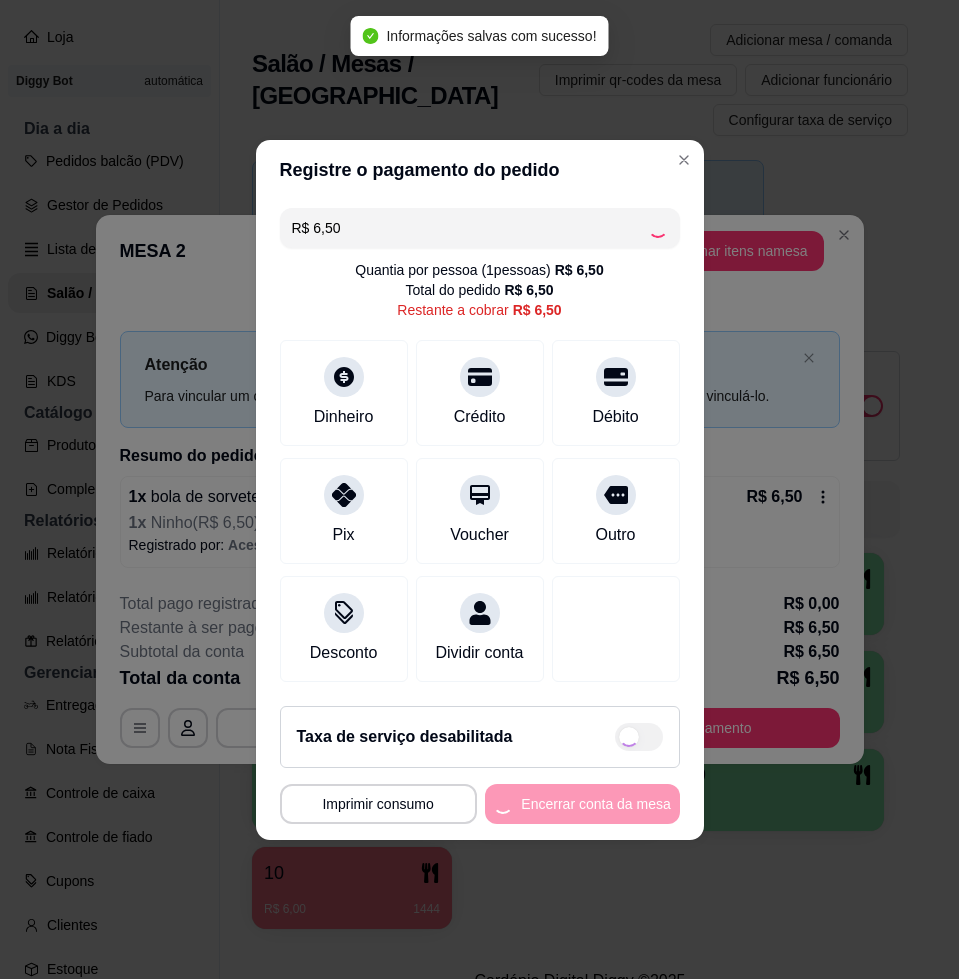type on "R$ 0,00" 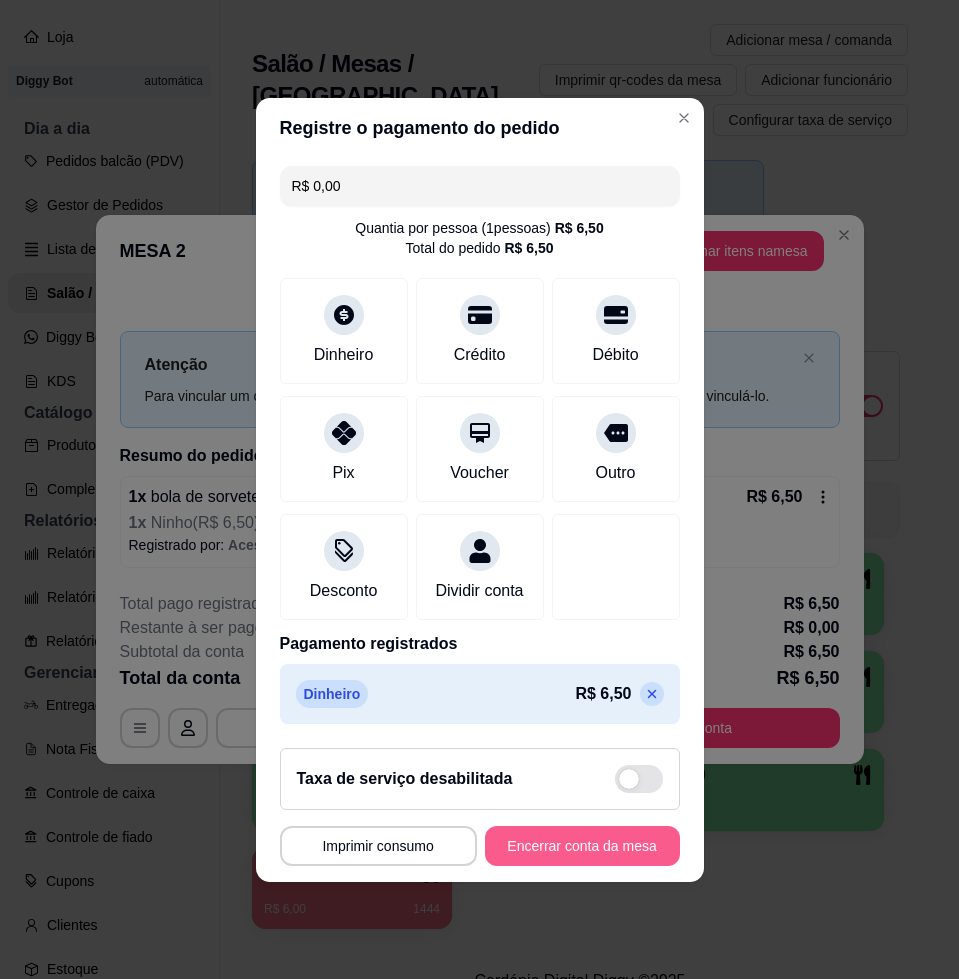 click on "Encerrar conta da mesa" at bounding box center [582, 846] 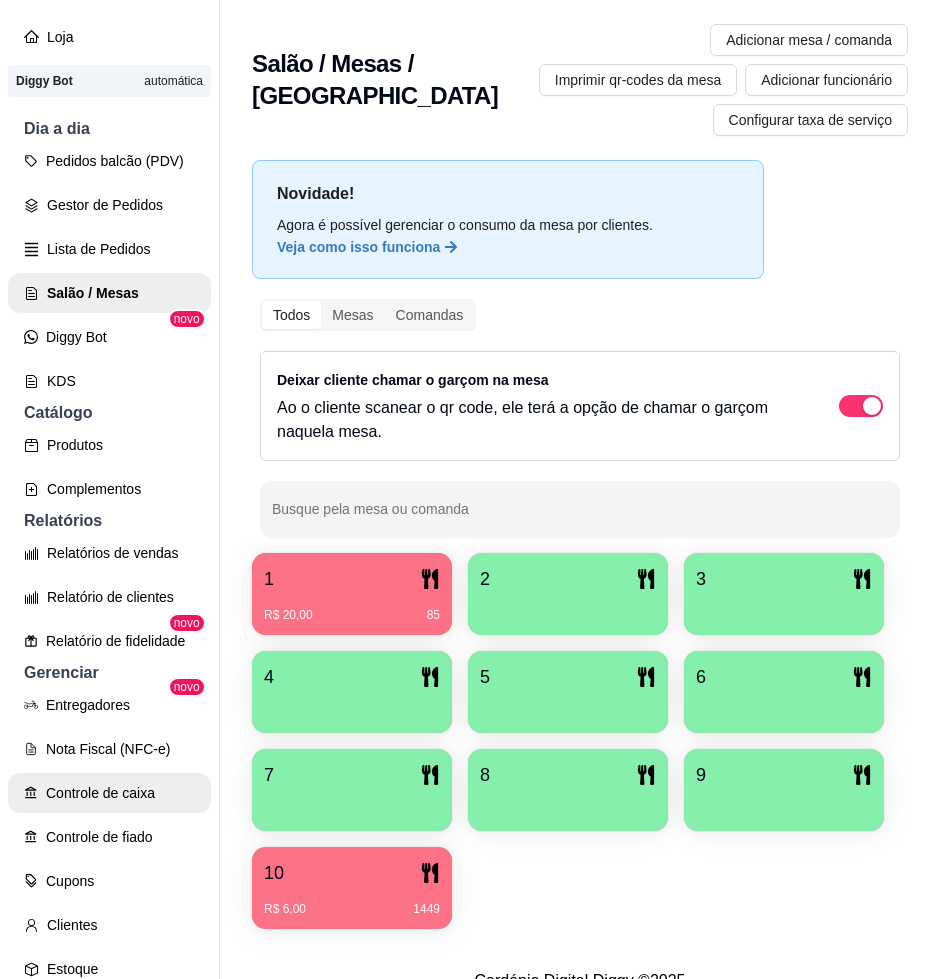 click on "Controle de caixa" at bounding box center (109, 793) 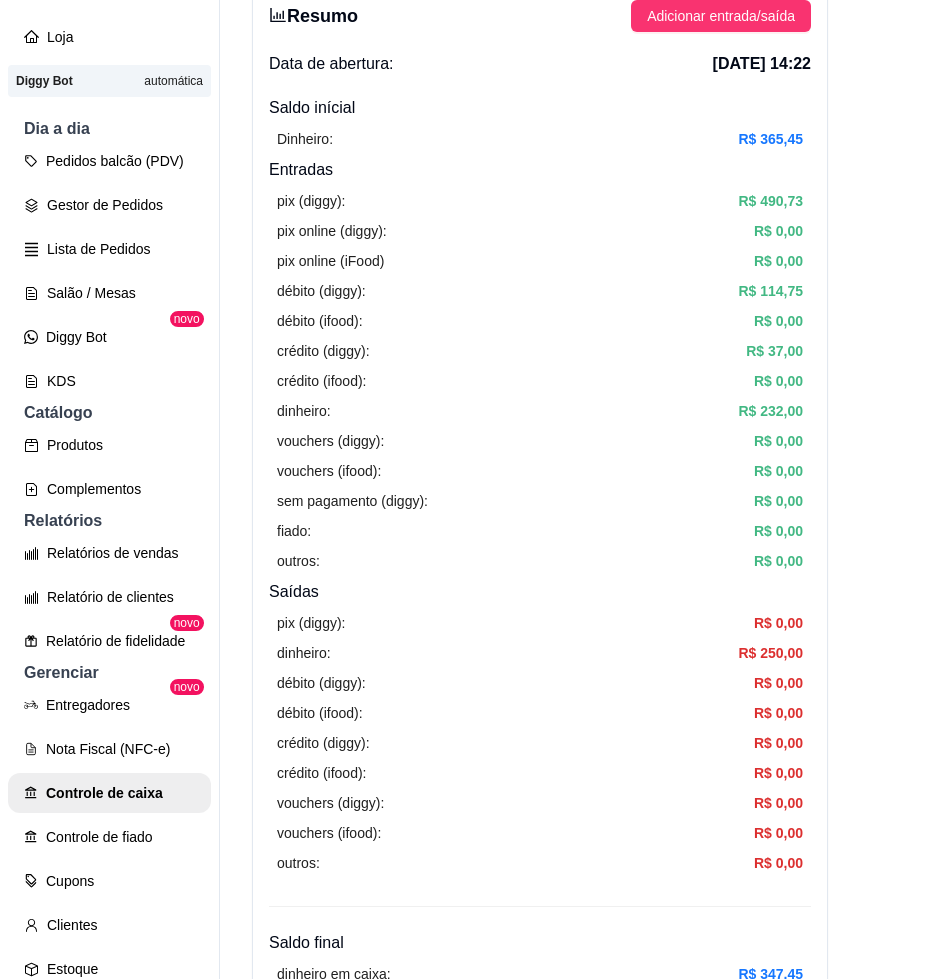 scroll, scrollTop: 0, scrollLeft: 0, axis: both 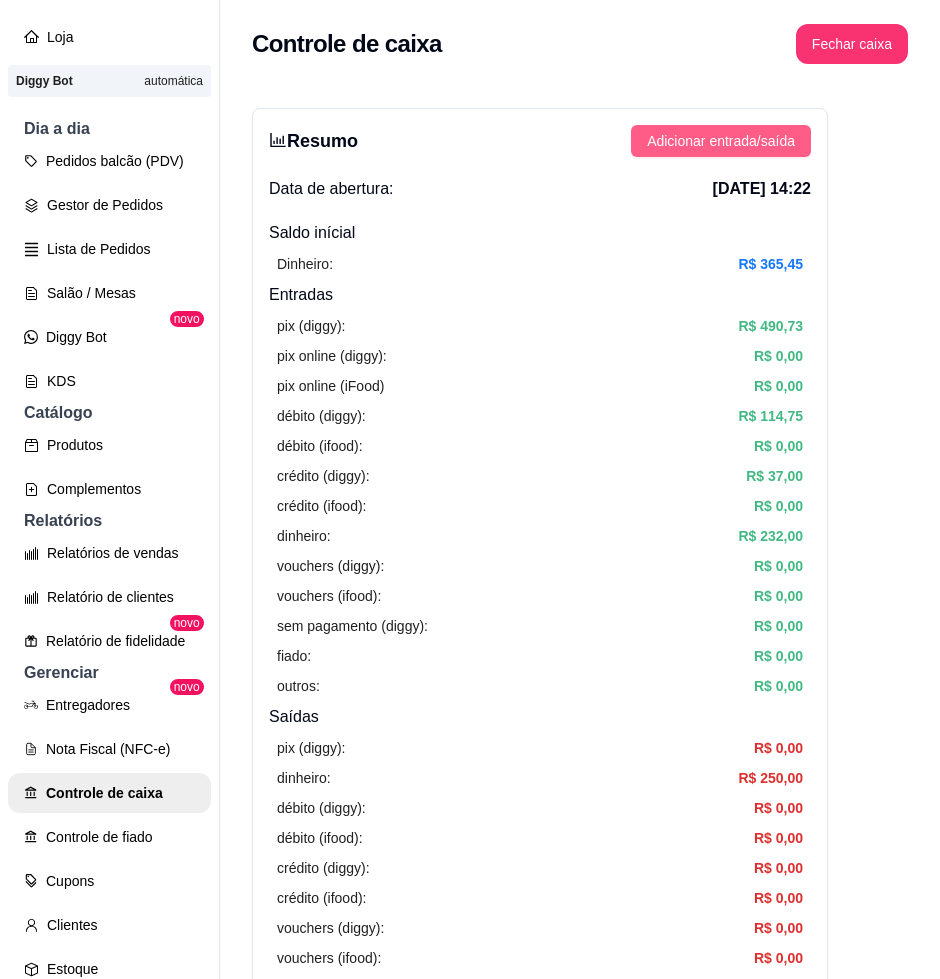 click on "Adicionar entrada/saída" at bounding box center (721, 141) 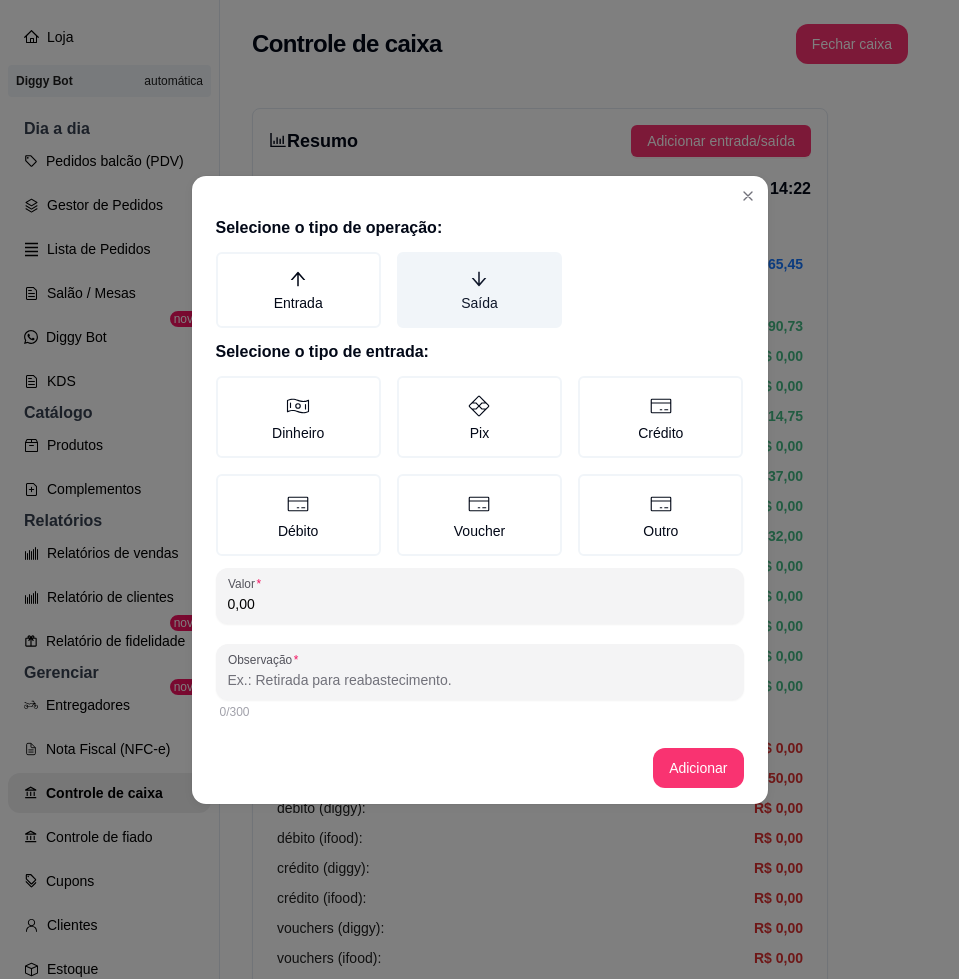 click on "Saída" at bounding box center [479, 290] 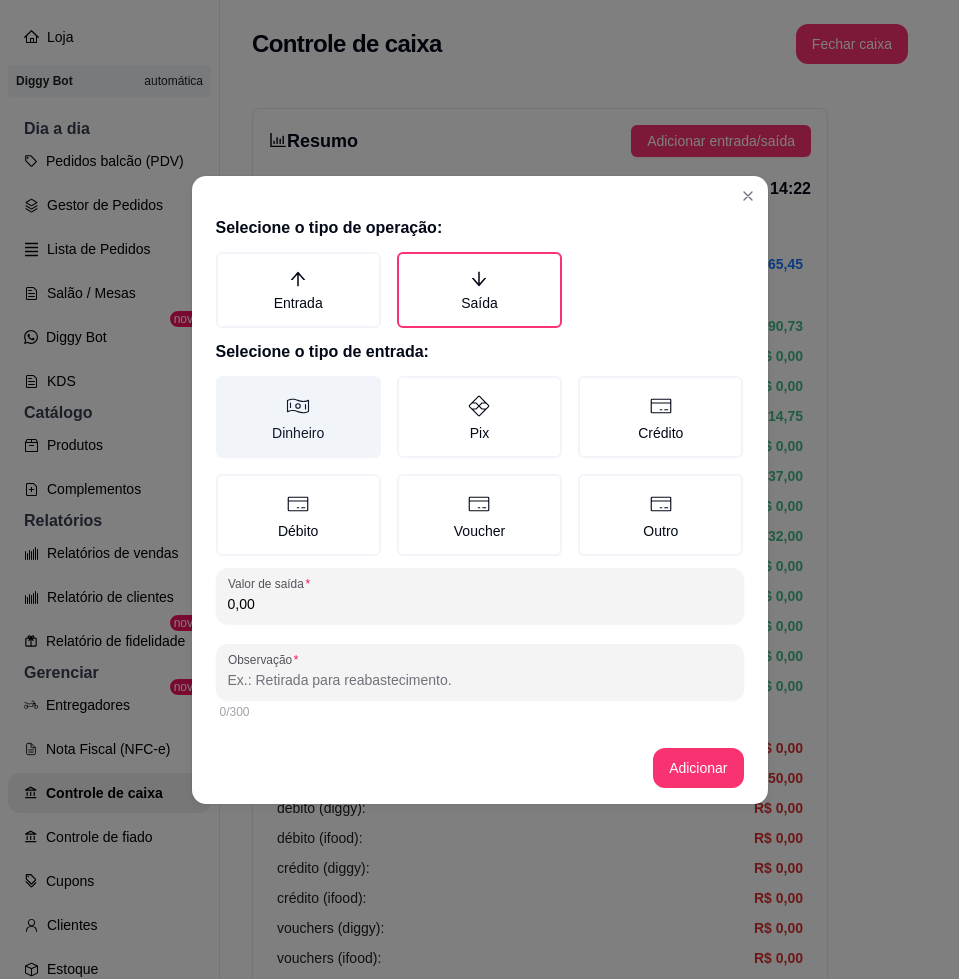 click on "Dinheiro" at bounding box center [298, 417] 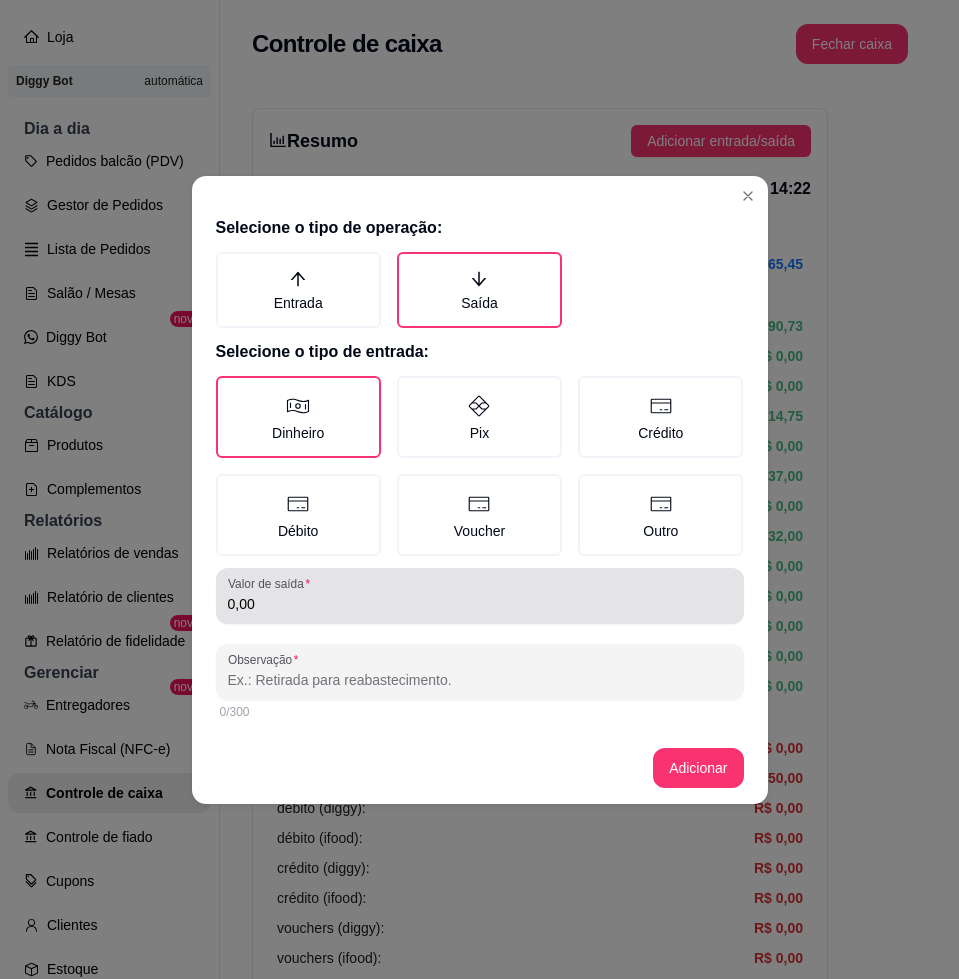 click on "0,00" at bounding box center [480, 604] 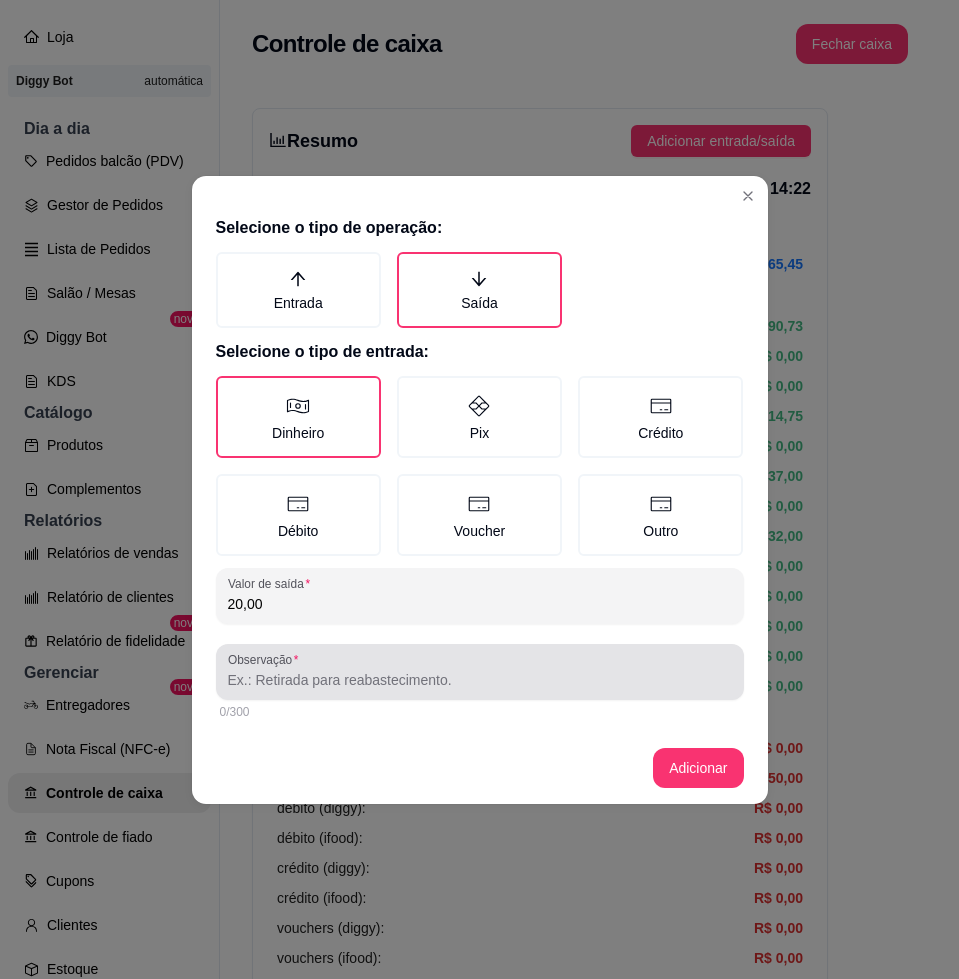 type on "20,00" 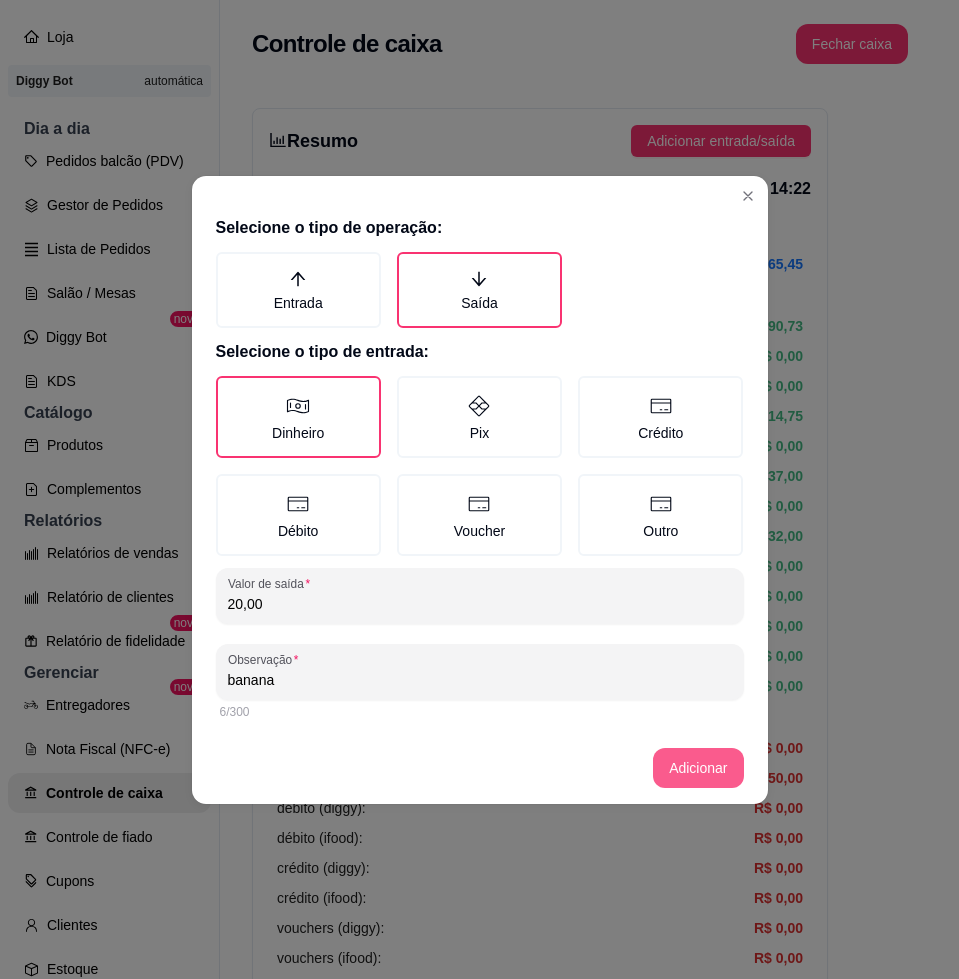 type on "banana" 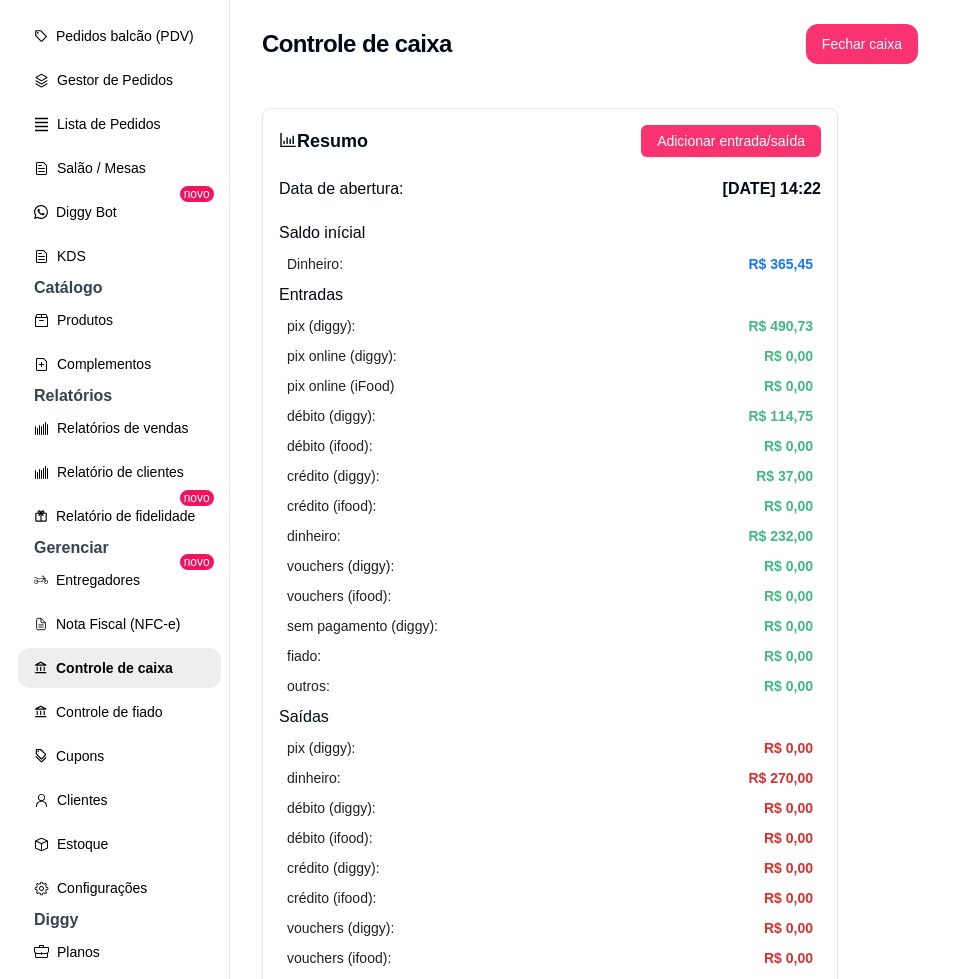 scroll, scrollTop: 0, scrollLeft: 0, axis: both 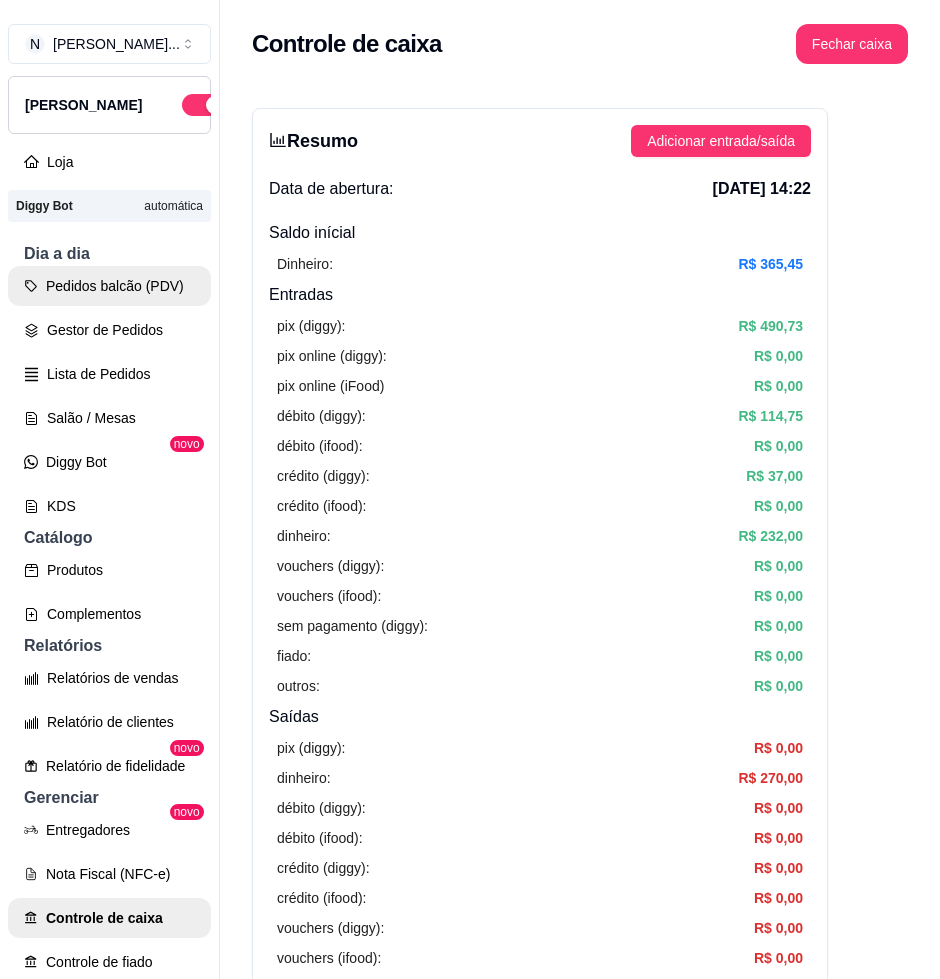 click on "Pedidos balcão (PDV)" at bounding box center [109, 286] 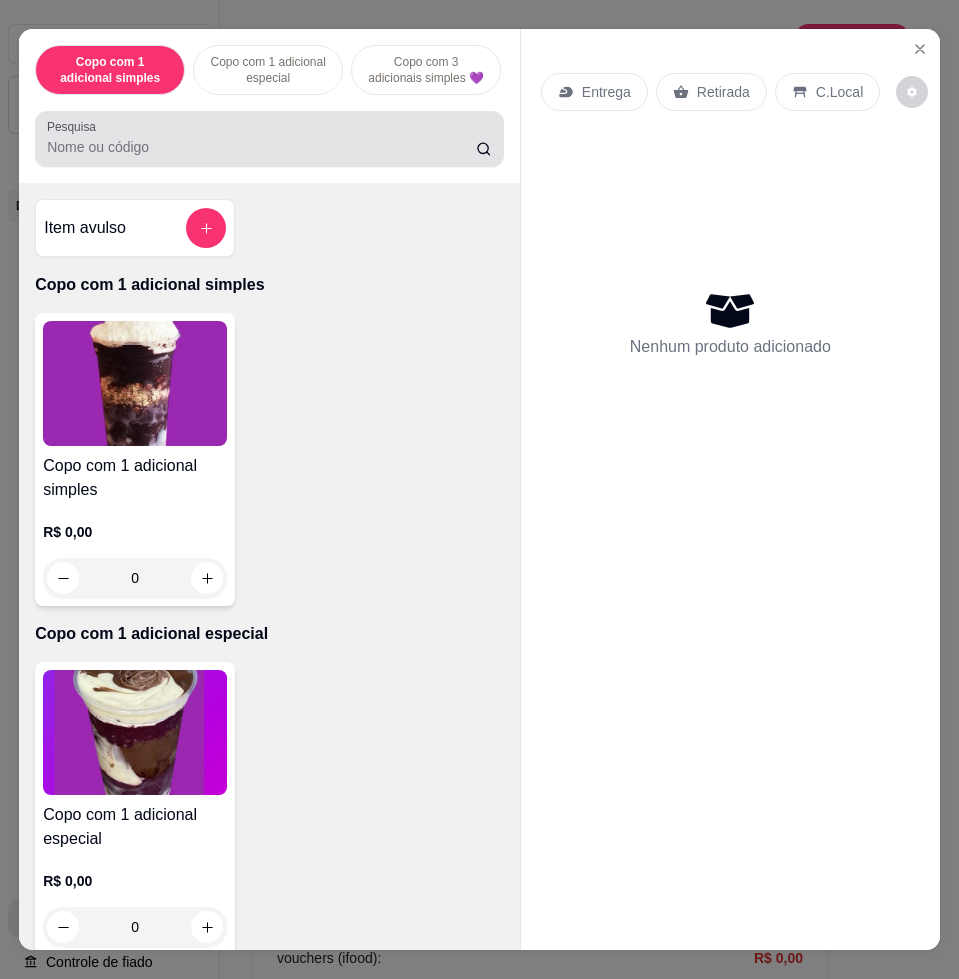 click on "Pesquisa" at bounding box center [261, 147] 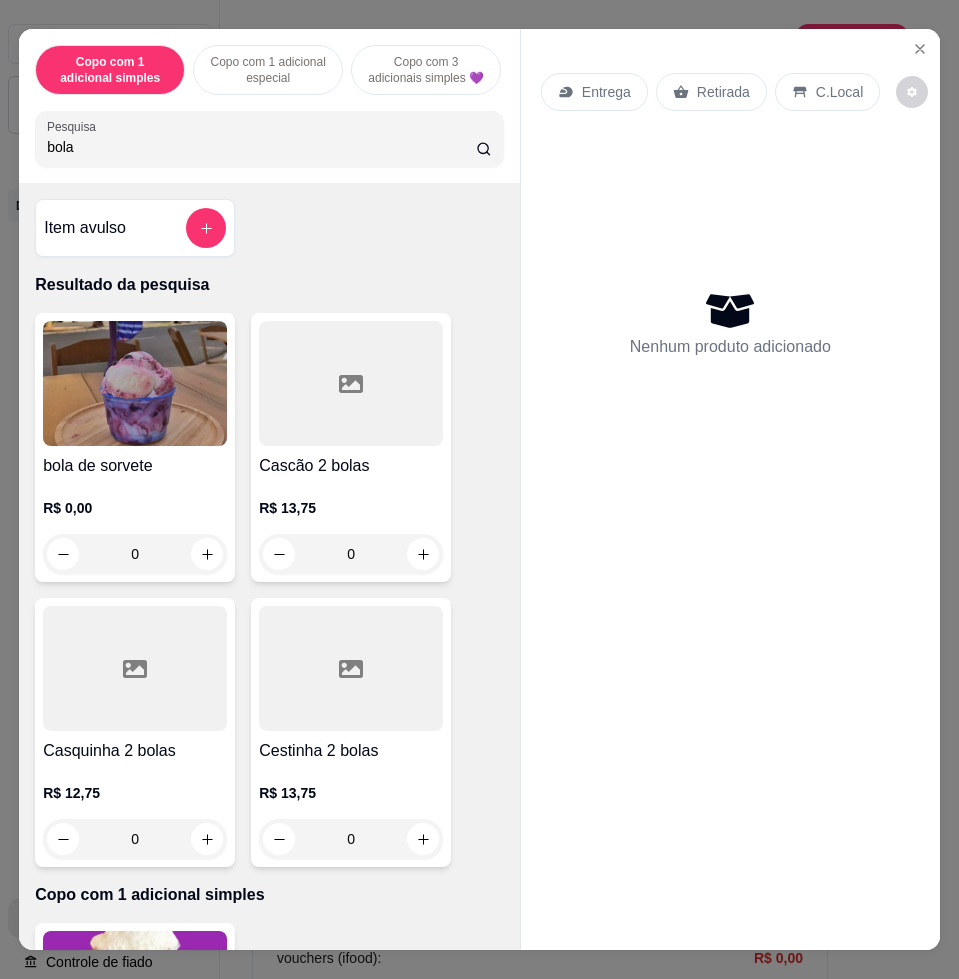 click at bounding box center [135, 383] 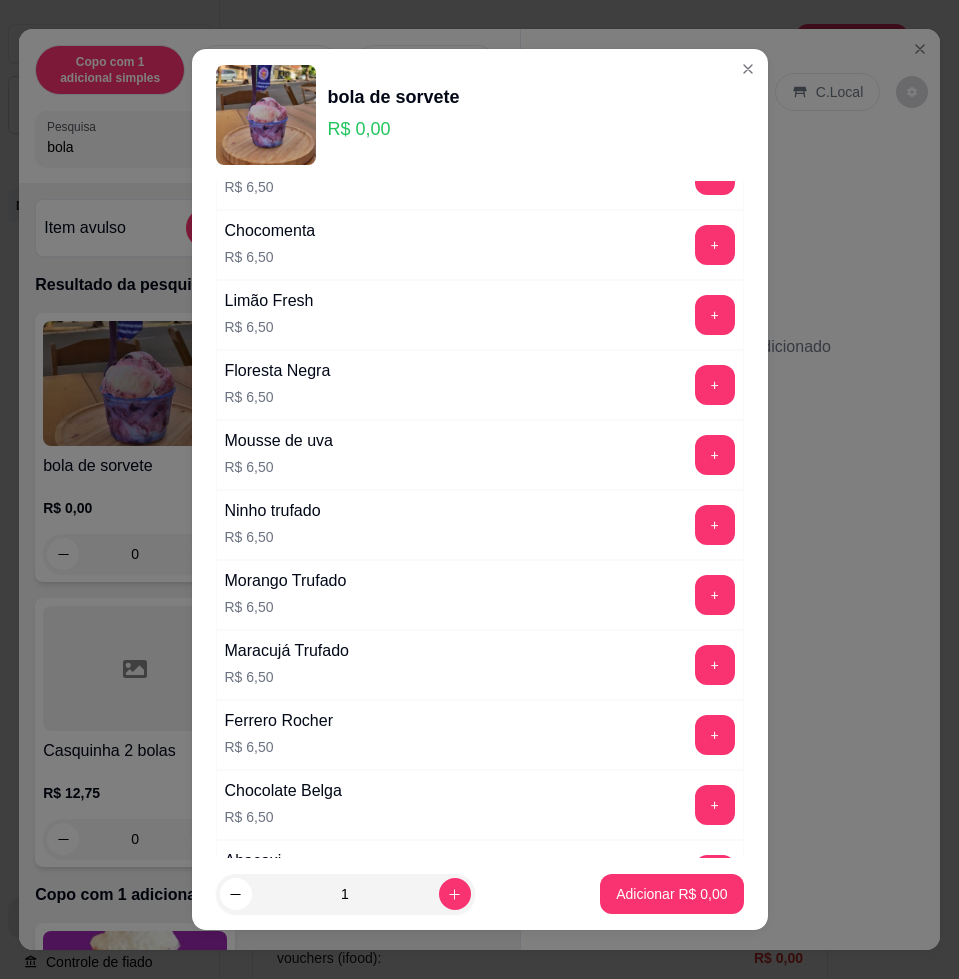 scroll, scrollTop: 1625, scrollLeft: 0, axis: vertical 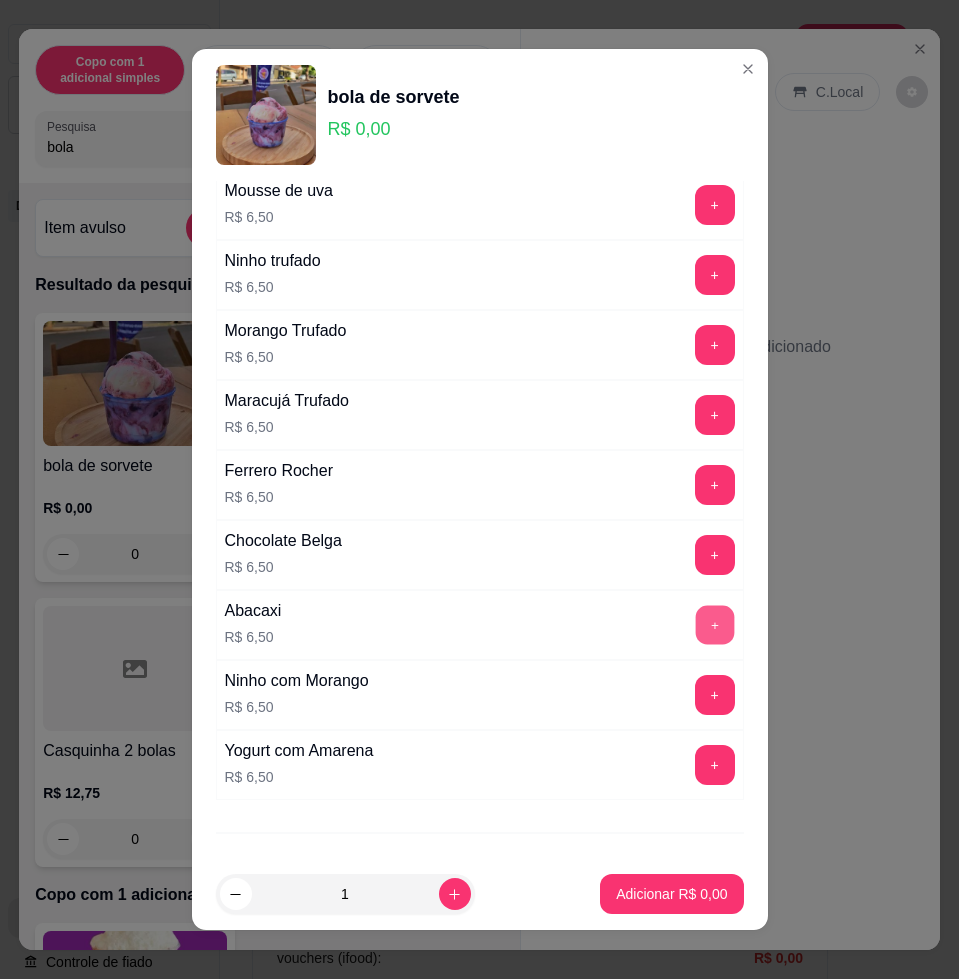 click on "+" at bounding box center (714, 625) 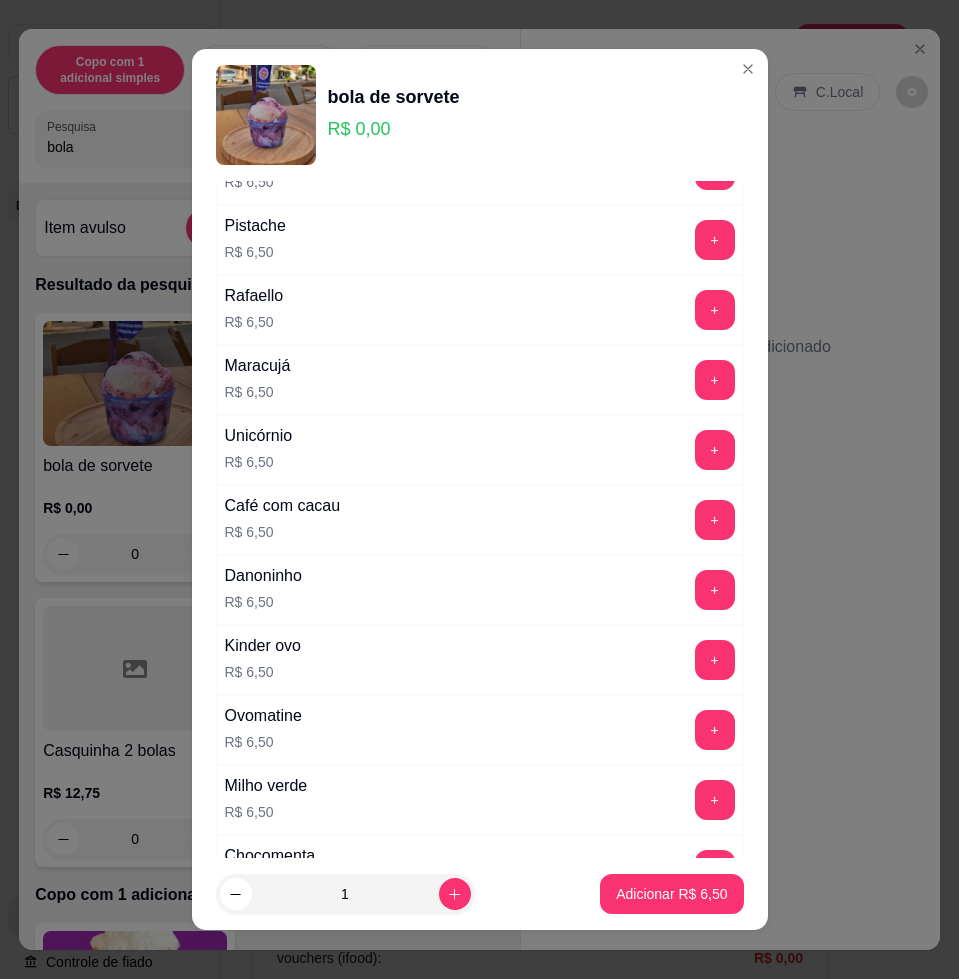 scroll, scrollTop: 625, scrollLeft: 0, axis: vertical 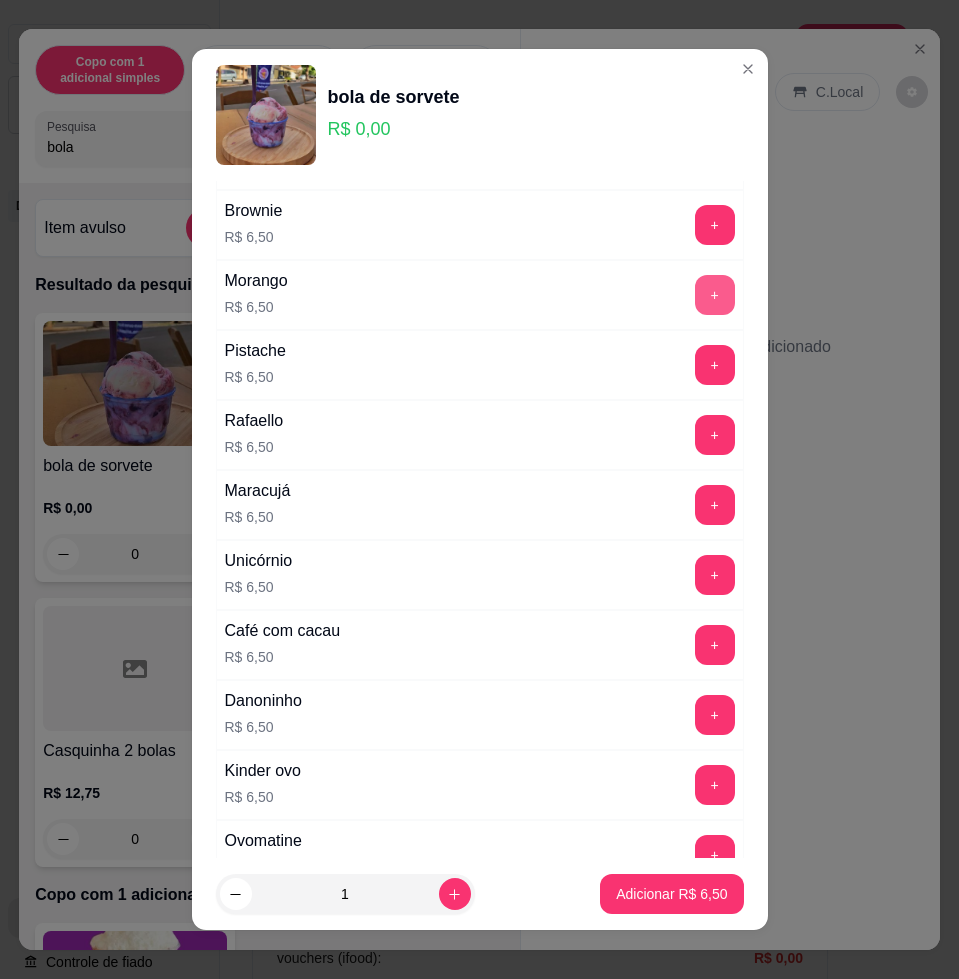 click on "+" at bounding box center (715, 295) 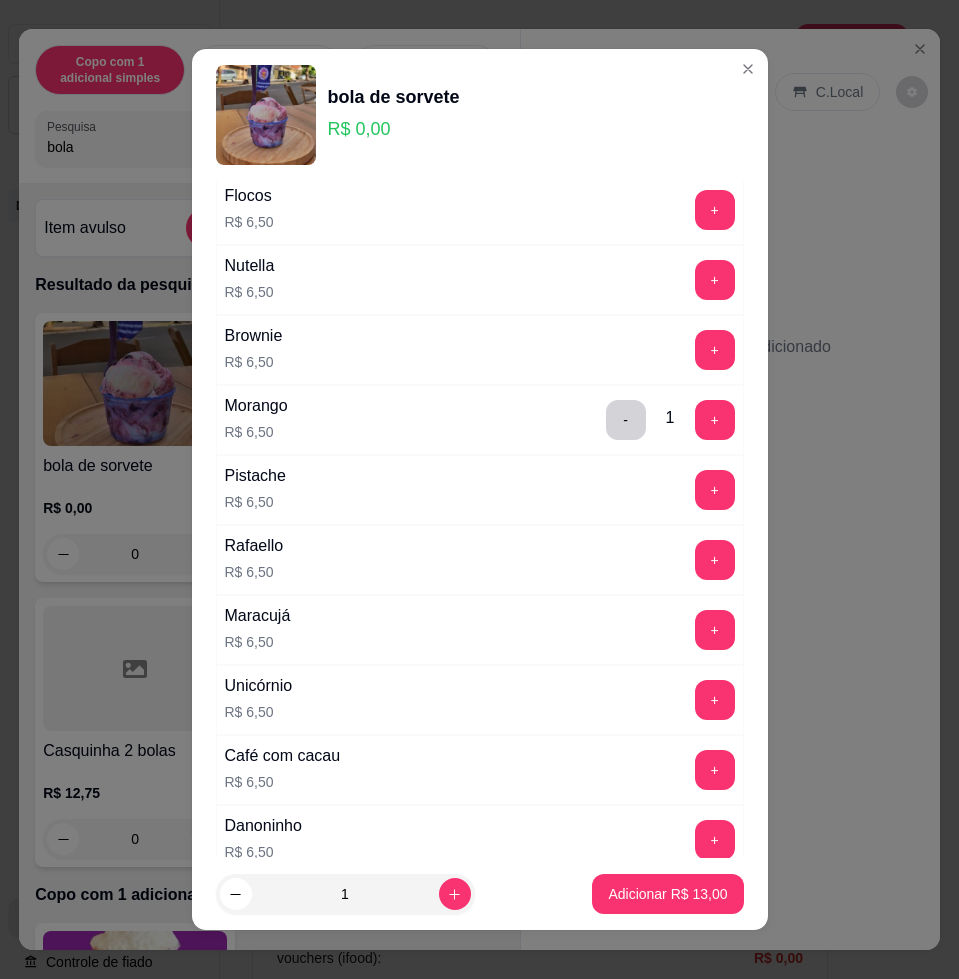 scroll, scrollTop: 0, scrollLeft: 0, axis: both 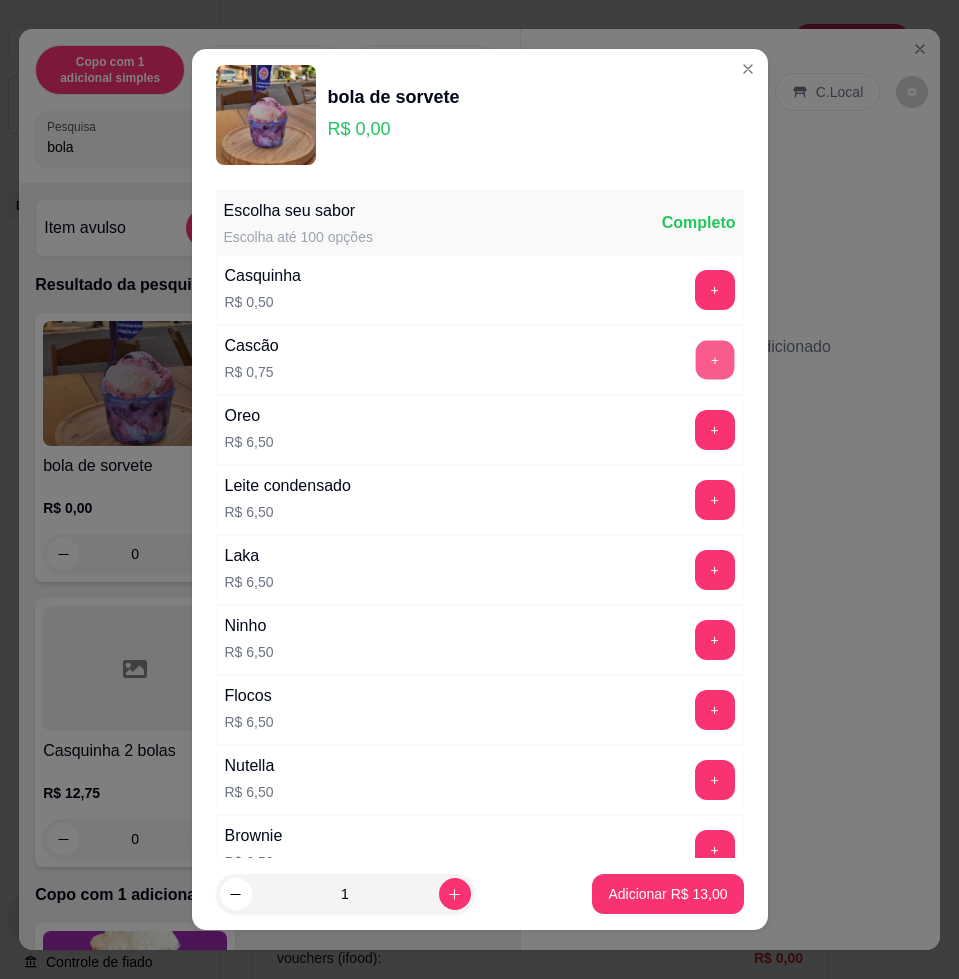 click on "+" at bounding box center (714, 360) 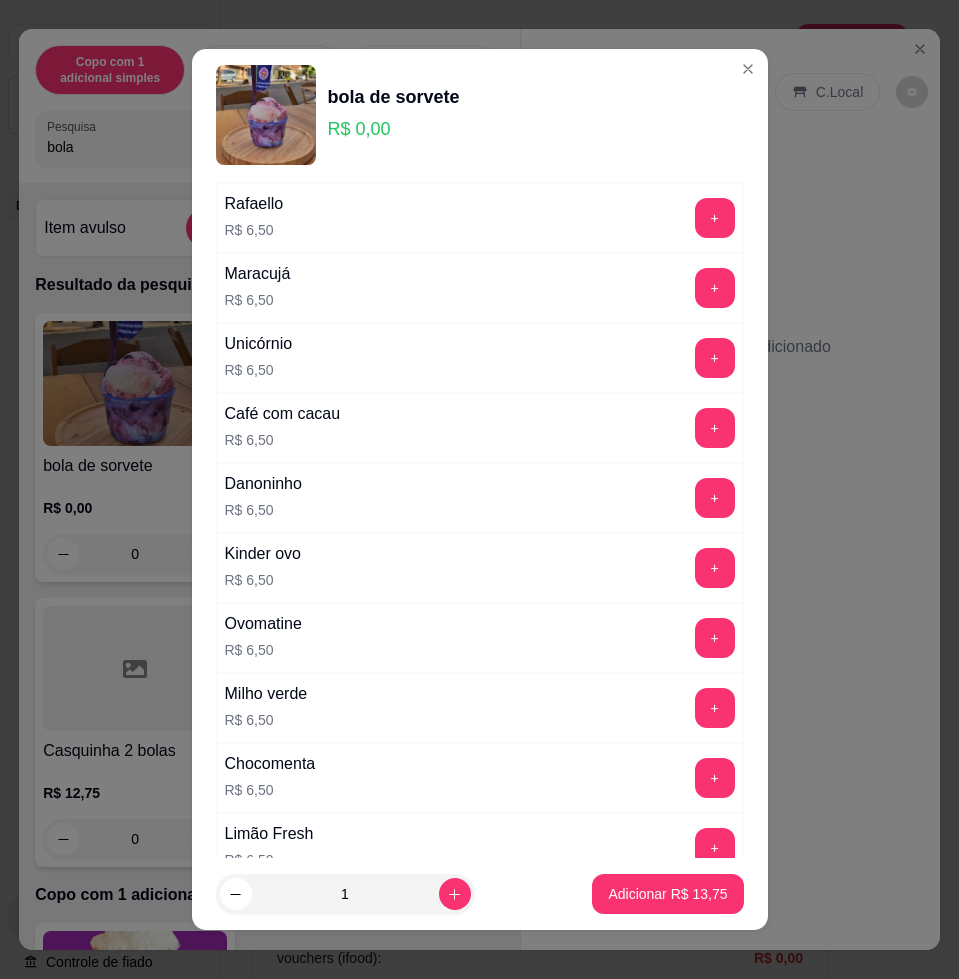 scroll, scrollTop: 717, scrollLeft: 0, axis: vertical 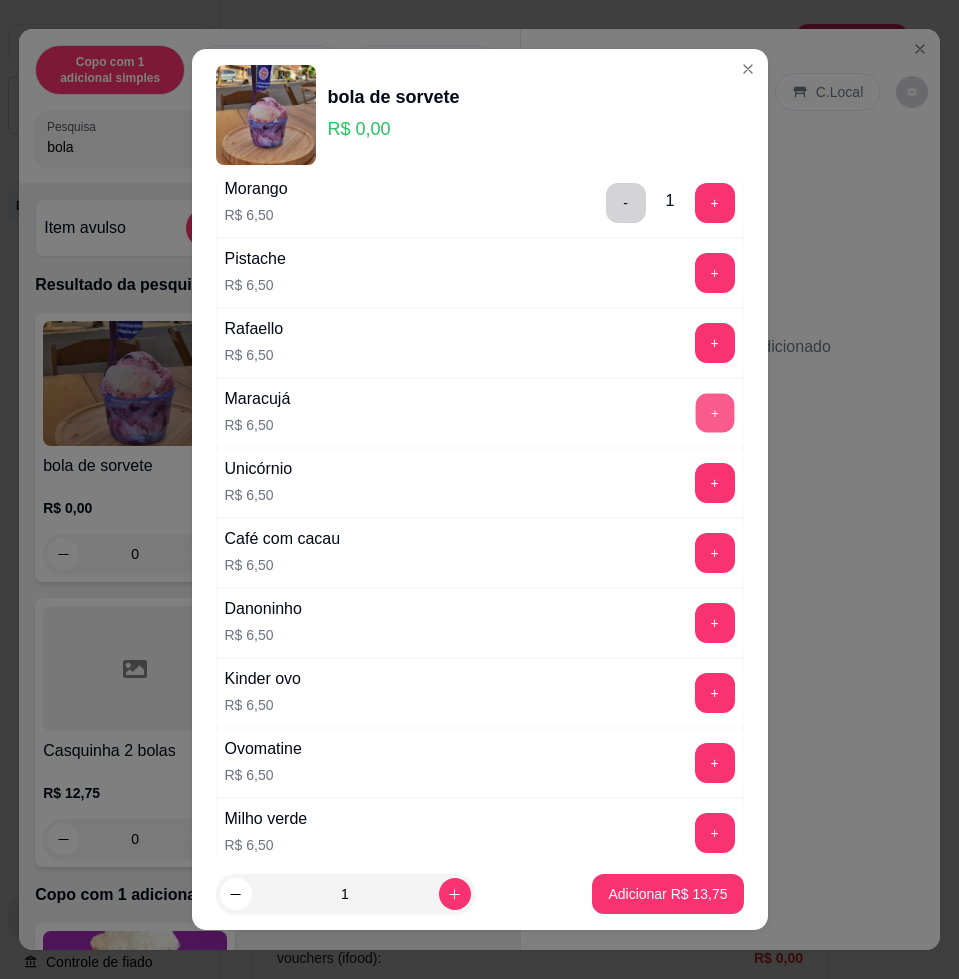 click on "+" at bounding box center [714, 413] 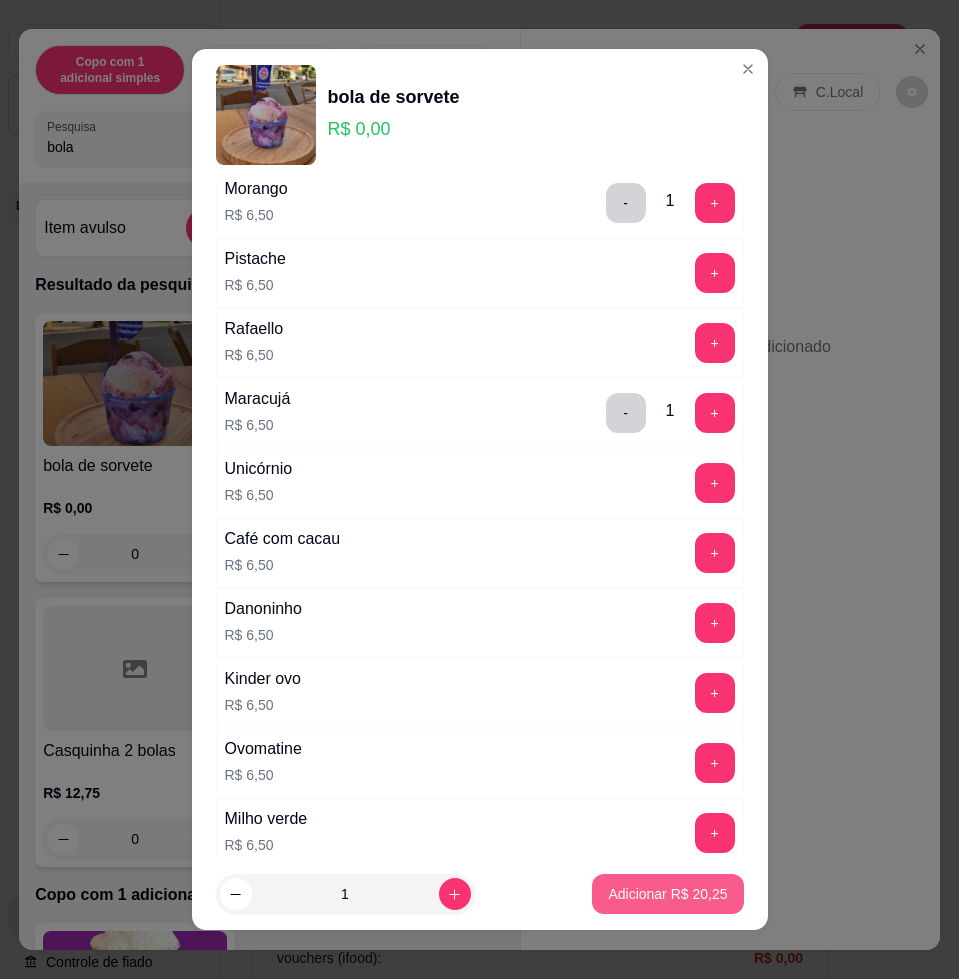 click on "Adicionar   R$ 20,25" at bounding box center [667, 894] 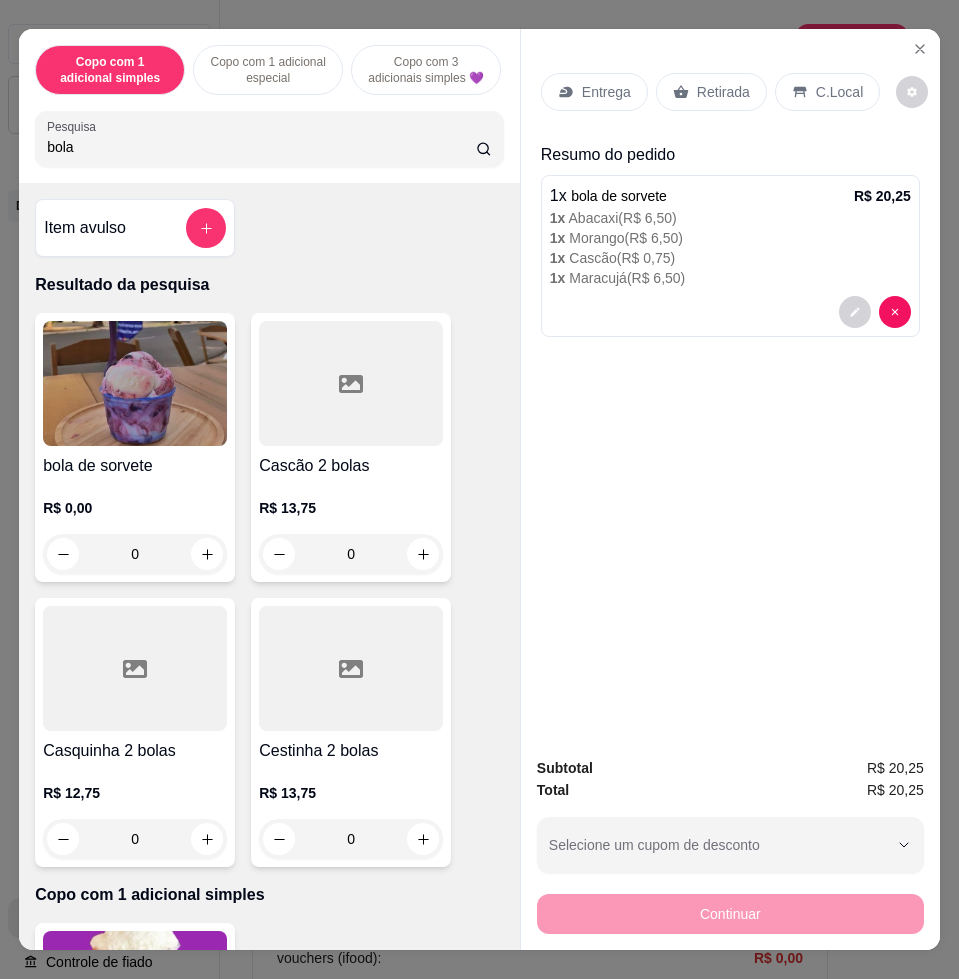 click on "Entrega" at bounding box center [606, 92] 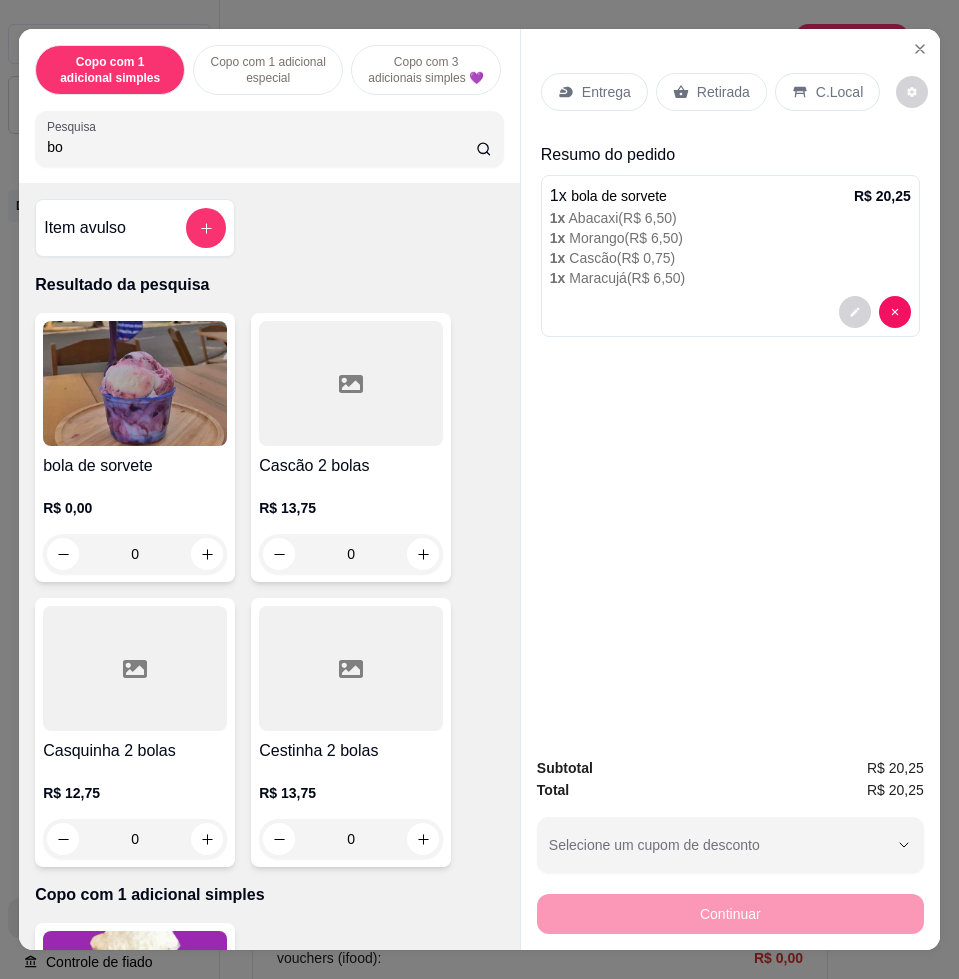 type on "b" 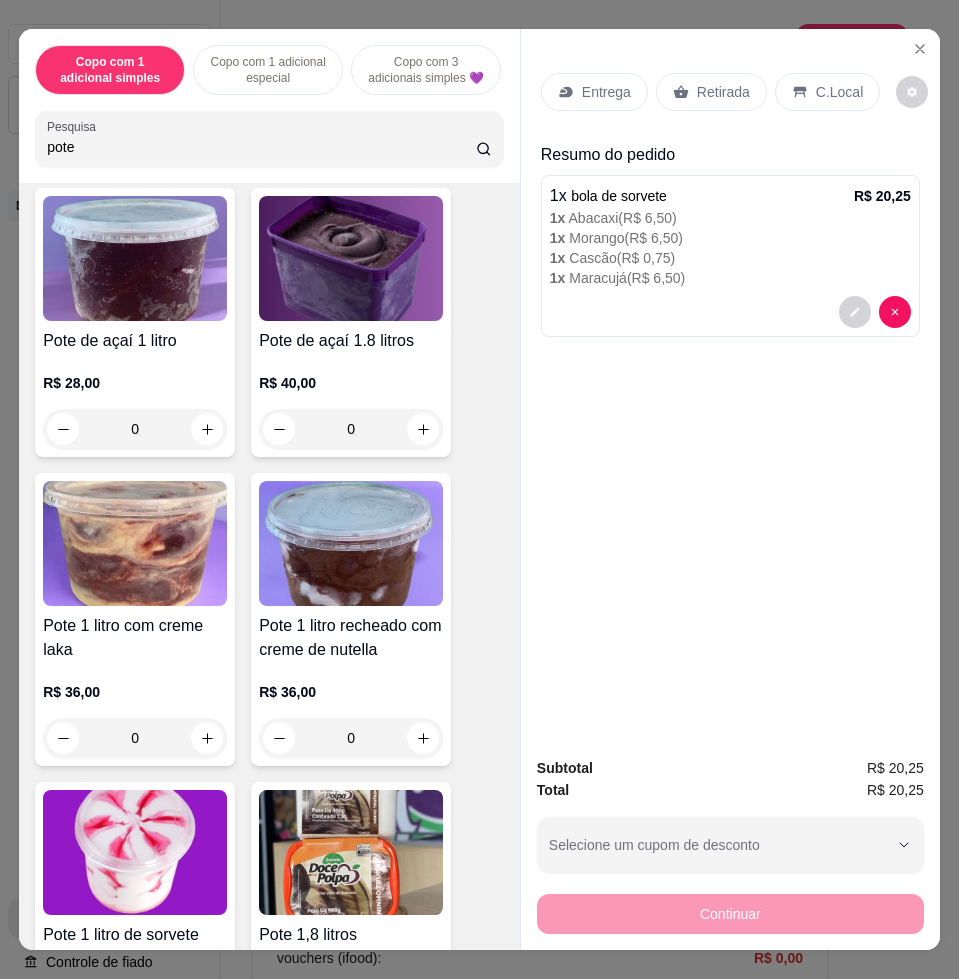 scroll, scrollTop: 250, scrollLeft: 0, axis: vertical 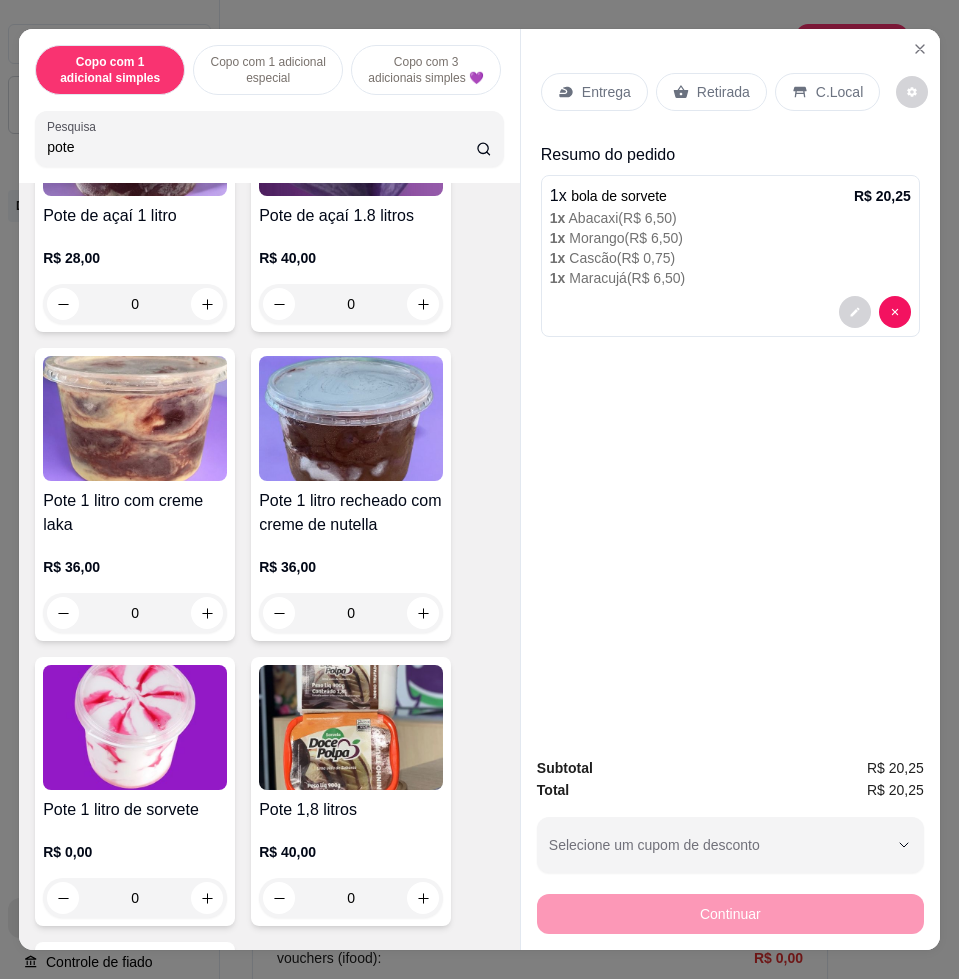 type on "pote" 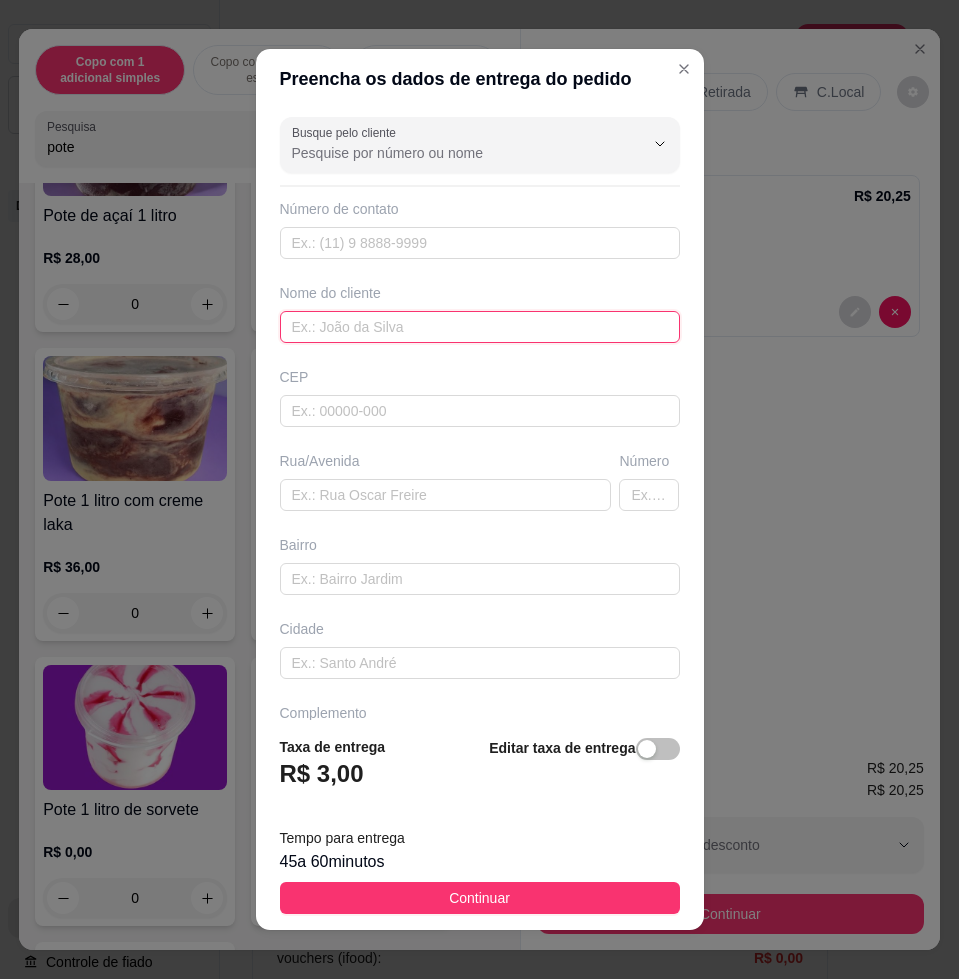 click at bounding box center [480, 327] 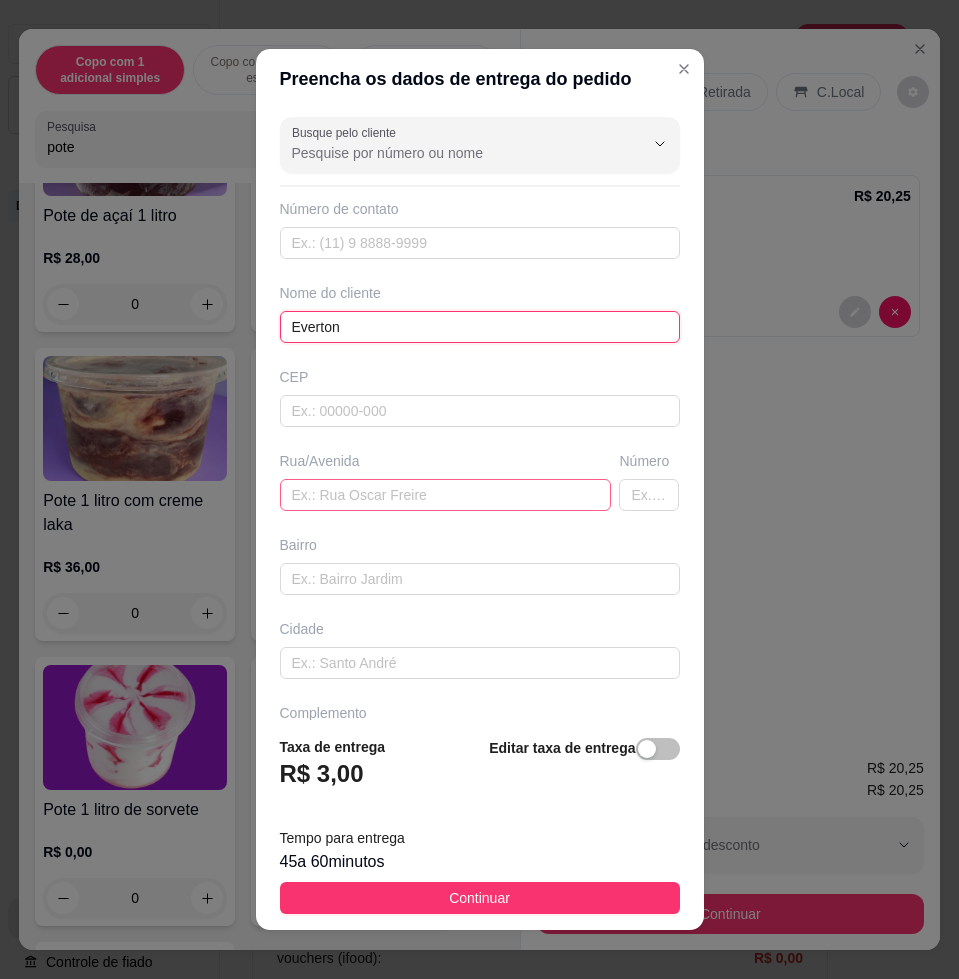 type on "Everton" 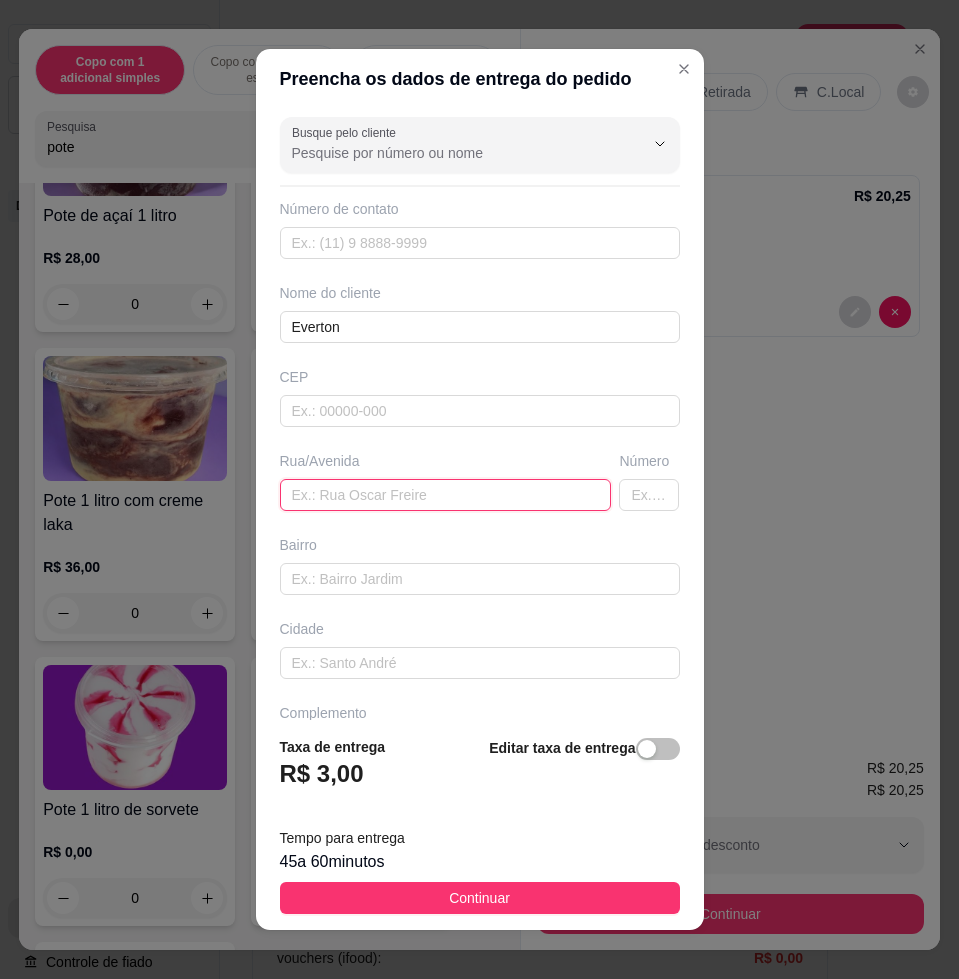 click at bounding box center [446, 495] 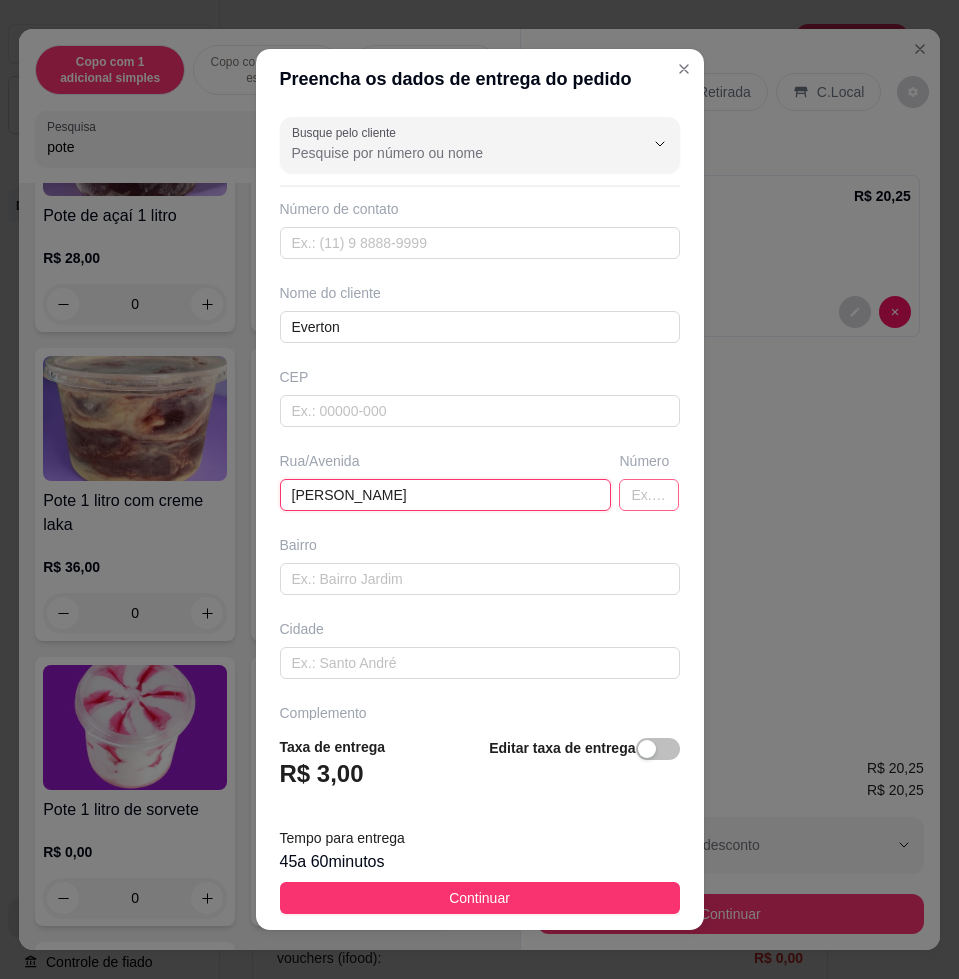 type on "[PERSON_NAME]" 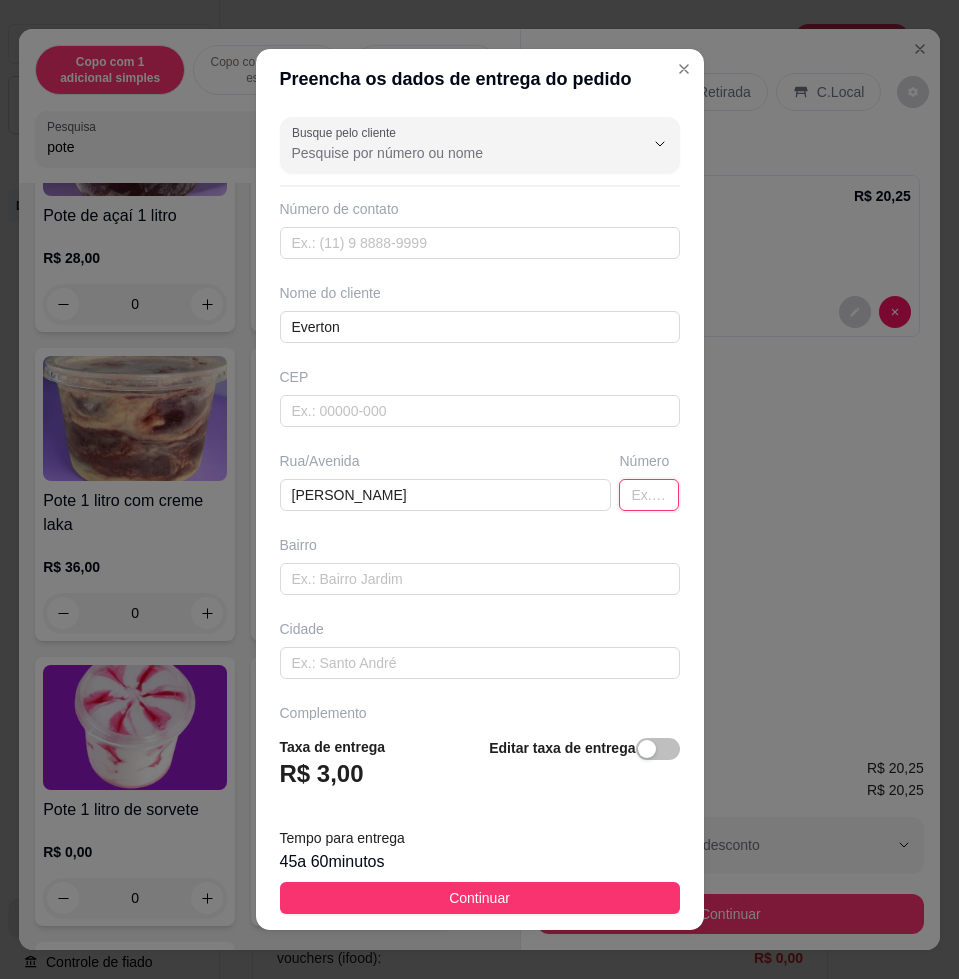 click at bounding box center (649, 495) 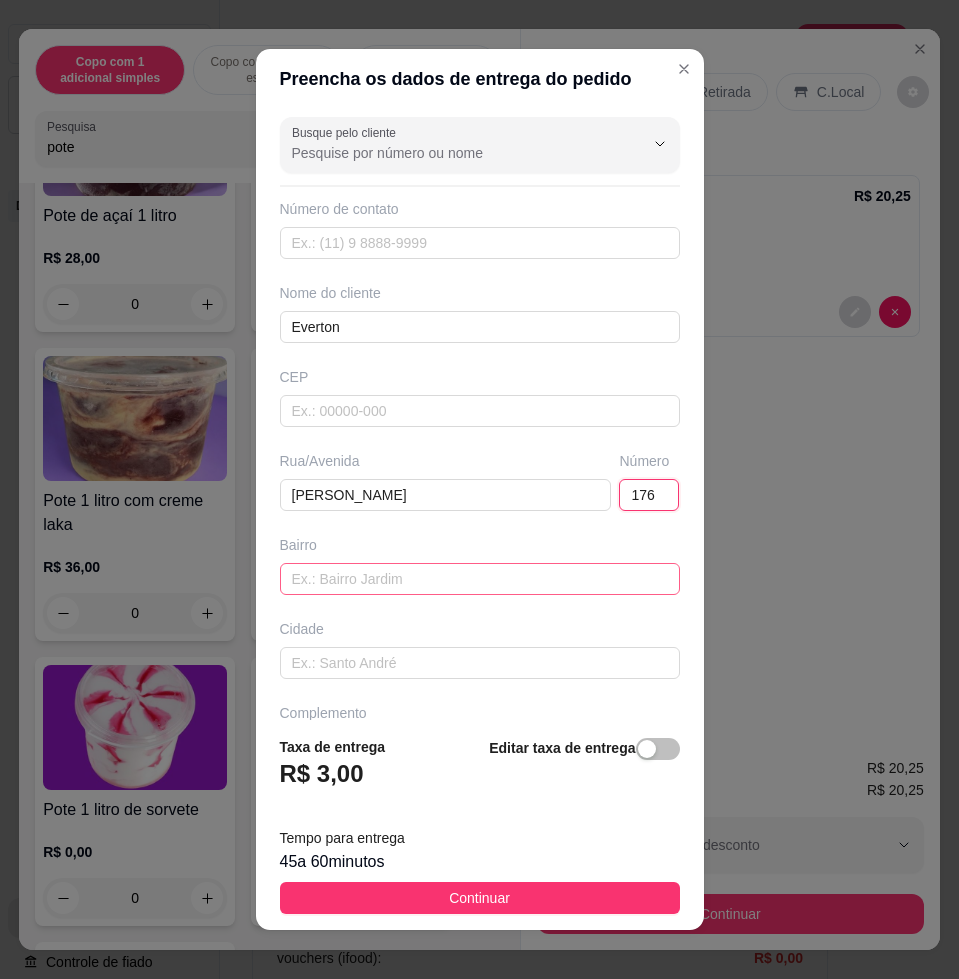 type on "176" 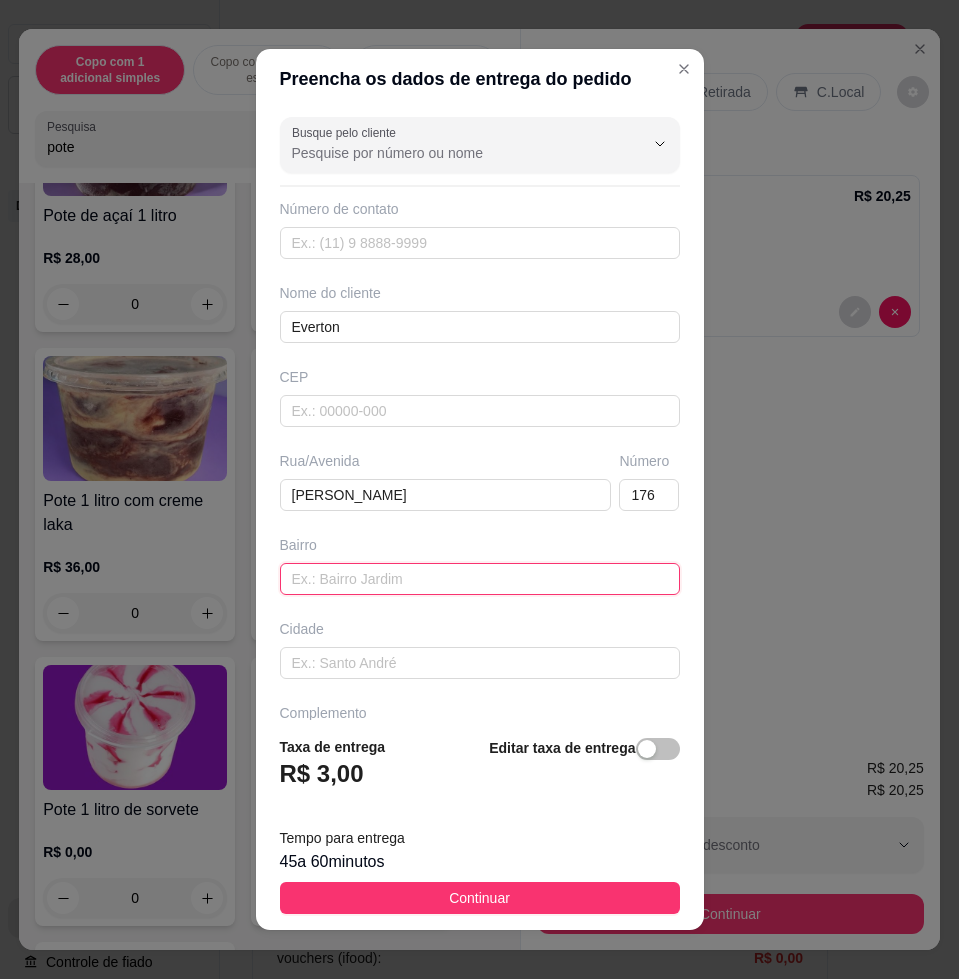 click at bounding box center (480, 579) 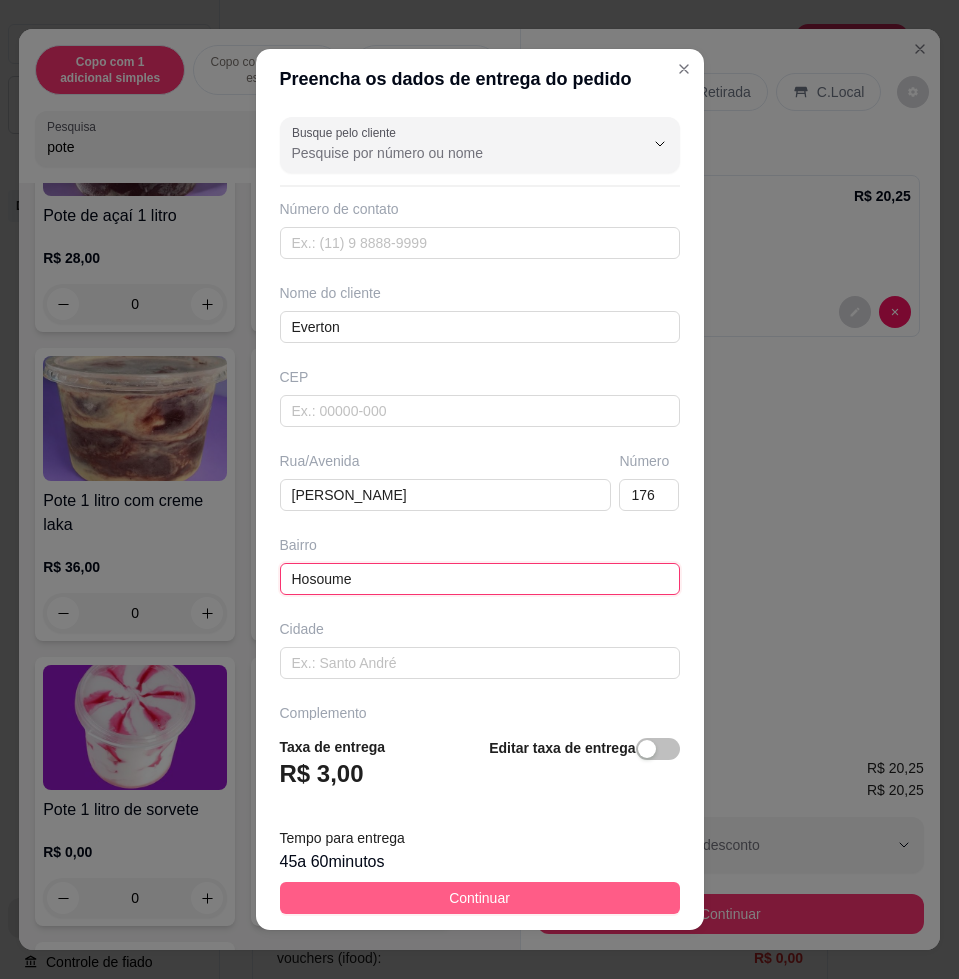 type on "Hosoume" 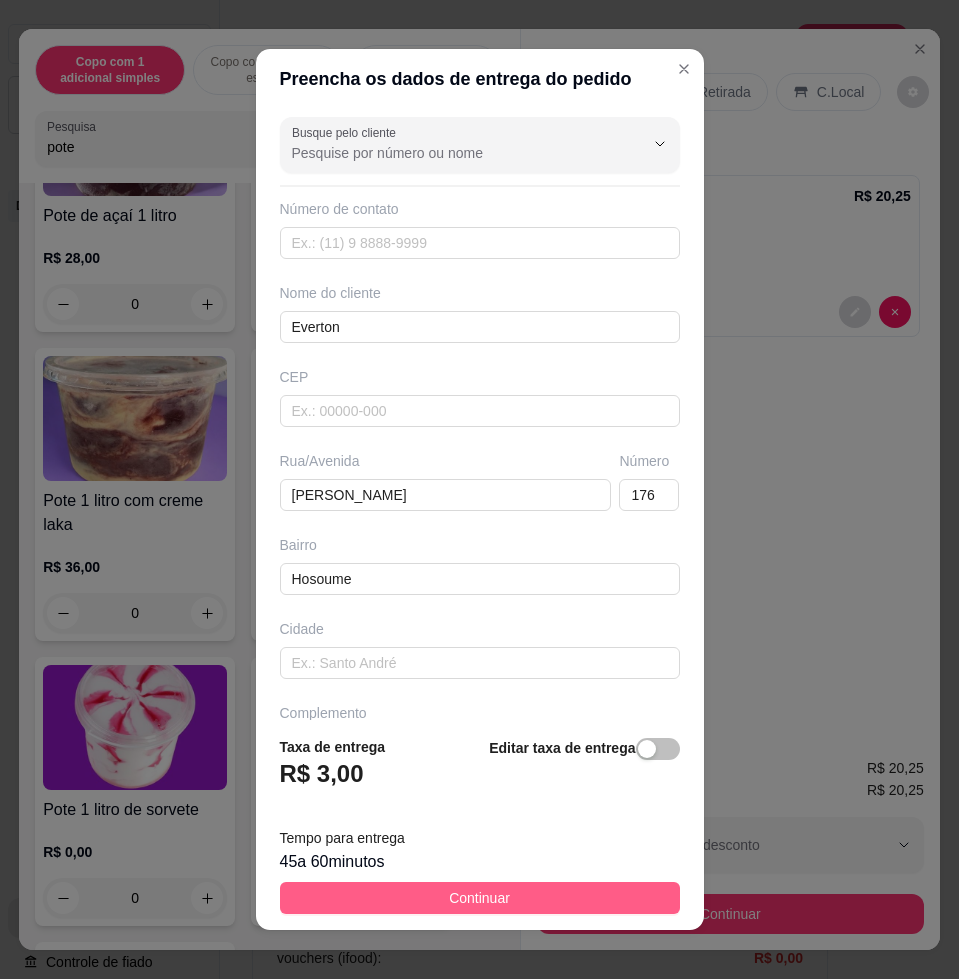 click on "Continuar" at bounding box center (480, 898) 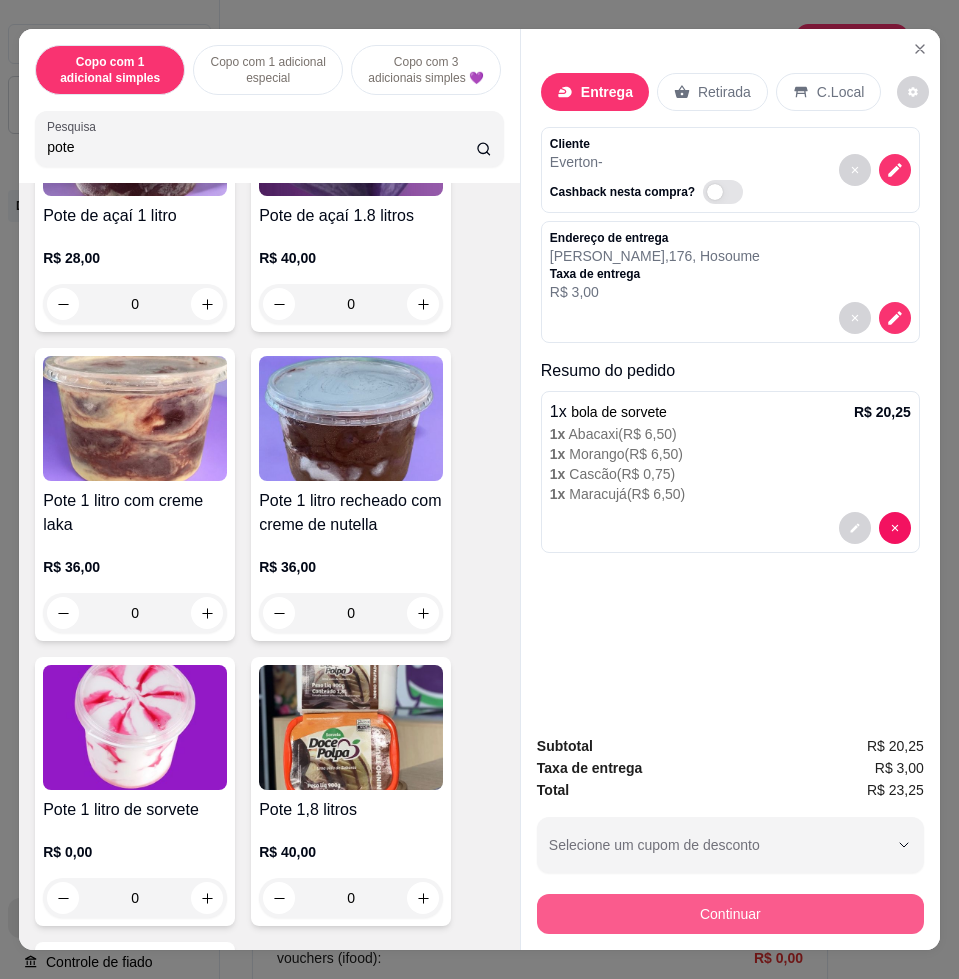 click on "Continuar" at bounding box center [730, 914] 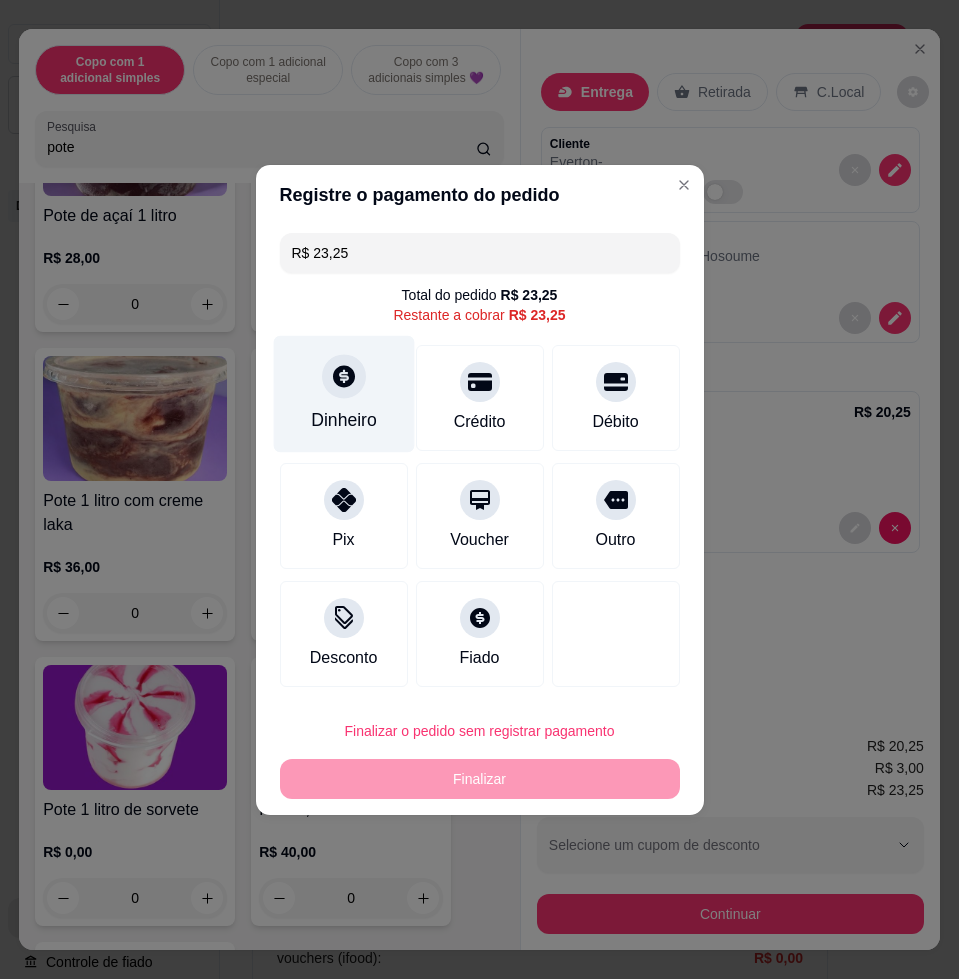click 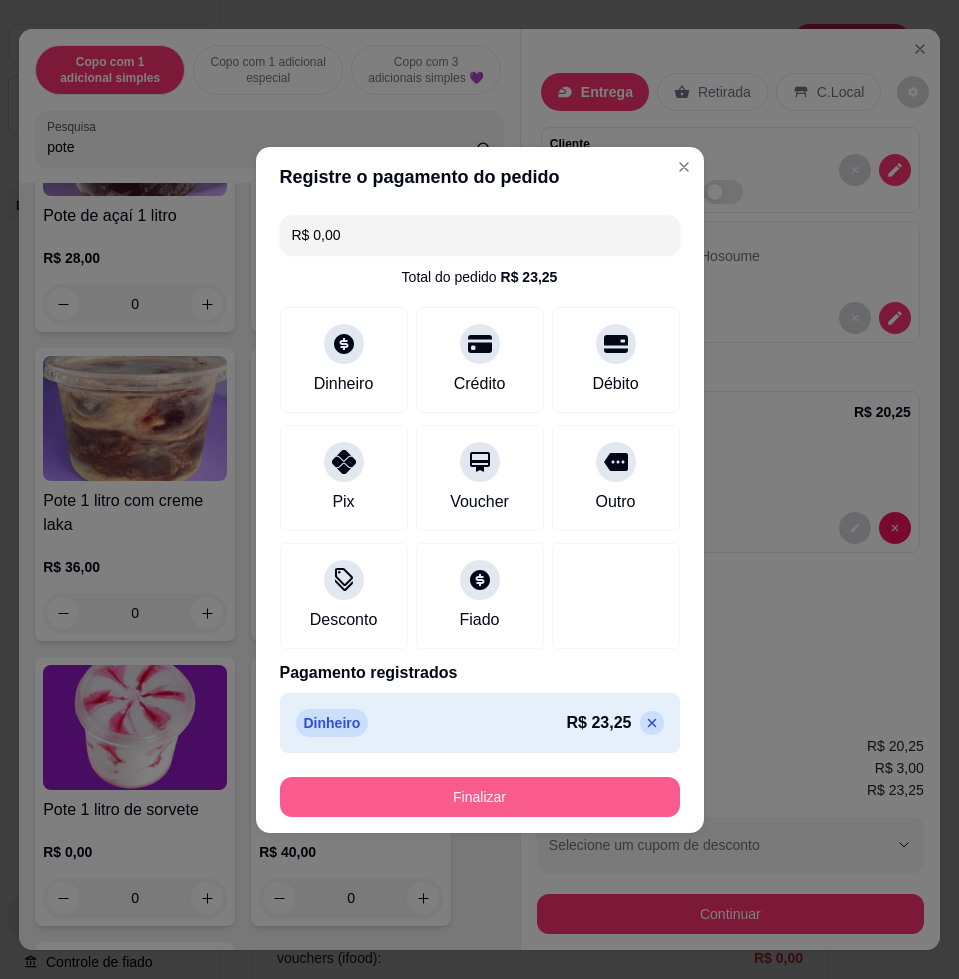click on "Finalizar" at bounding box center (480, 797) 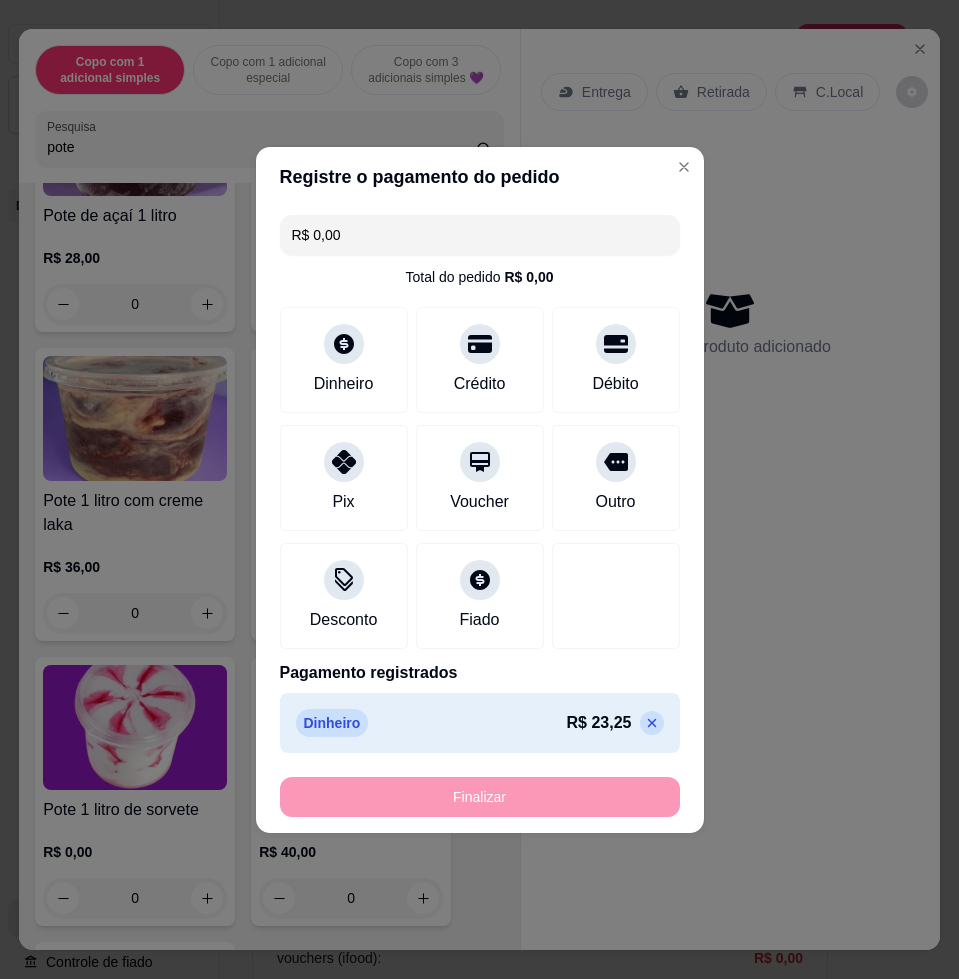 type on "-R$ 23,25" 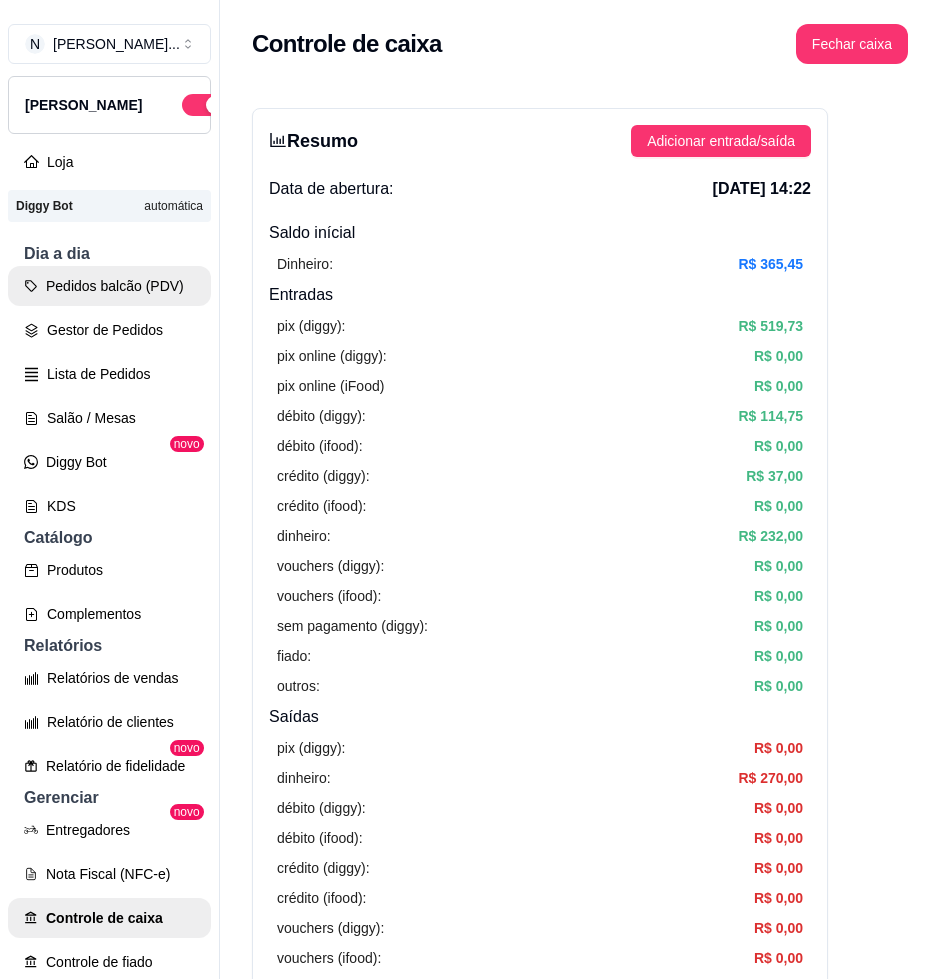 click on "Pedidos balcão (PDV)" at bounding box center [109, 286] 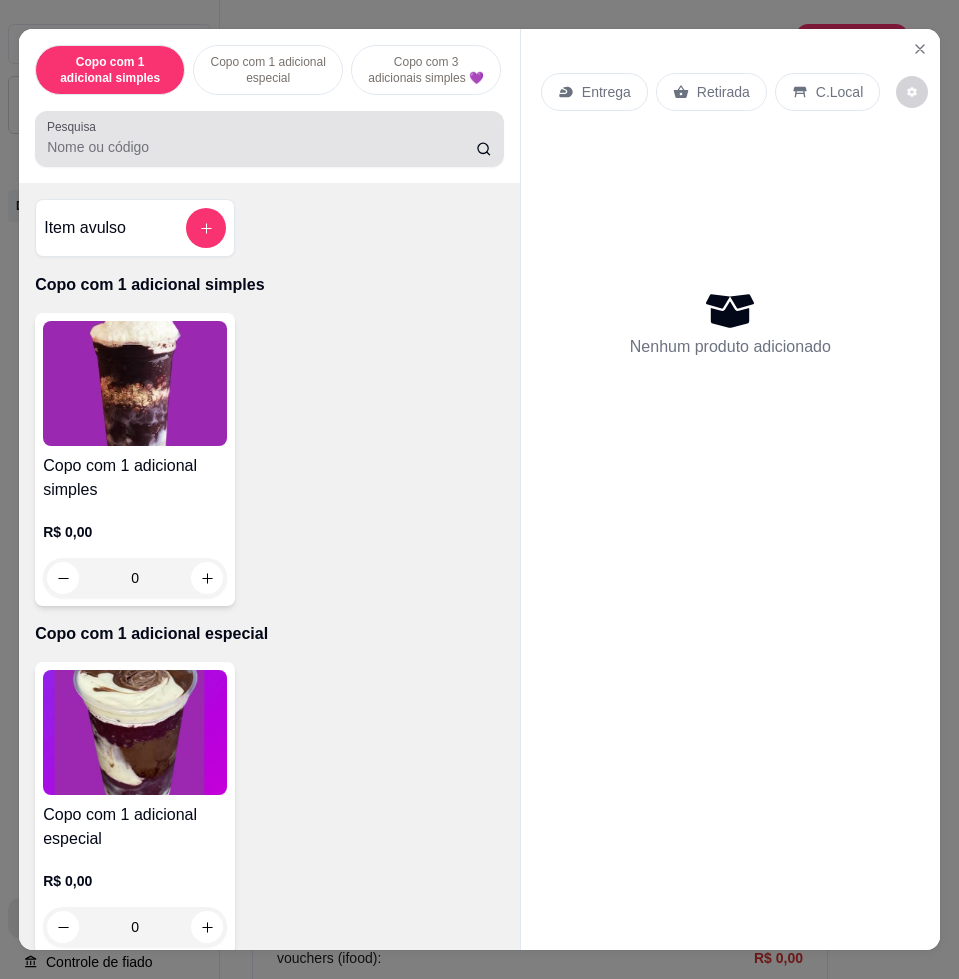 click on "Pesquisa" at bounding box center [261, 147] 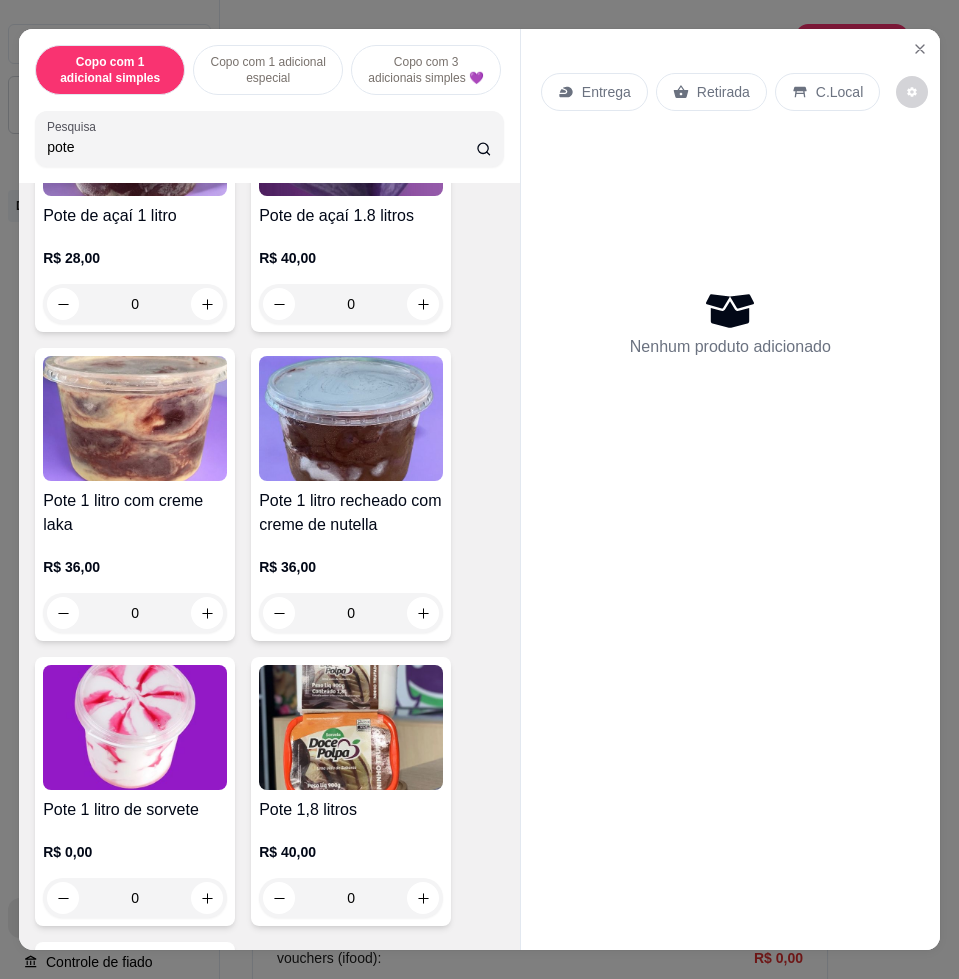 scroll, scrollTop: 375, scrollLeft: 0, axis: vertical 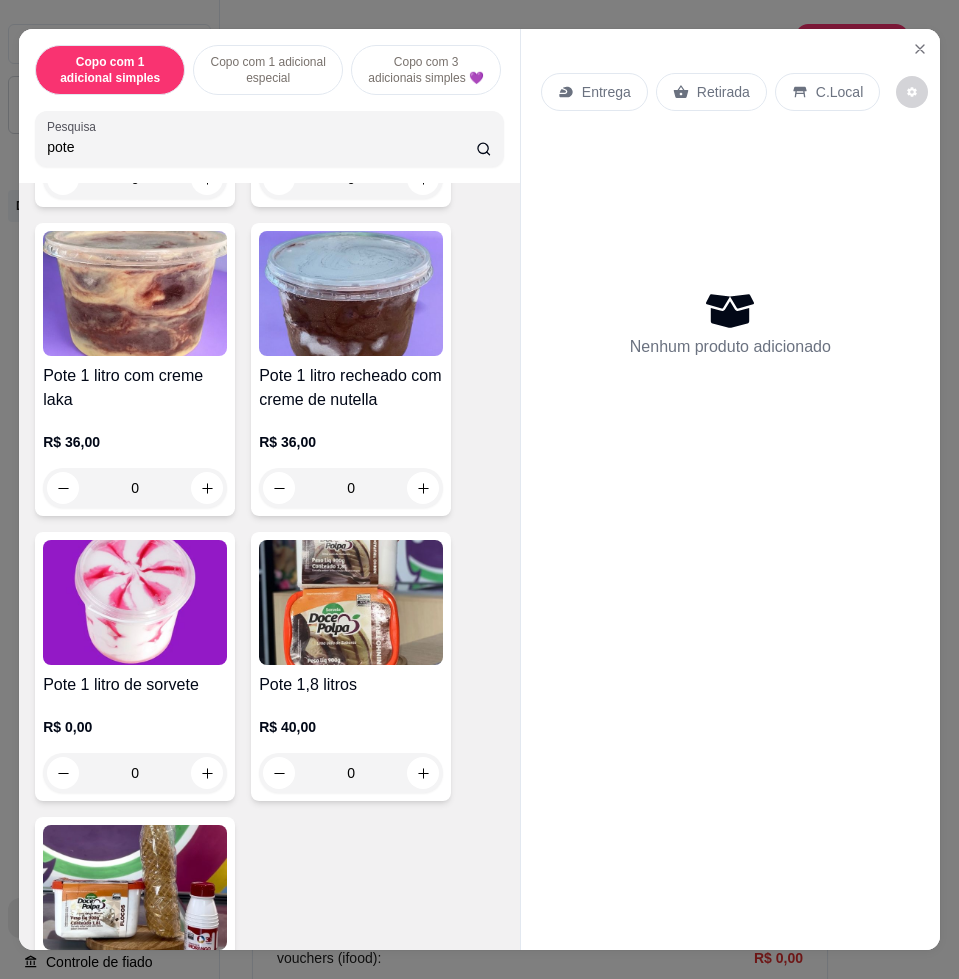 type on "pote" 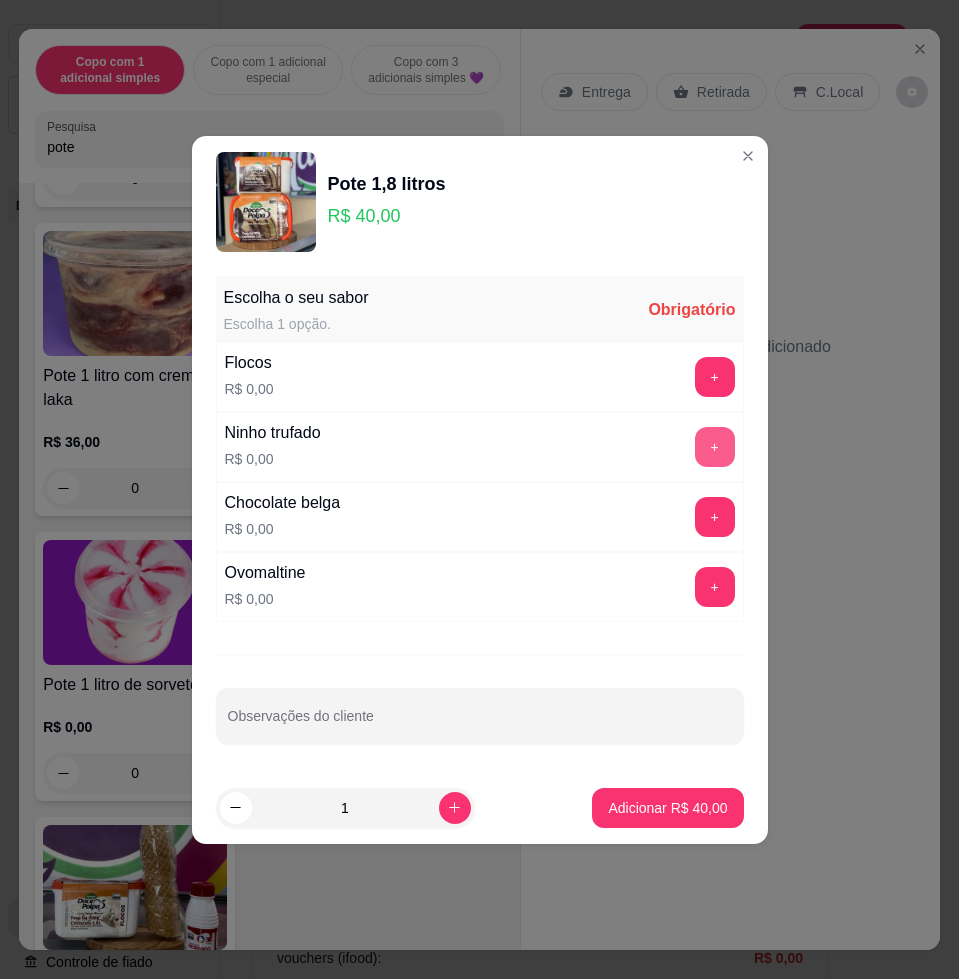click on "+" at bounding box center (715, 447) 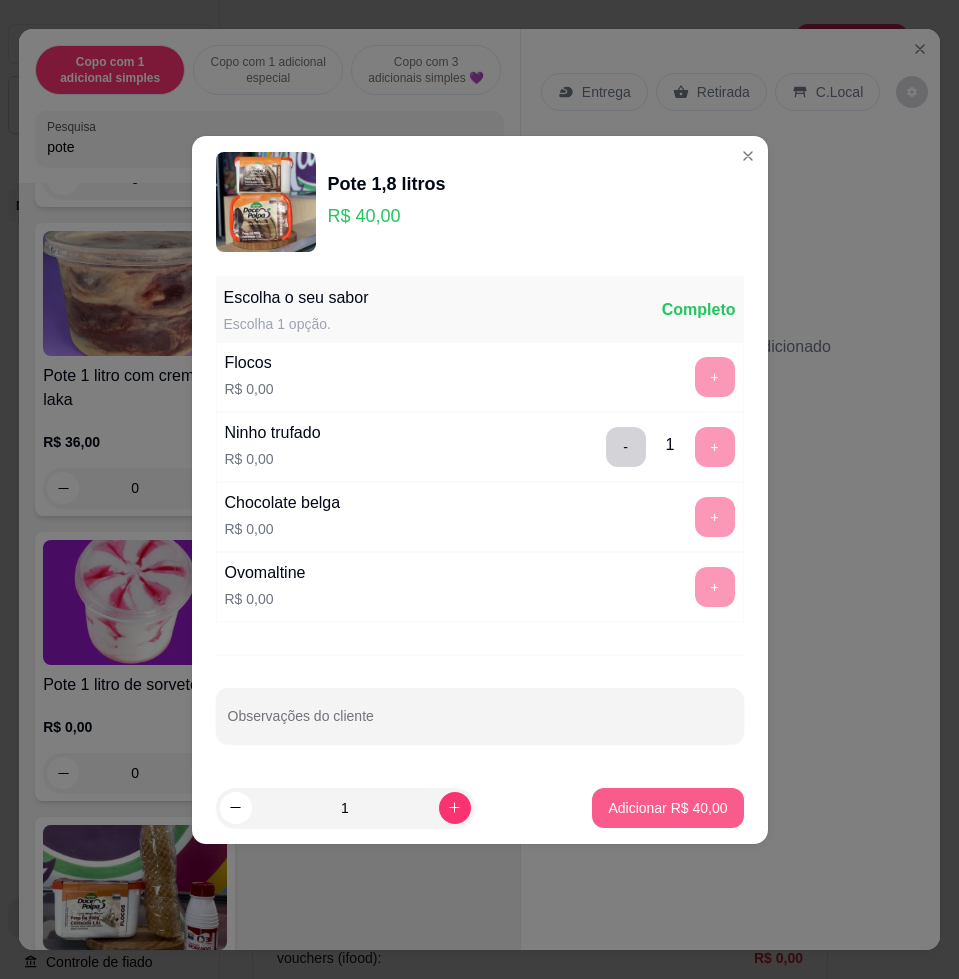 click on "Adicionar   R$ 40,00" at bounding box center (667, 808) 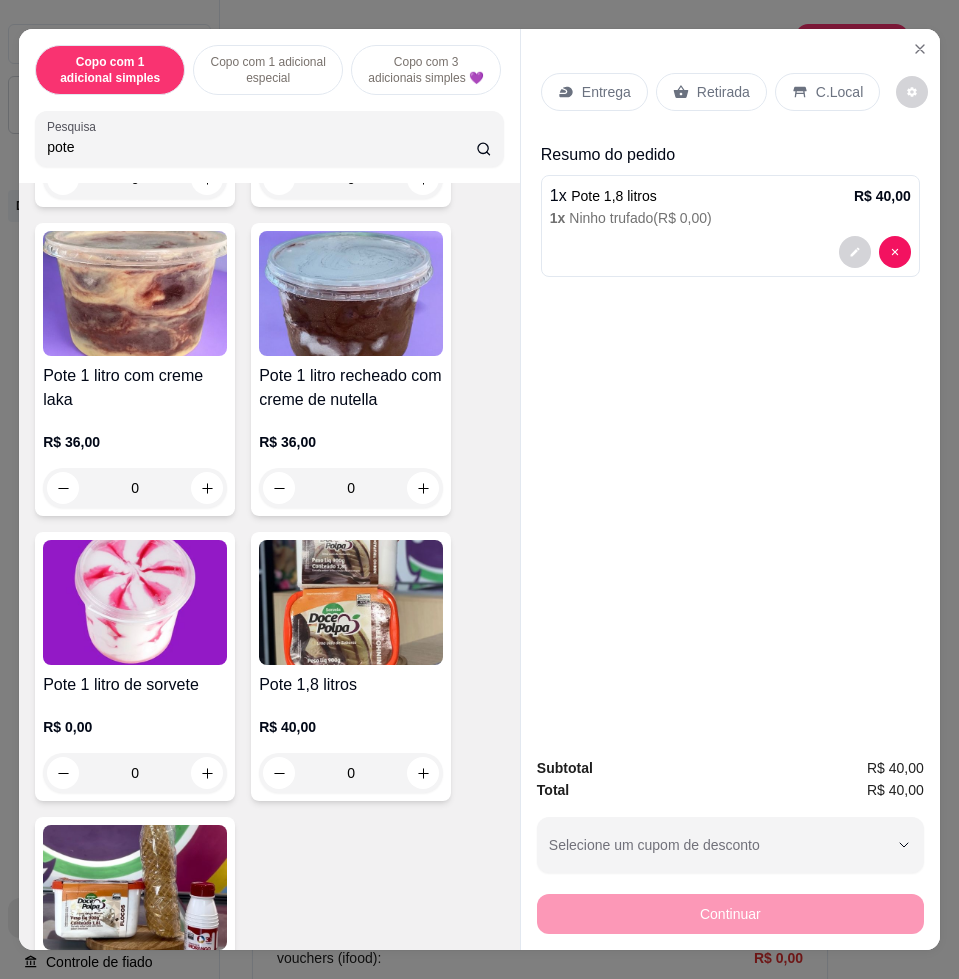 click on "Entrega" at bounding box center [606, 92] 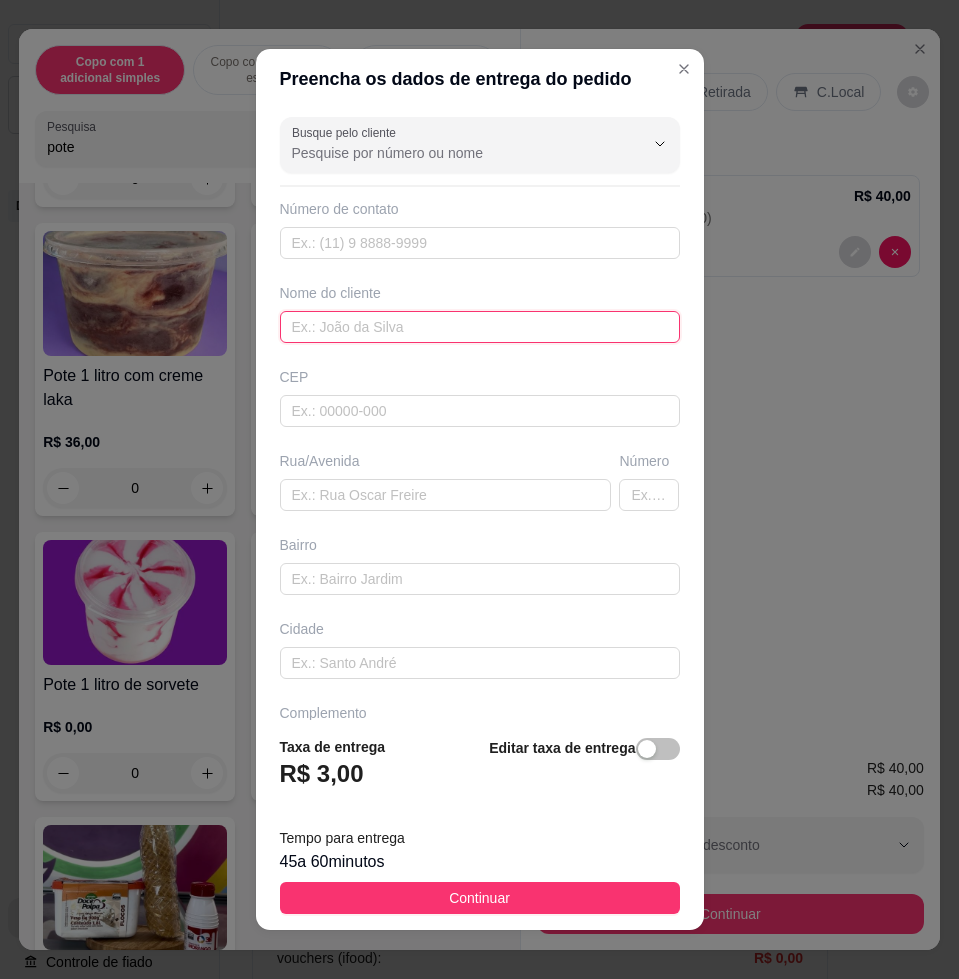 click at bounding box center [480, 327] 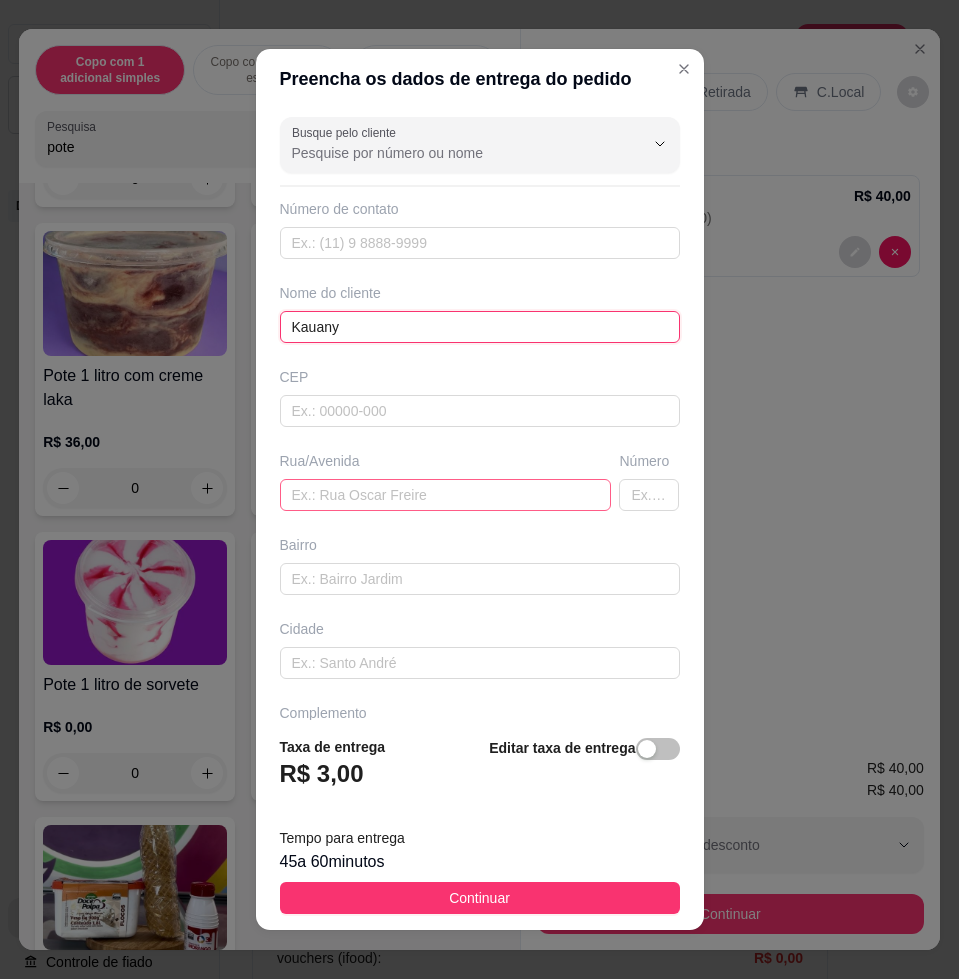 type on "Kauany" 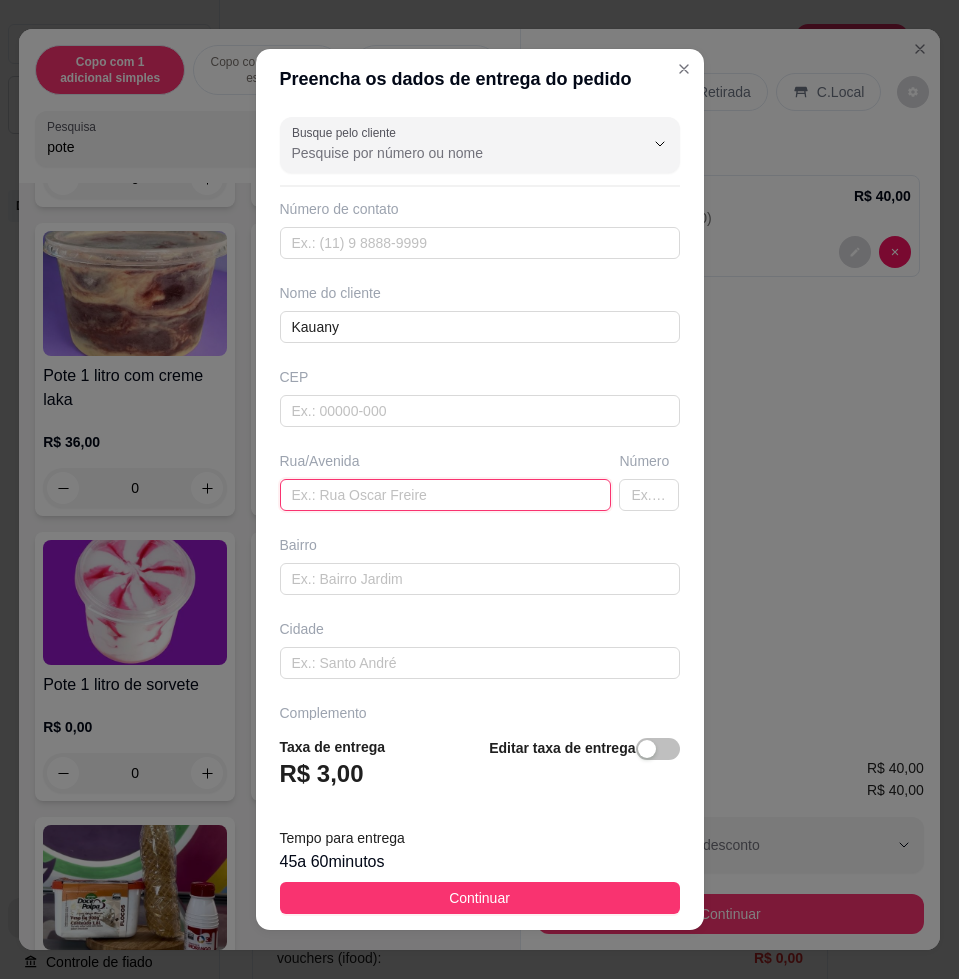 click at bounding box center (446, 495) 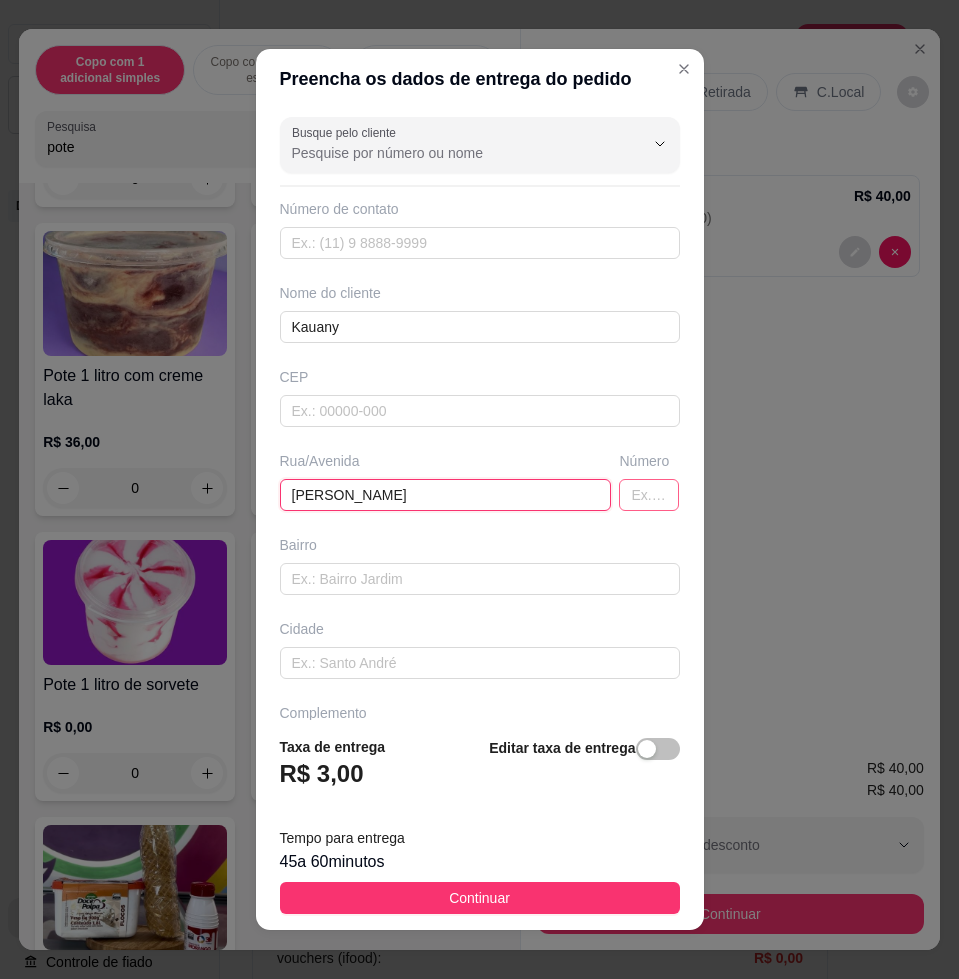type on "[PERSON_NAME]" 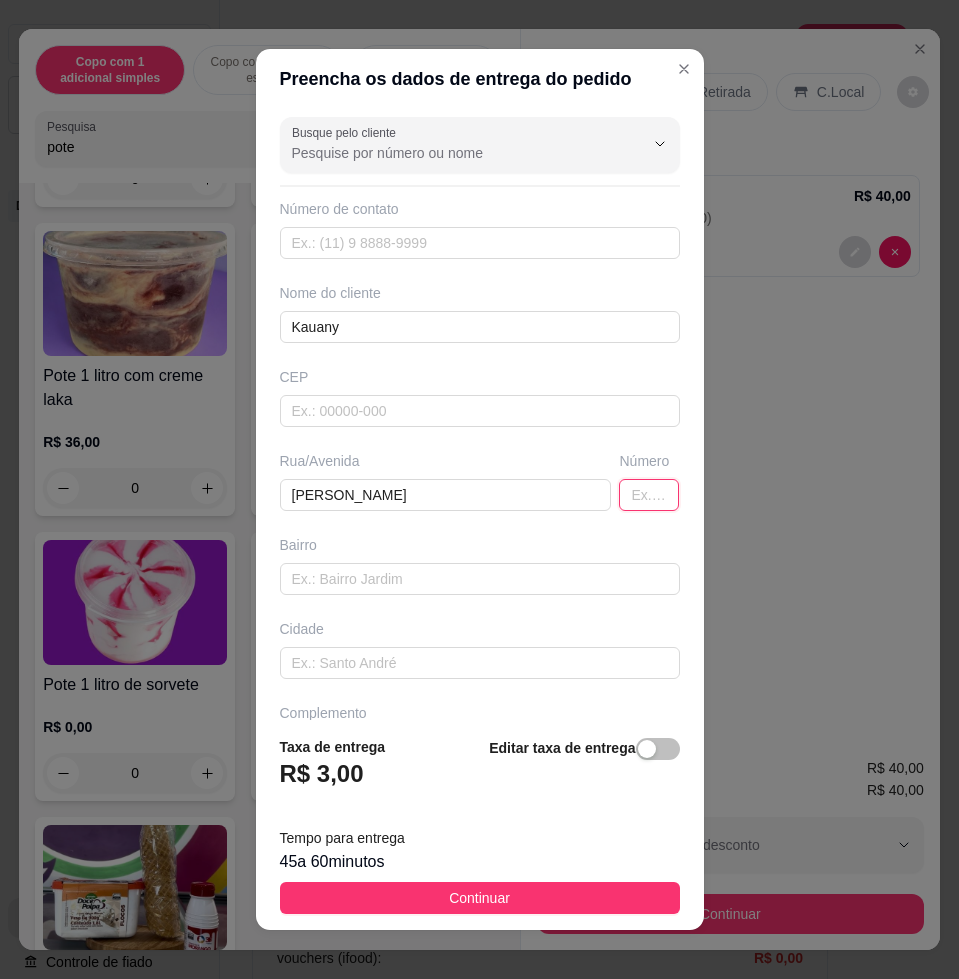 click at bounding box center [649, 495] 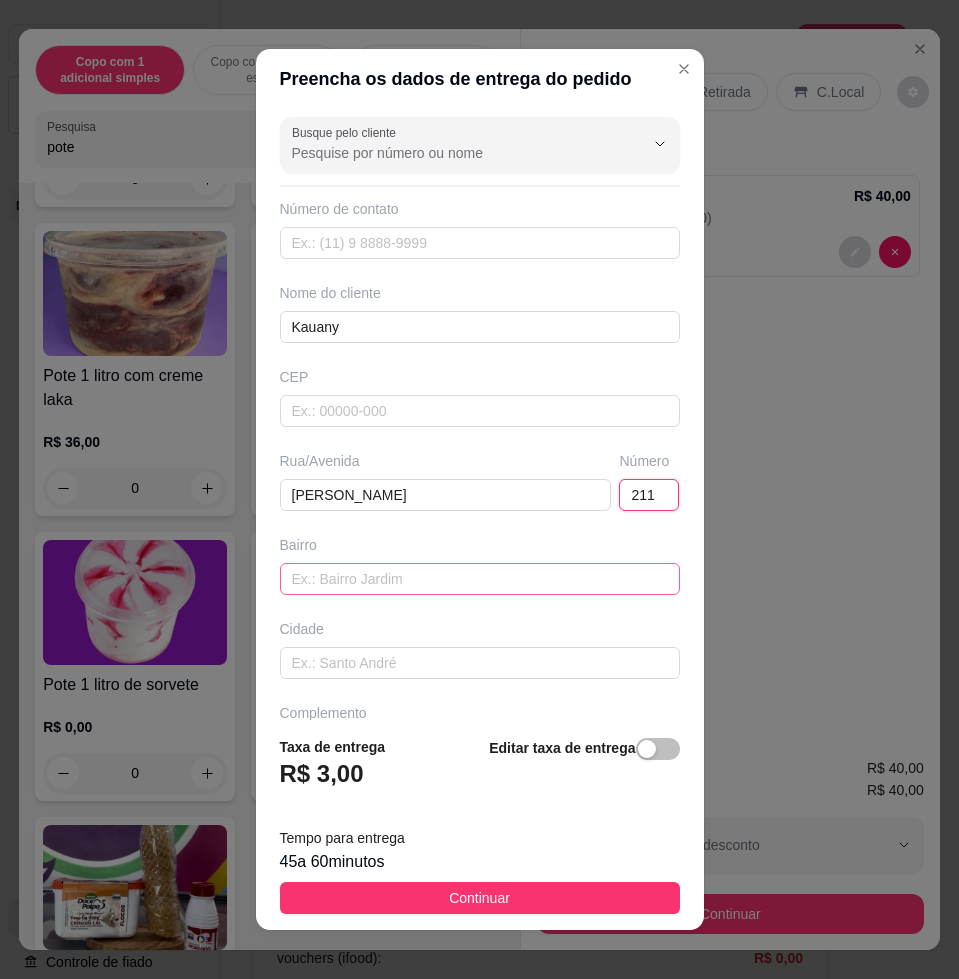 type on "211" 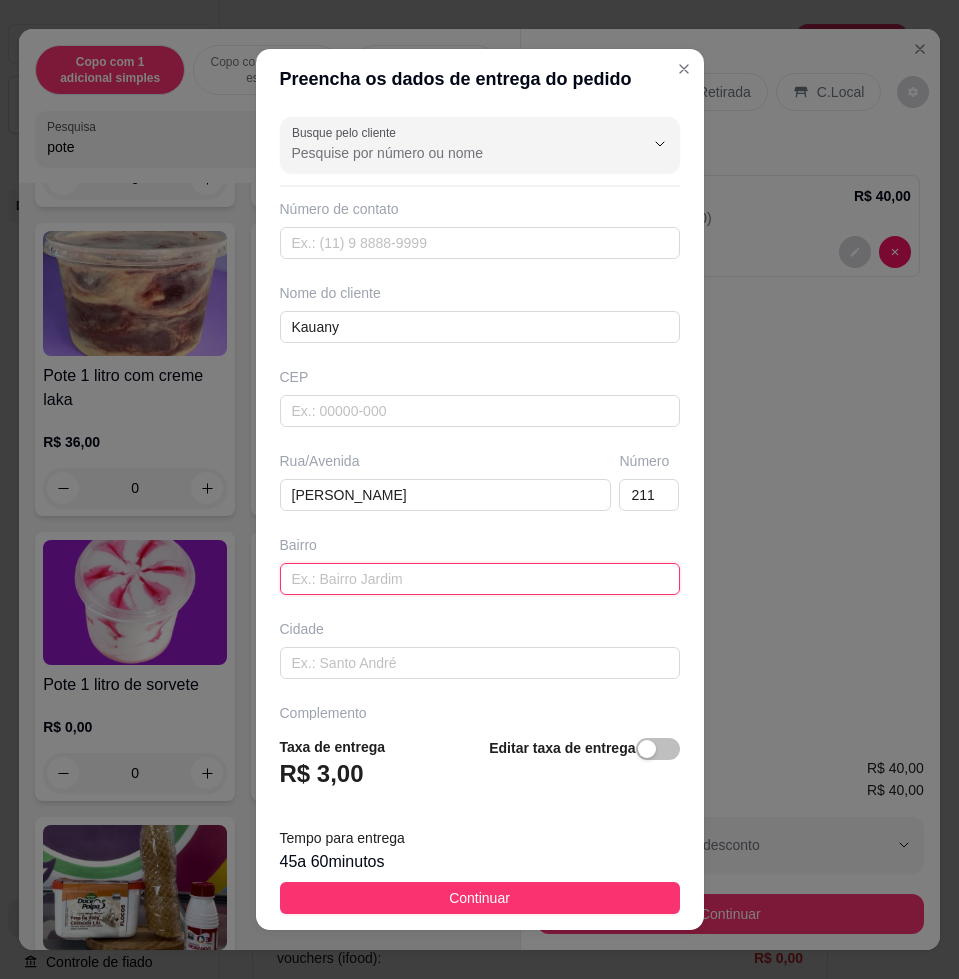 click at bounding box center [480, 579] 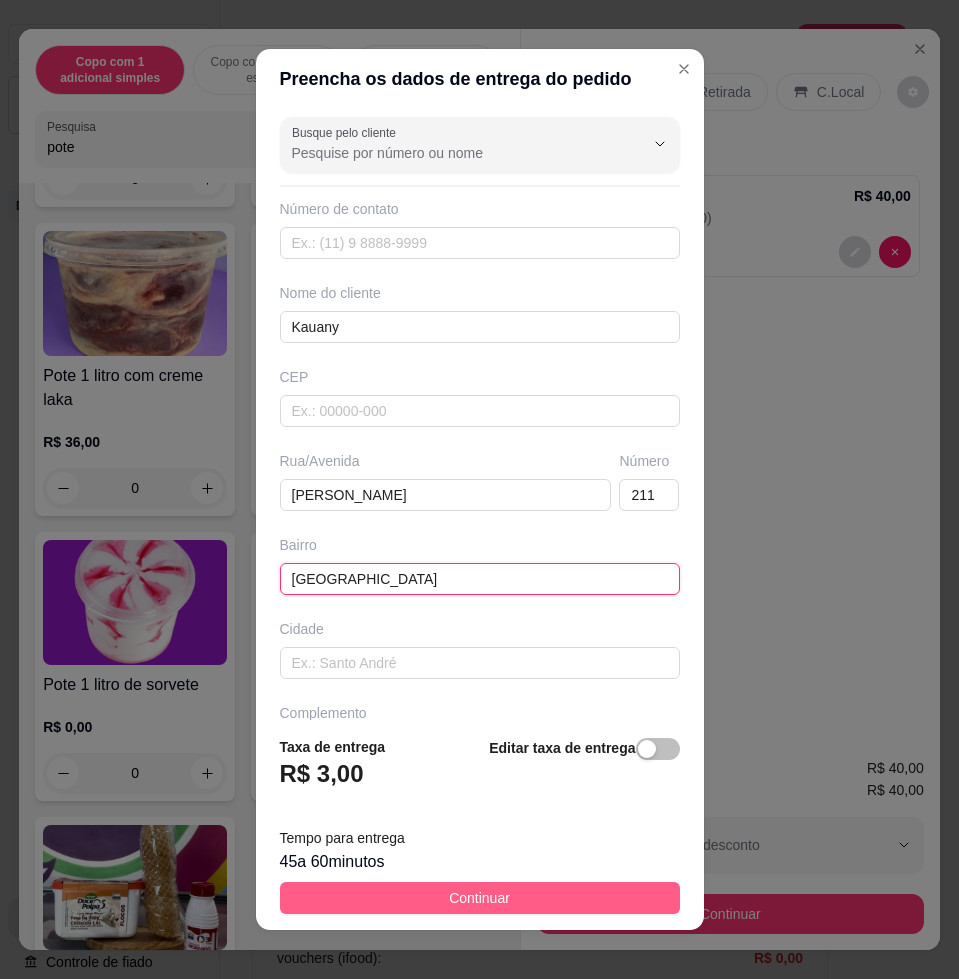 type on "[GEOGRAPHIC_DATA]" 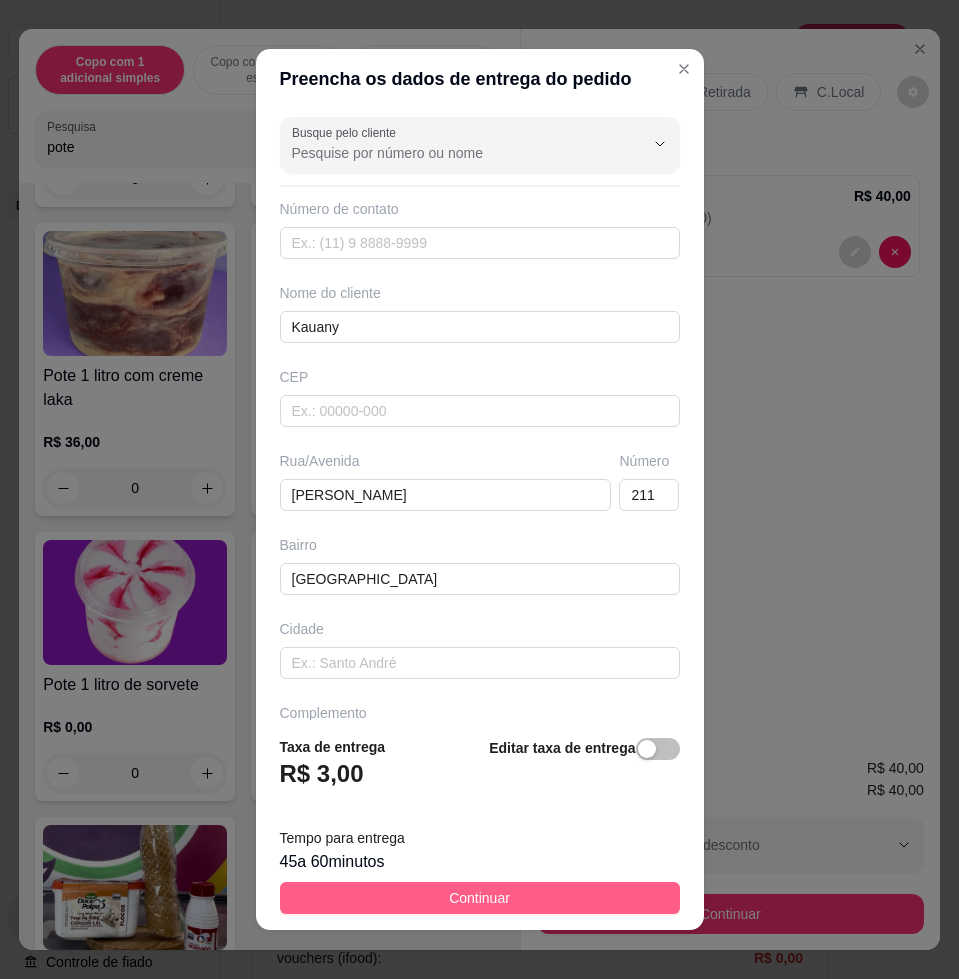 click on "Continuar" at bounding box center [479, 898] 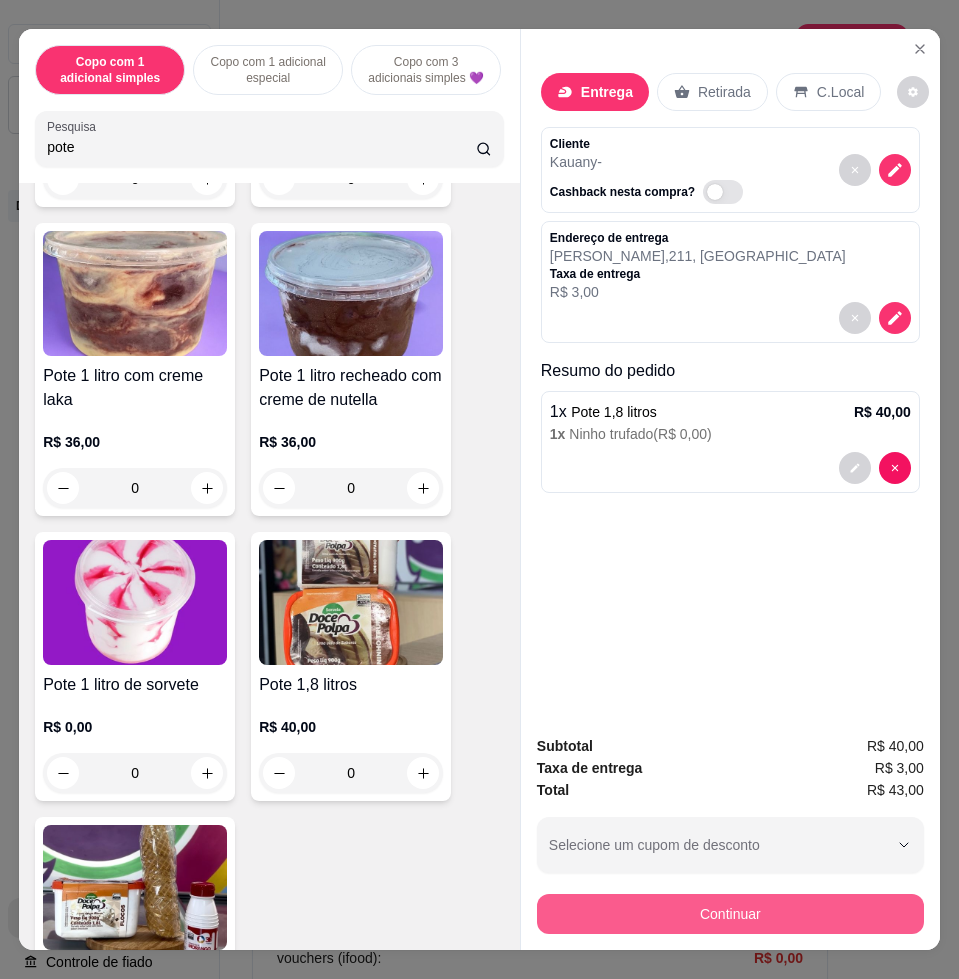 click on "Continuar" at bounding box center [730, 914] 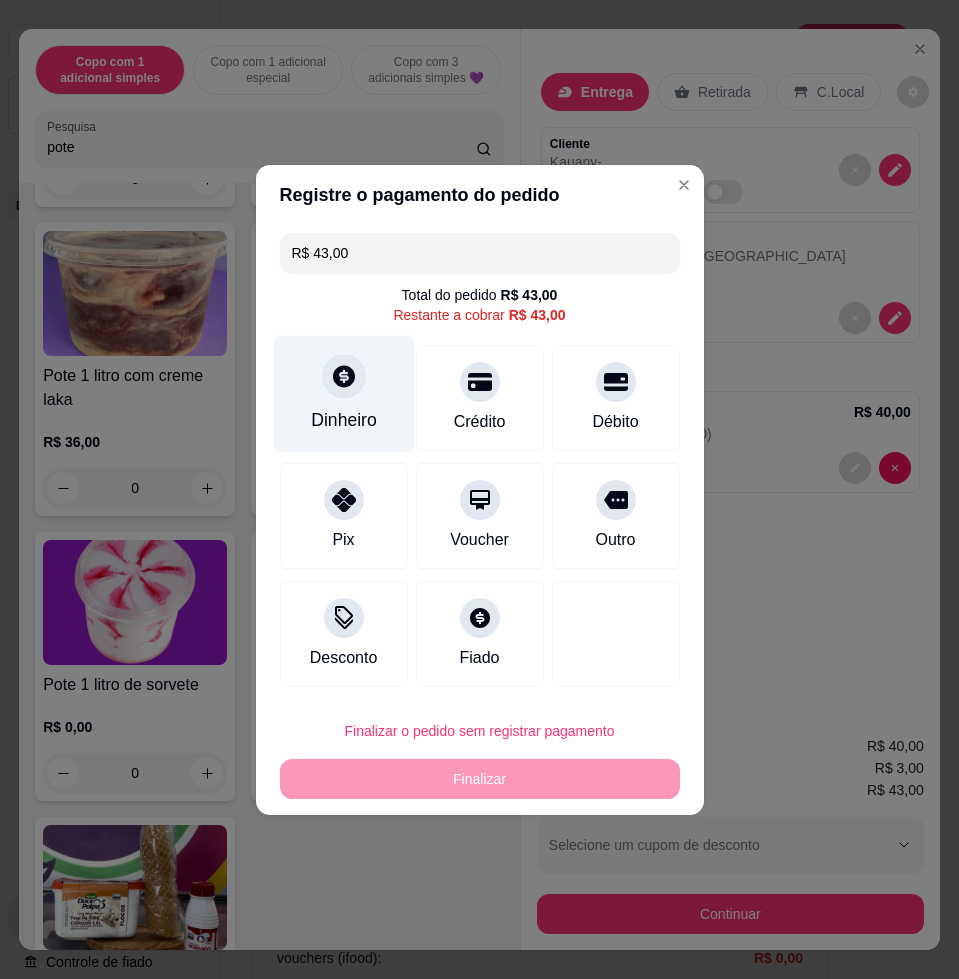 click on "Dinheiro" at bounding box center [343, 393] 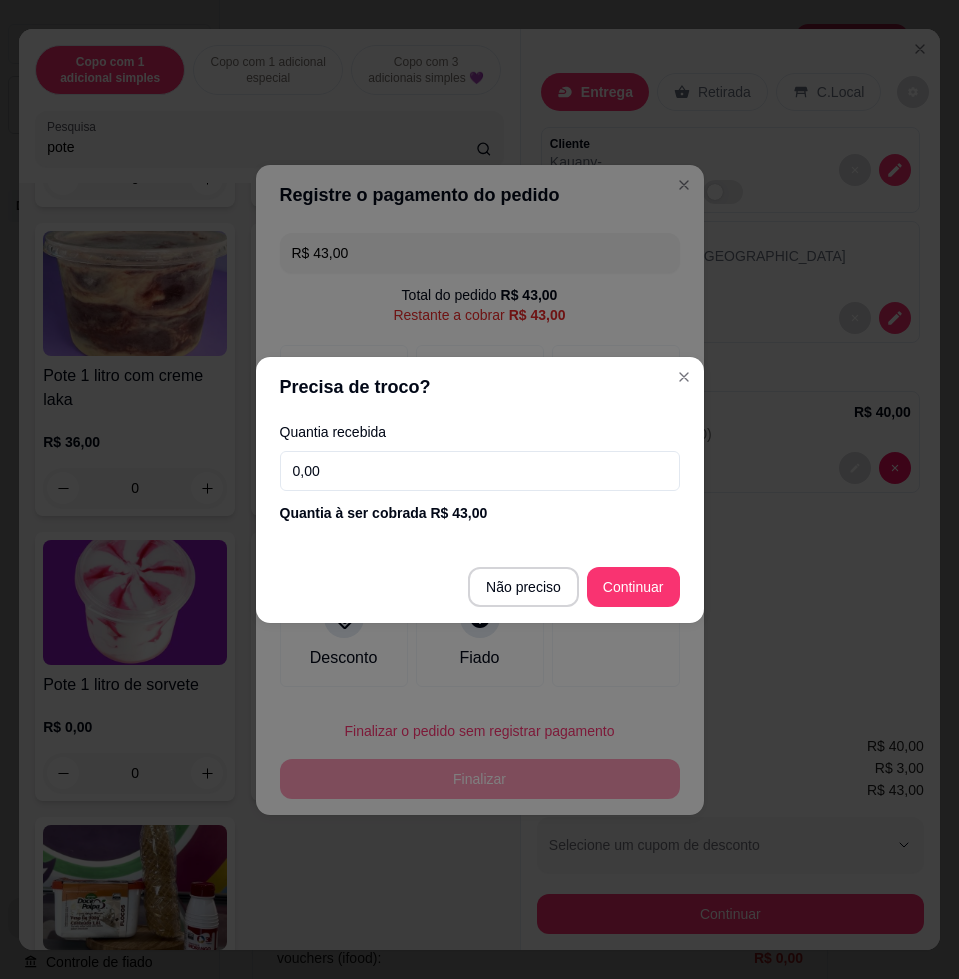 click on "0,00" at bounding box center [480, 471] 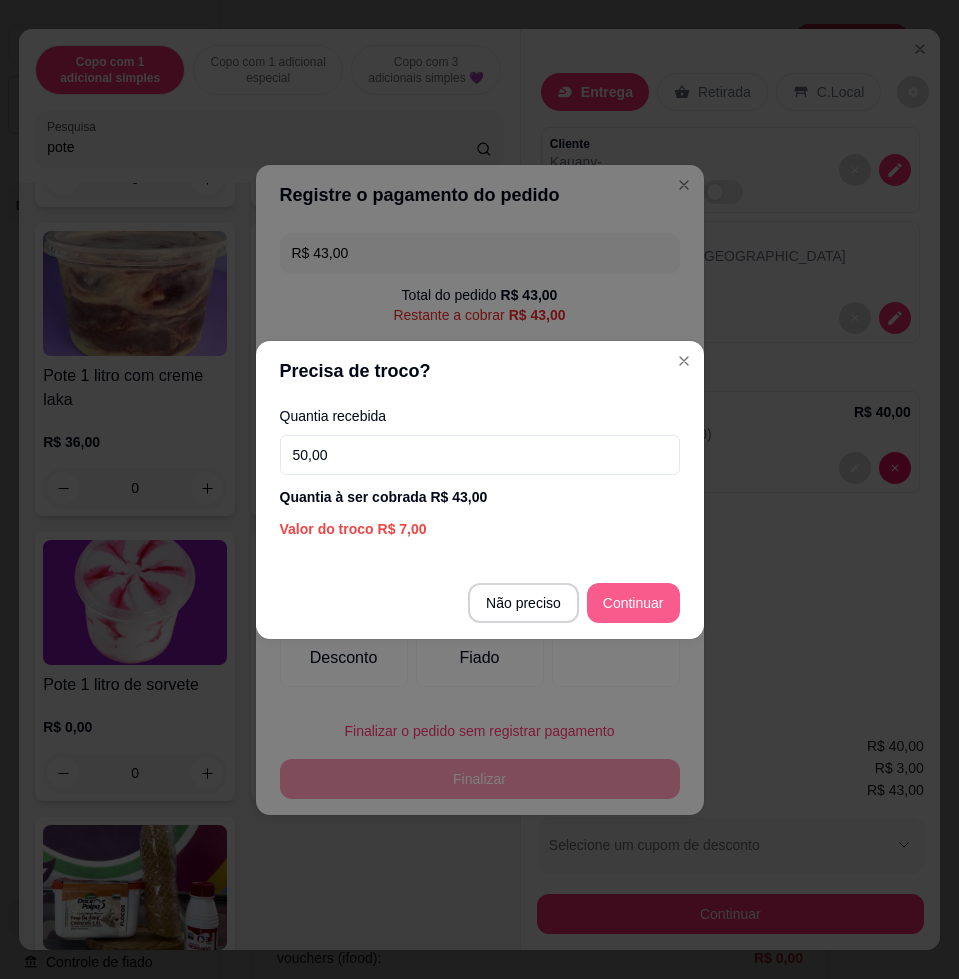 type on "50,00" 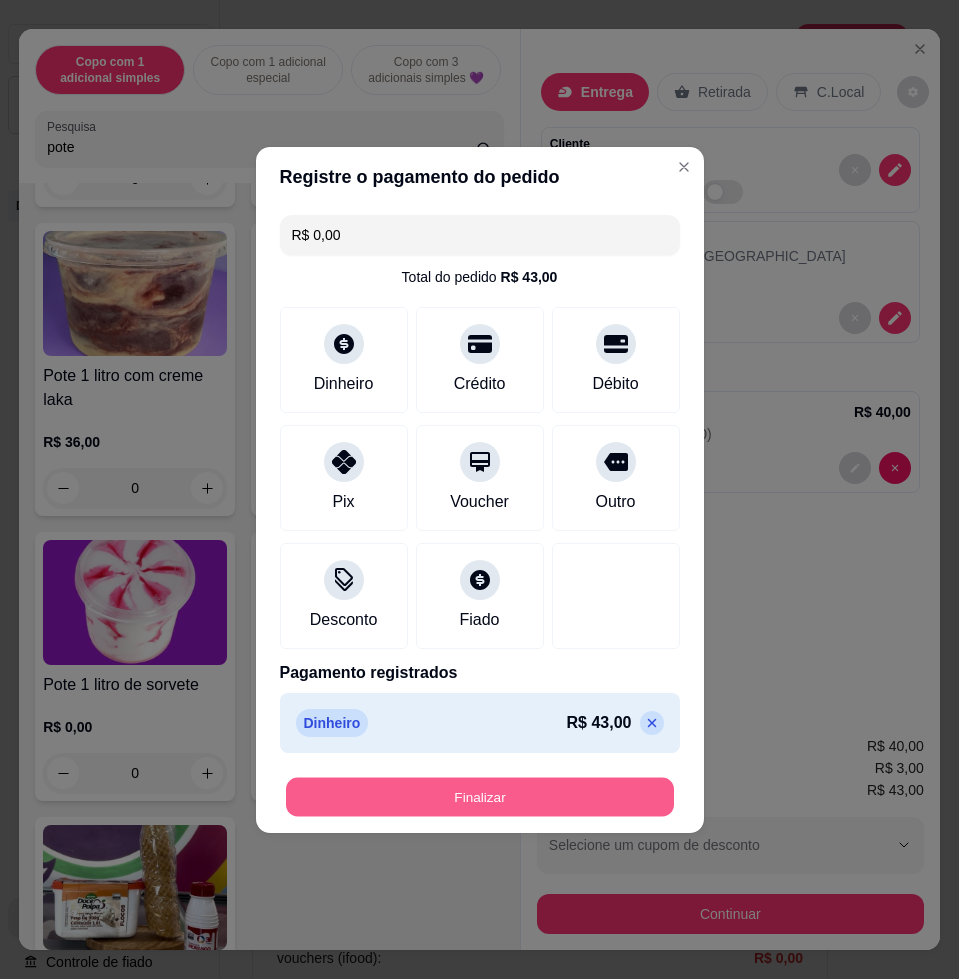 click on "Finalizar" at bounding box center (480, 796) 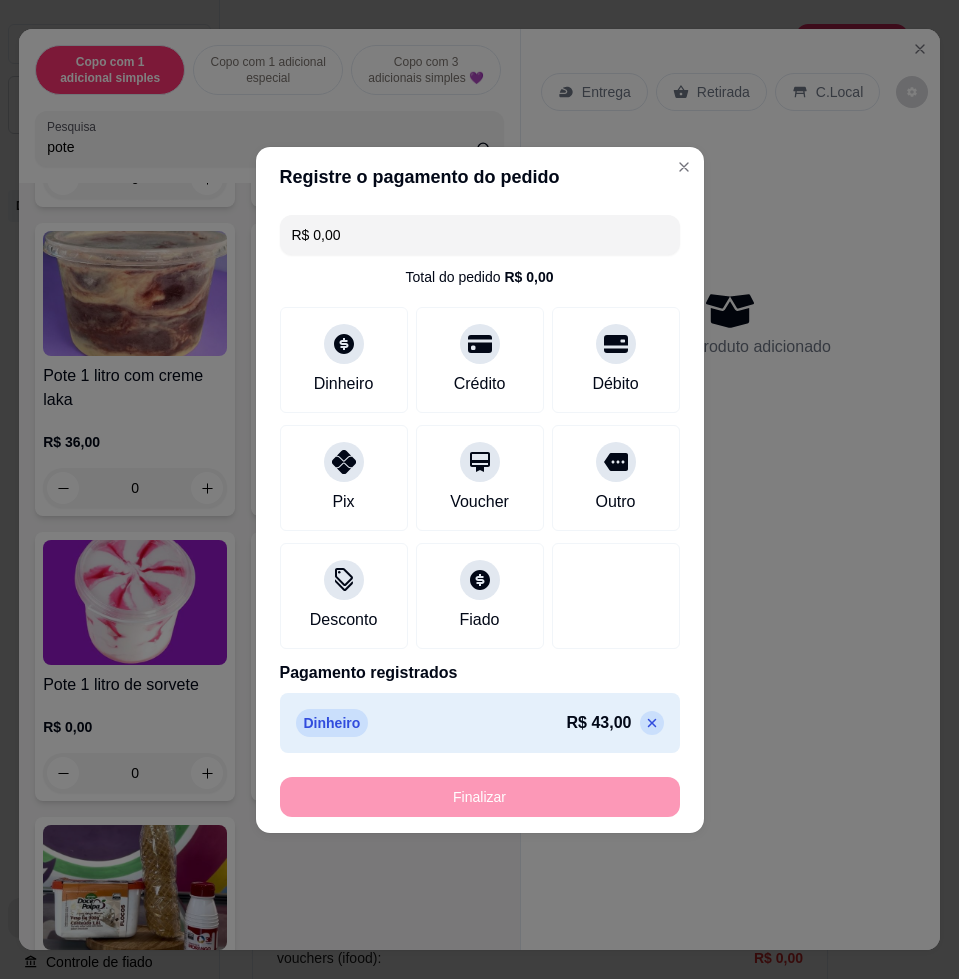 type on "-R$ 43,00" 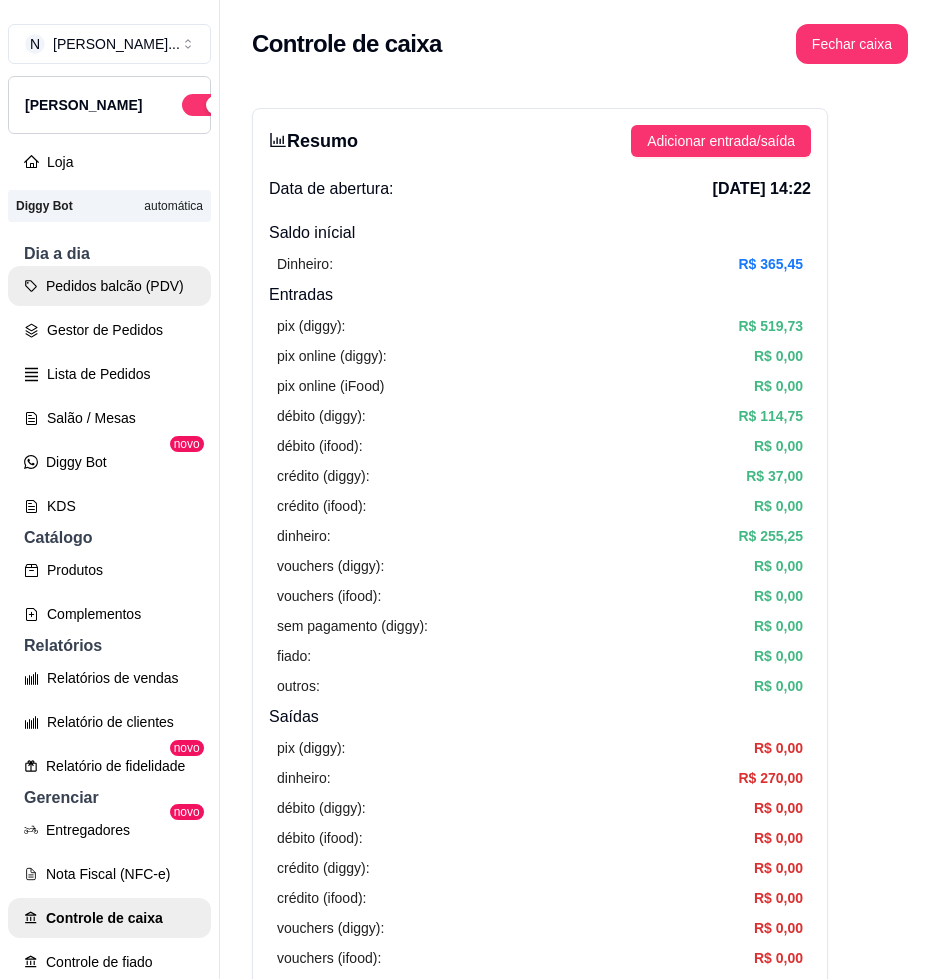 click on "Pedidos balcão (PDV)" at bounding box center (109, 286) 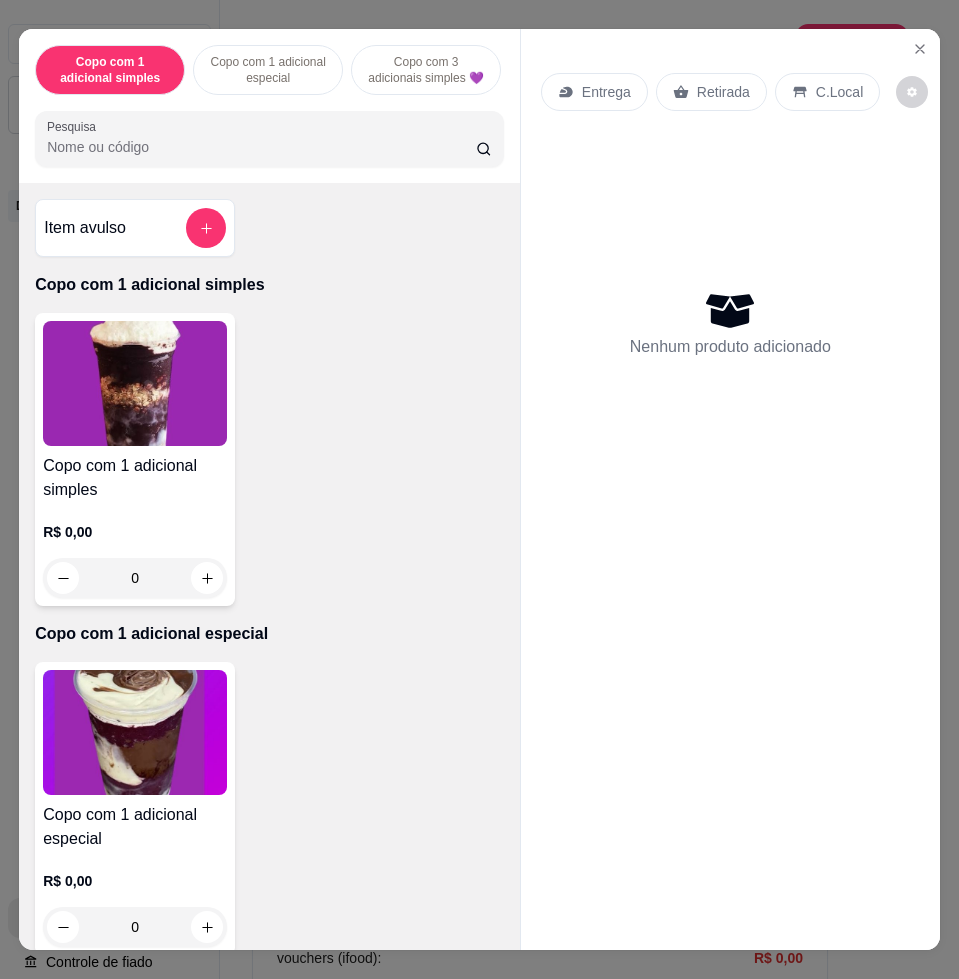 click on "Pesquisa" at bounding box center (261, 147) 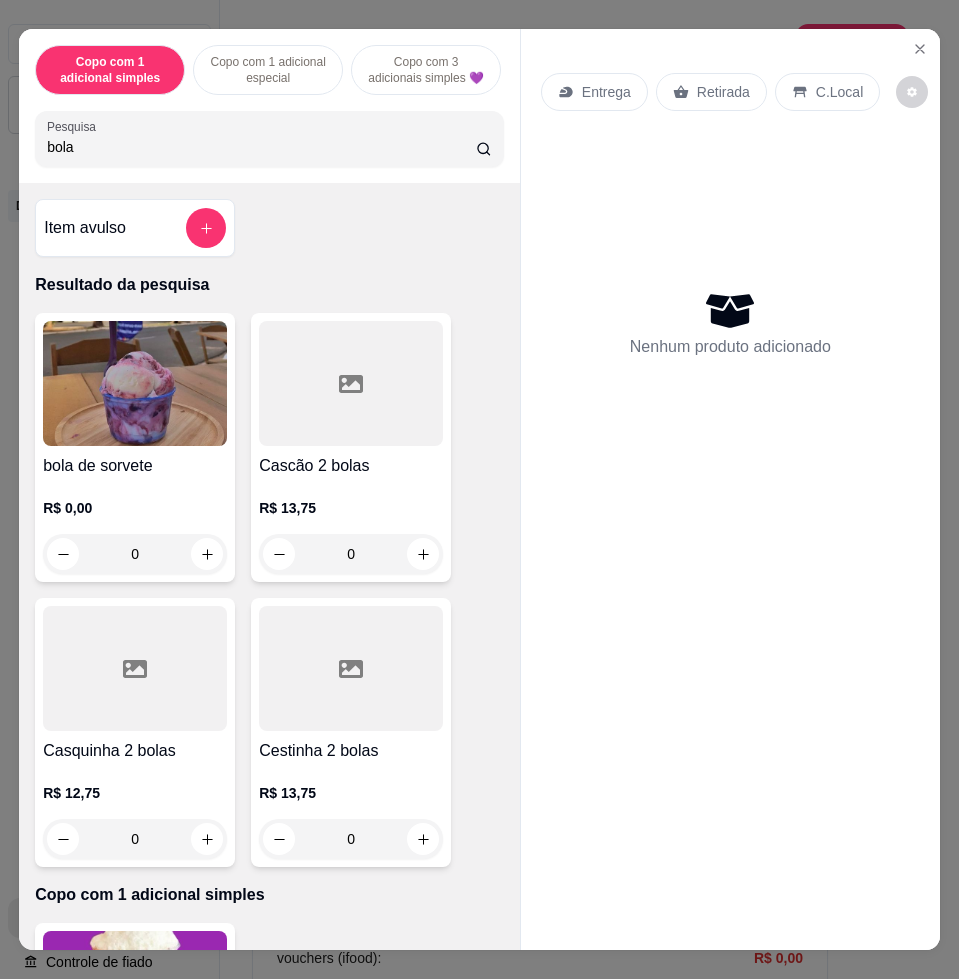 click at bounding box center [135, 383] 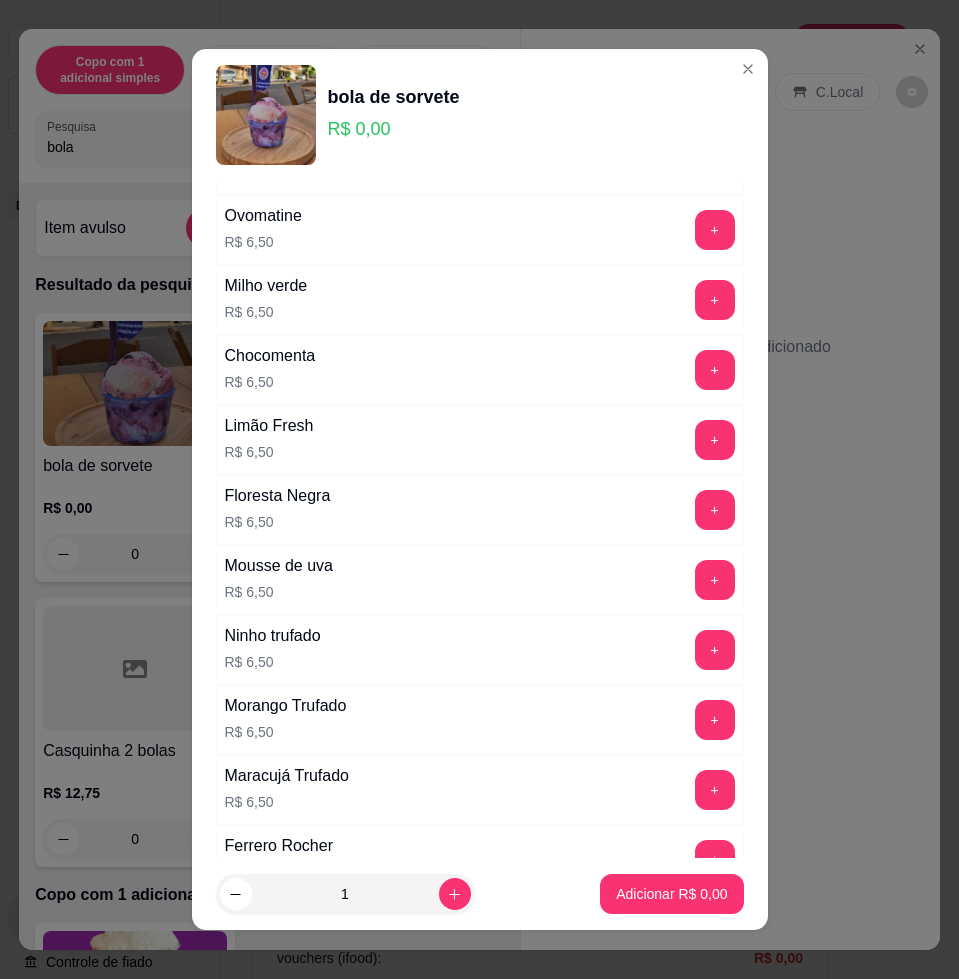 scroll, scrollTop: 1375, scrollLeft: 0, axis: vertical 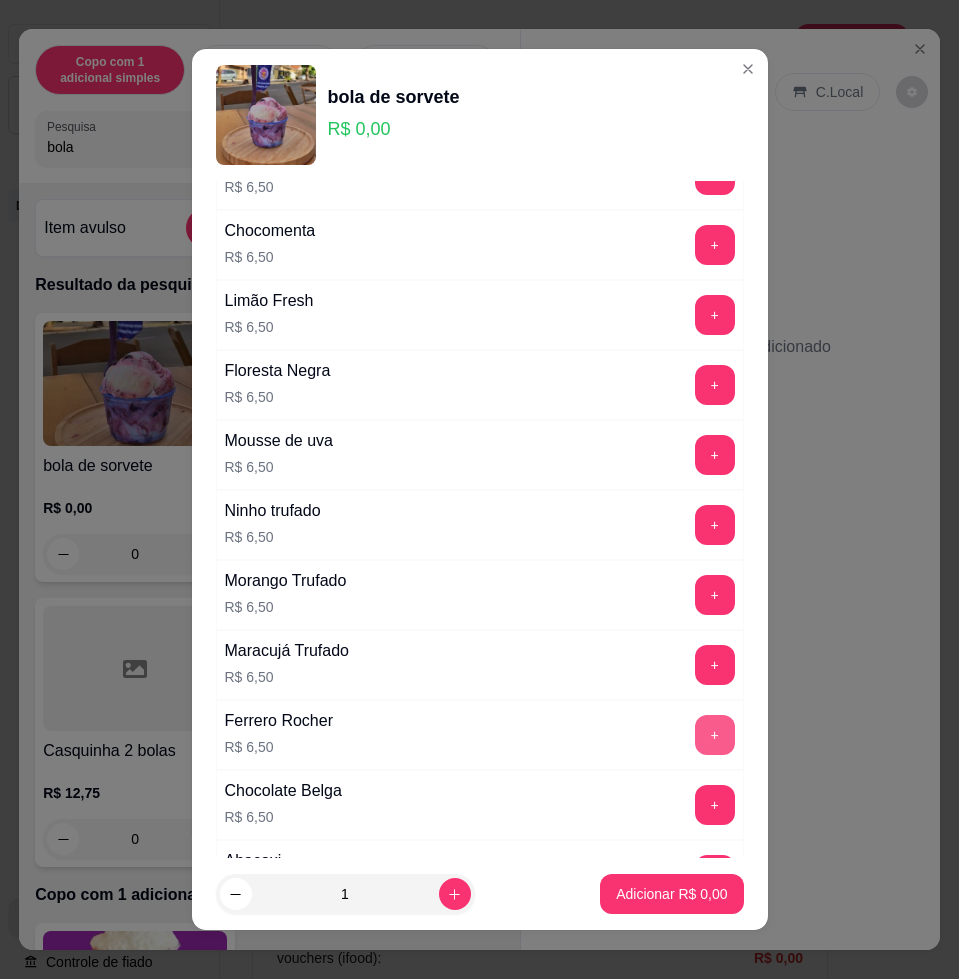 click on "+" at bounding box center (715, 735) 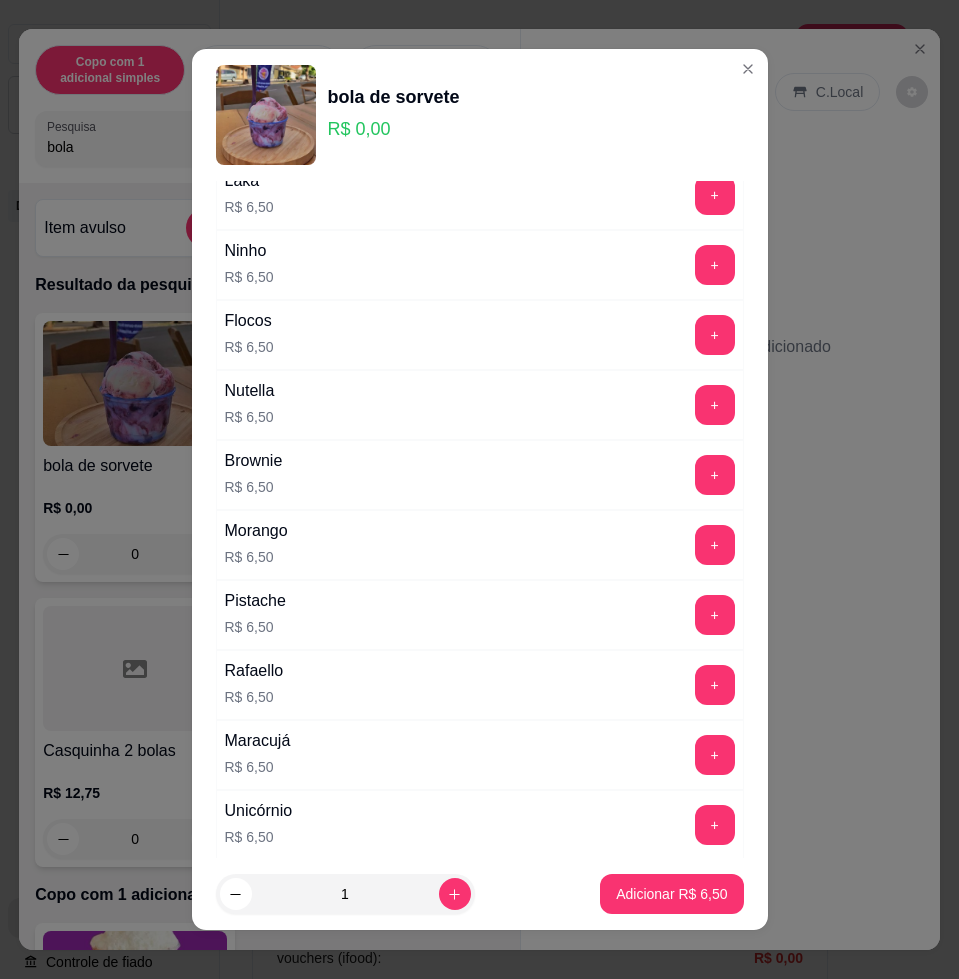 scroll, scrollTop: 500, scrollLeft: 0, axis: vertical 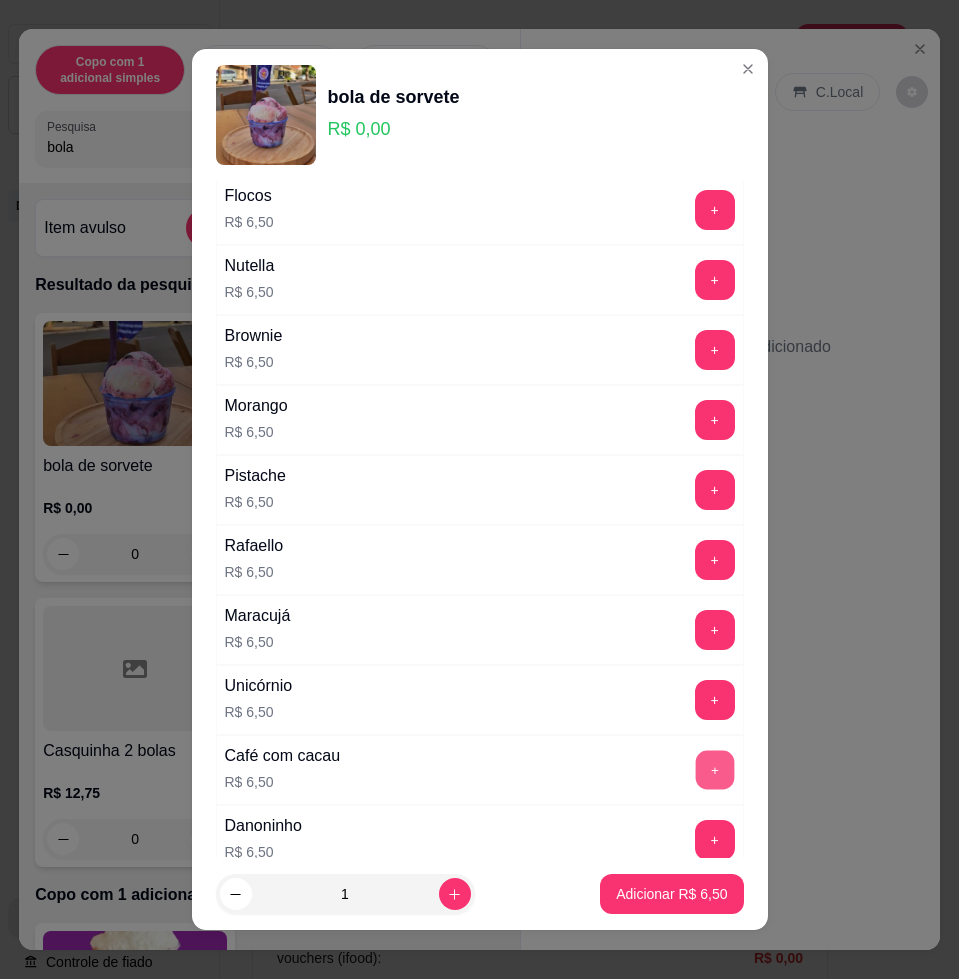 click on "+" at bounding box center [714, 770] 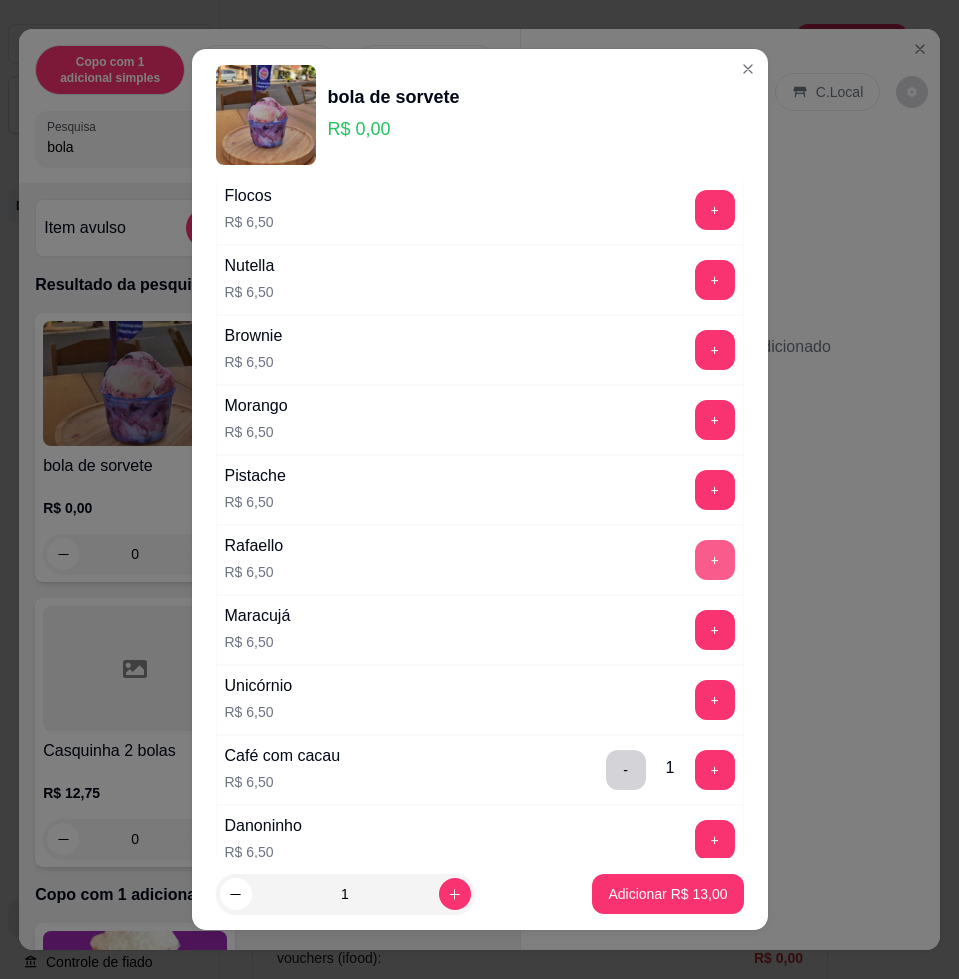 click on "+" at bounding box center [715, 560] 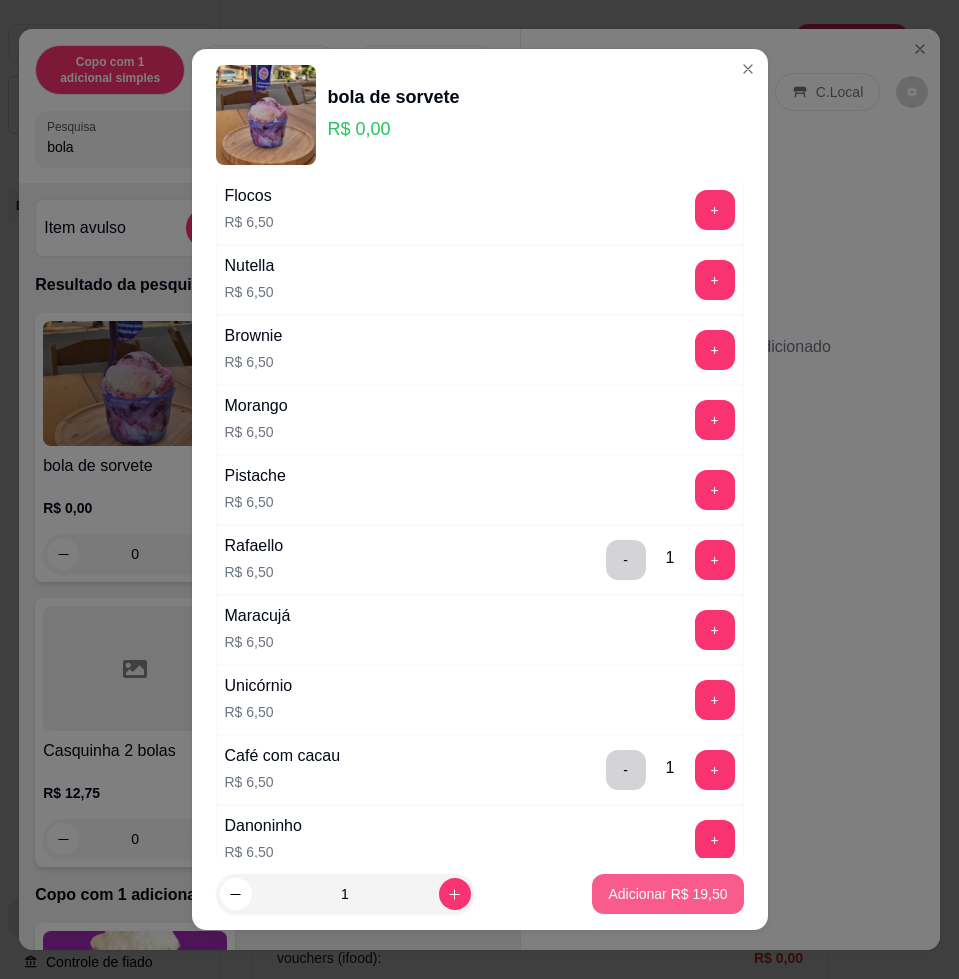 click on "Adicionar   R$ 19,50" at bounding box center (667, 894) 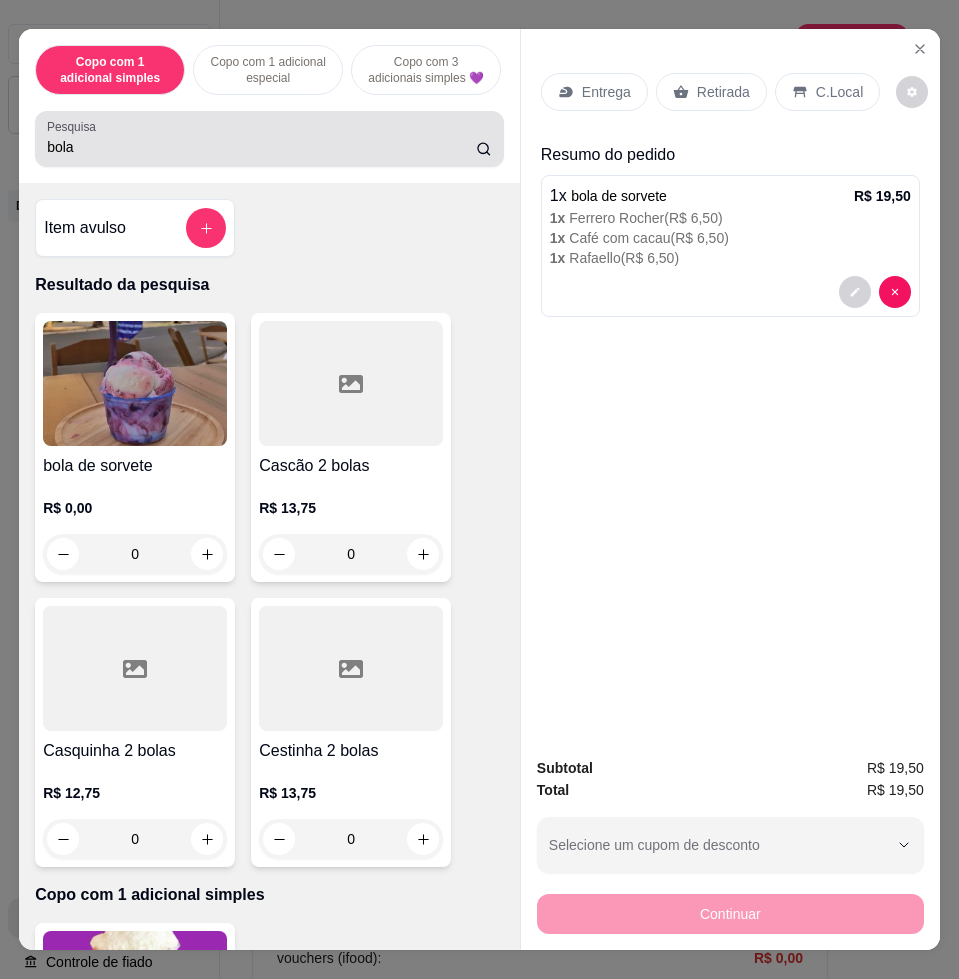 click on "bola" at bounding box center (261, 147) 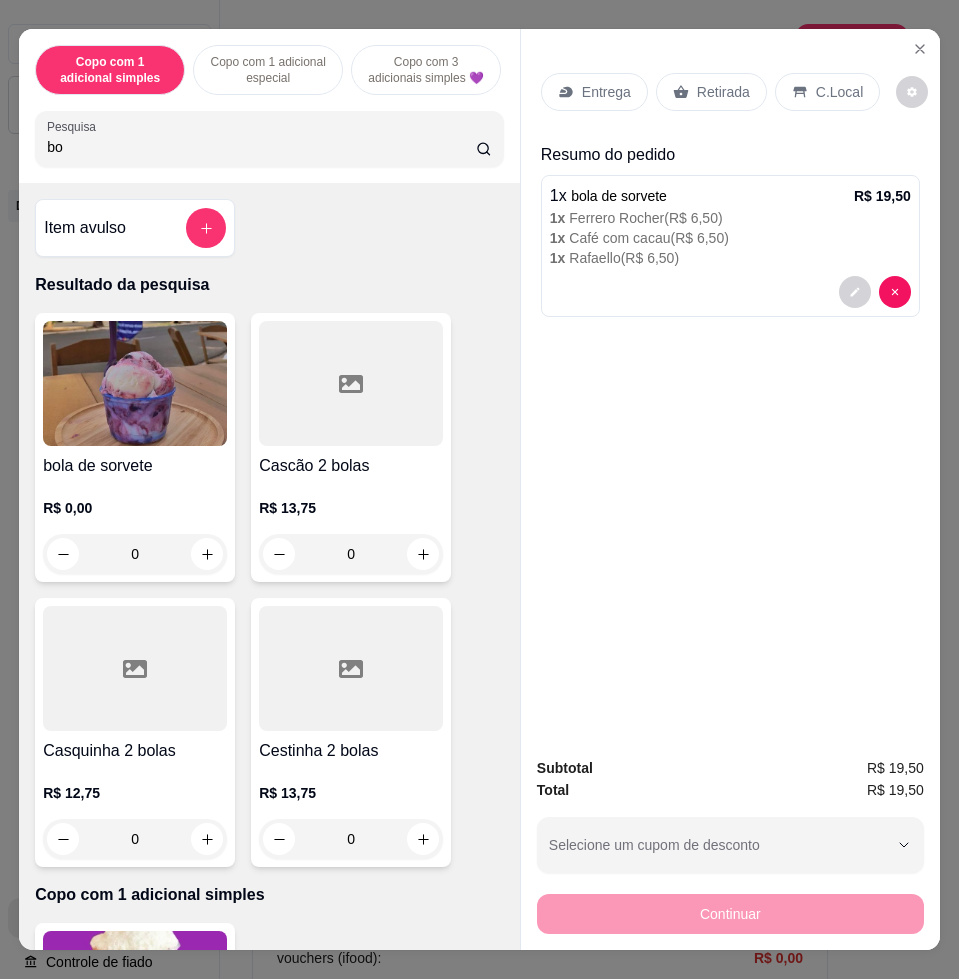 type on "b" 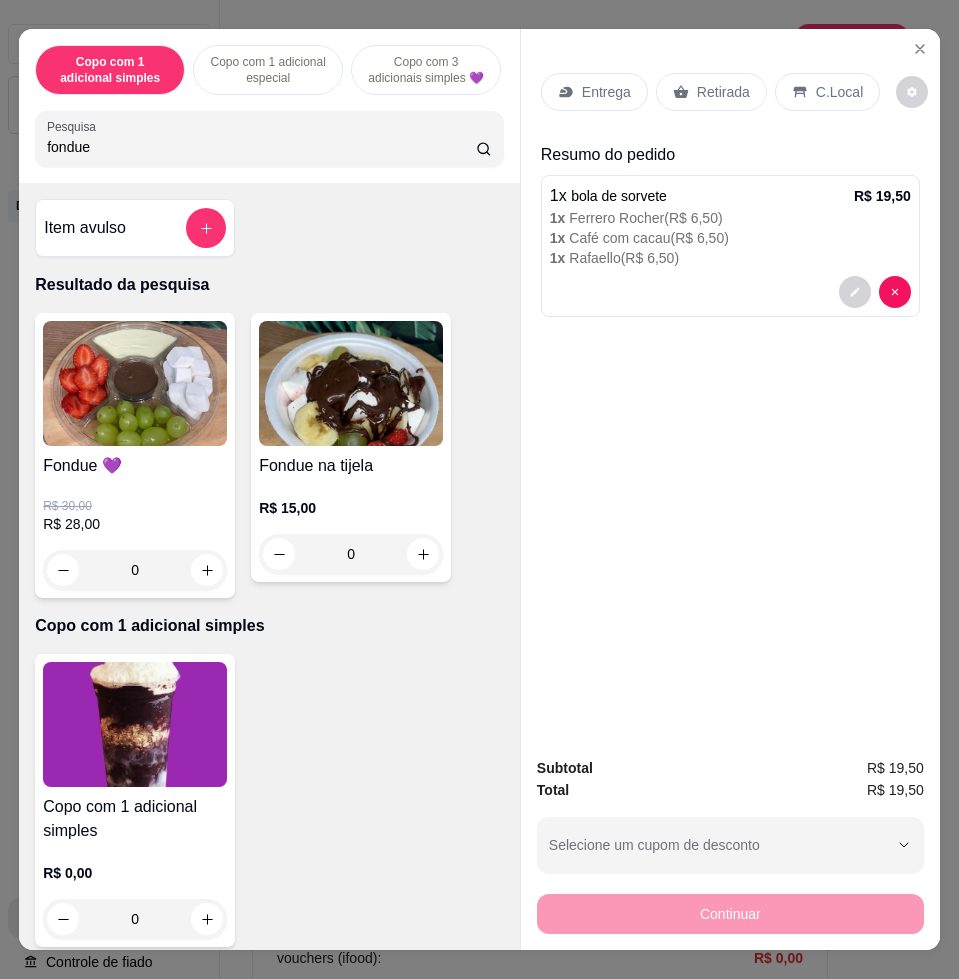 type on "fondue" 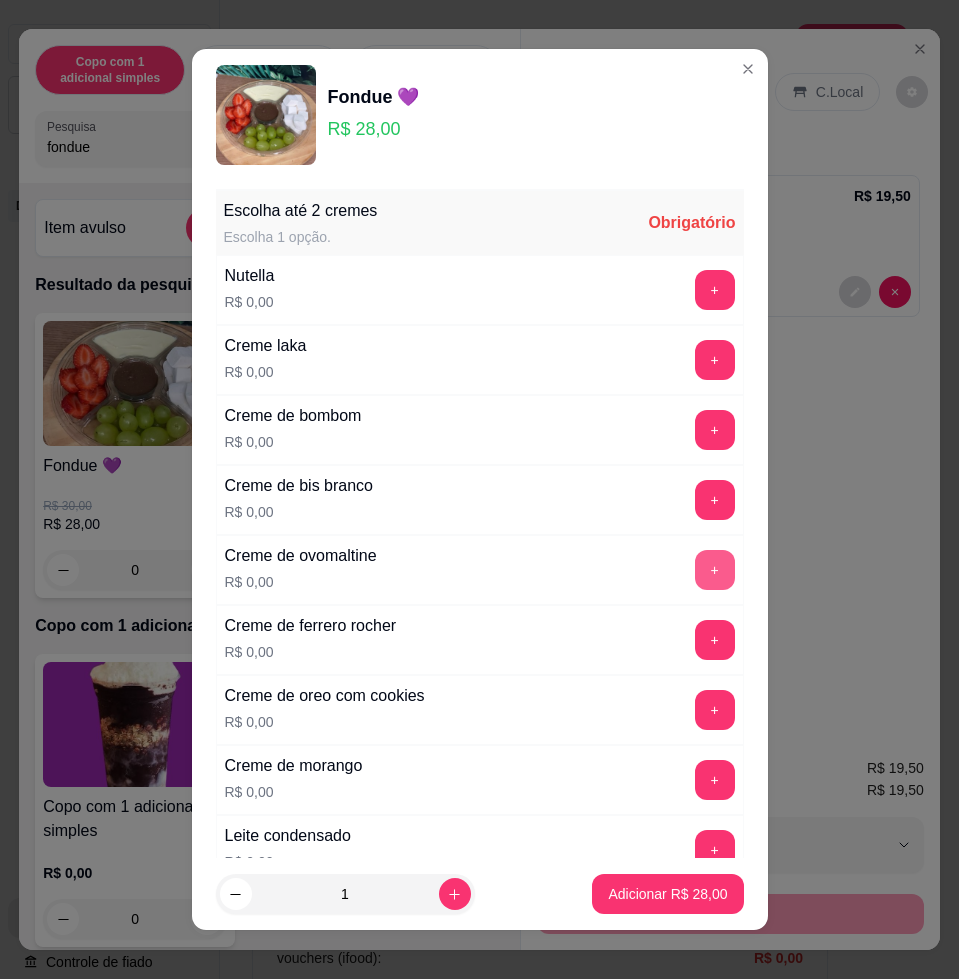 click on "+" at bounding box center (715, 570) 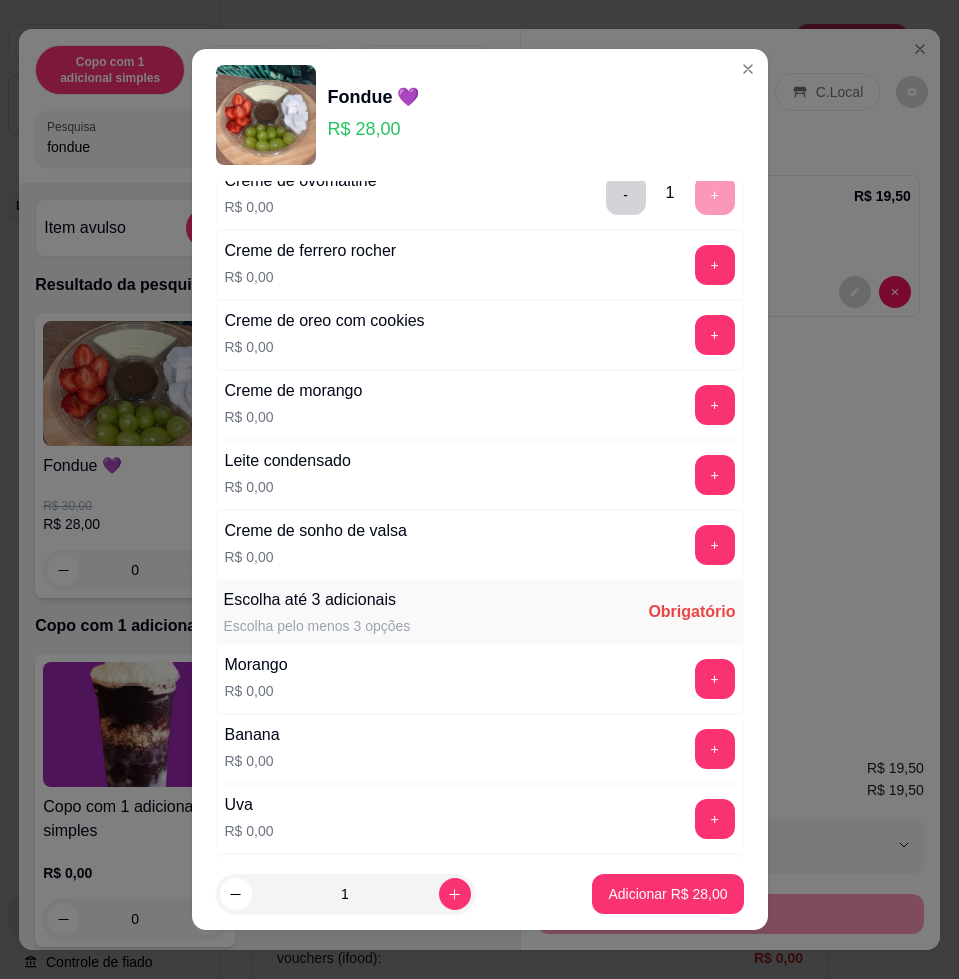 scroll, scrollTop: 625, scrollLeft: 0, axis: vertical 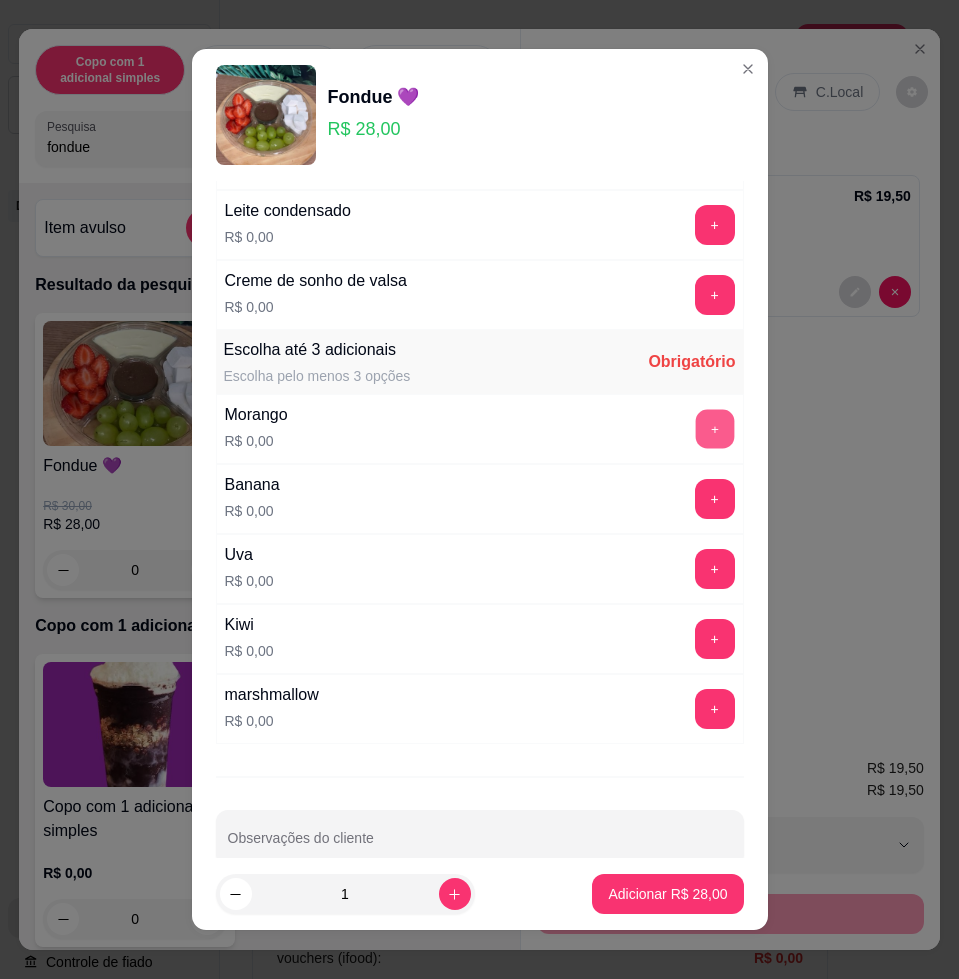 click on "+" at bounding box center (714, 429) 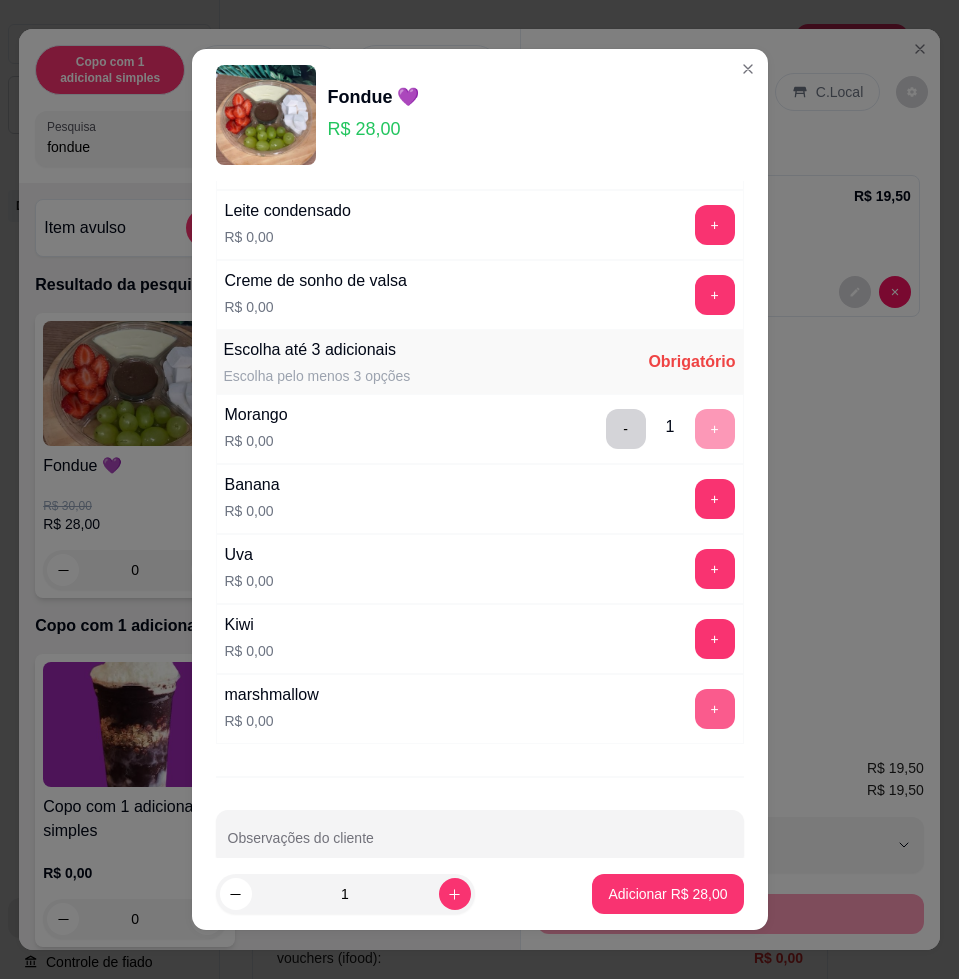 click on "+" at bounding box center [715, 709] 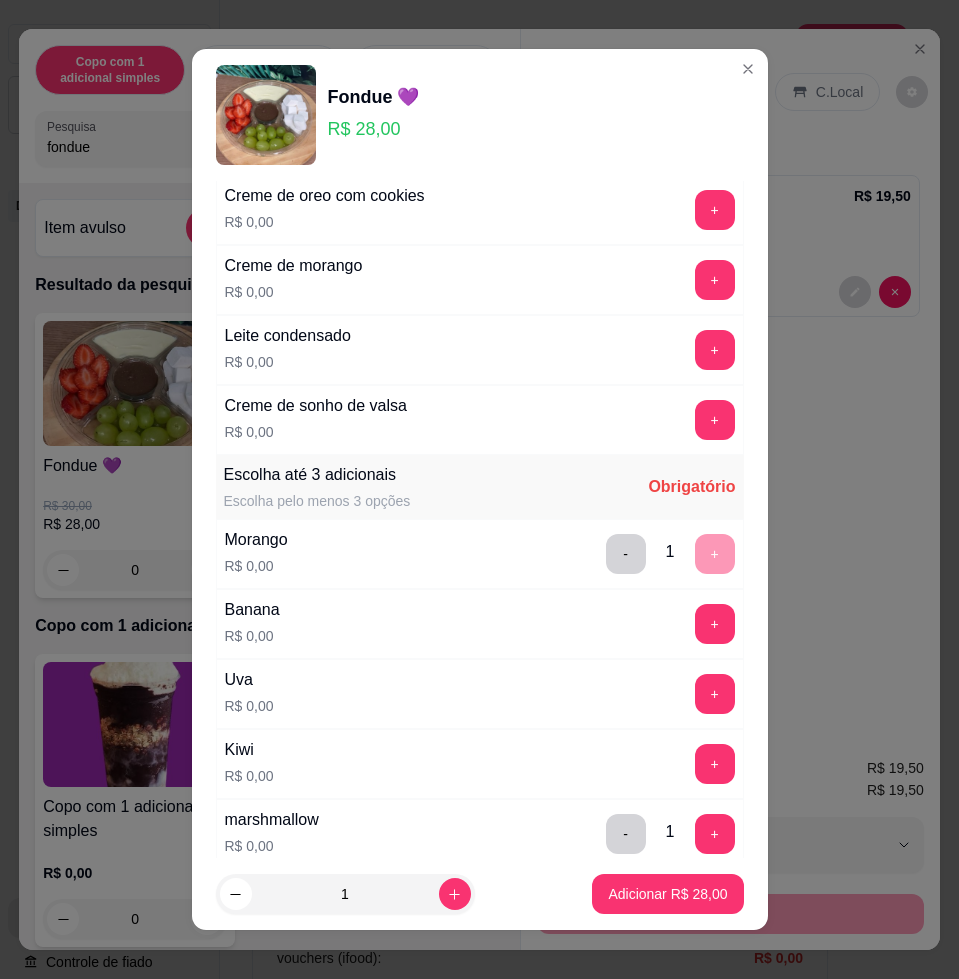 scroll, scrollTop: 661, scrollLeft: 0, axis: vertical 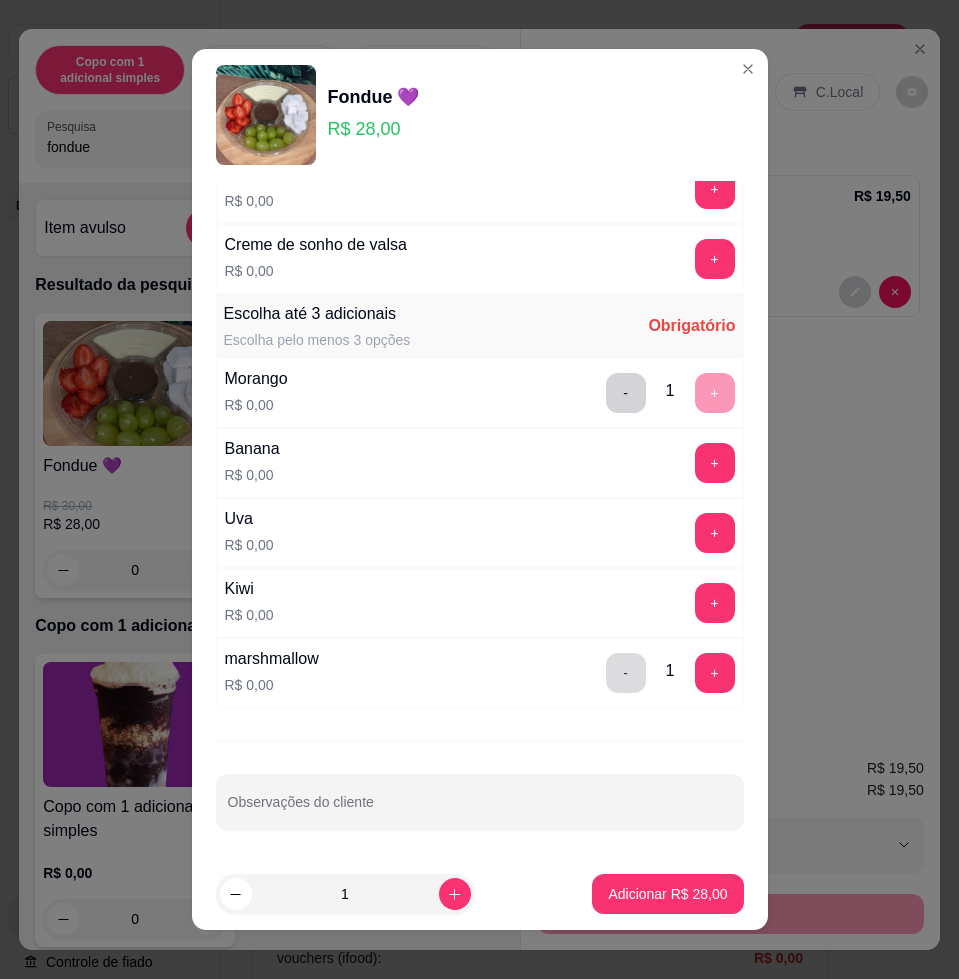 click on "-" at bounding box center (626, 673) 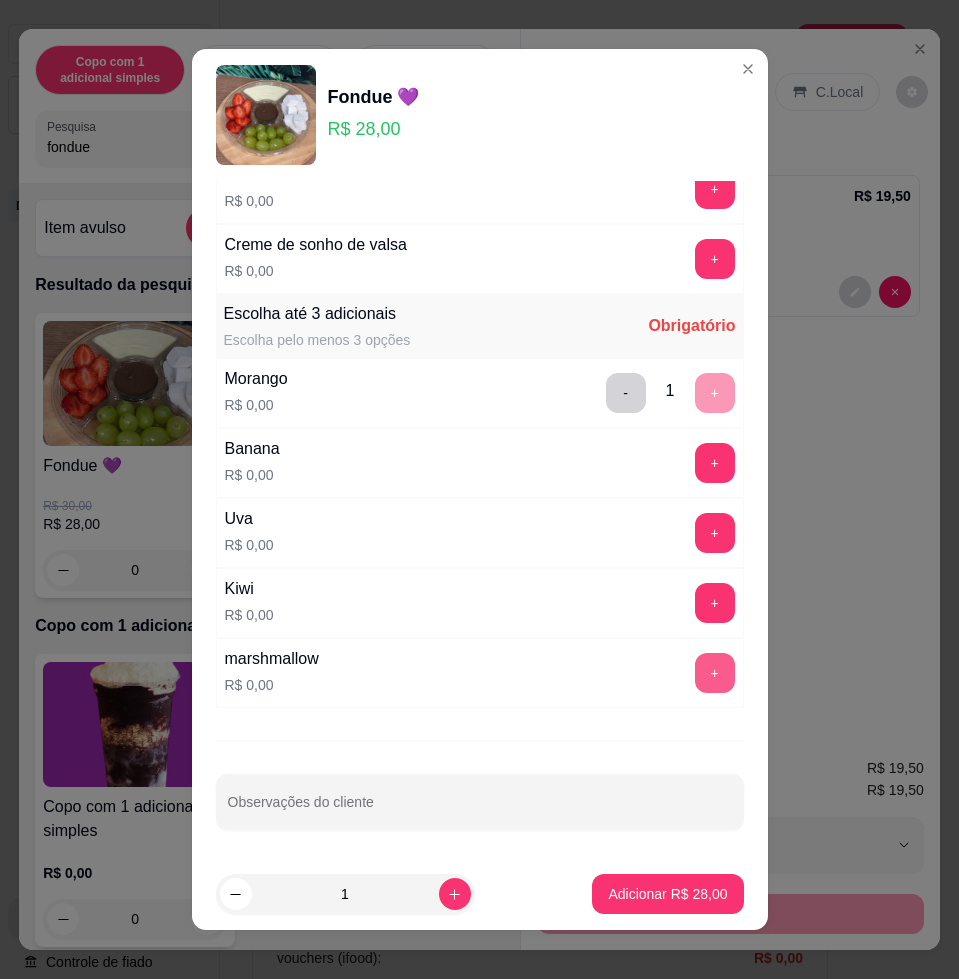 click on "+" at bounding box center (715, 673) 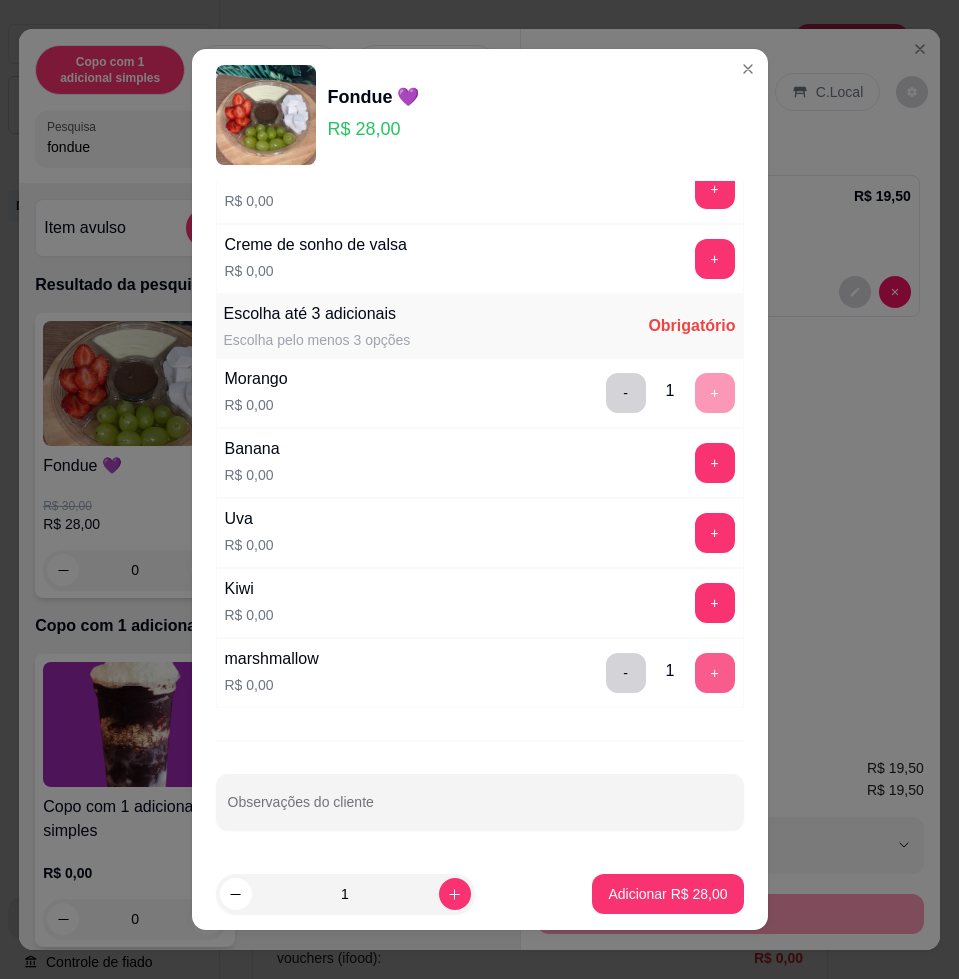 click on "+" at bounding box center (715, 673) 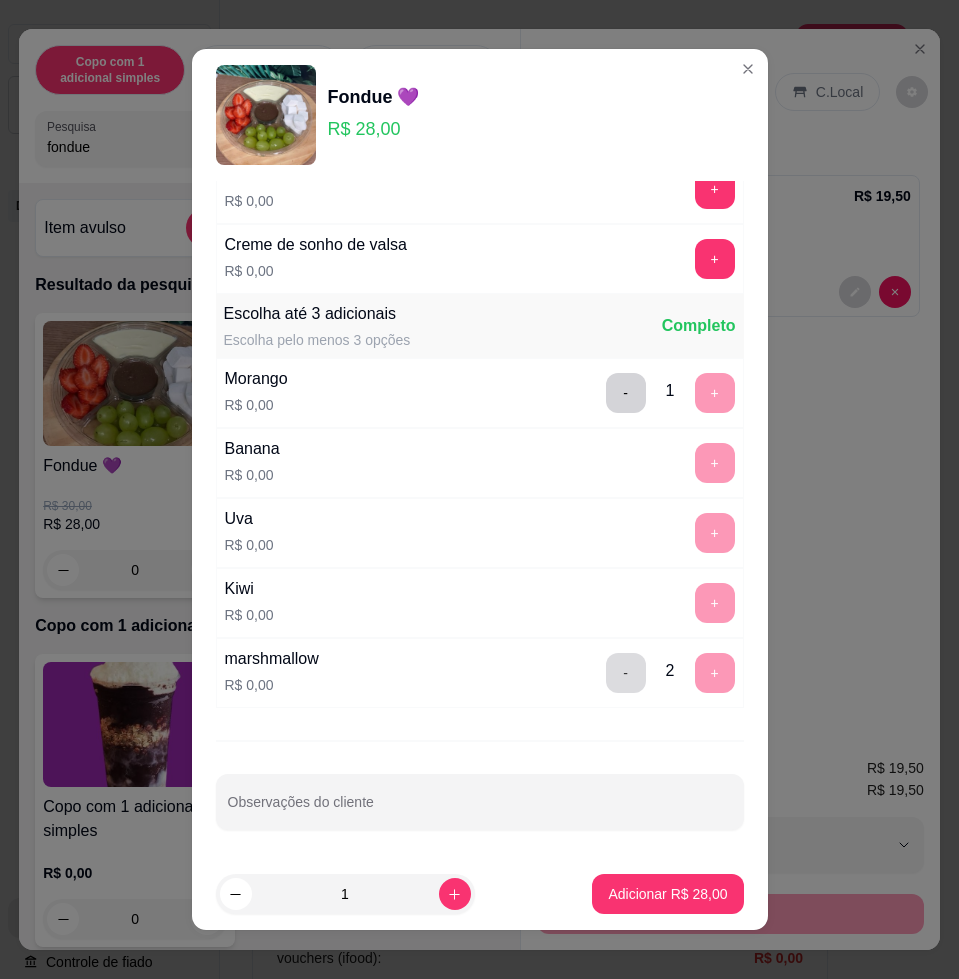 click on "- 2 +" at bounding box center [670, 673] 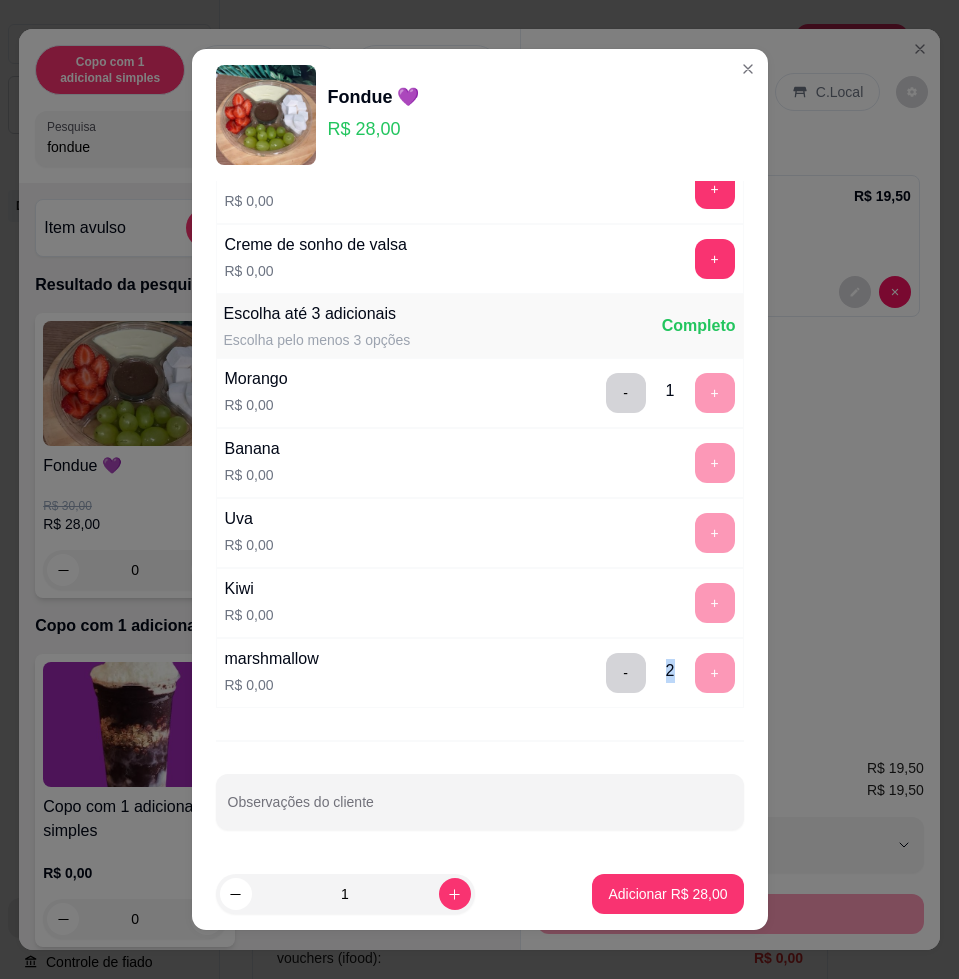 click on "- 2 +" at bounding box center (670, 673) 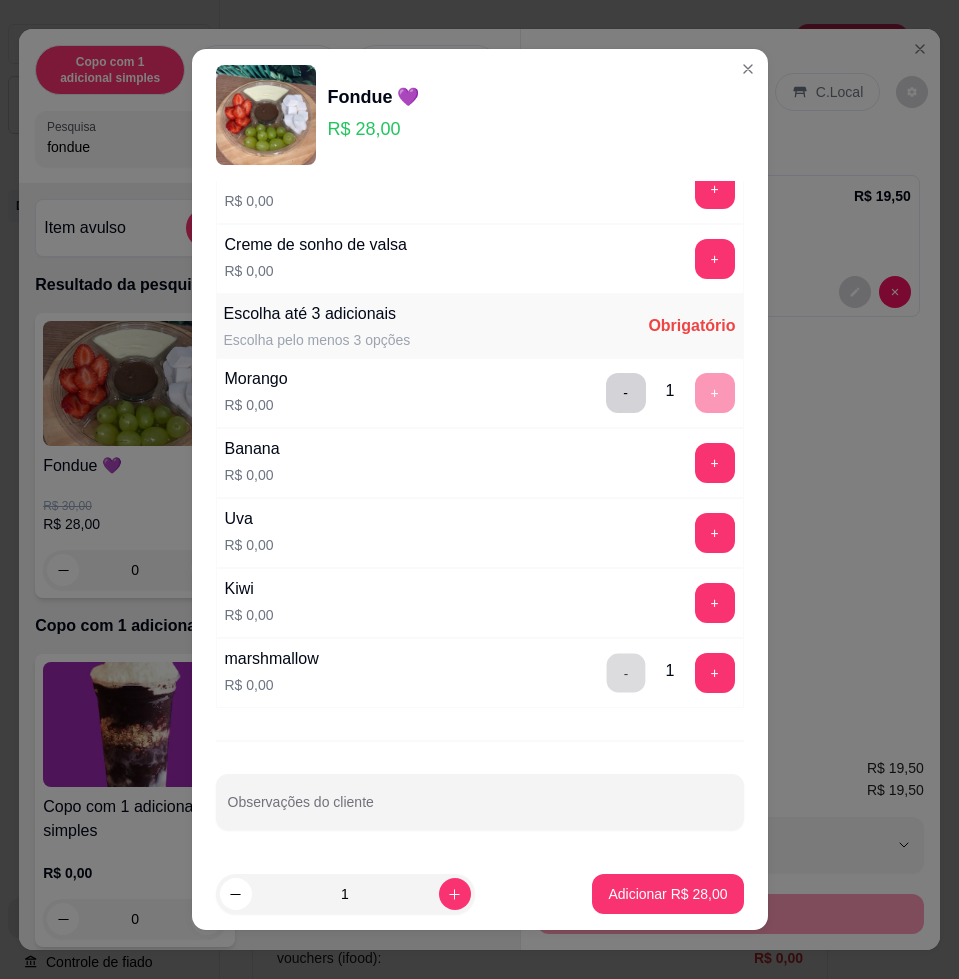 click on "-" at bounding box center (625, 673) 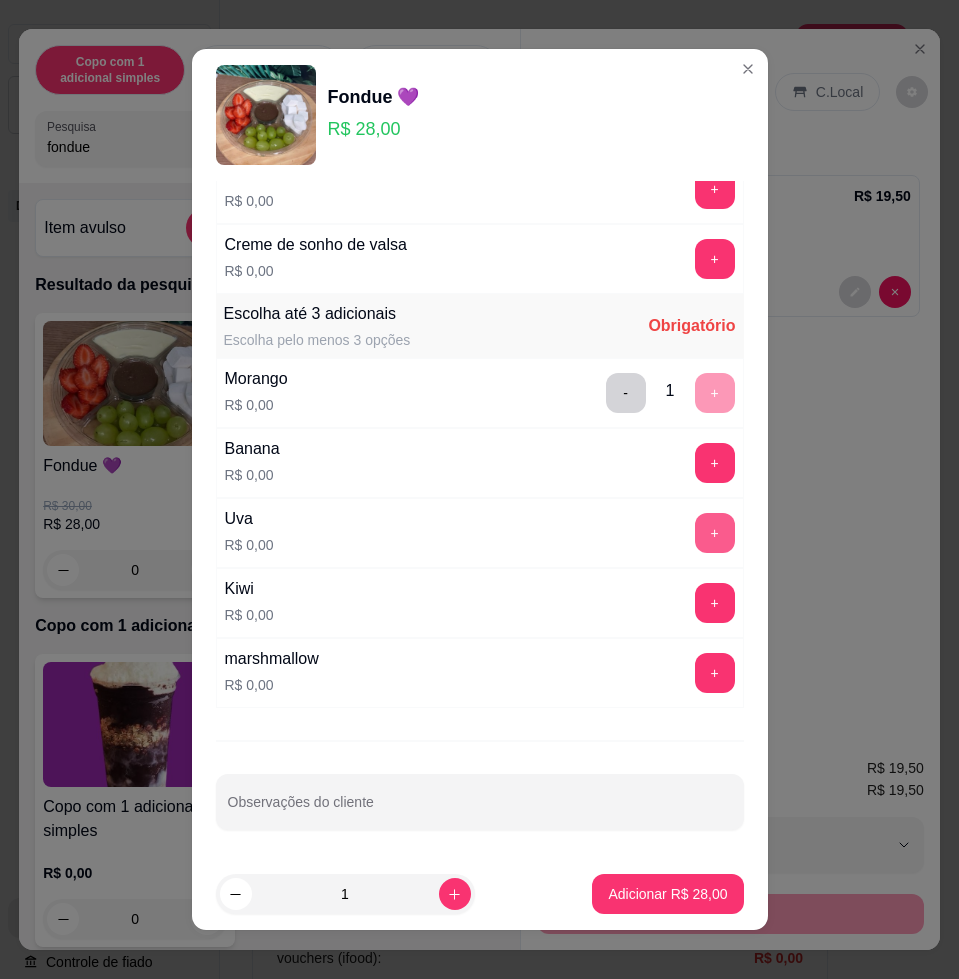 click on "+" at bounding box center [715, 533] 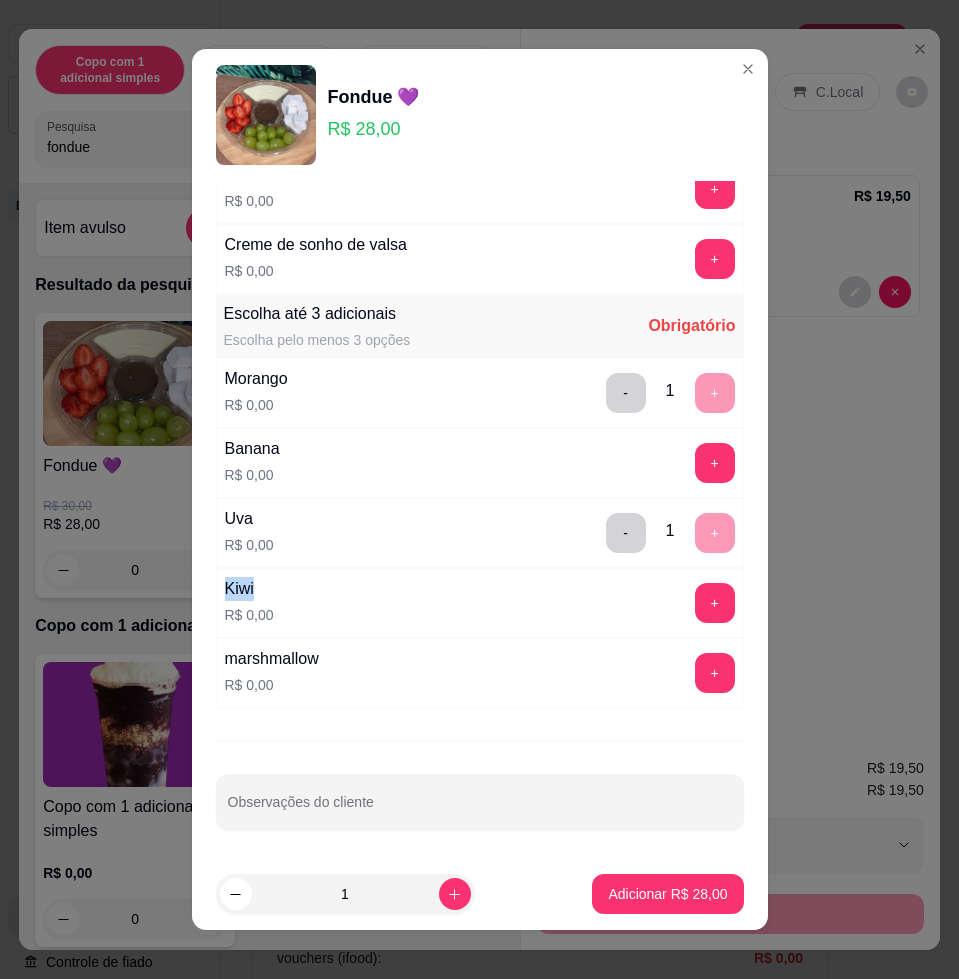 click on "- 1 +" at bounding box center (670, 533) 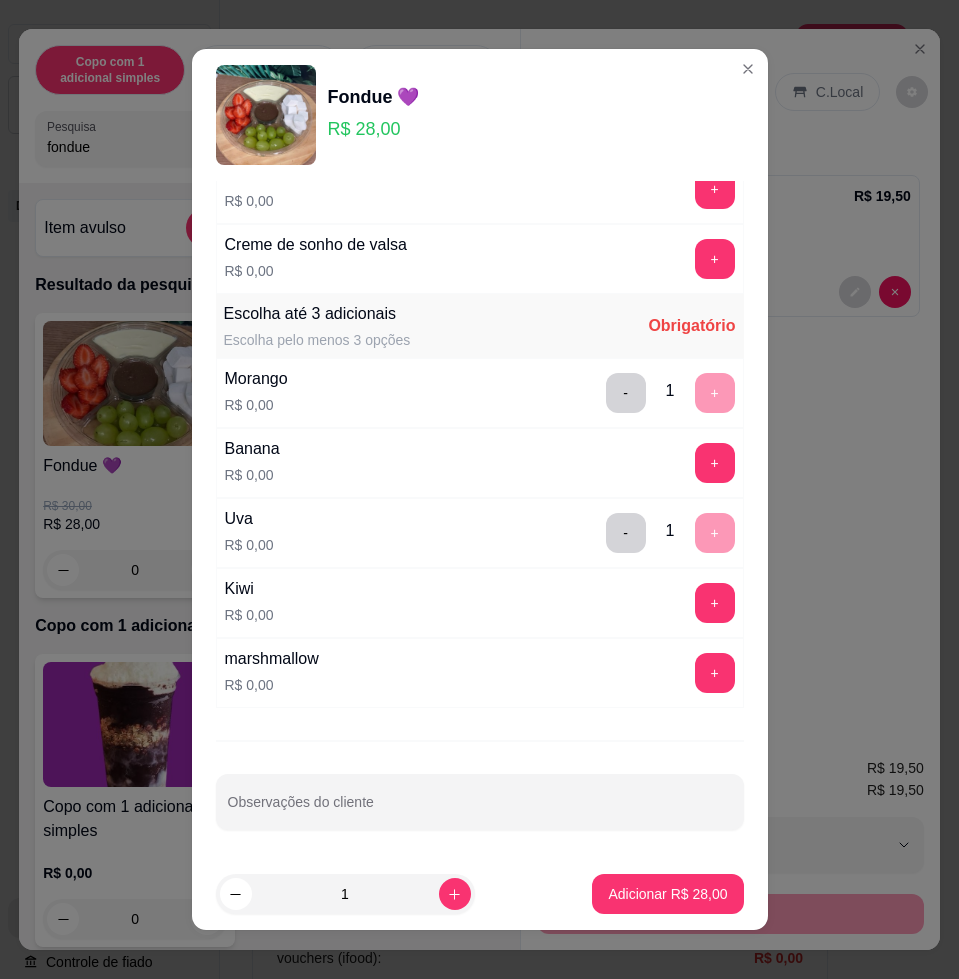 click on "- 1 +" at bounding box center (670, 533) 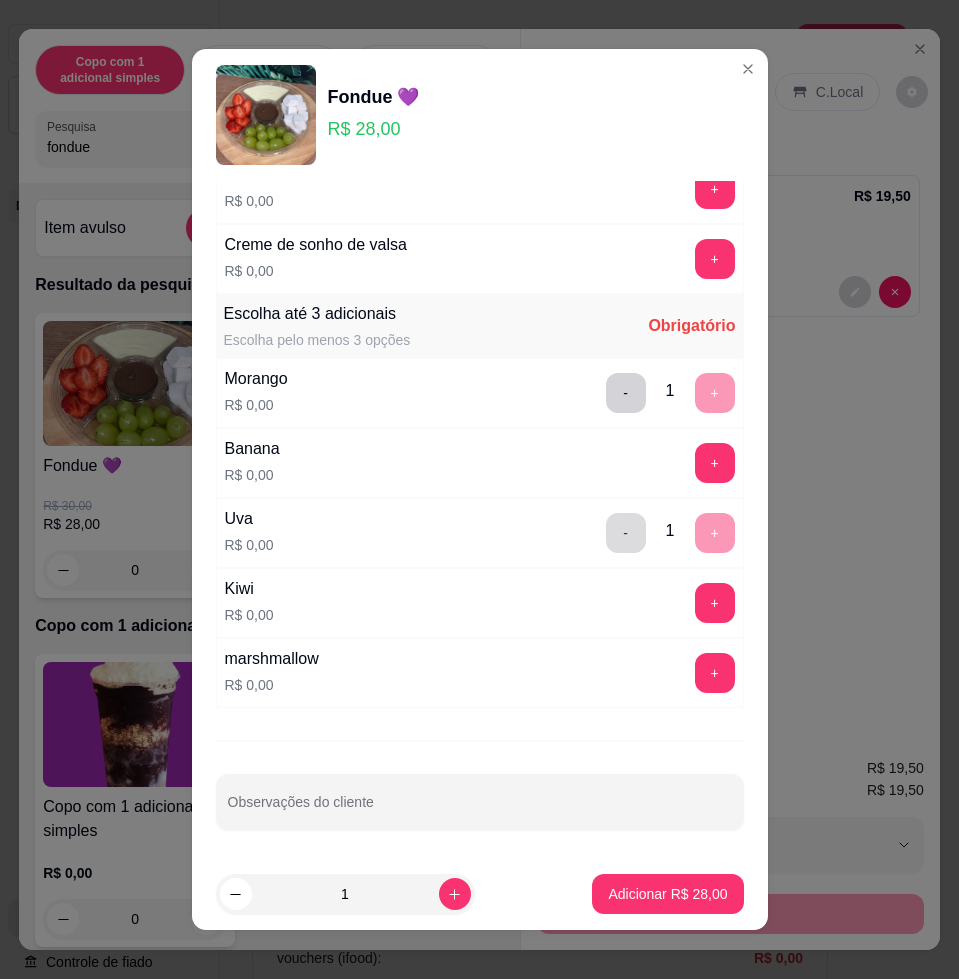 click on "-" at bounding box center [626, 533] 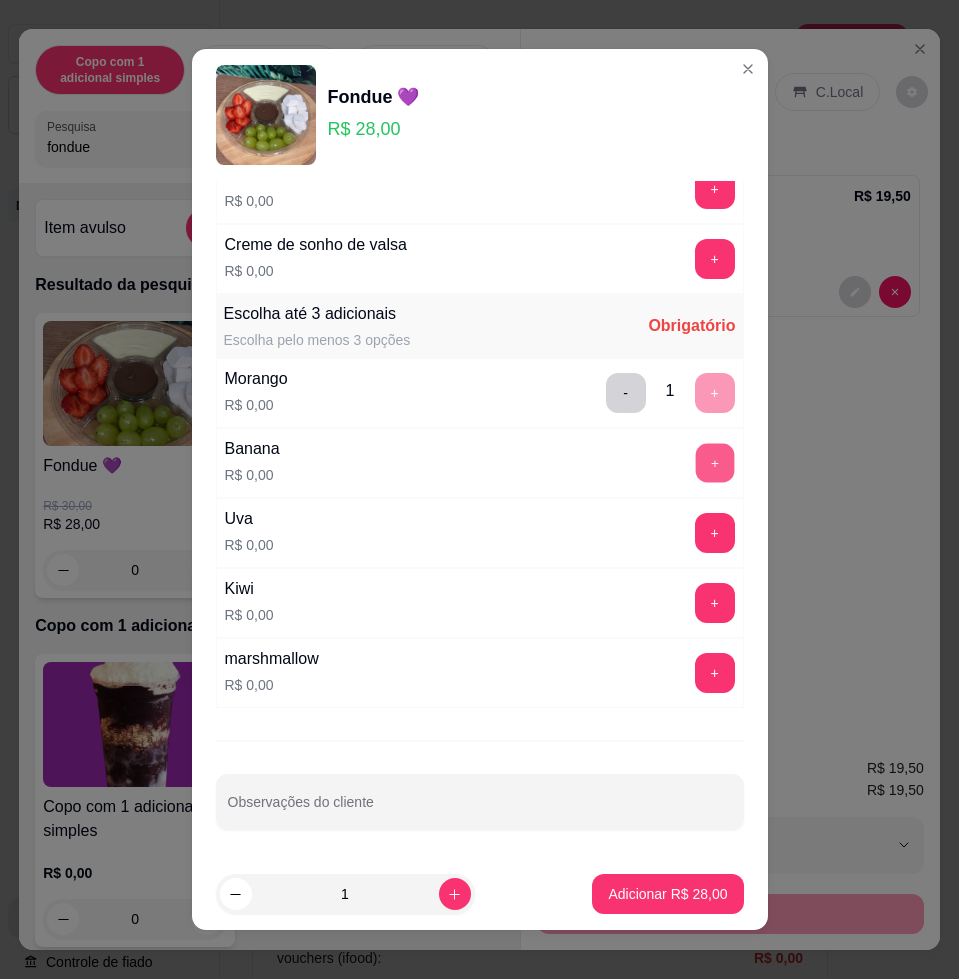 click on "+" at bounding box center [714, 463] 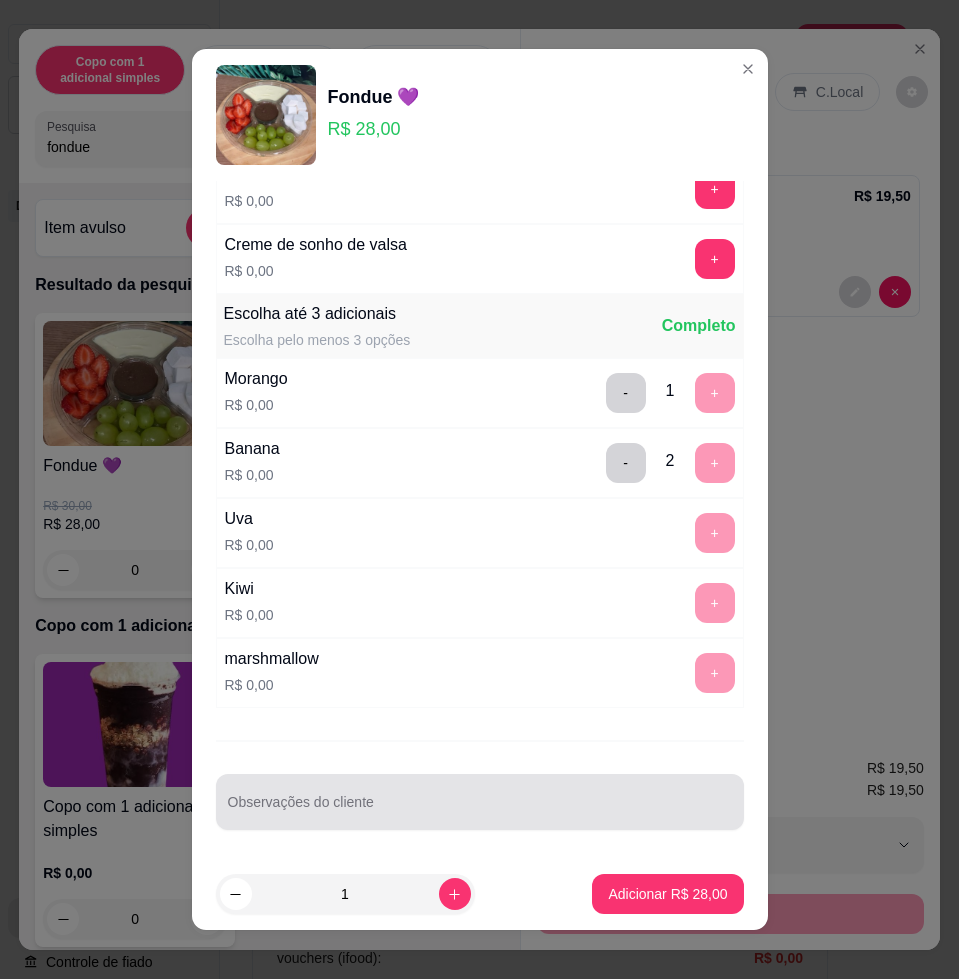 click on "Observações do cliente" at bounding box center (480, 810) 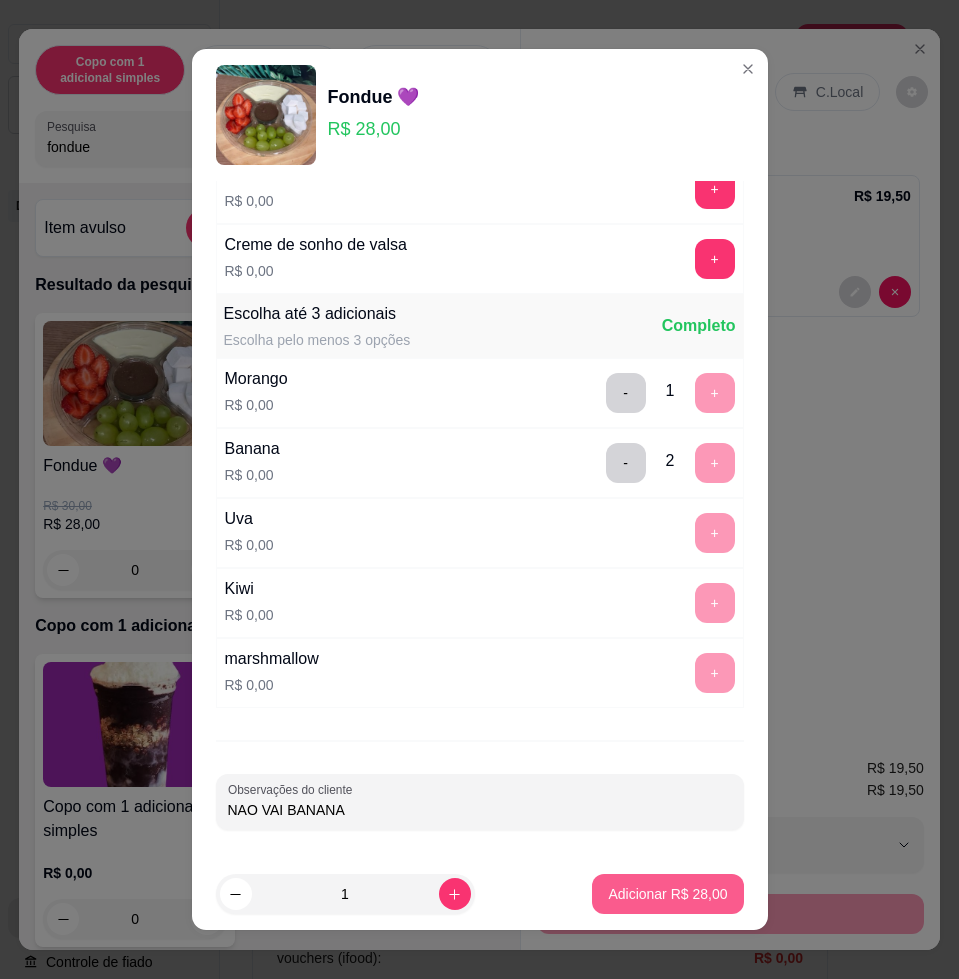 type on "NAO VAI BANANA" 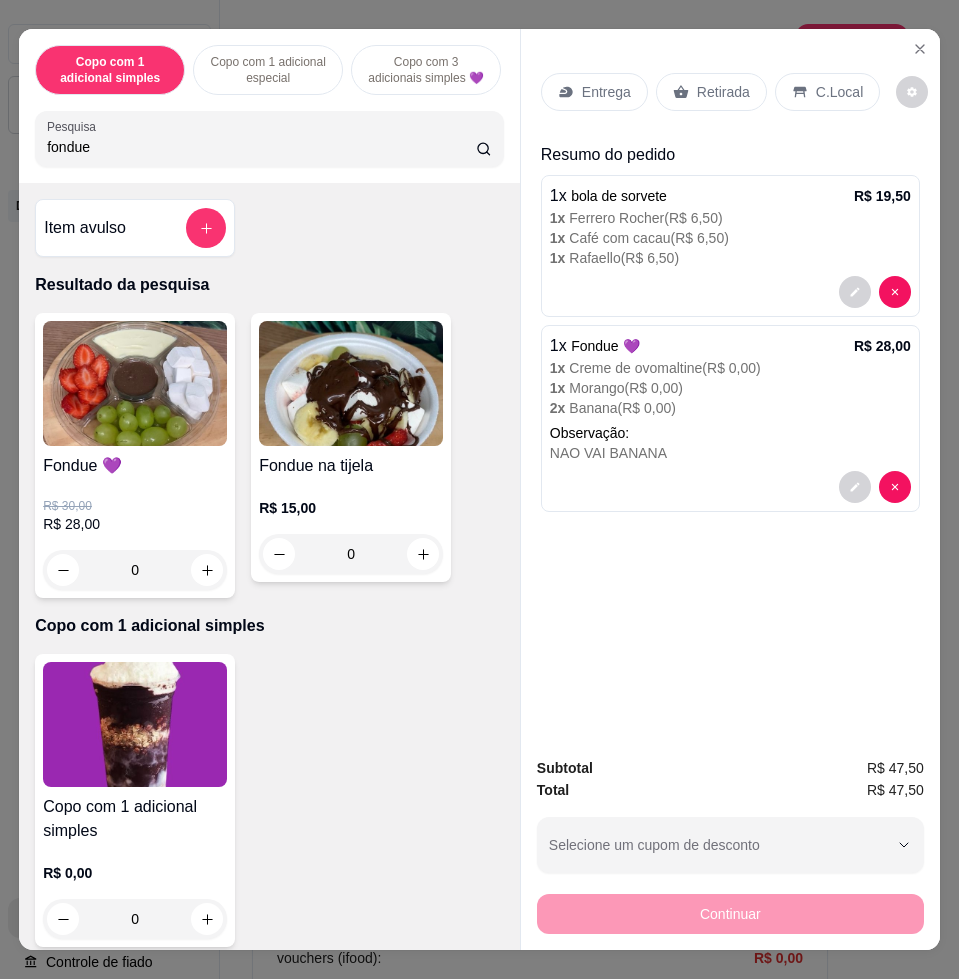 click on "Fondue 💜" at bounding box center (135, 466) 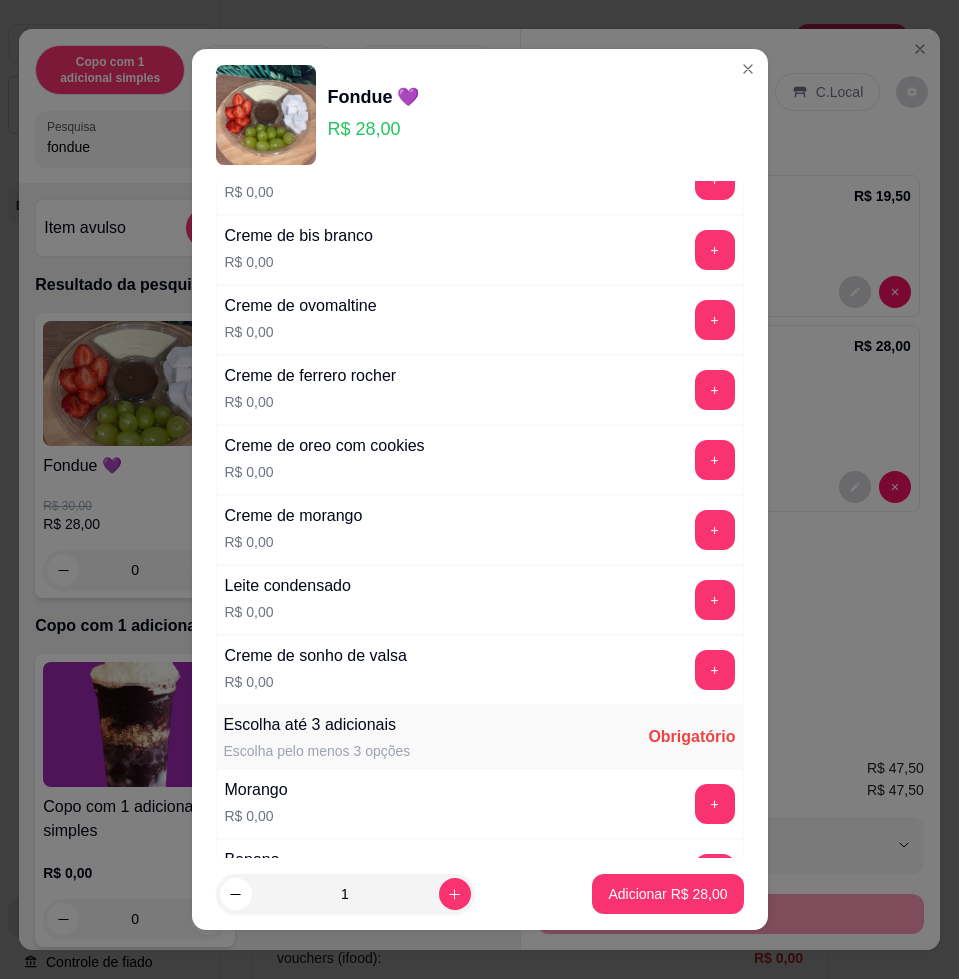scroll, scrollTop: 0, scrollLeft: 0, axis: both 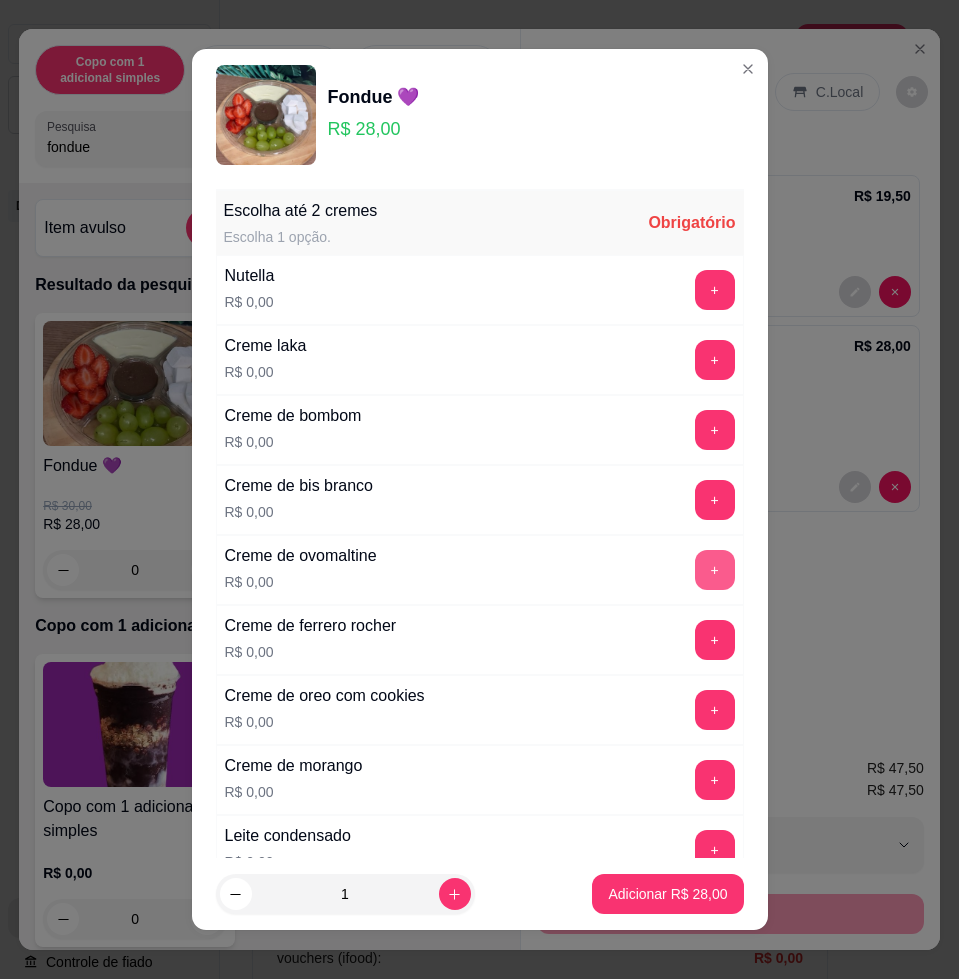 click on "+" at bounding box center [715, 570] 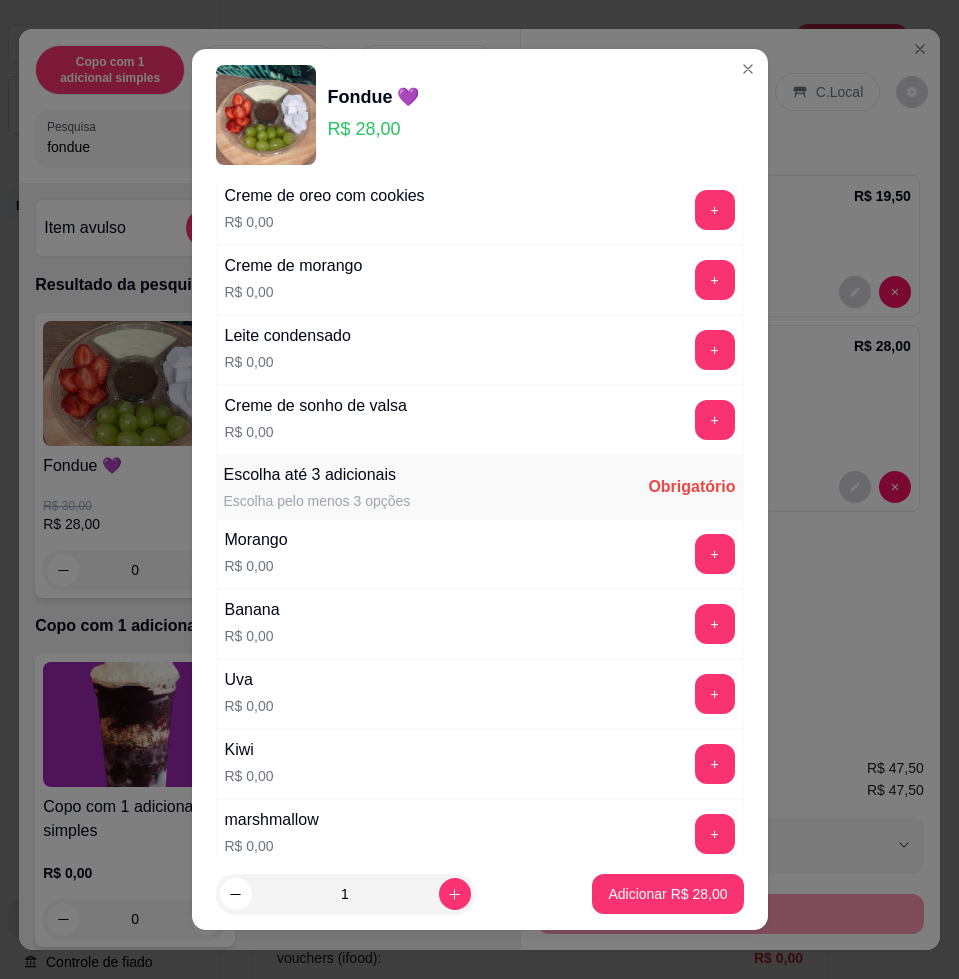 scroll, scrollTop: 661, scrollLeft: 0, axis: vertical 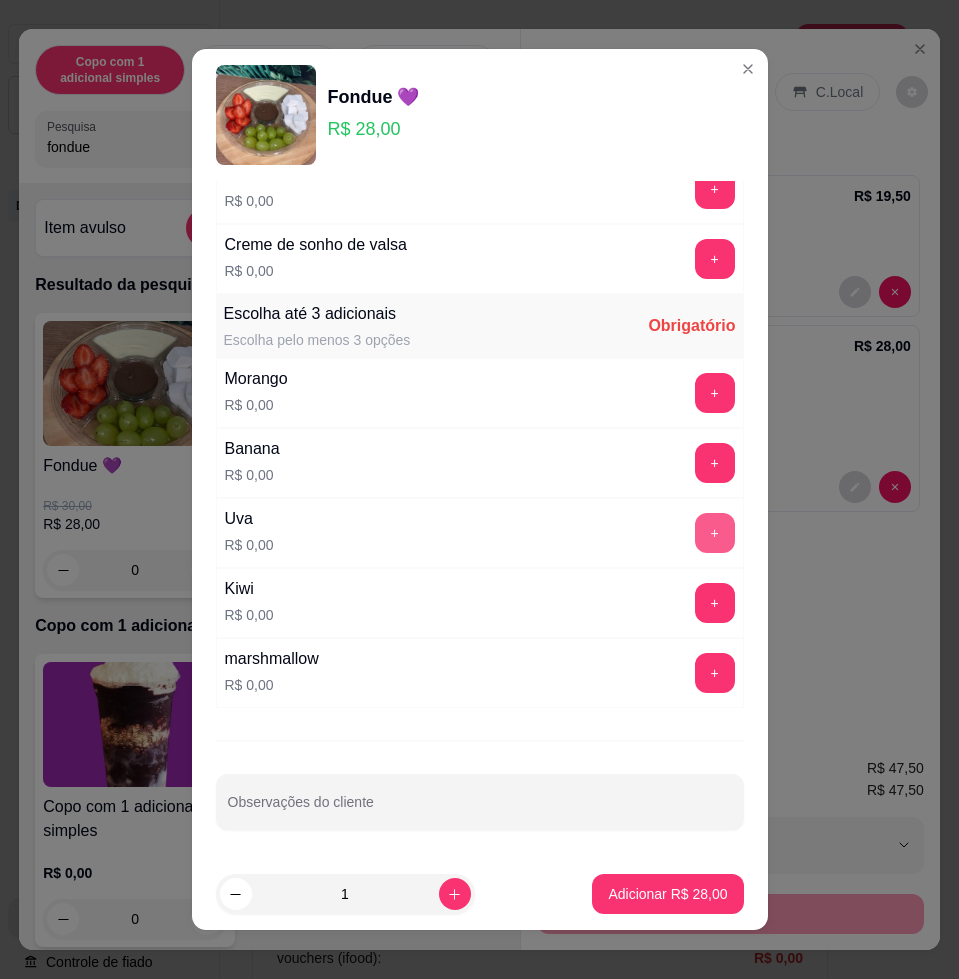 click on "+" at bounding box center (715, 533) 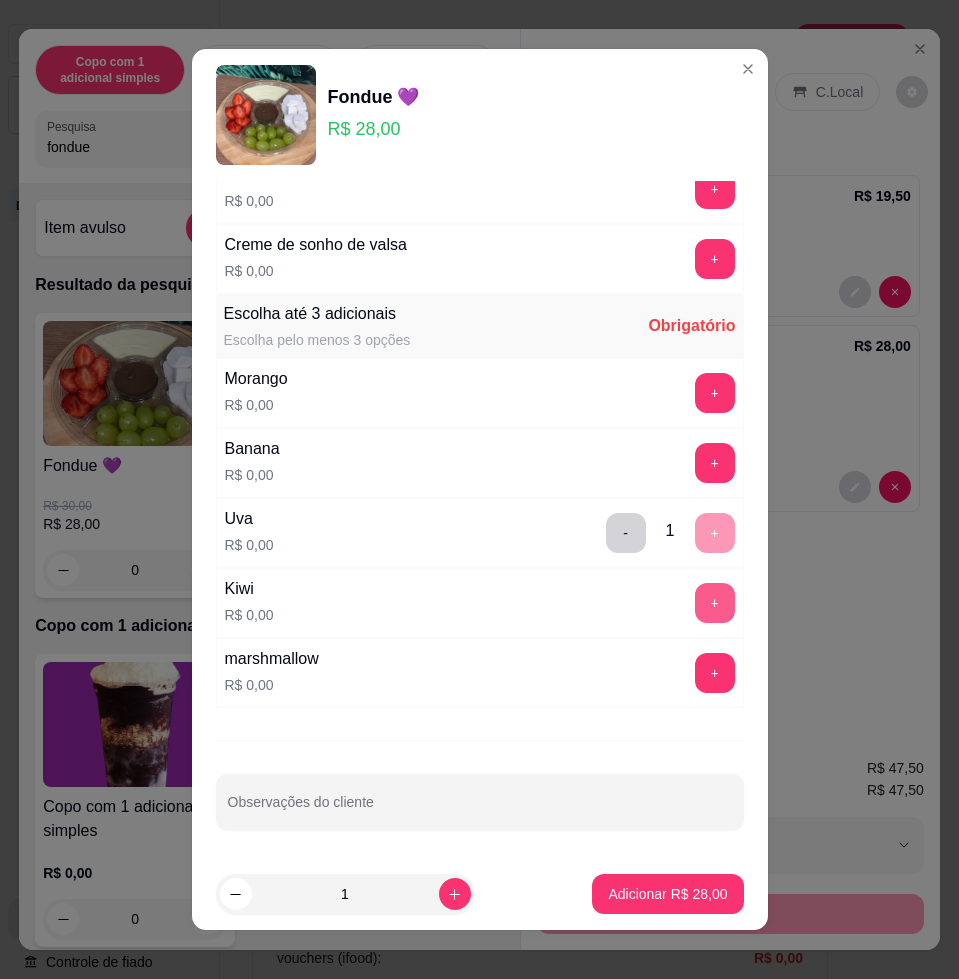click on "+" at bounding box center (715, 603) 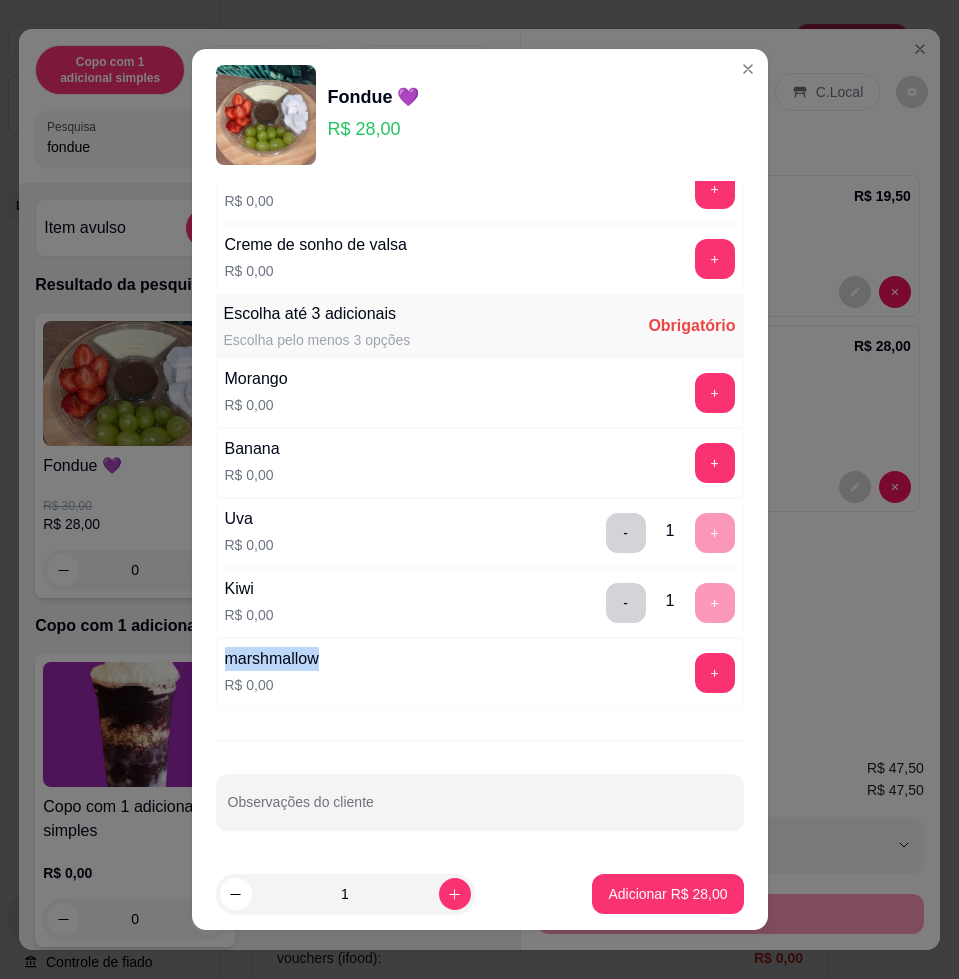 click on "- 1 +" at bounding box center (670, 603) 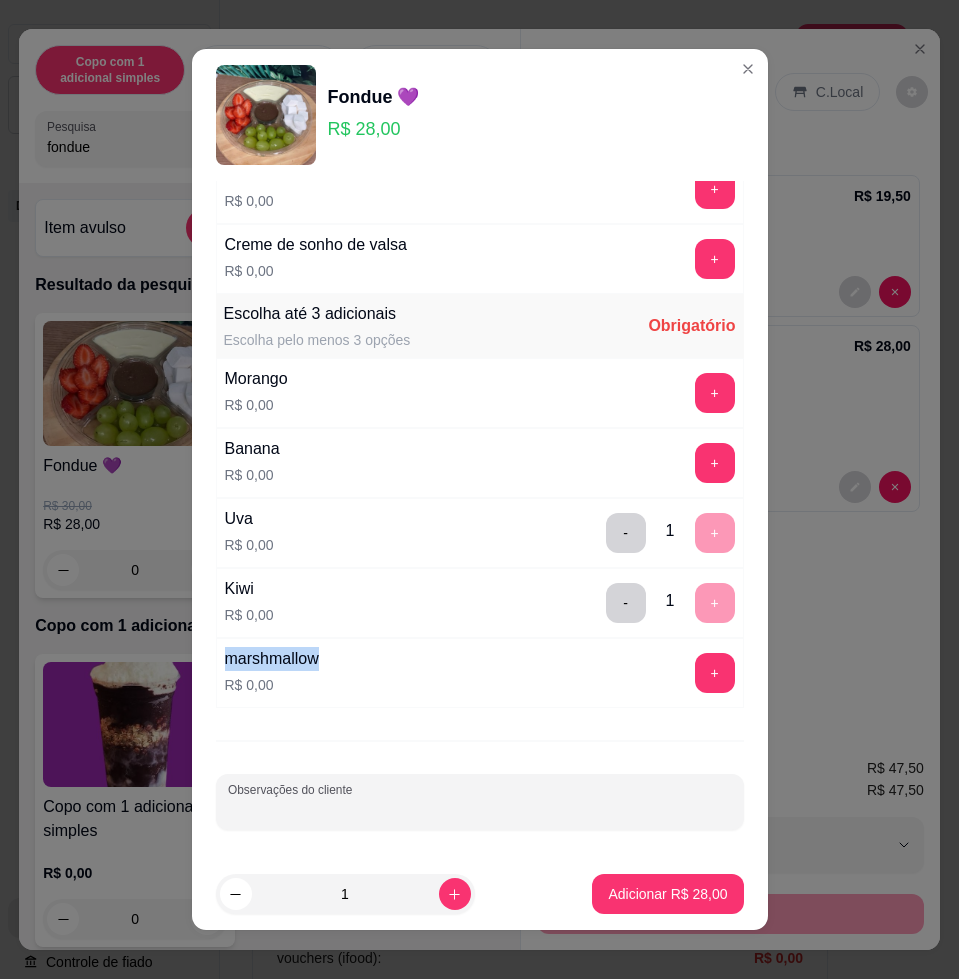 click on "Observações do cliente" at bounding box center [480, 810] 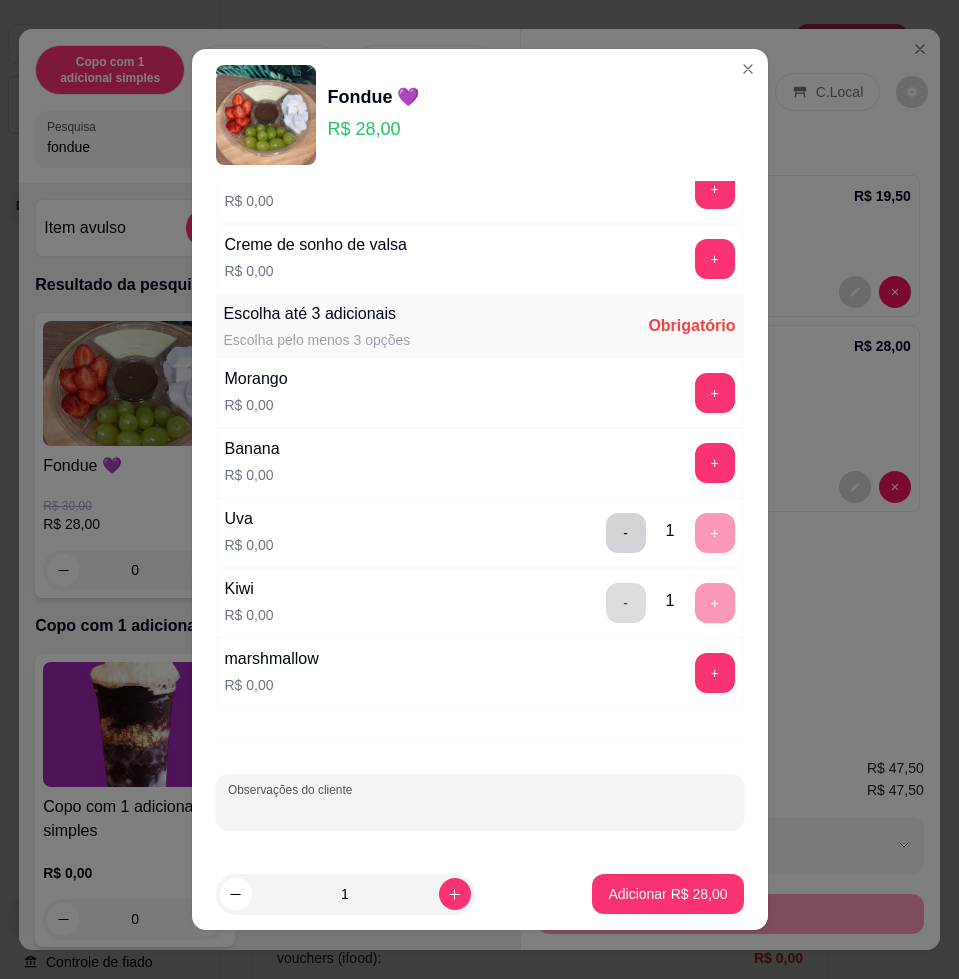 click on "-" at bounding box center [626, 603] 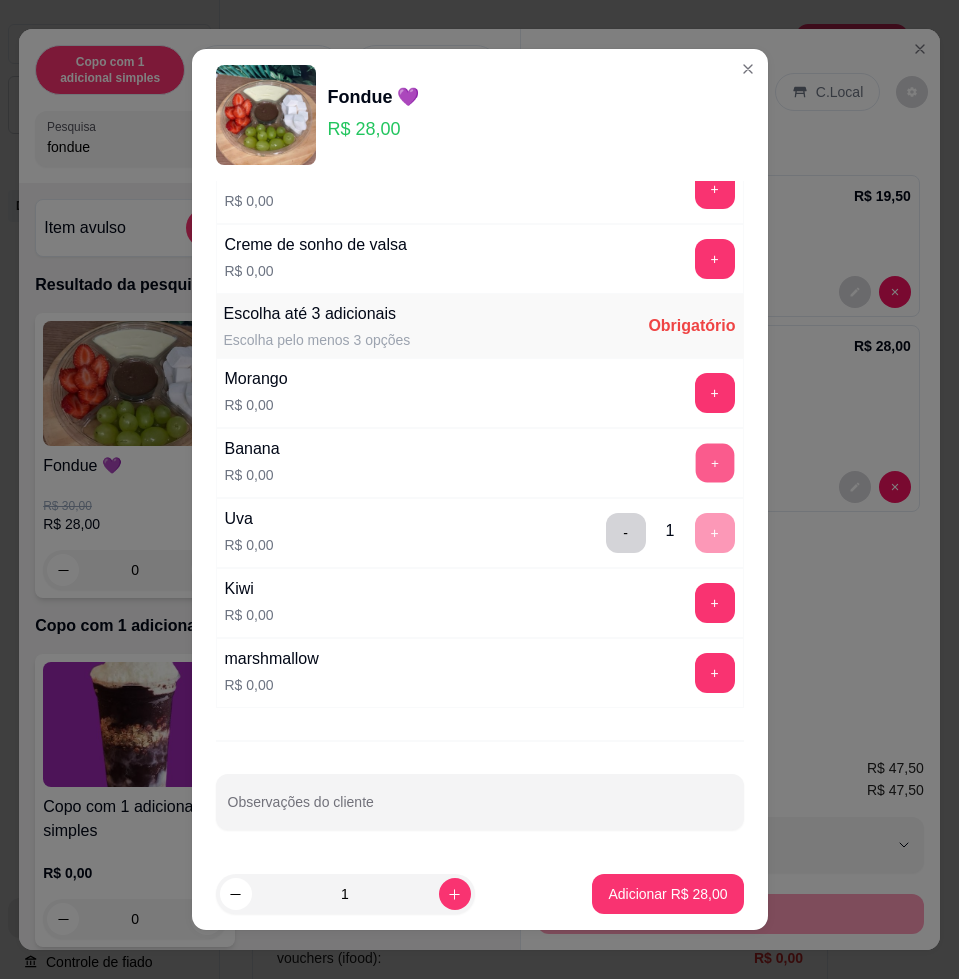click on "+" at bounding box center (714, 463) 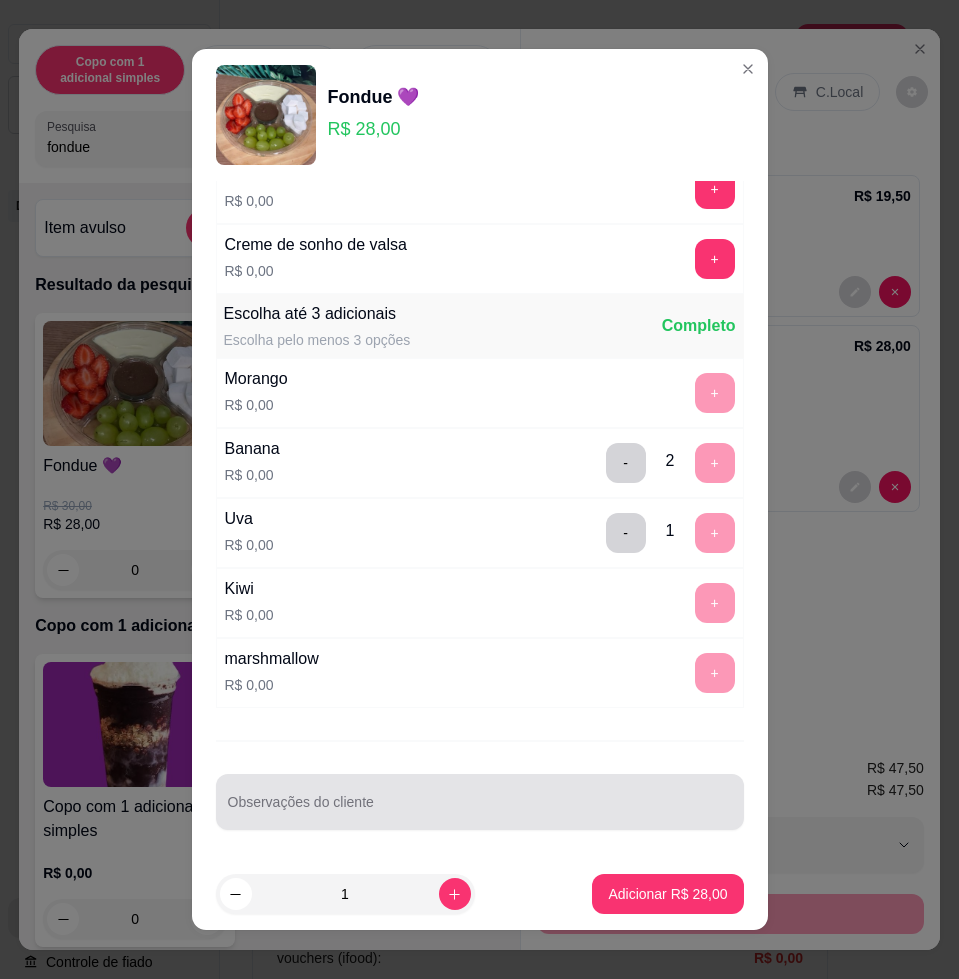 click at bounding box center (480, 802) 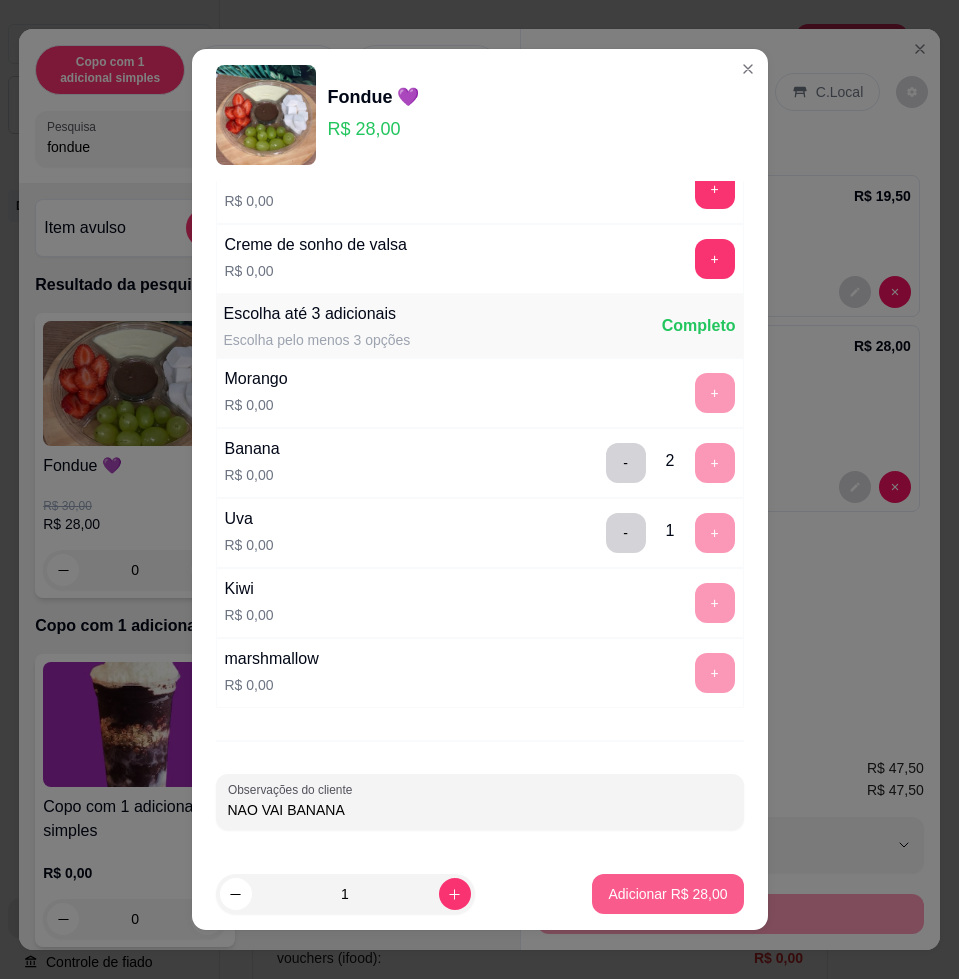 type on "NAO VAI BANANA" 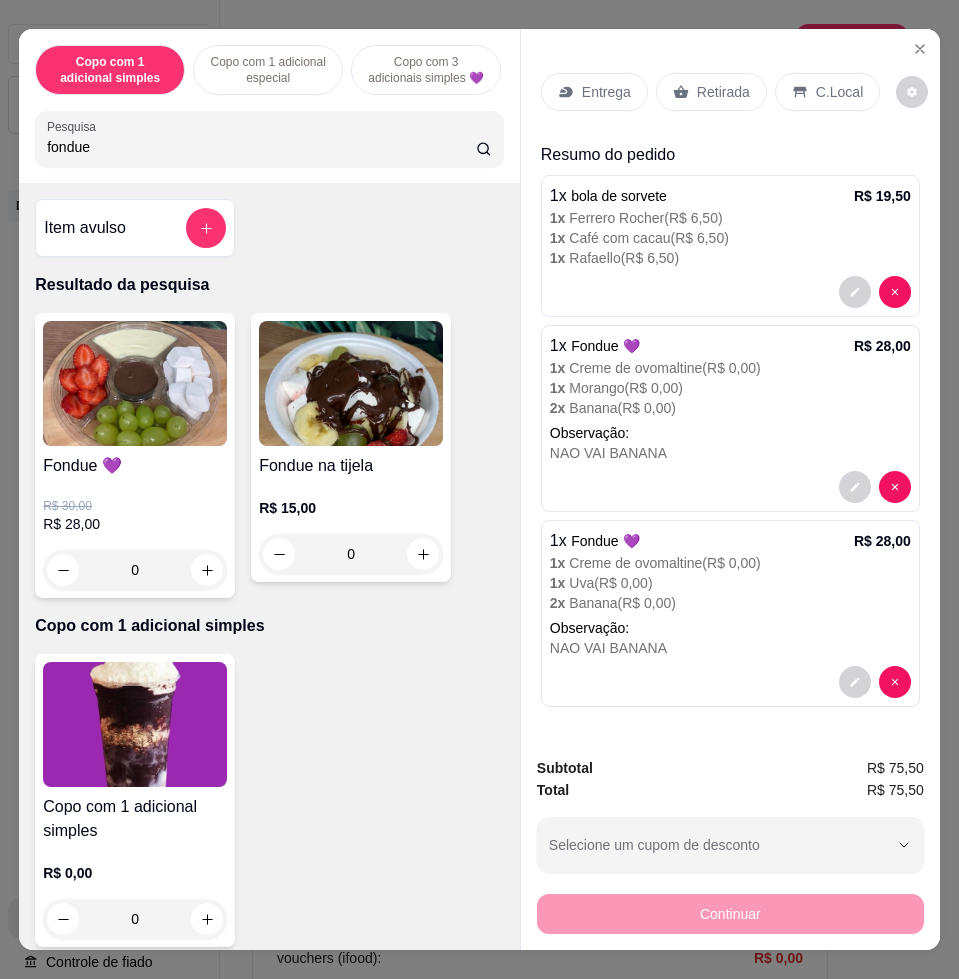 click on "Entrega" at bounding box center (606, 92) 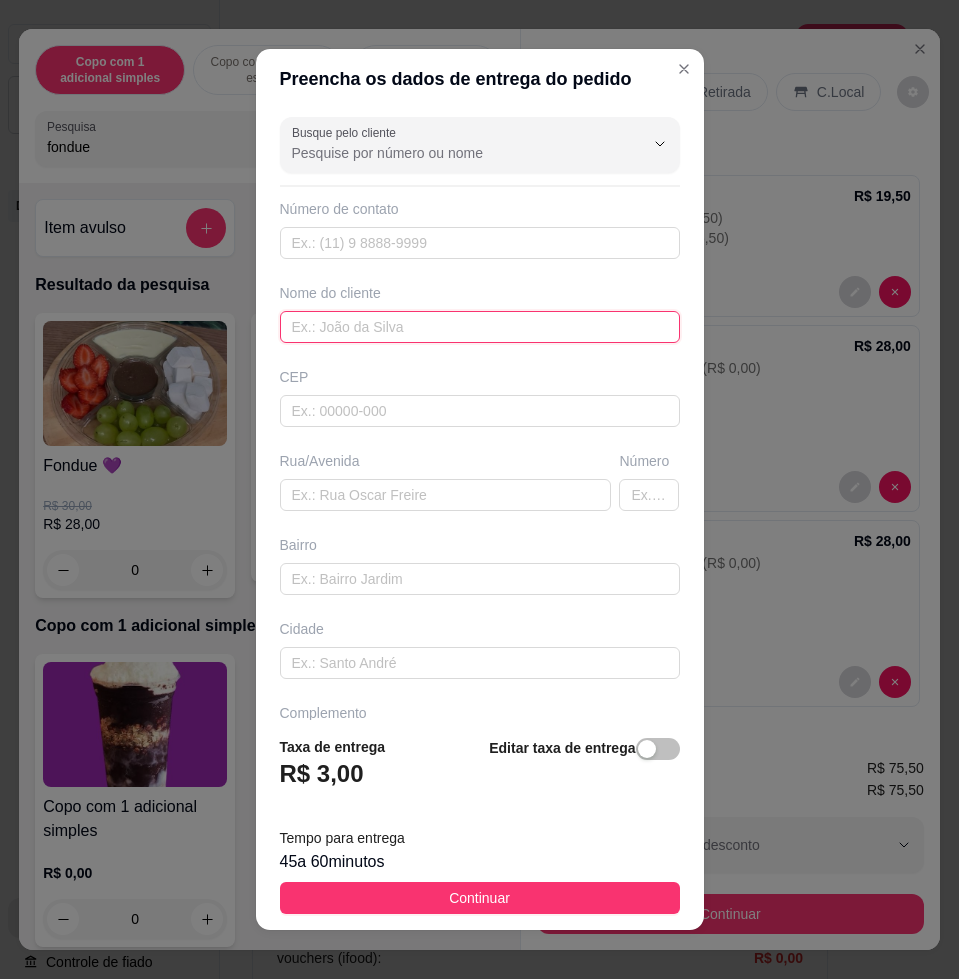 click at bounding box center [480, 327] 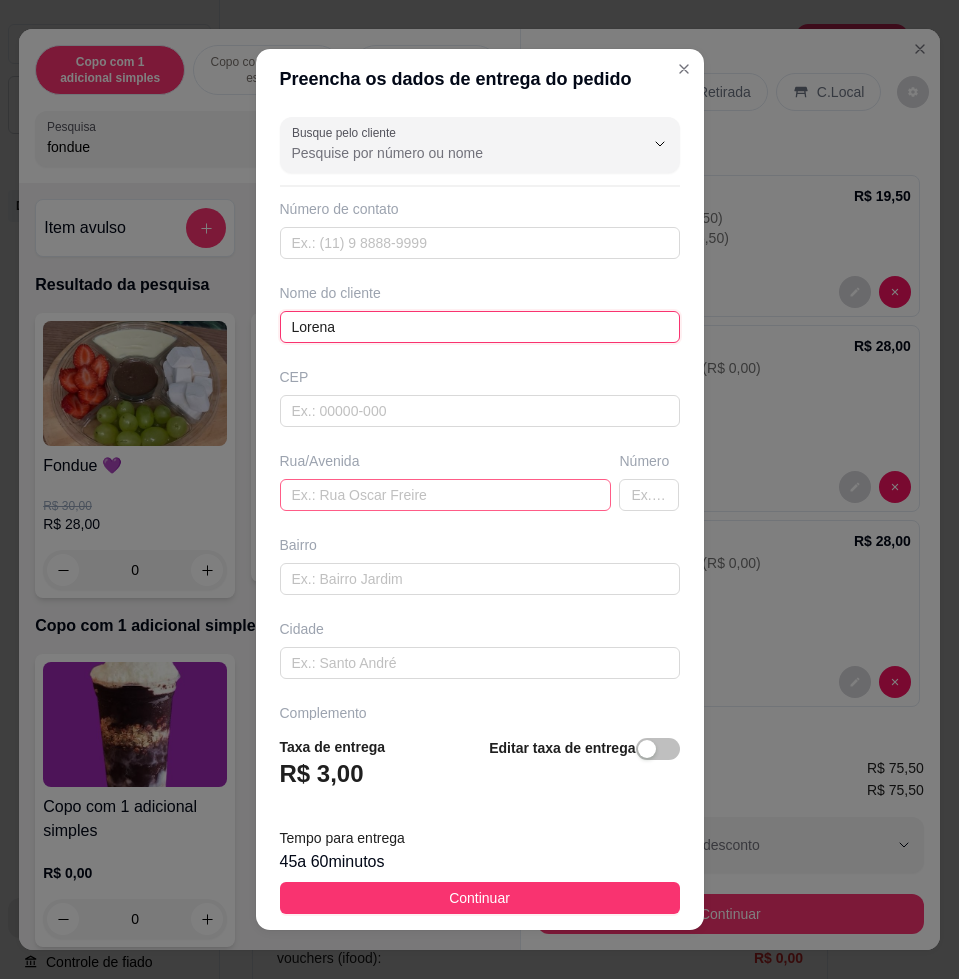 type on "Lorena" 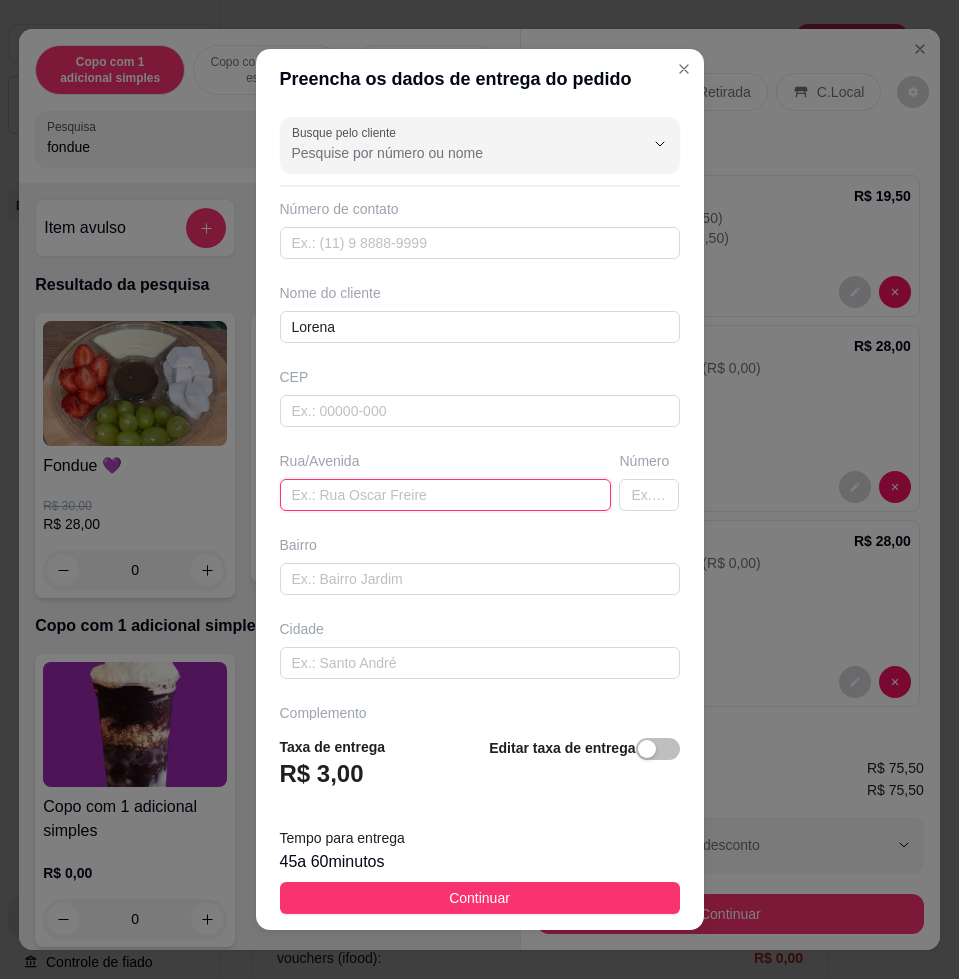 click at bounding box center (446, 495) 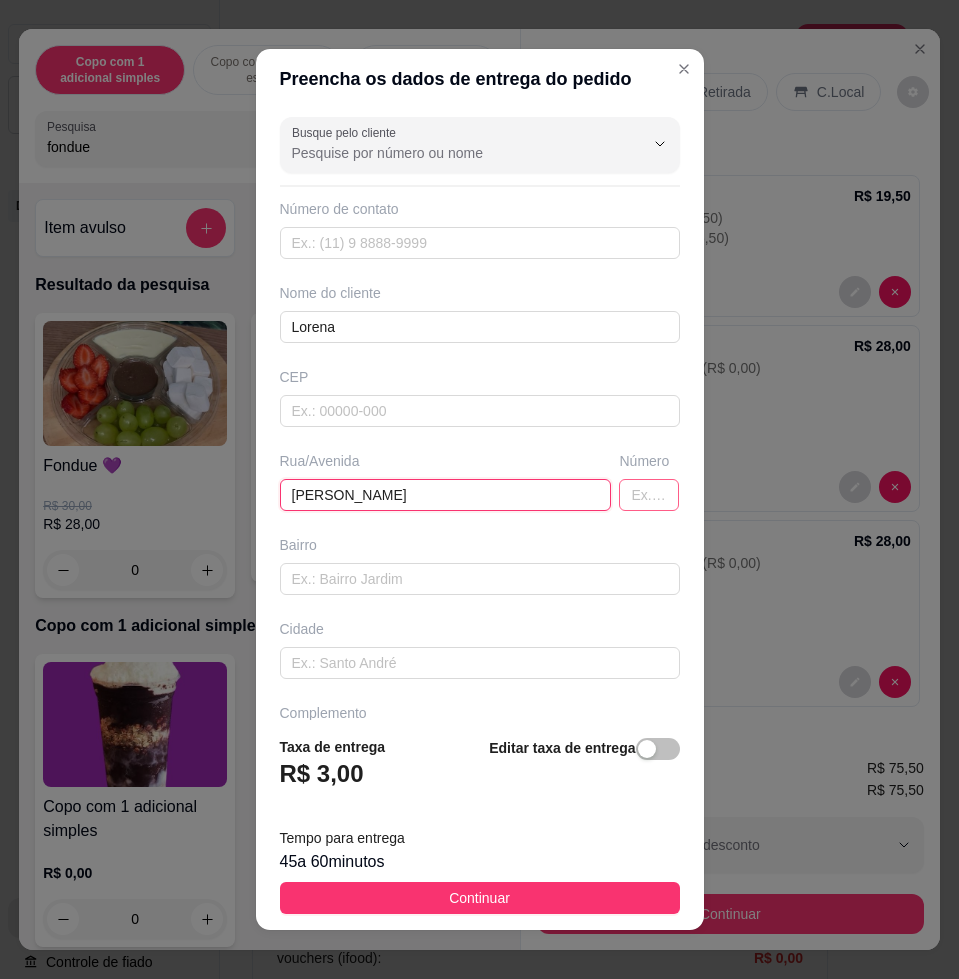 type on "[PERSON_NAME]" 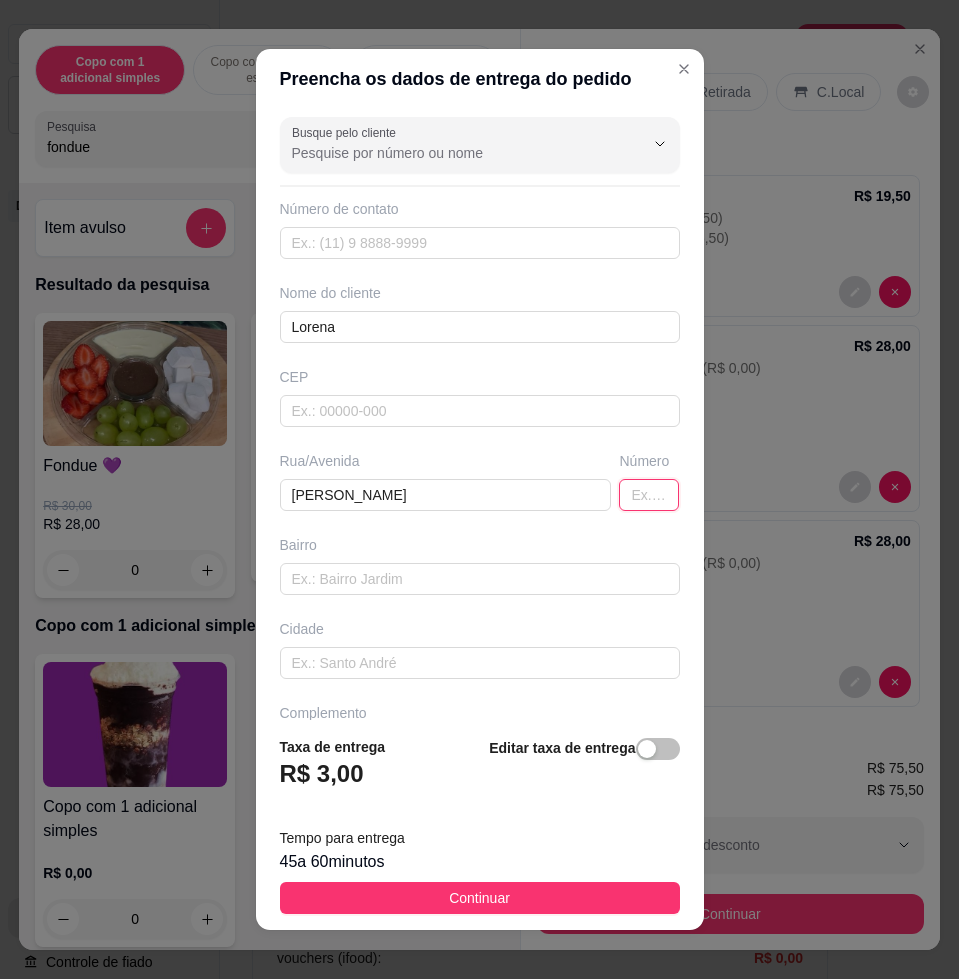 click at bounding box center [649, 495] 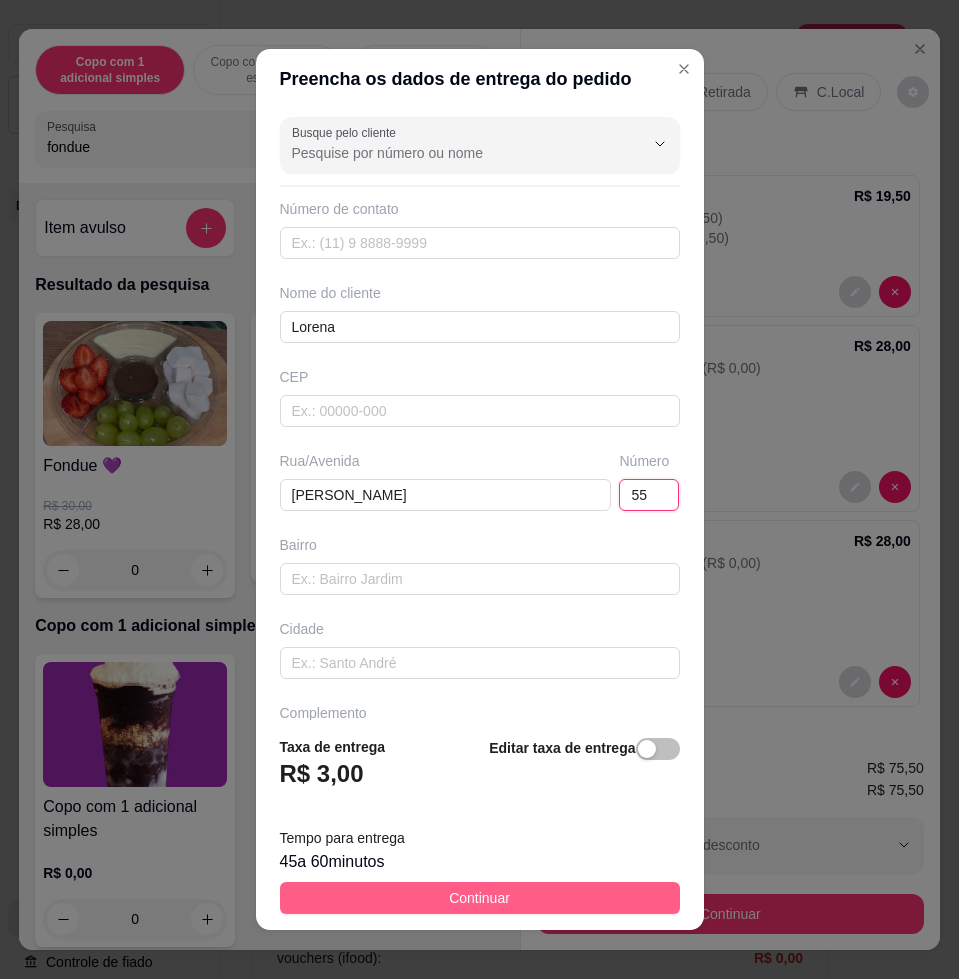 type on "55" 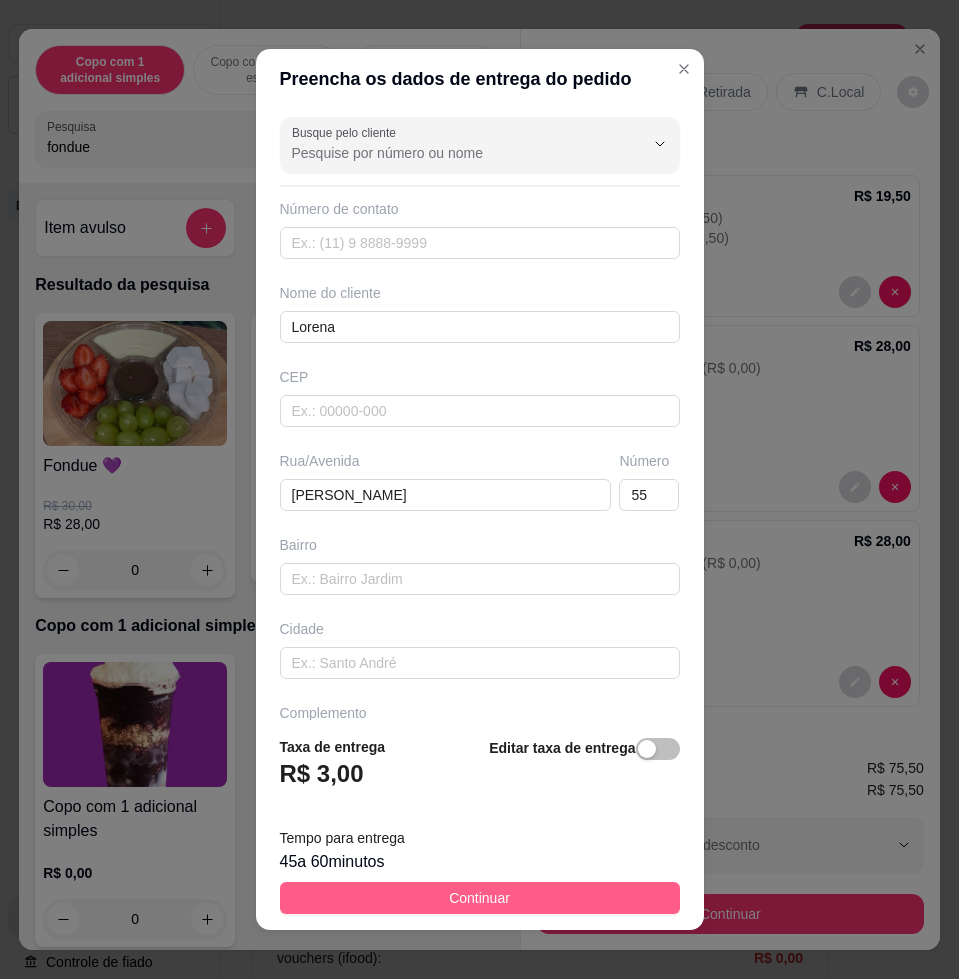 click on "Continuar" at bounding box center (479, 898) 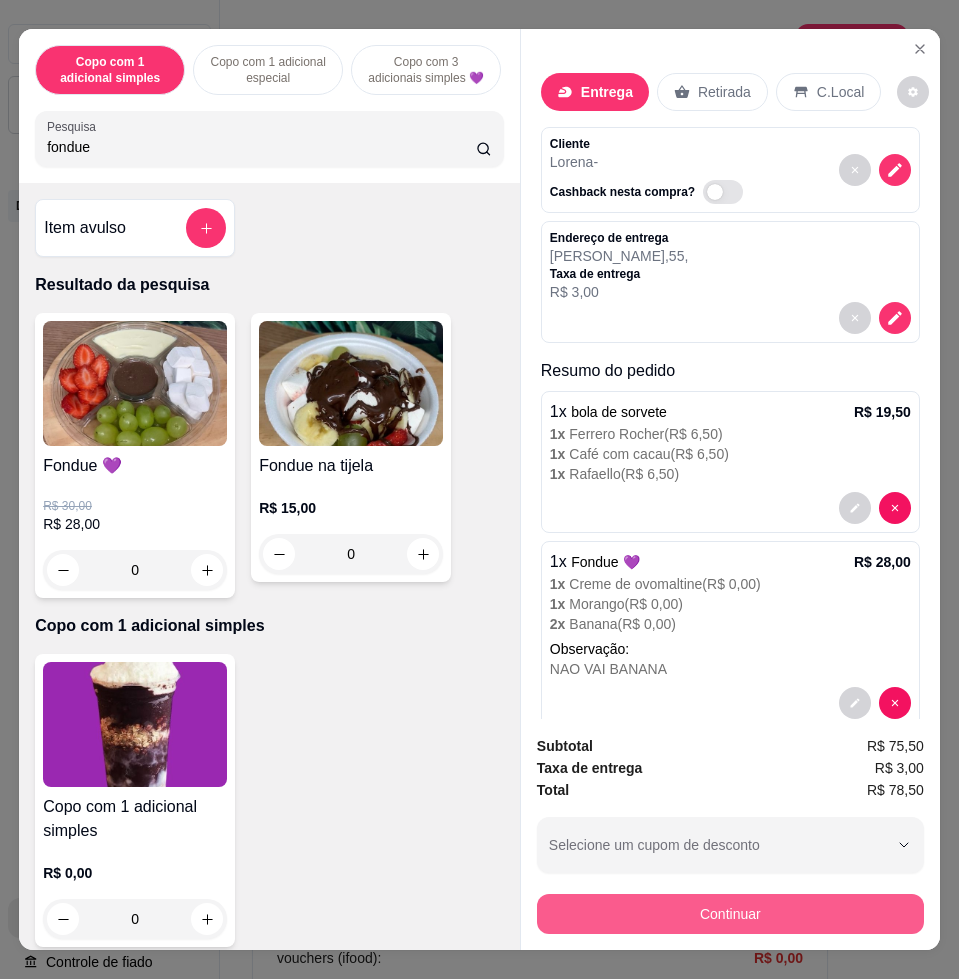 click on "Continuar" at bounding box center [730, 914] 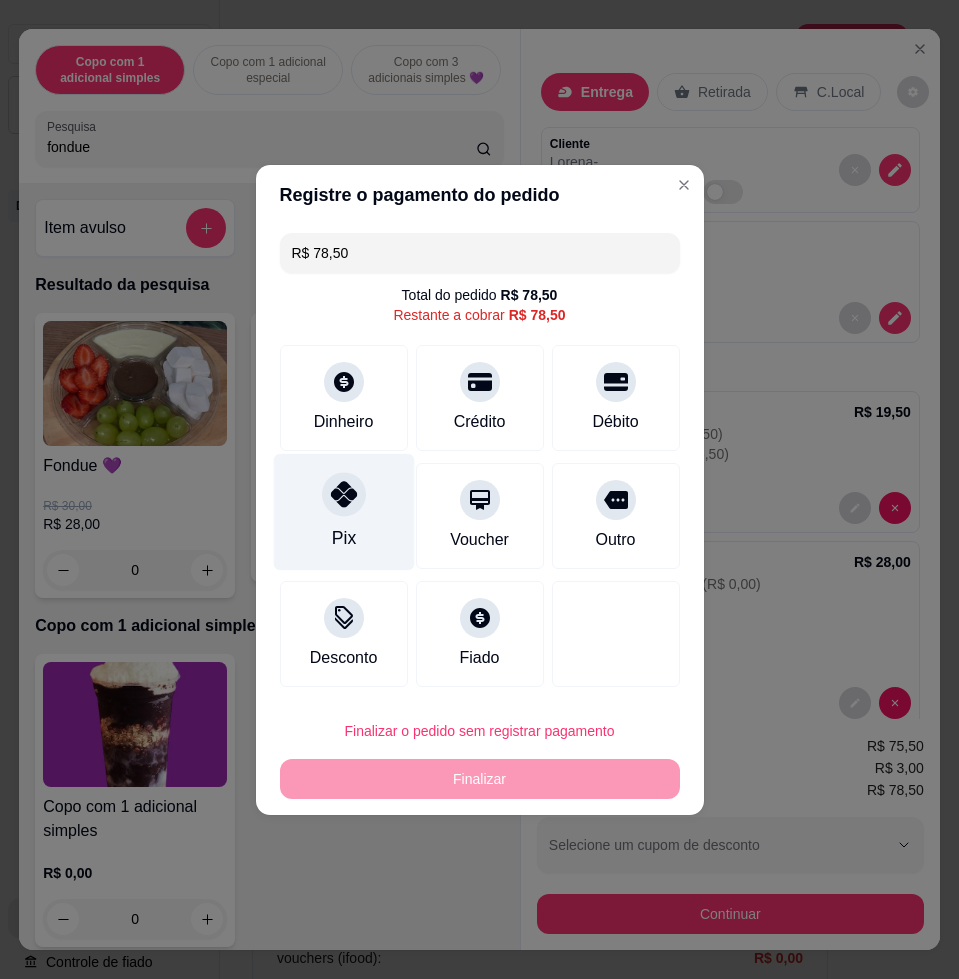click on "Pix" at bounding box center [343, 511] 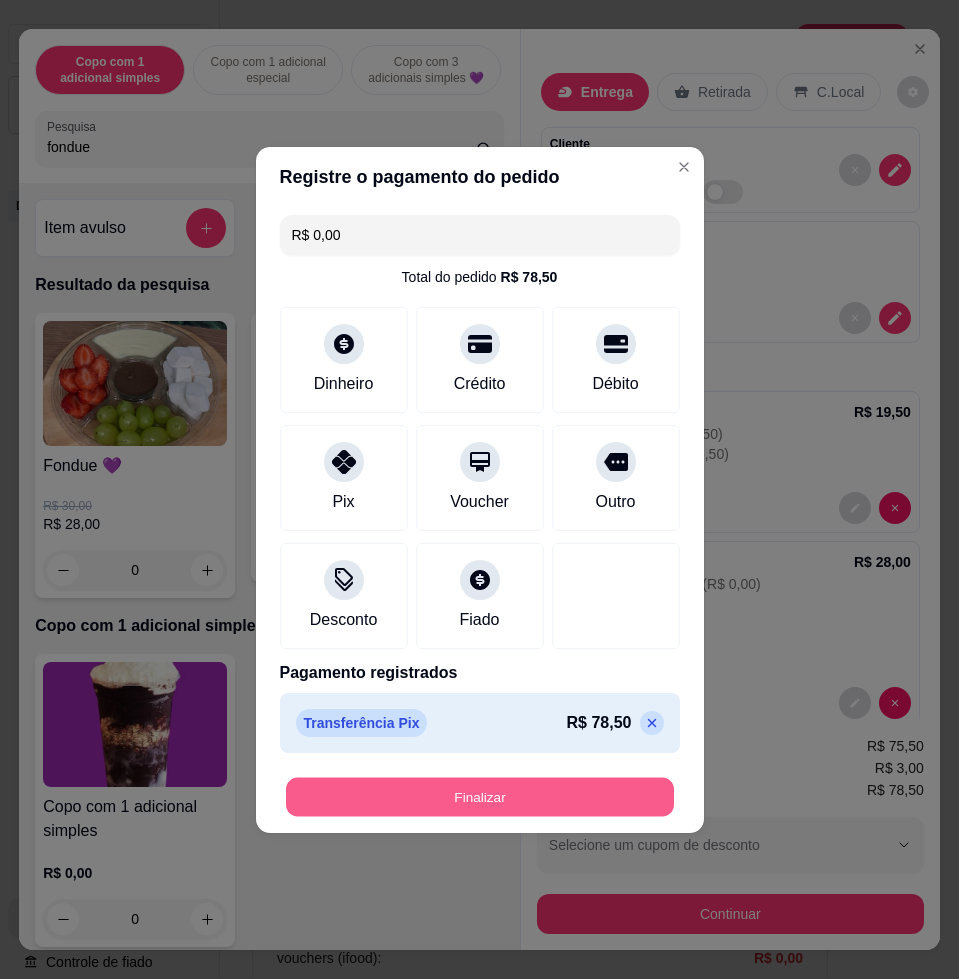 click on "Finalizar" at bounding box center [480, 796] 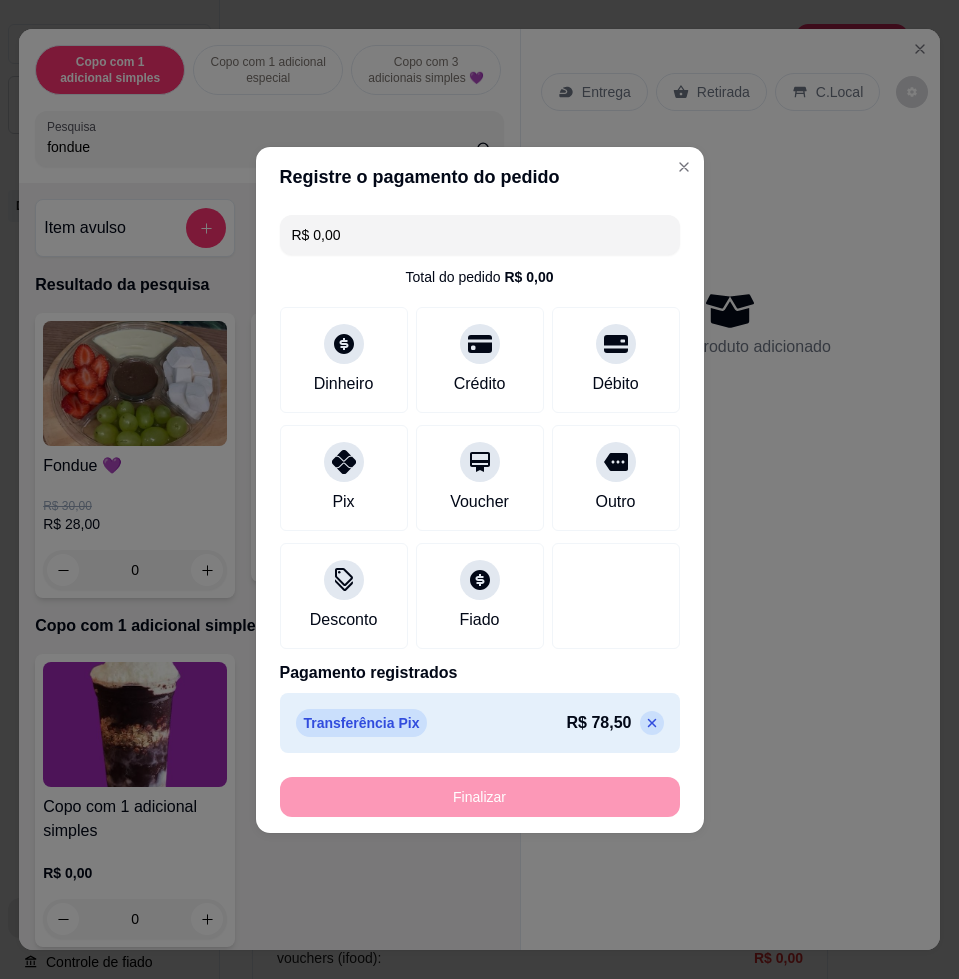 type on "-R$ 78,50" 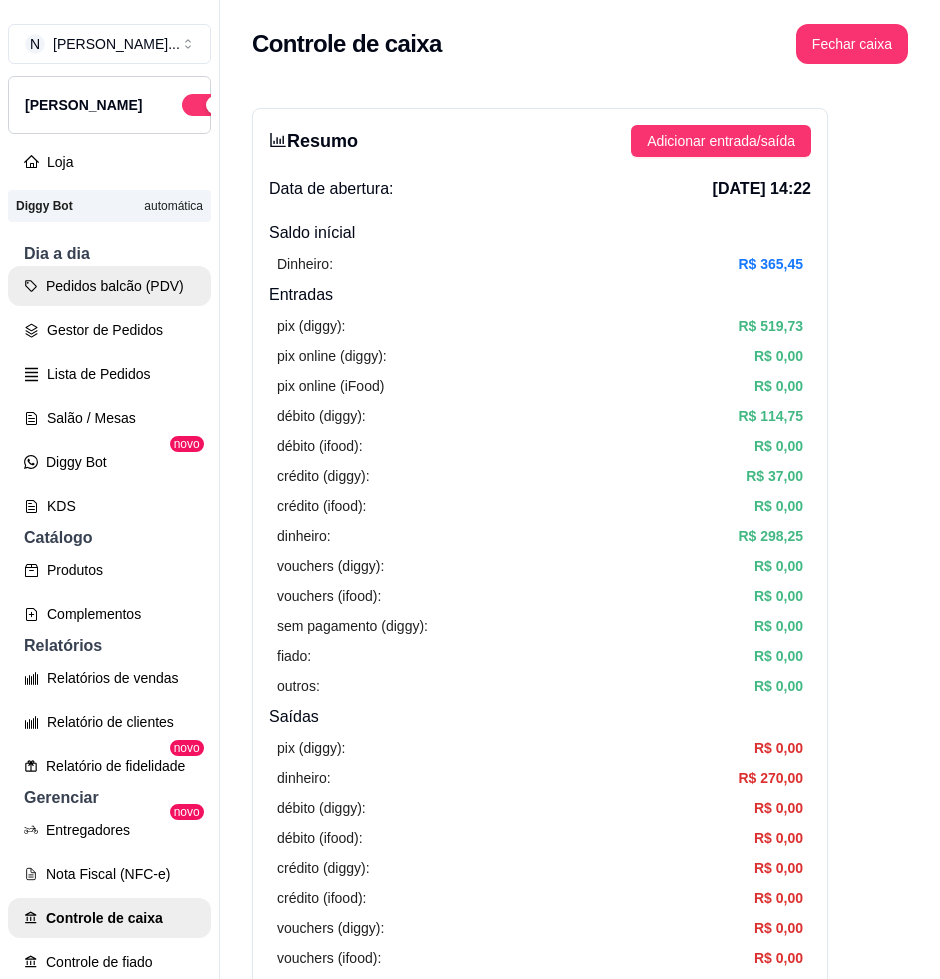 click on "Pedidos balcão (PDV)" at bounding box center [109, 286] 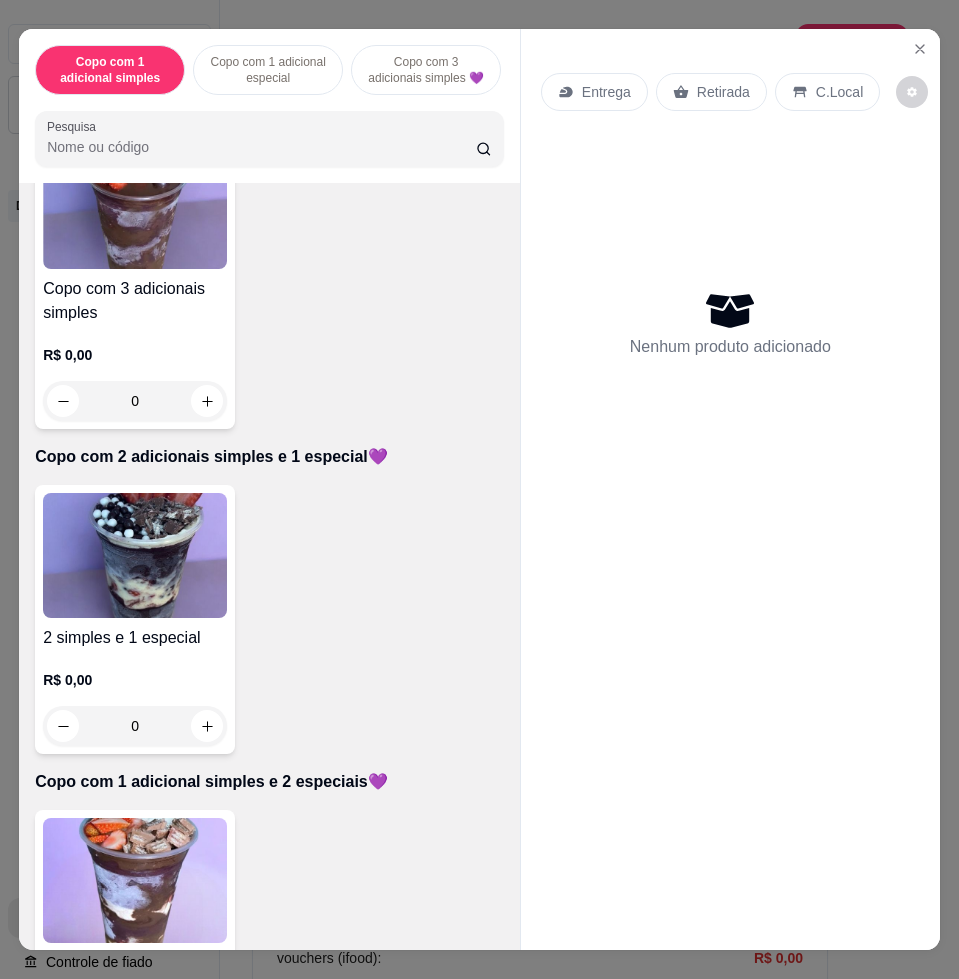 scroll, scrollTop: 1000, scrollLeft: 0, axis: vertical 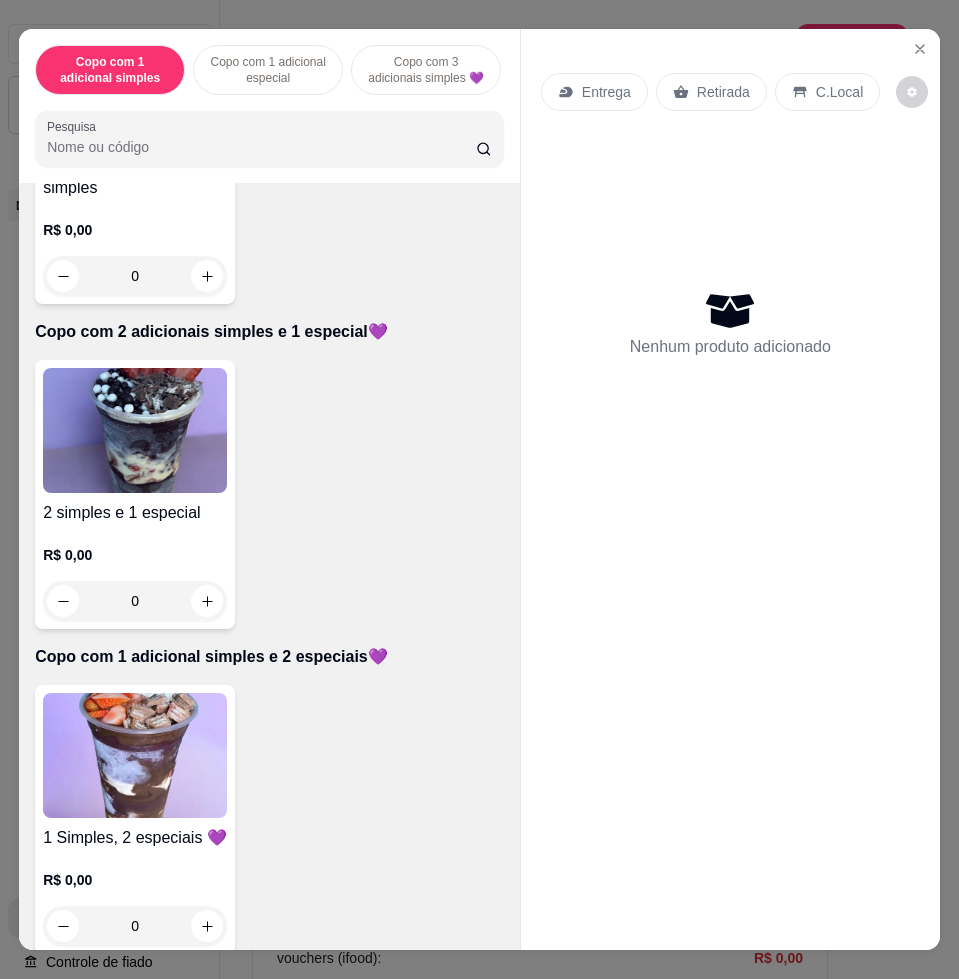 click at bounding box center [135, 755] 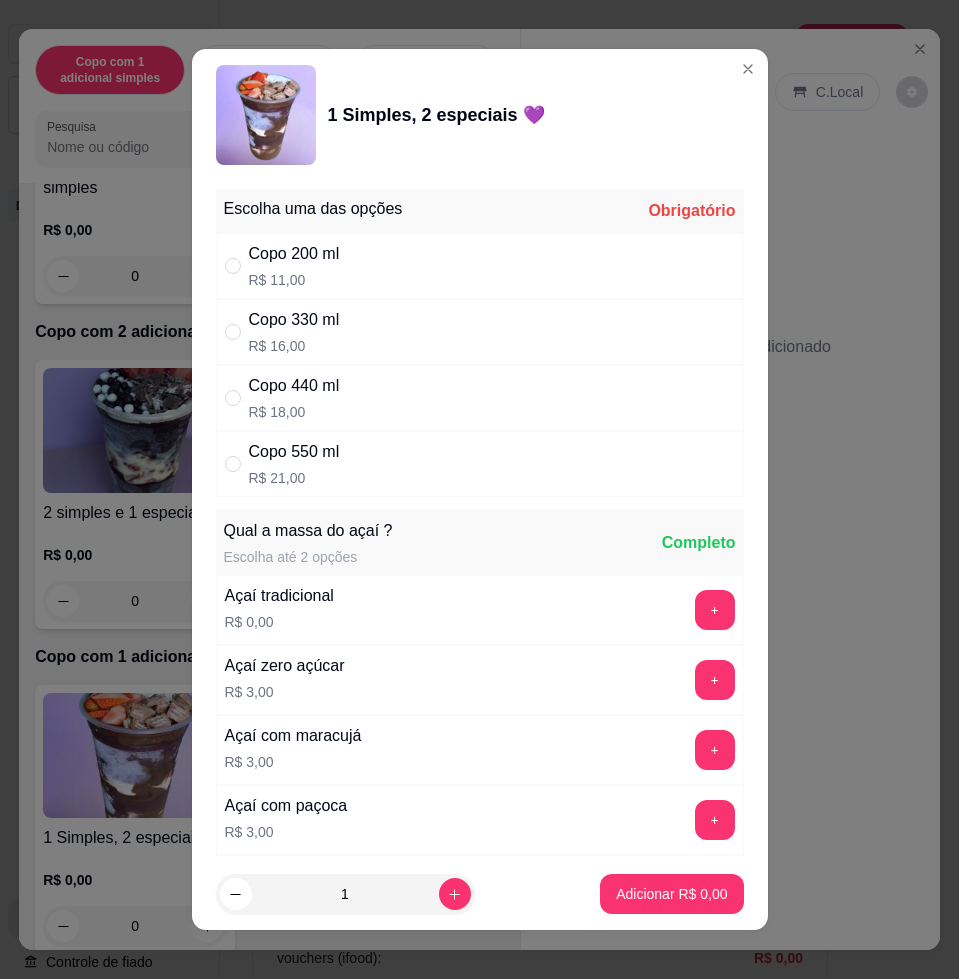 click on "Copo 330 ml" at bounding box center (294, 320) 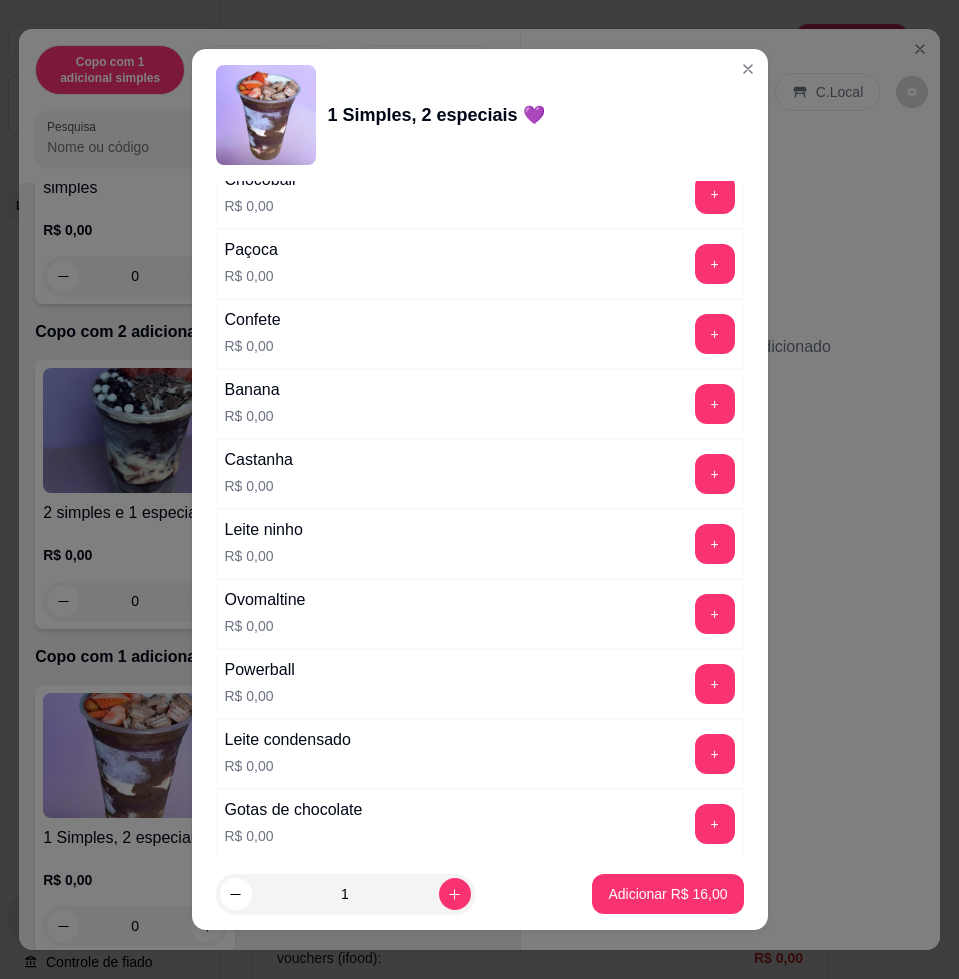 scroll, scrollTop: 1750, scrollLeft: 0, axis: vertical 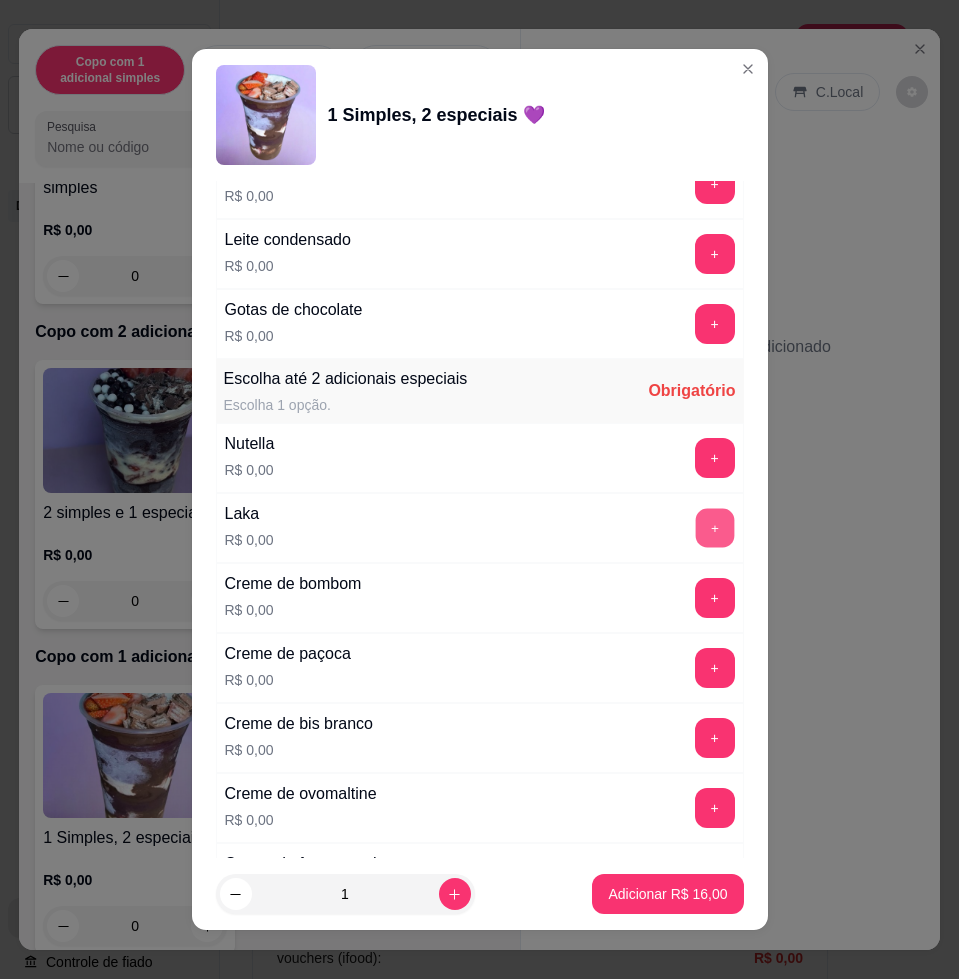 click on "+" at bounding box center (714, 528) 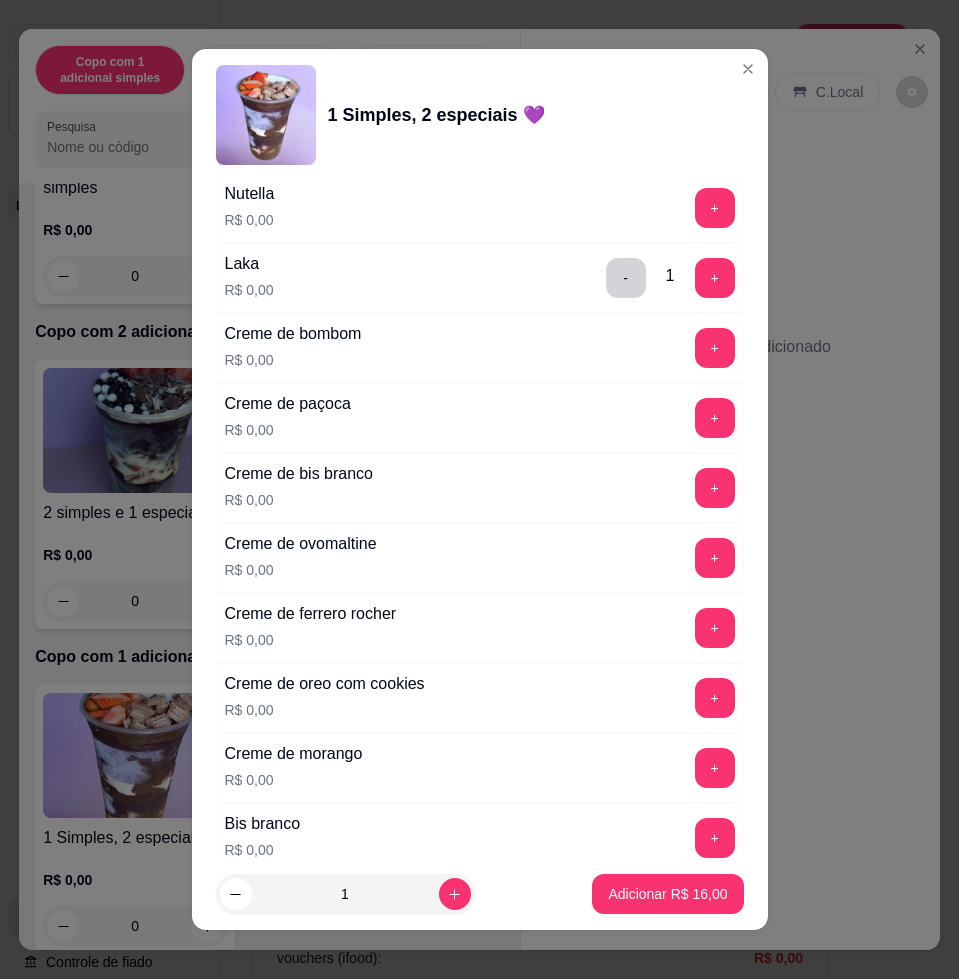 scroll, scrollTop: 2125, scrollLeft: 0, axis: vertical 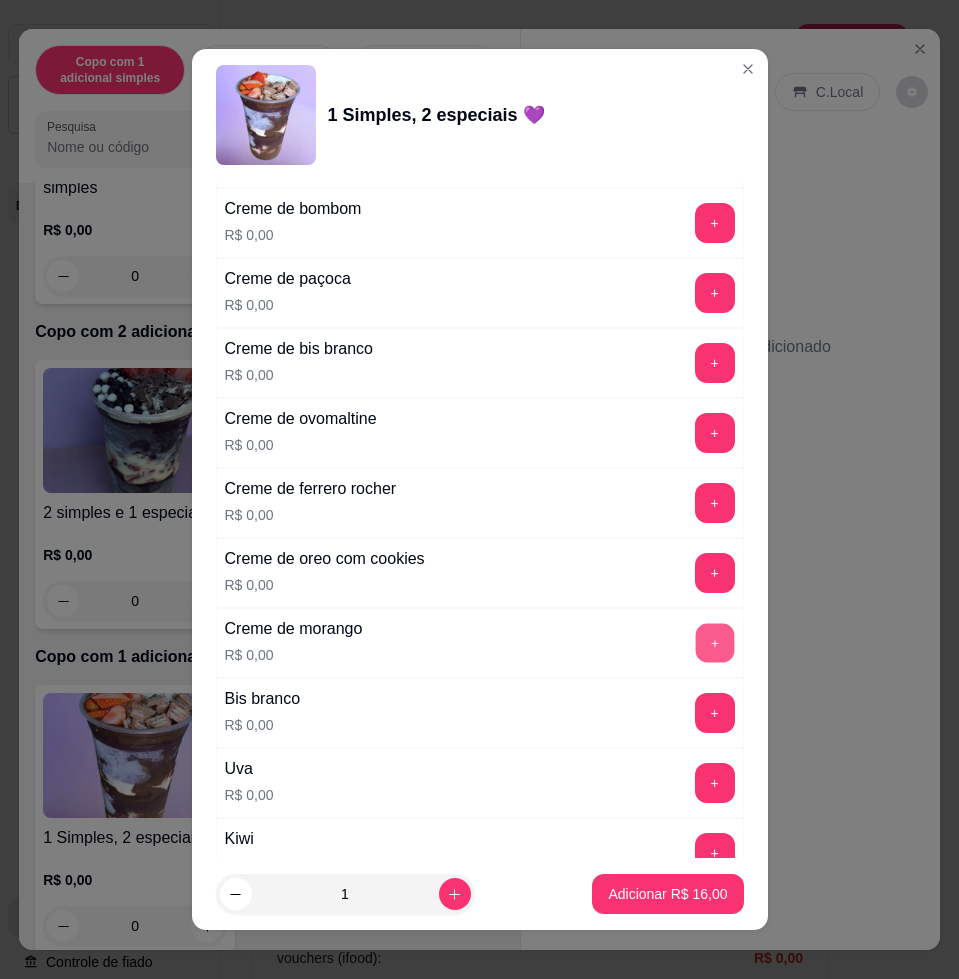 click on "+" at bounding box center [714, 643] 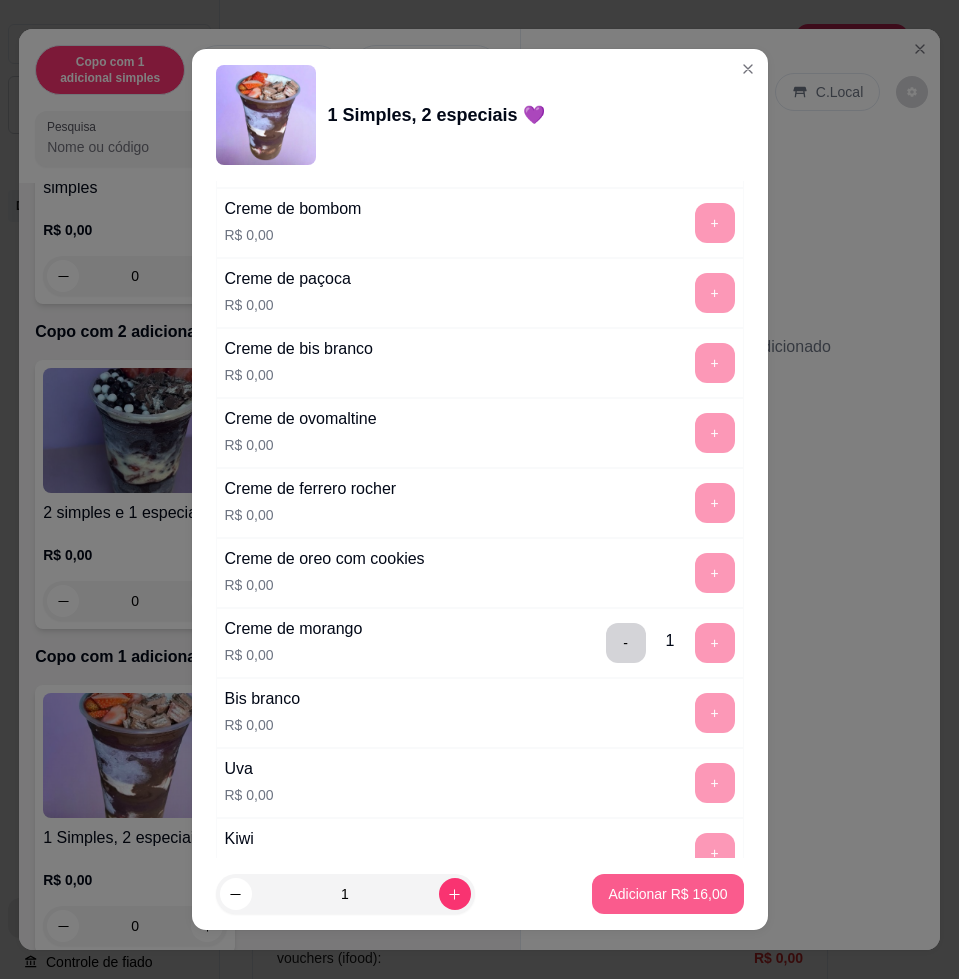 click on "Adicionar   R$ 16,00" at bounding box center (667, 894) 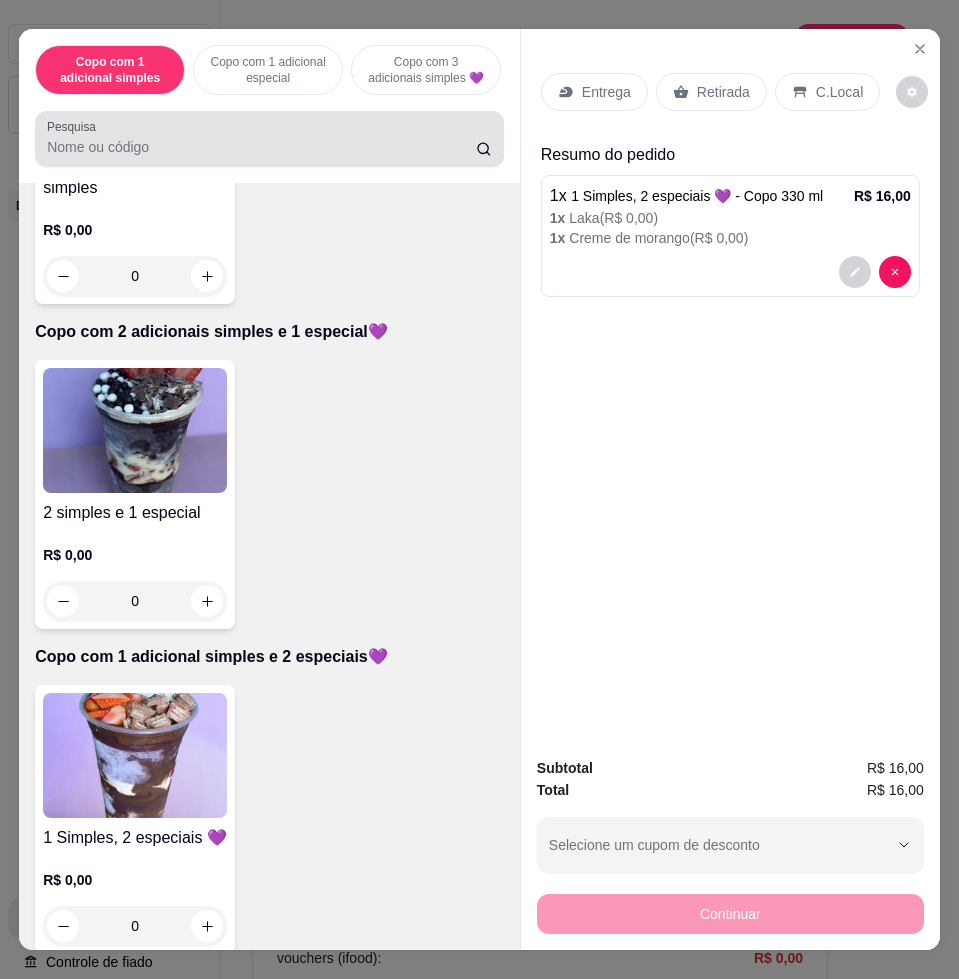 click on "Pesquisa" at bounding box center (261, 147) 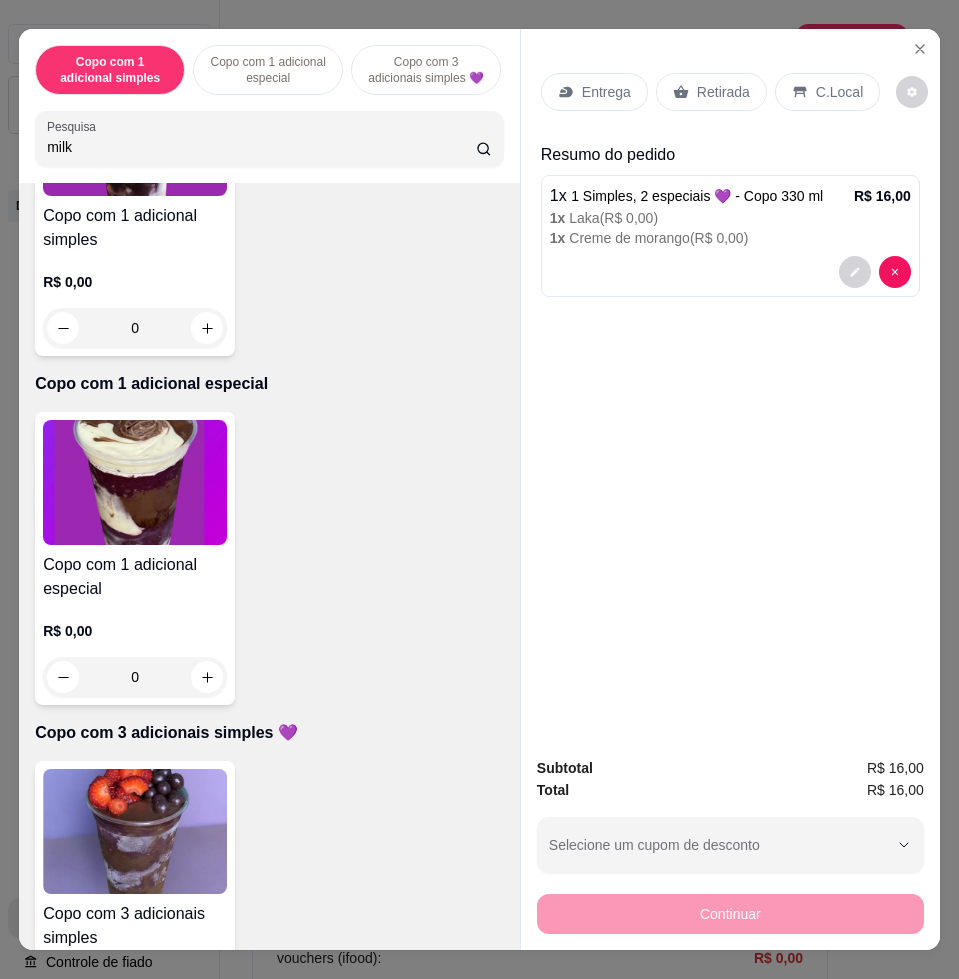 scroll, scrollTop: 0, scrollLeft: 0, axis: both 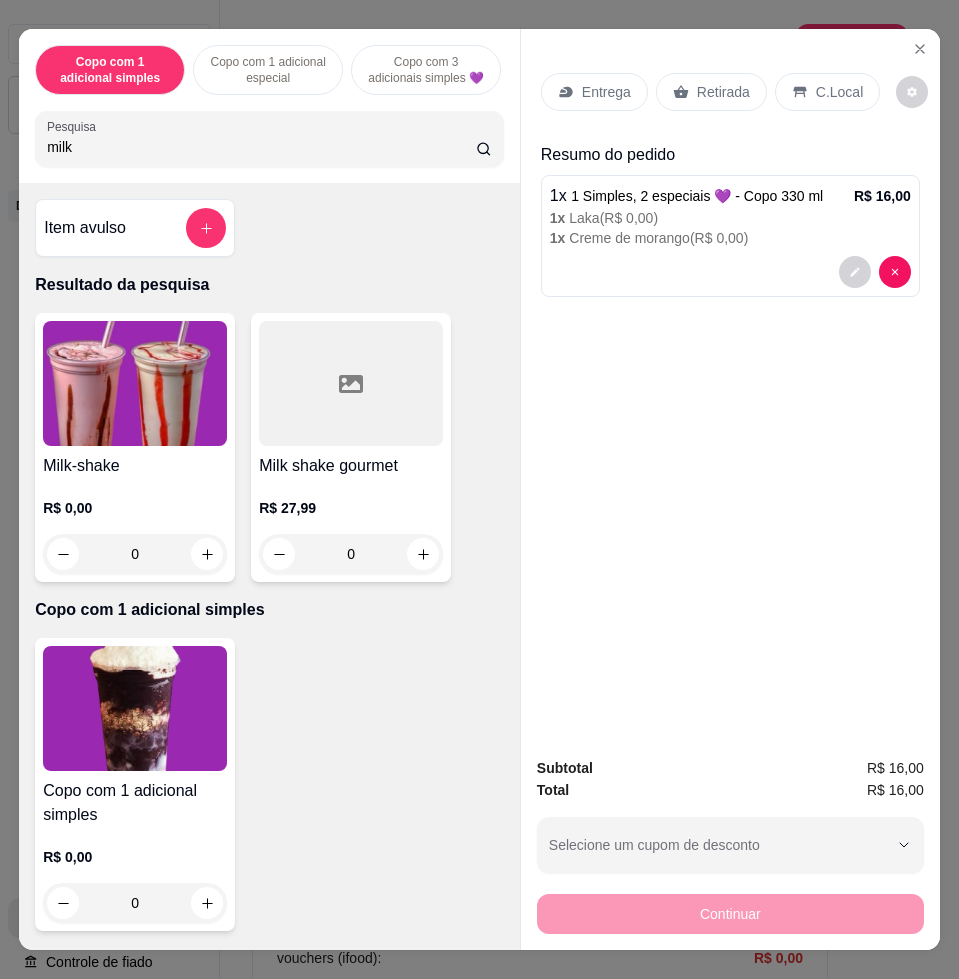 type on "milk" 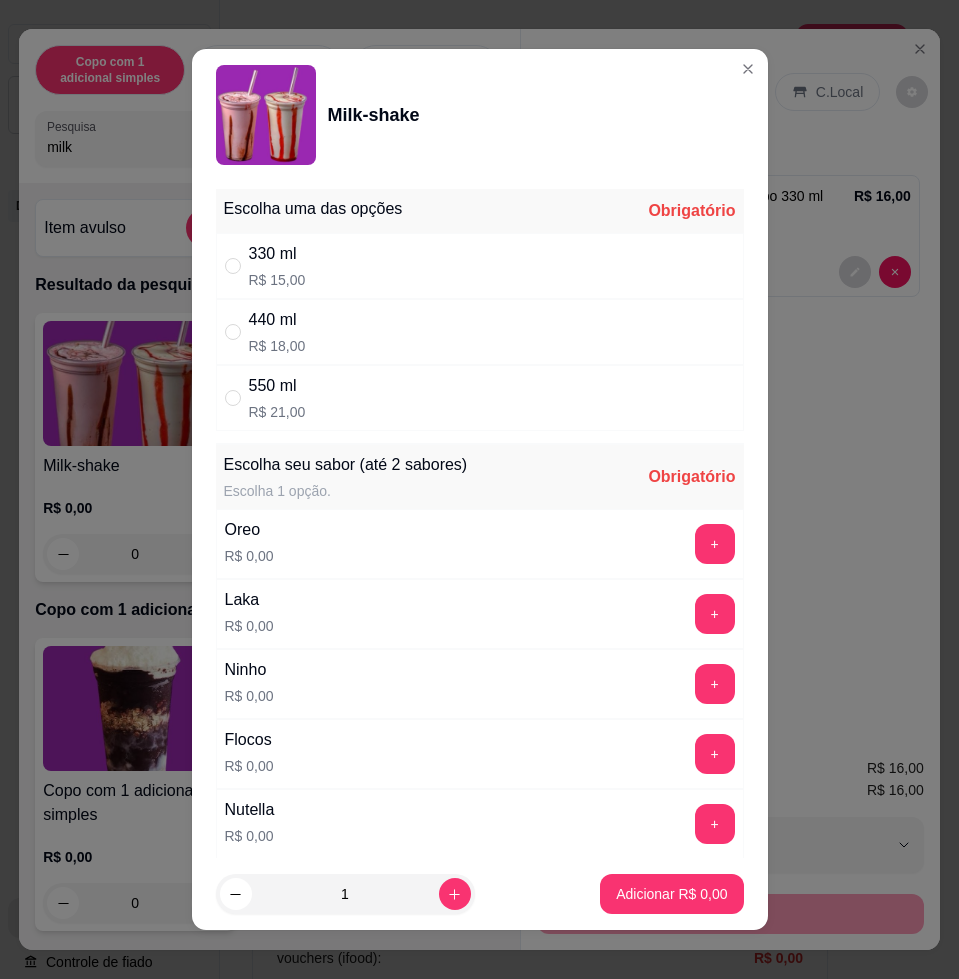 click on "330 ml R$ 15,00" at bounding box center (480, 266) 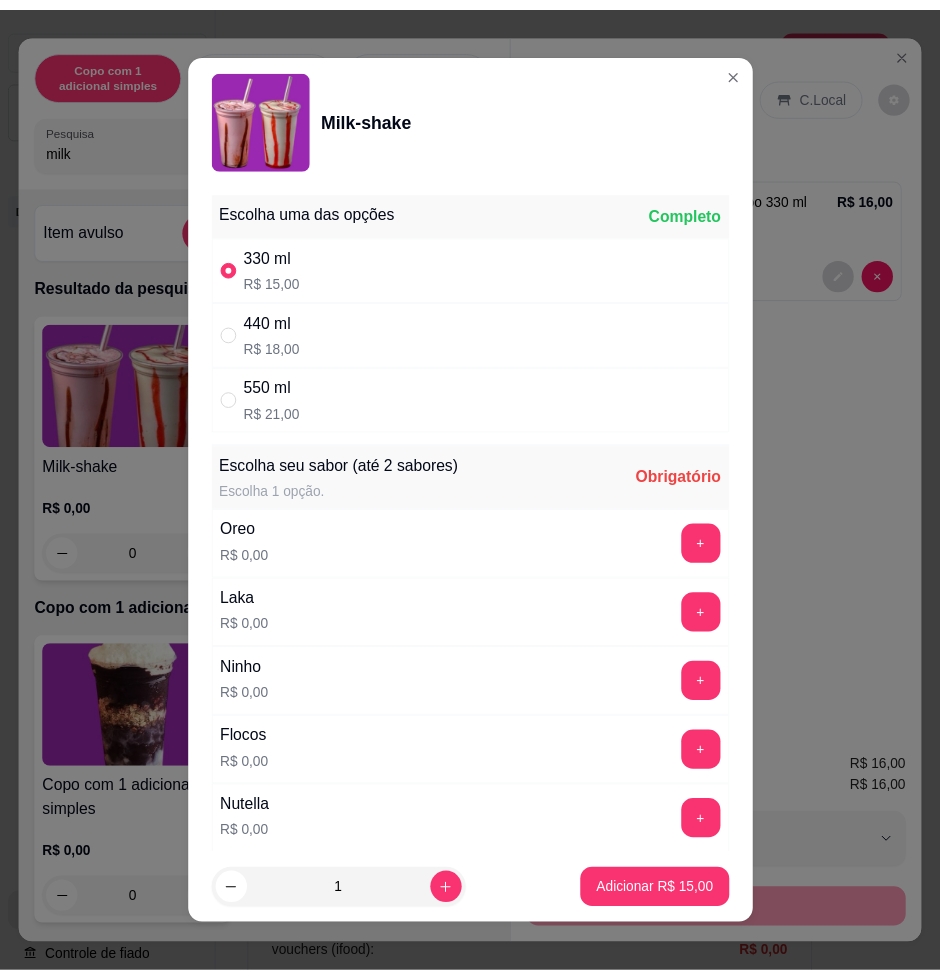scroll, scrollTop: 125, scrollLeft: 0, axis: vertical 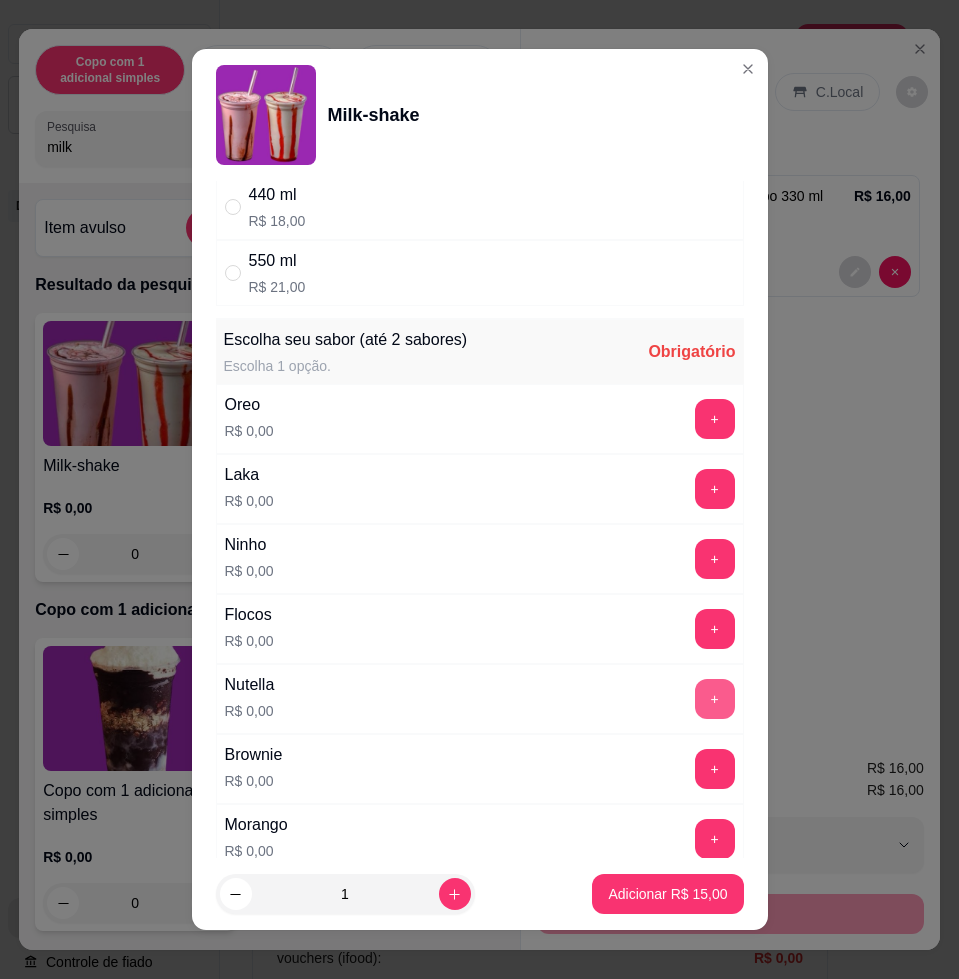 click on "+" at bounding box center [715, 699] 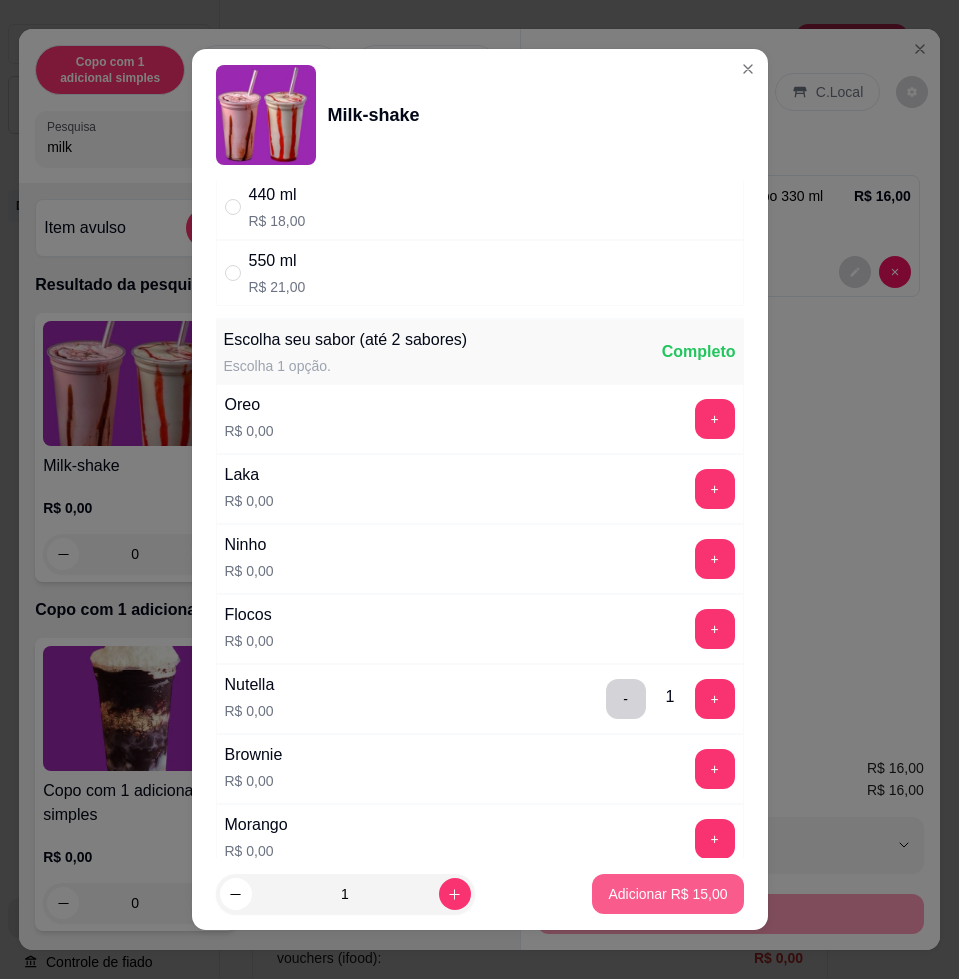 click on "Adicionar   R$ 15,00" at bounding box center (667, 894) 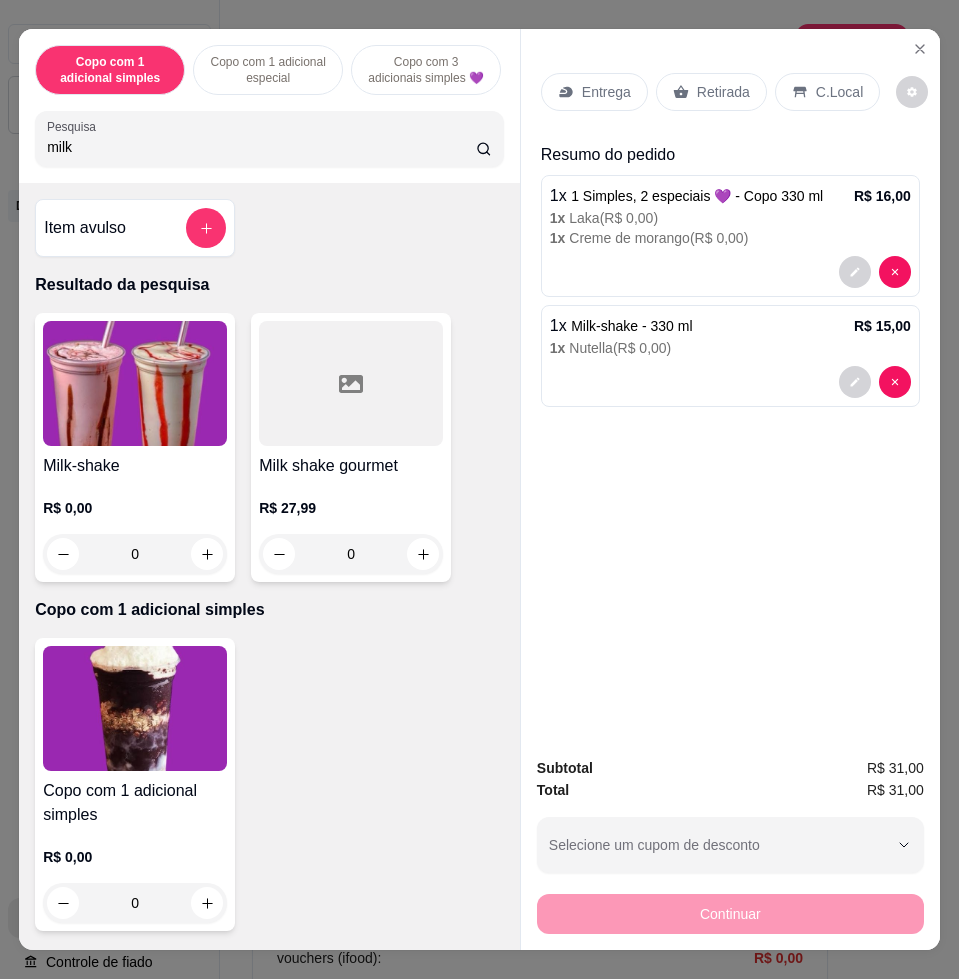 click on "Entrega" at bounding box center [606, 92] 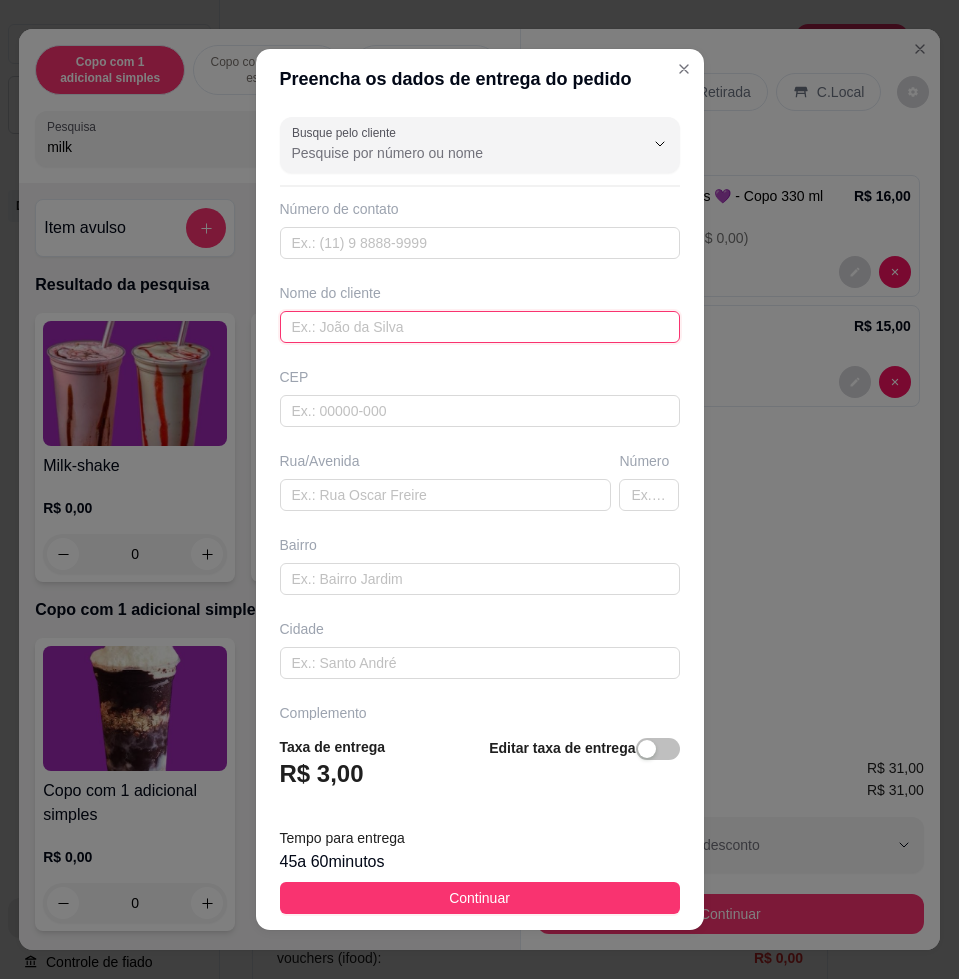 click at bounding box center (480, 327) 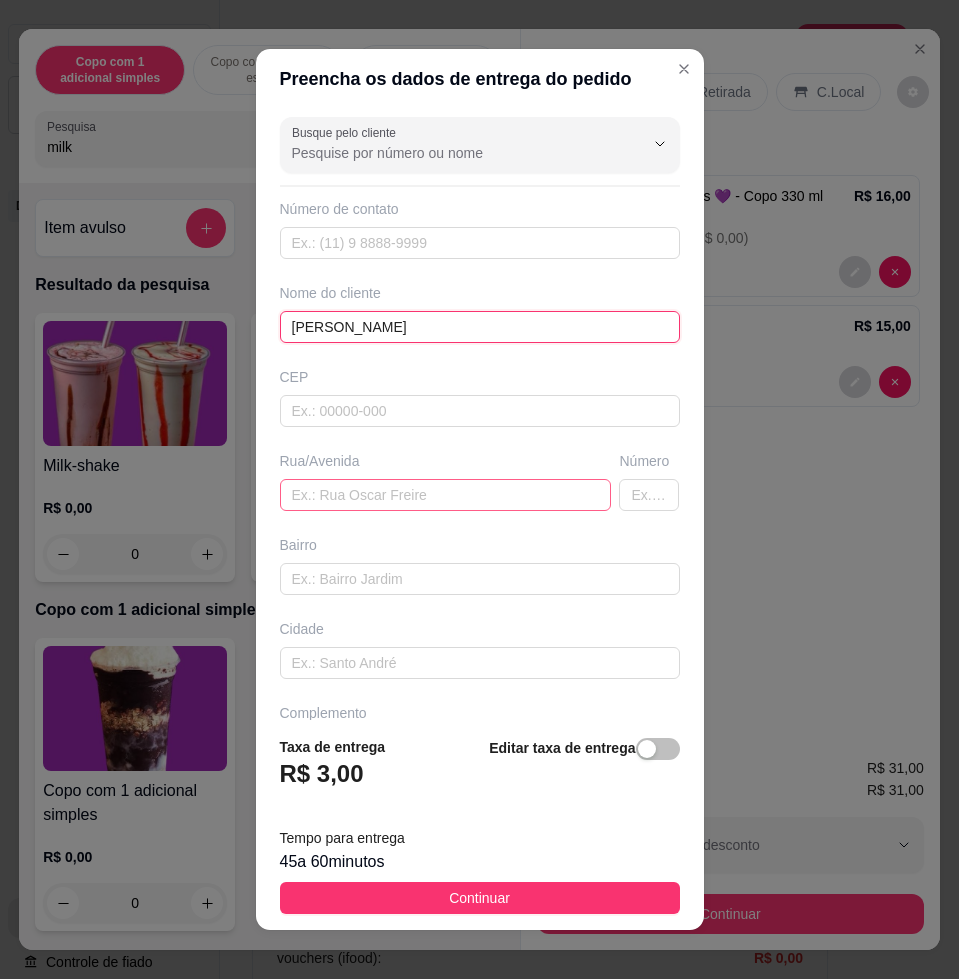 type on "[PERSON_NAME]" 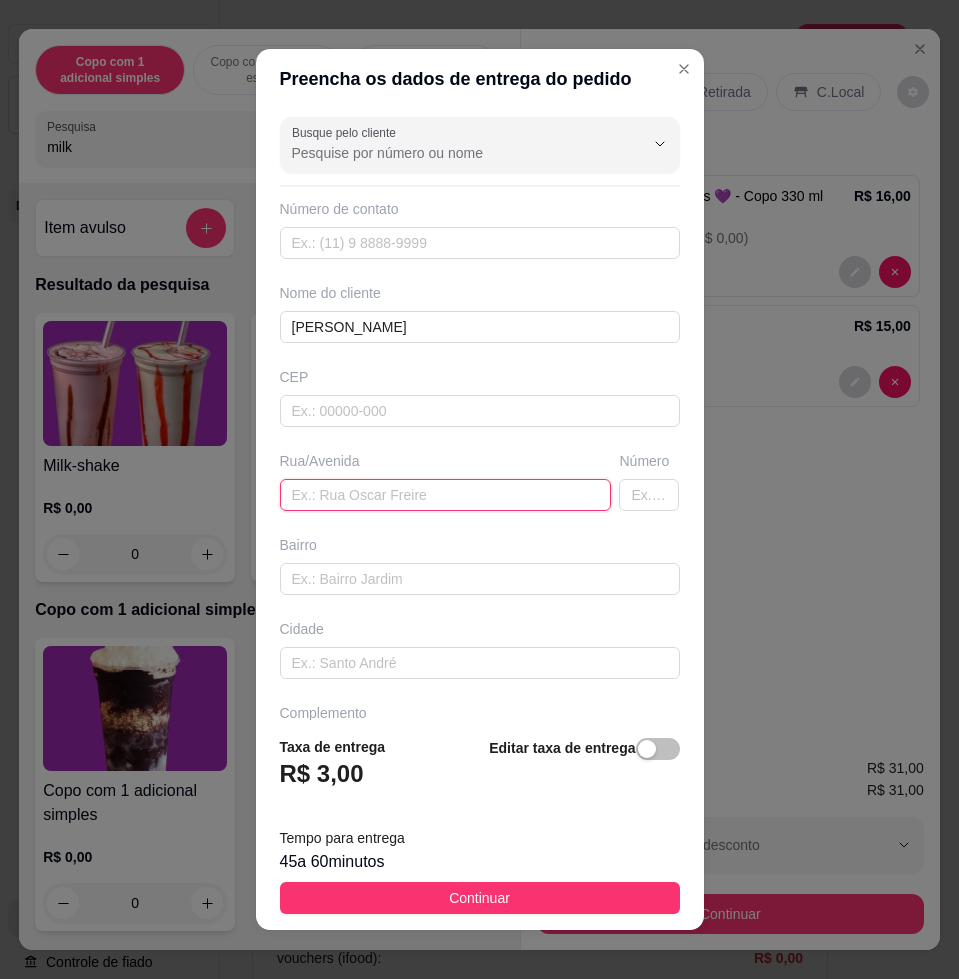 click at bounding box center (446, 495) 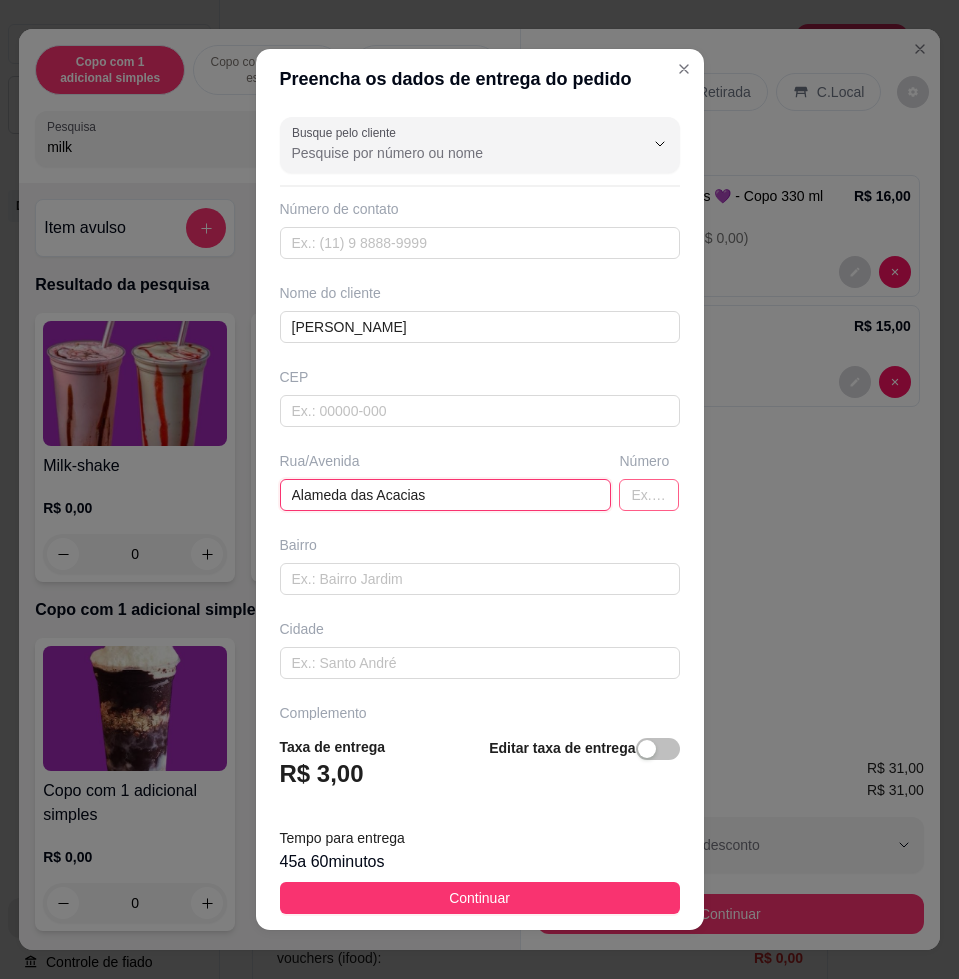type on "Alameda das Acacias" 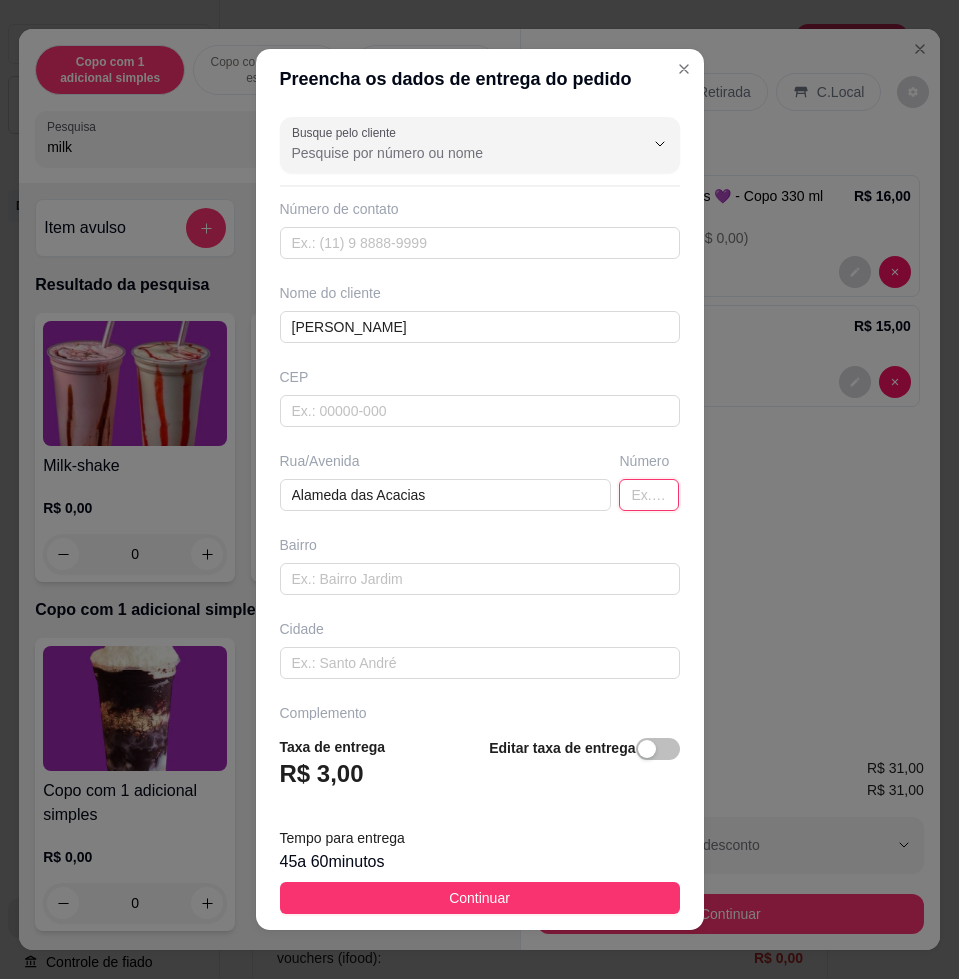 click at bounding box center (649, 495) 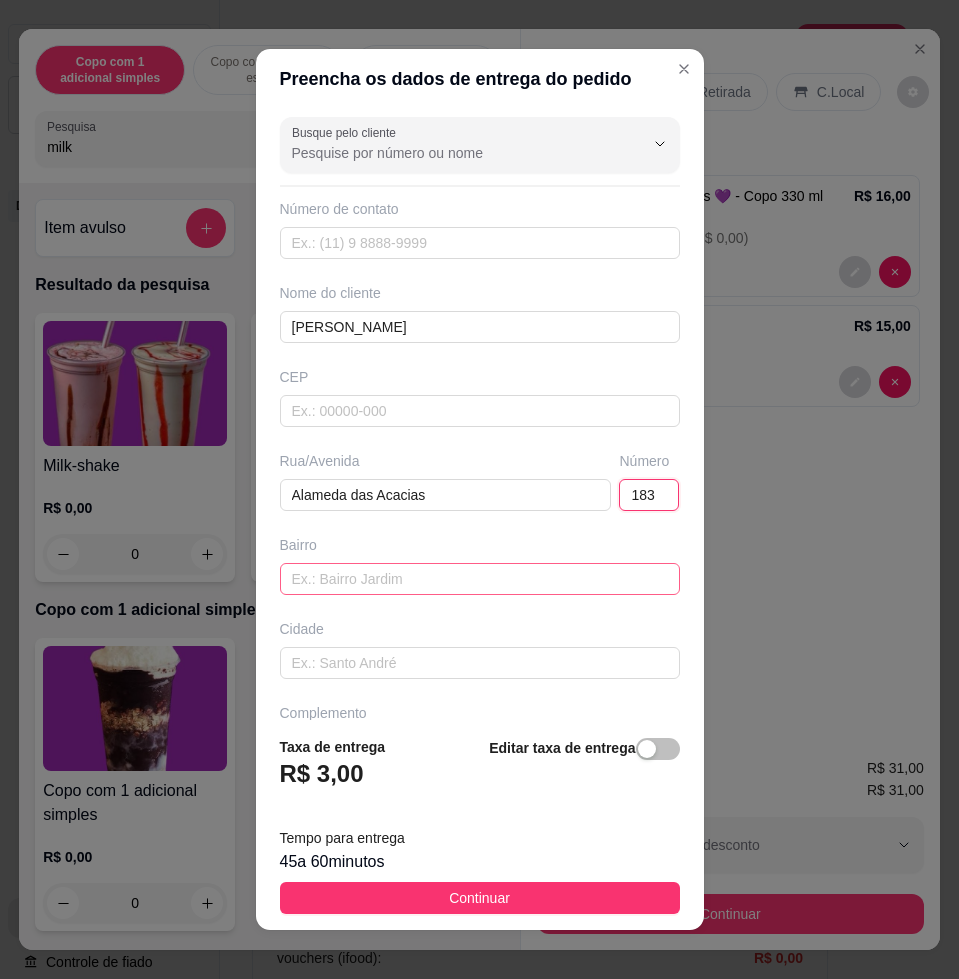 type on "183" 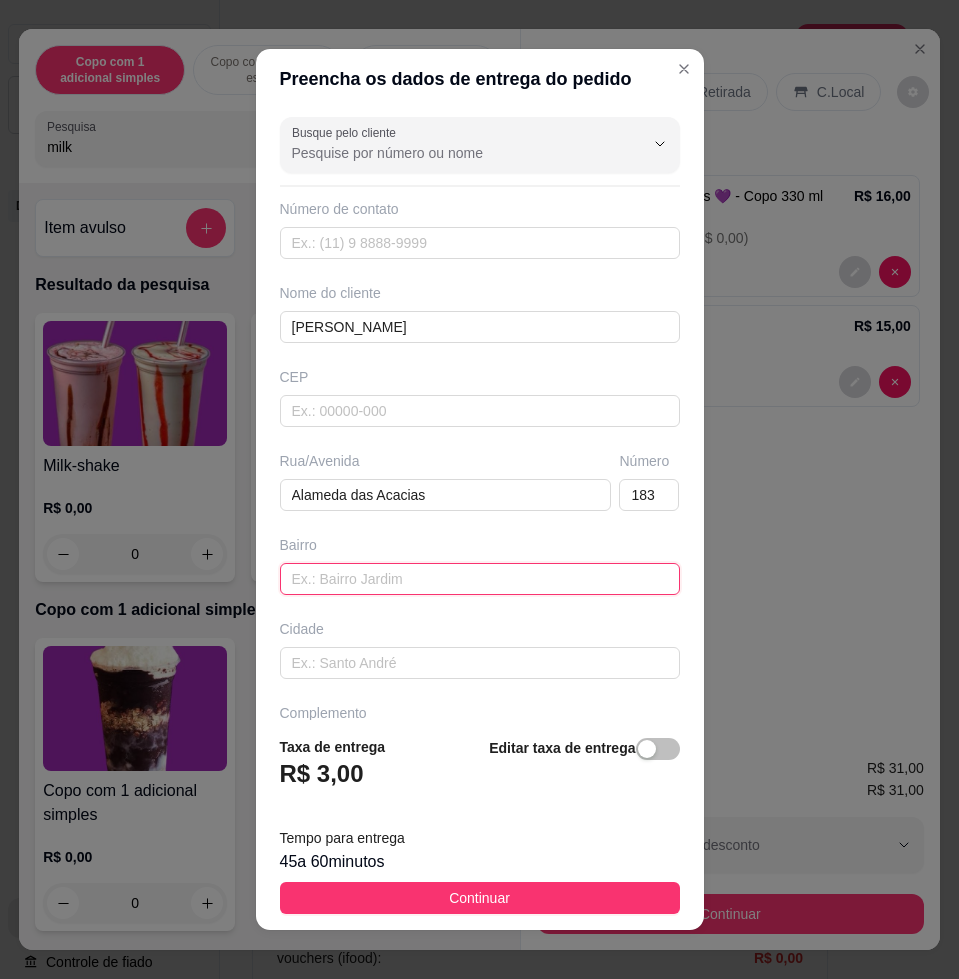 click at bounding box center [480, 579] 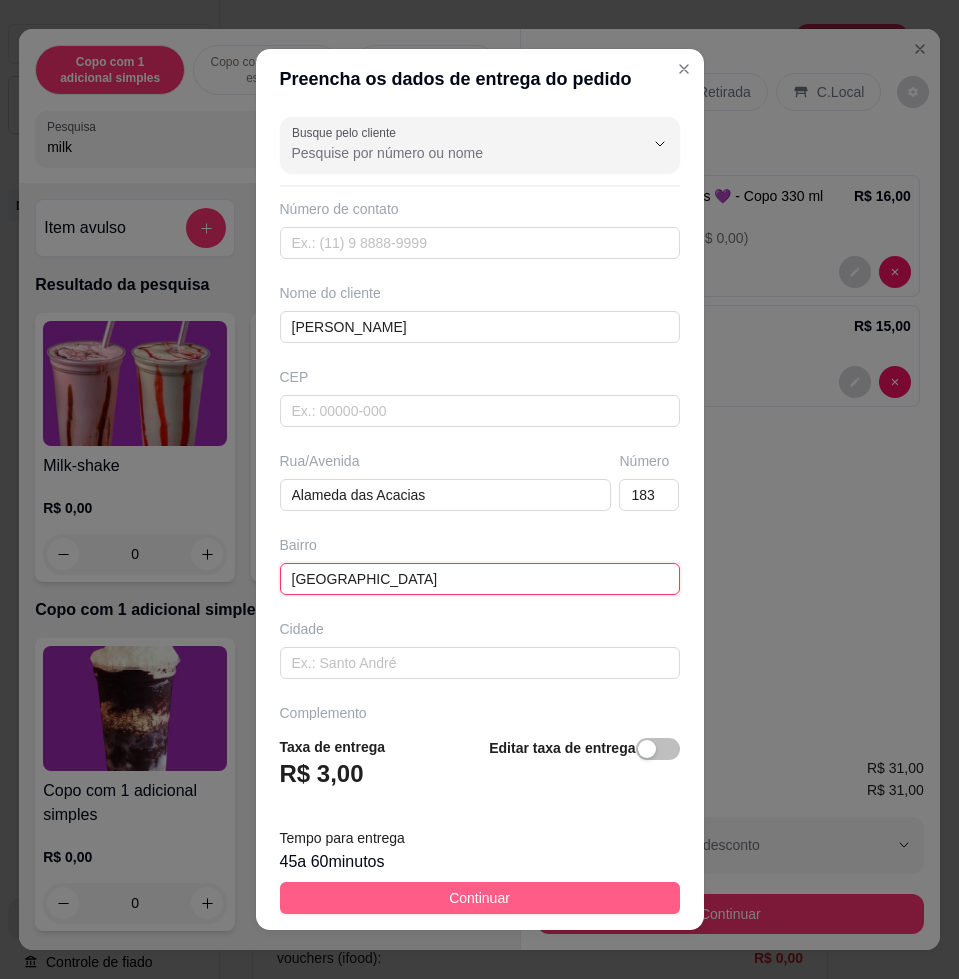 type on "[GEOGRAPHIC_DATA]" 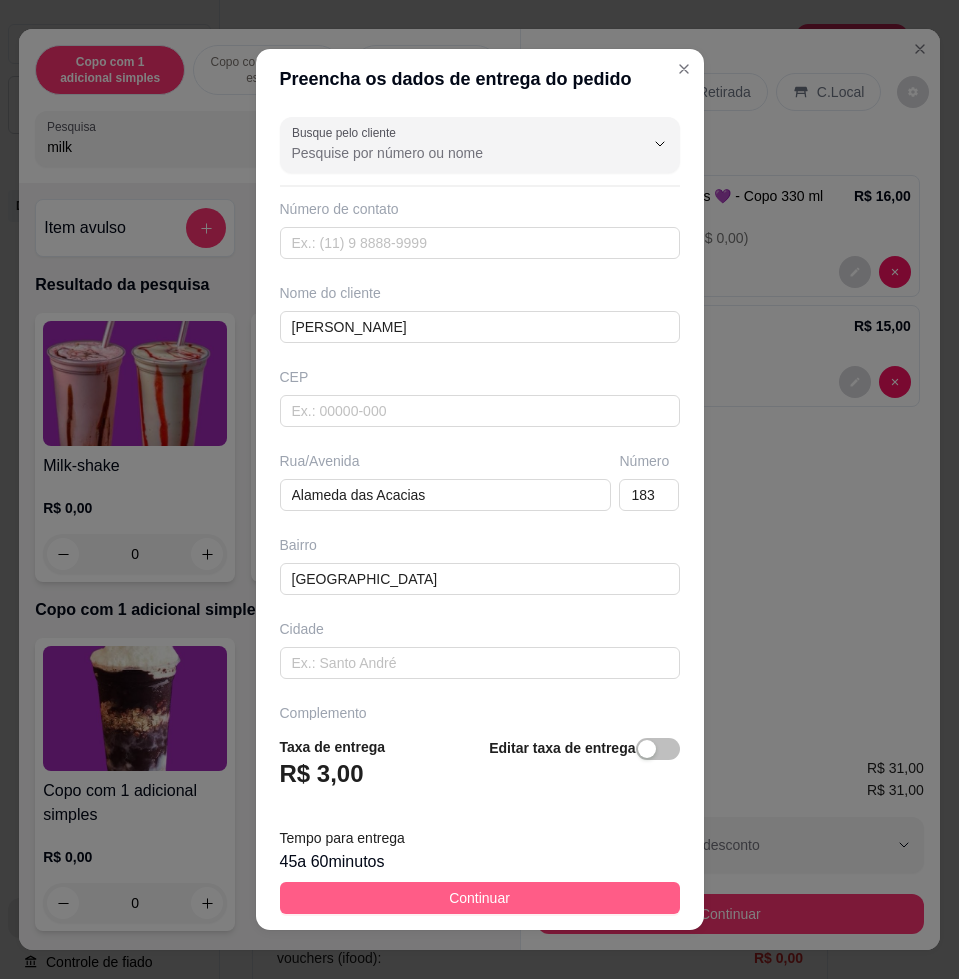 click on "Continuar" at bounding box center (480, 898) 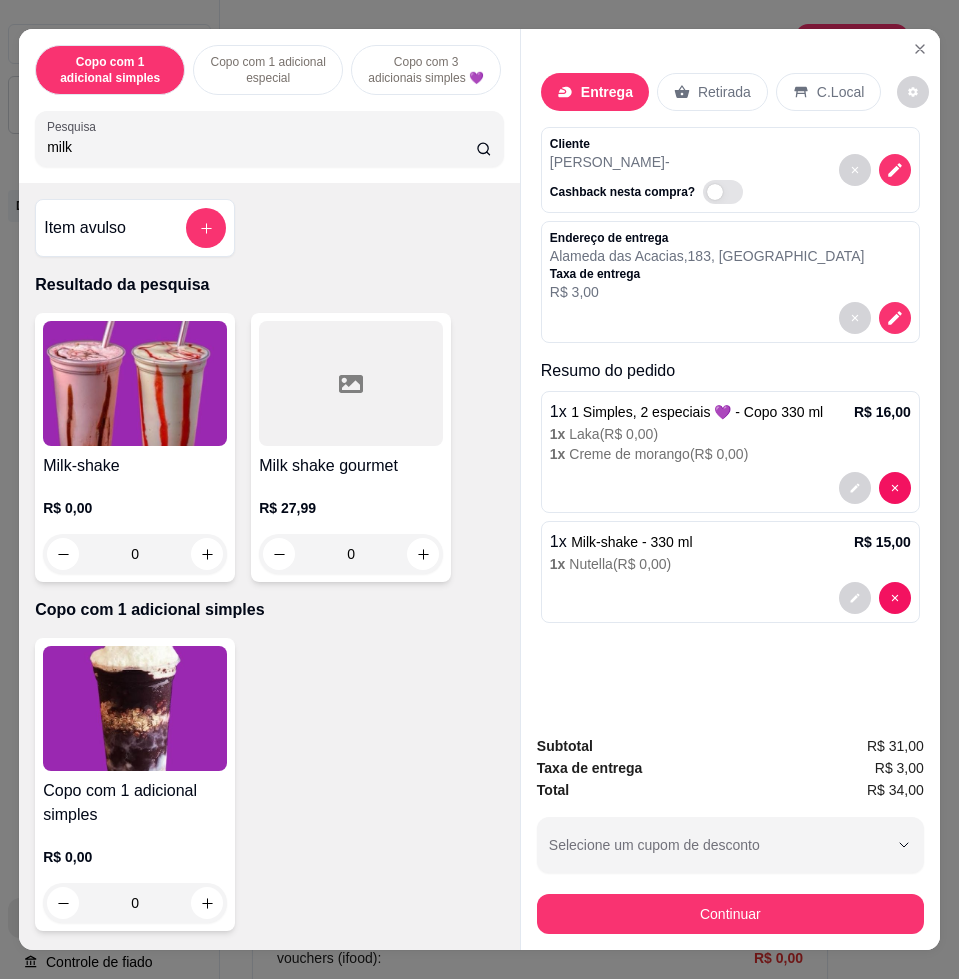 click on "Subtotal R$ 31,00 Taxa de entrega R$ 3,00 Total R$ 34,00 Selecione um cupom de desconto COMBO Selecione um cupom de desconto Continuar" at bounding box center [730, 834] 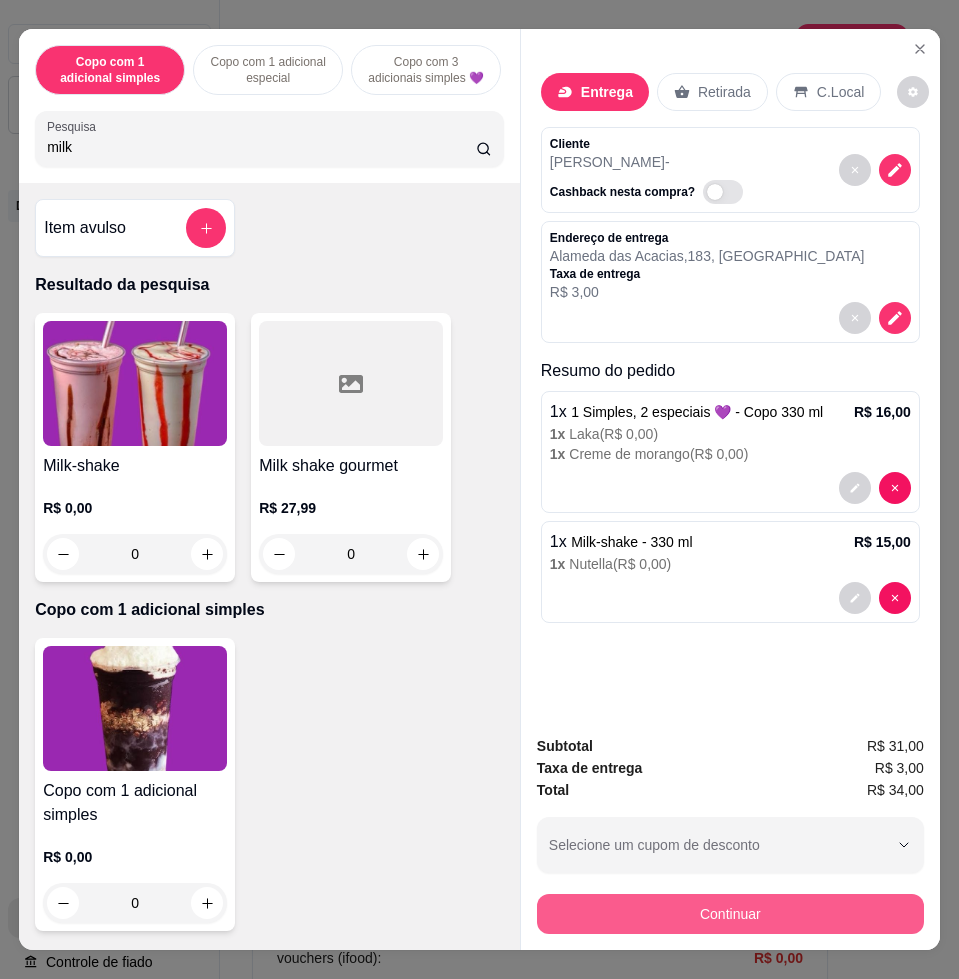 click on "Continuar" at bounding box center (730, 914) 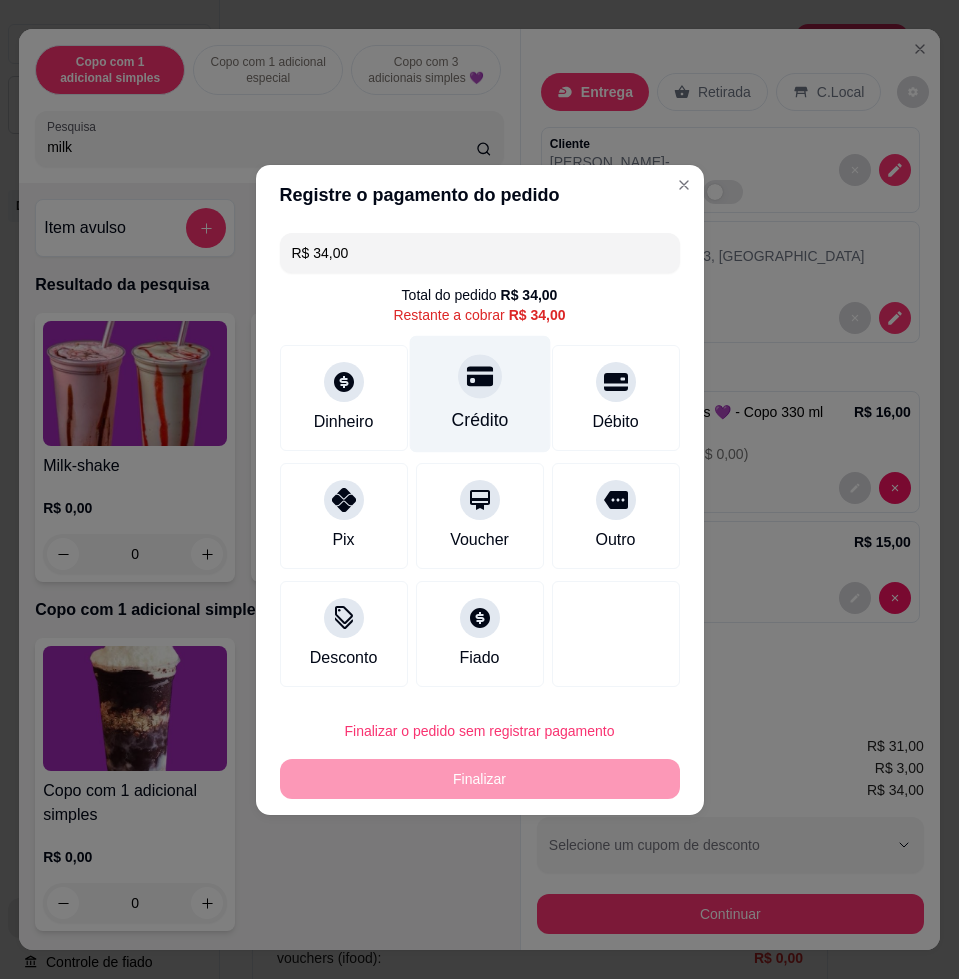 click on "Crédito" at bounding box center [479, 393] 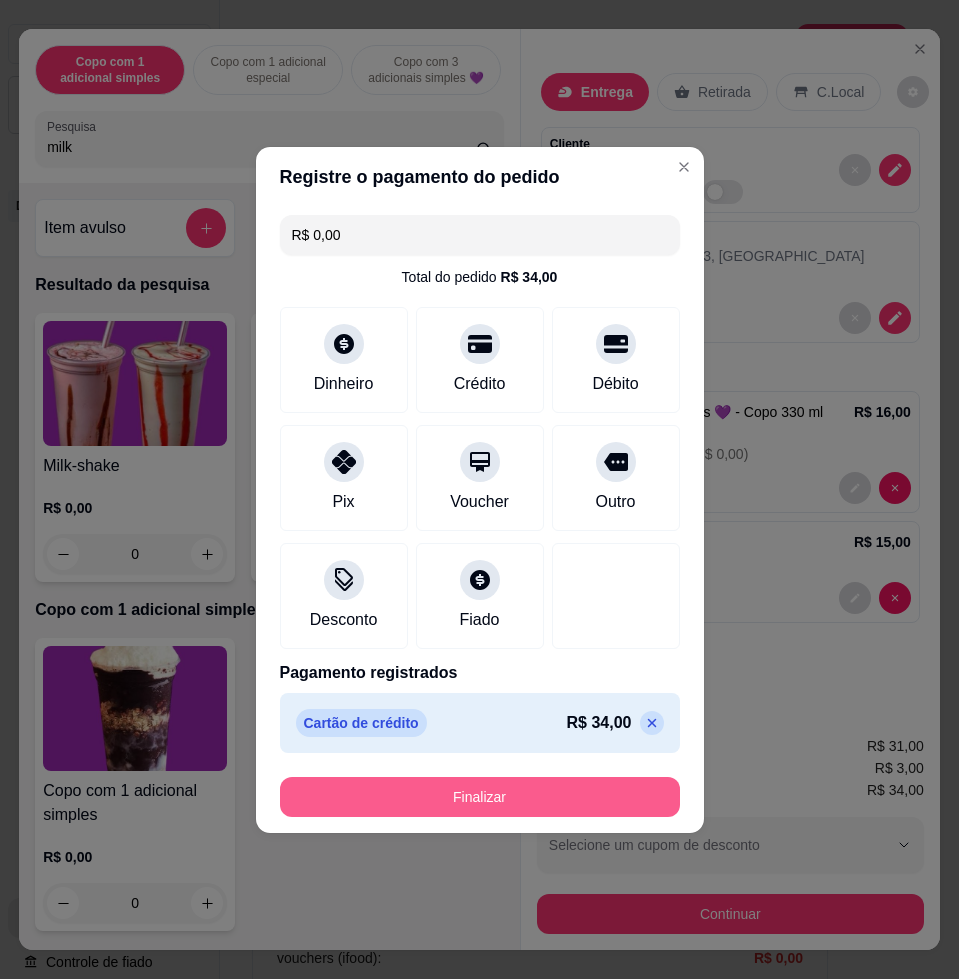 click on "Finalizar" at bounding box center [480, 797] 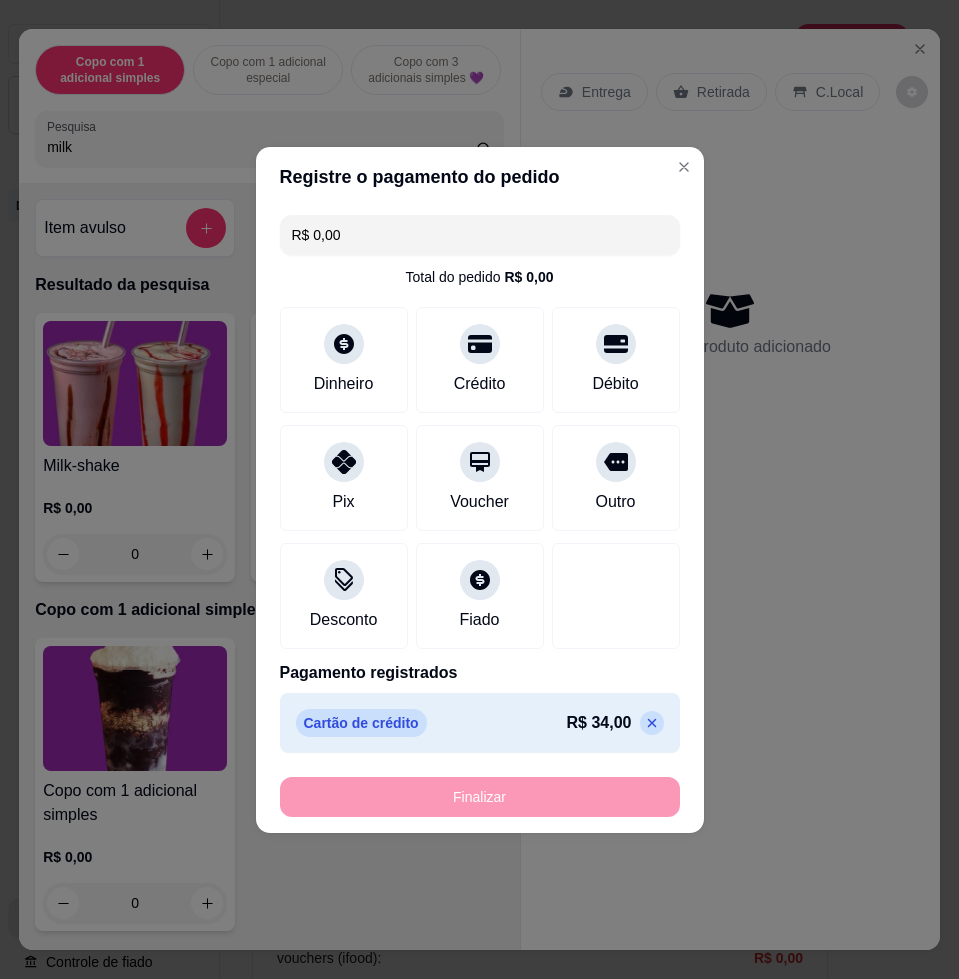 type on "-R$ 34,00" 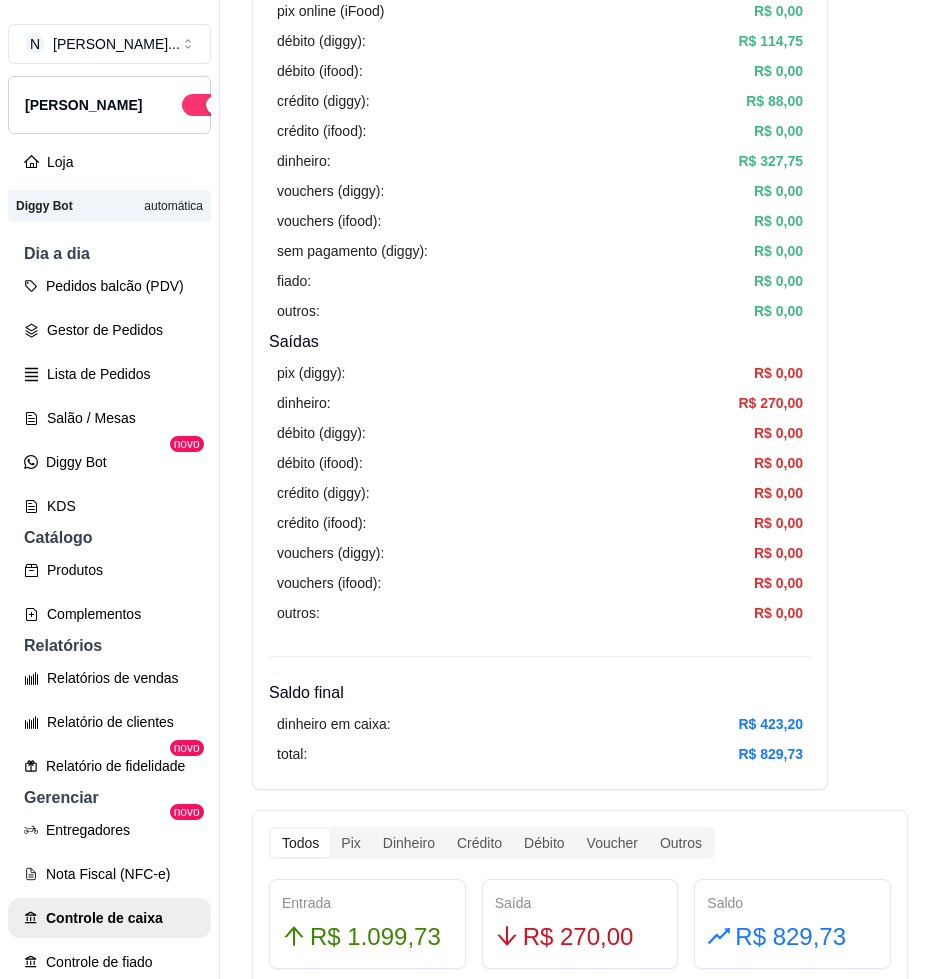 scroll, scrollTop: 500, scrollLeft: 0, axis: vertical 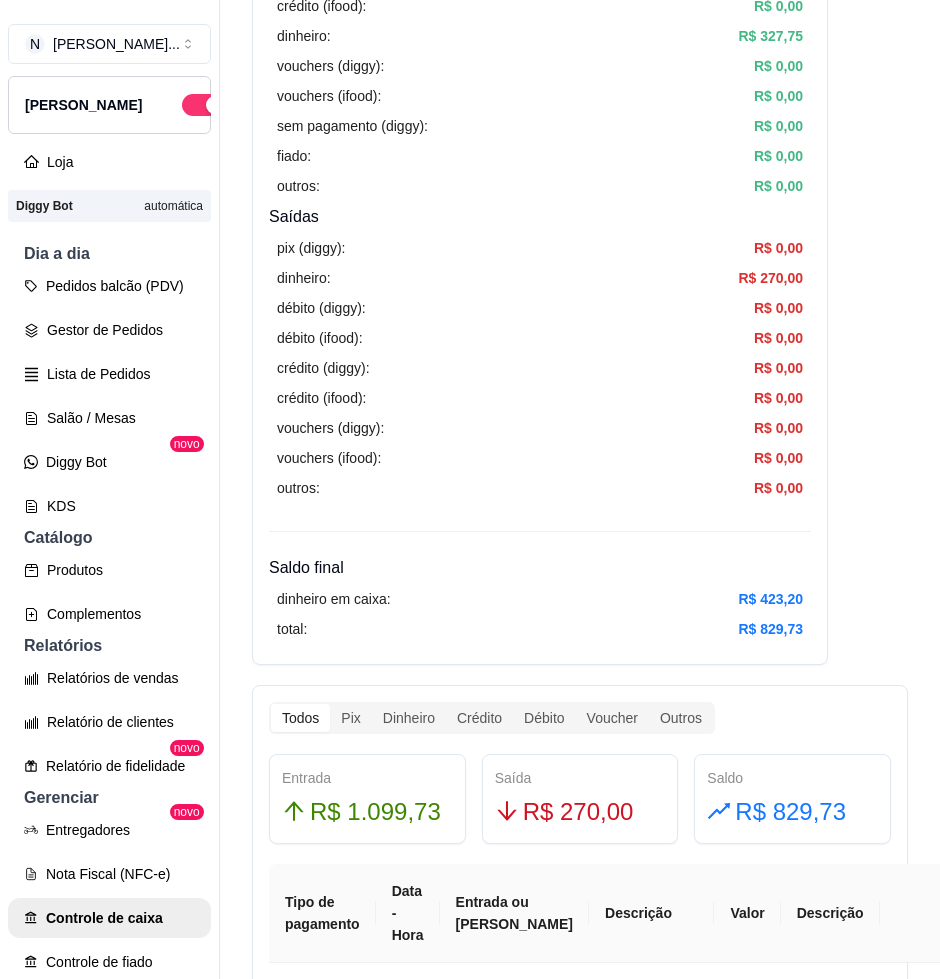 click on "dinheiro: R$ 270,00" at bounding box center [540, 278] 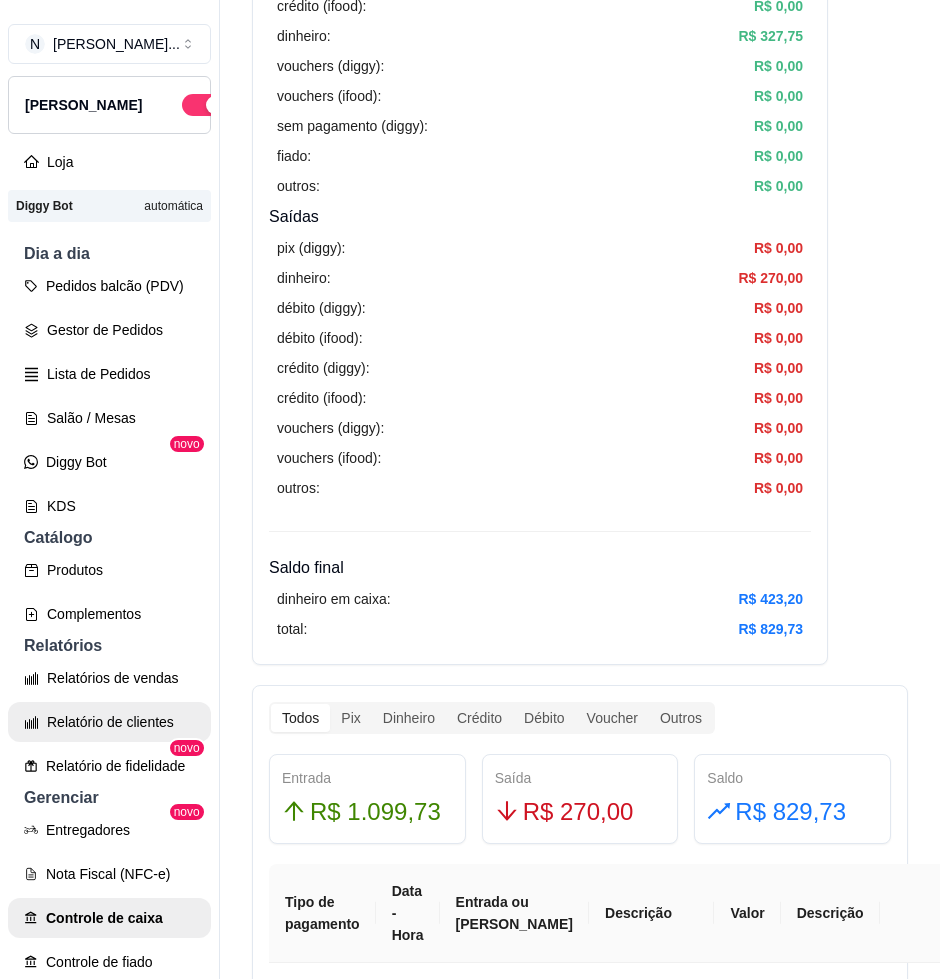 scroll, scrollTop: 125, scrollLeft: 0, axis: vertical 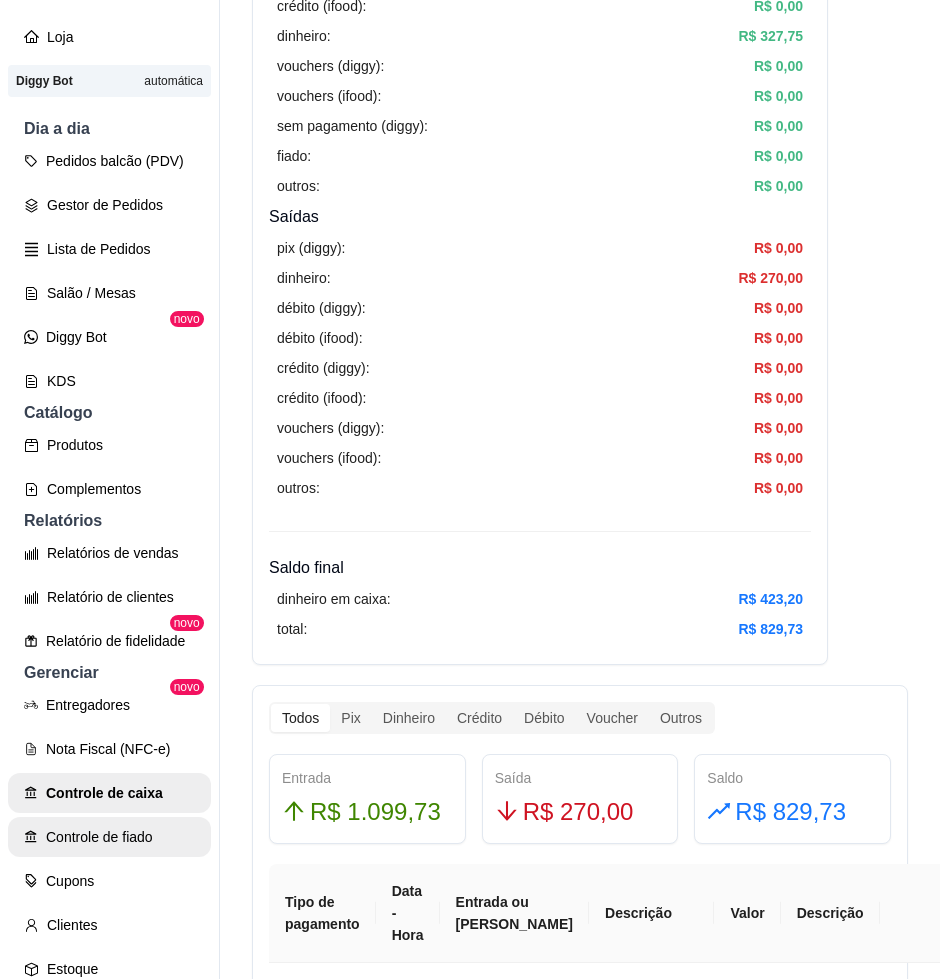 click on "Controle de fiado" at bounding box center (109, 837) 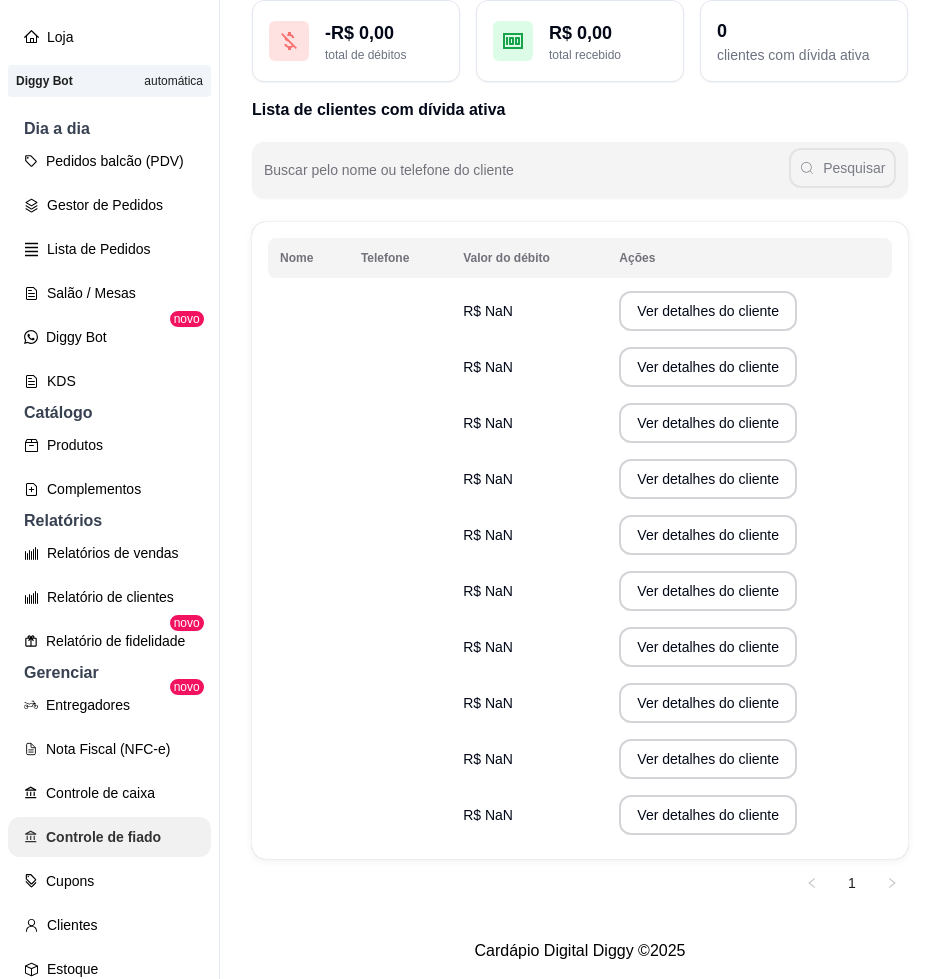 scroll, scrollTop: 0, scrollLeft: 0, axis: both 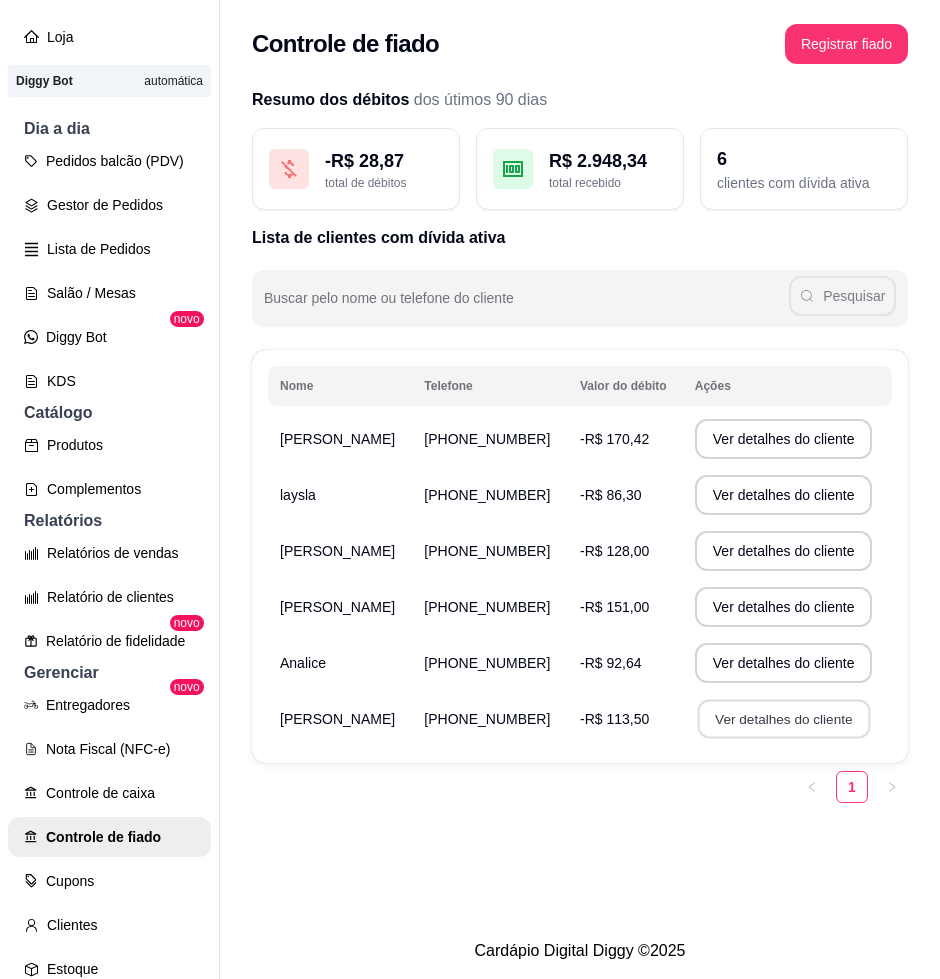 click on "Ver detalhes do cliente" at bounding box center (783, 719) 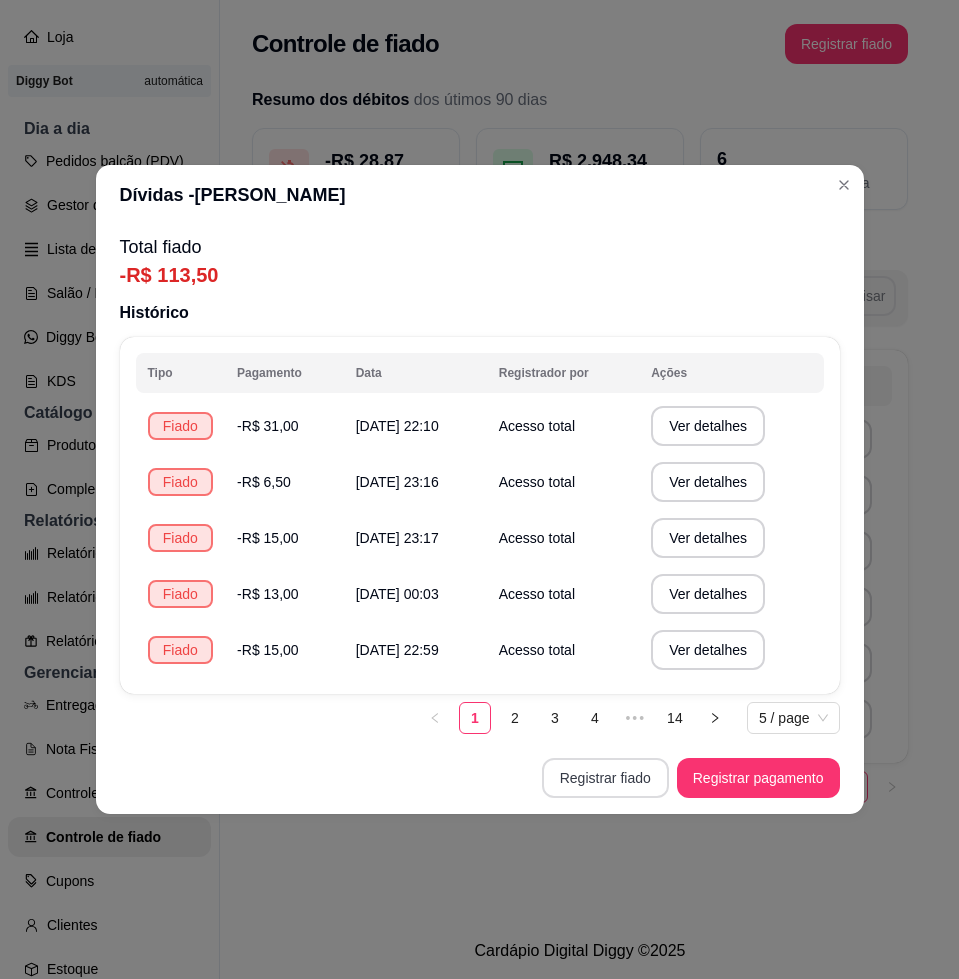 click on "Registrar fiado" at bounding box center [605, 778] 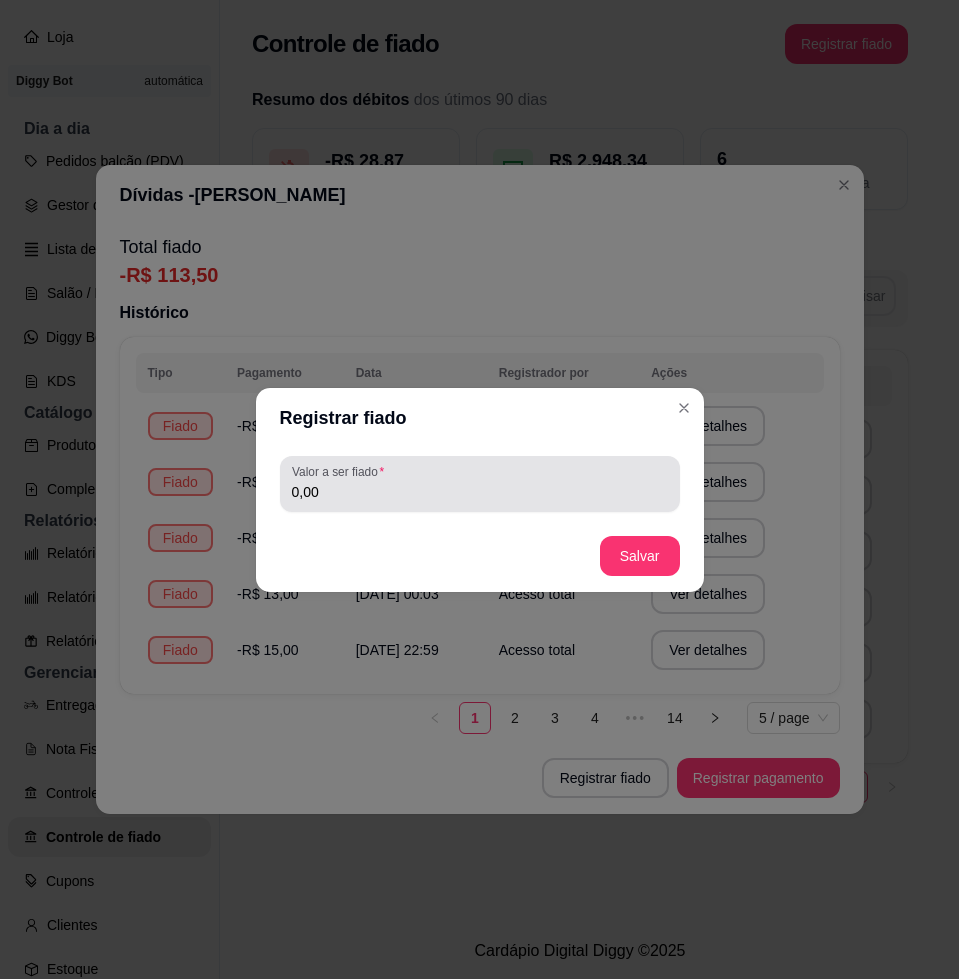 click on "0,00" at bounding box center (480, 484) 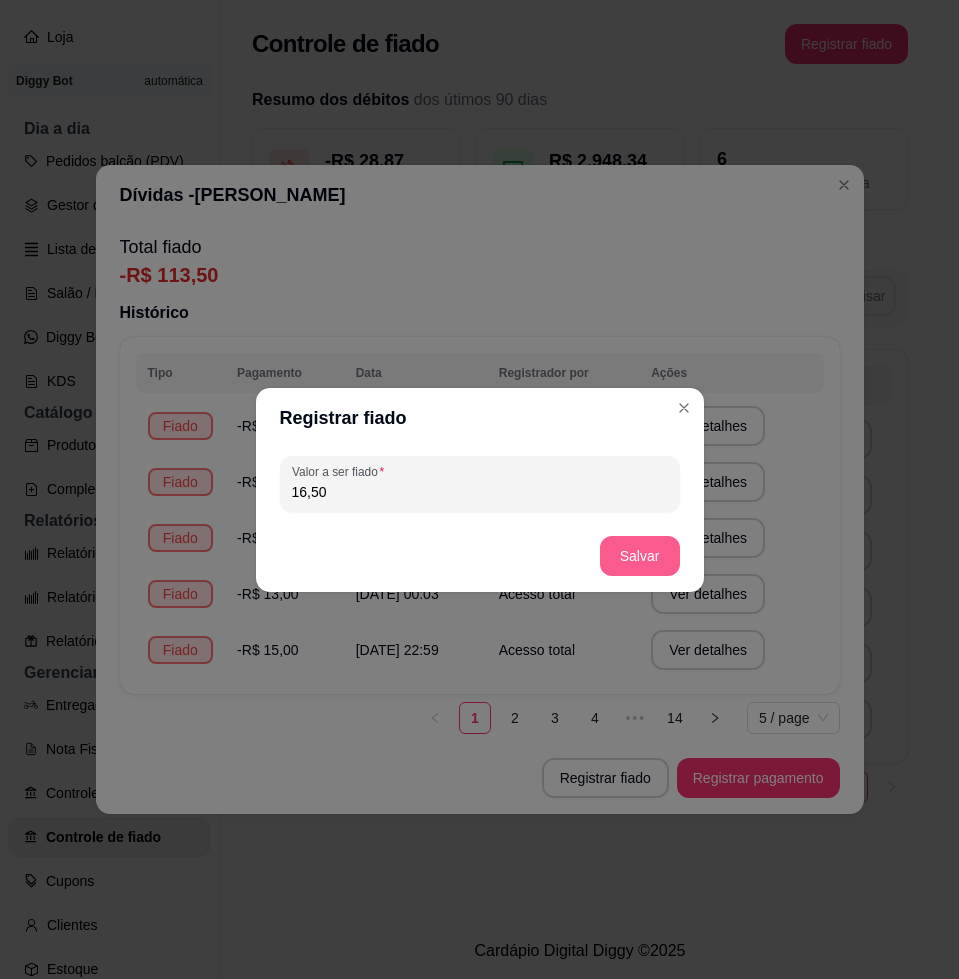 type on "16,50" 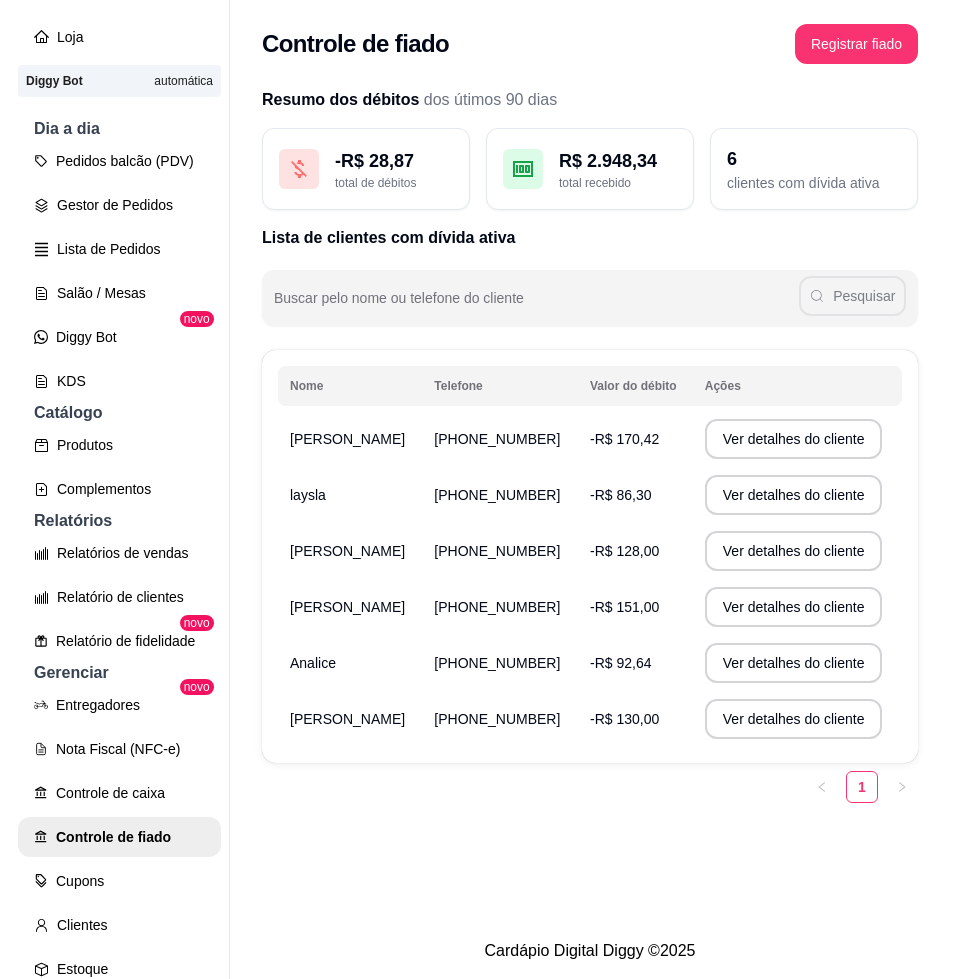 scroll, scrollTop: 0, scrollLeft: 0, axis: both 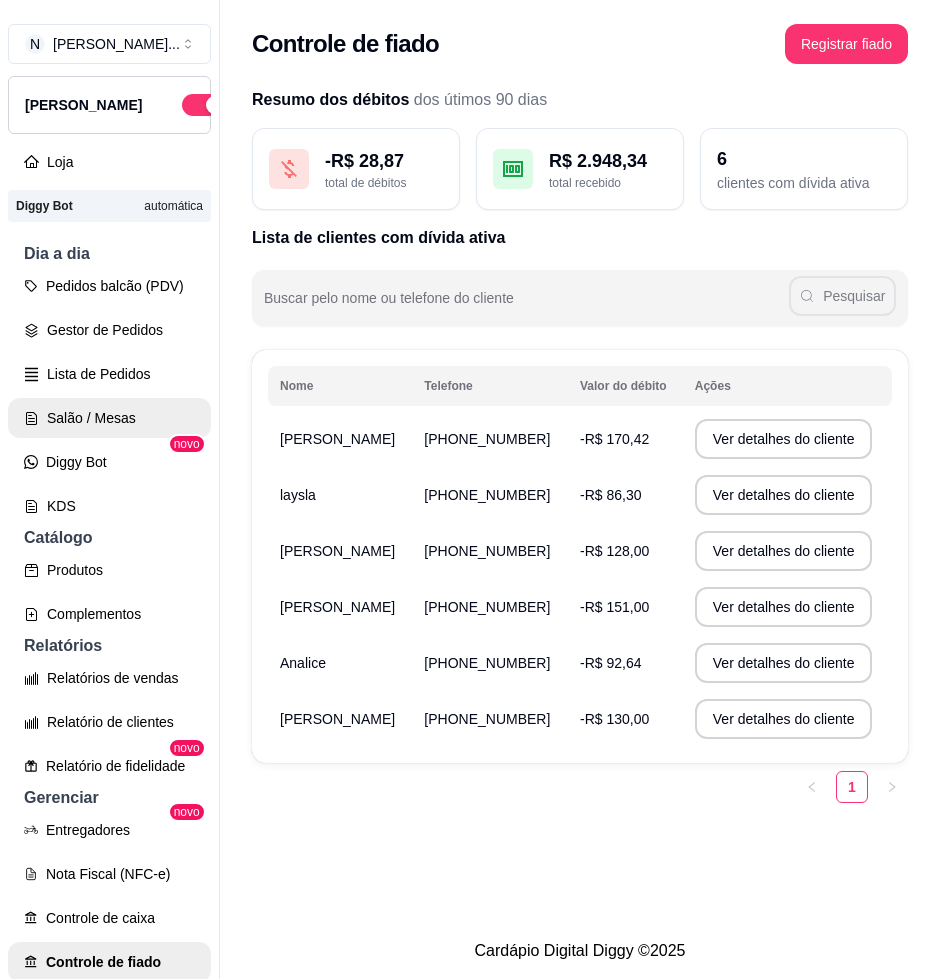 click on "Salão / Mesas" at bounding box center (109, 418) 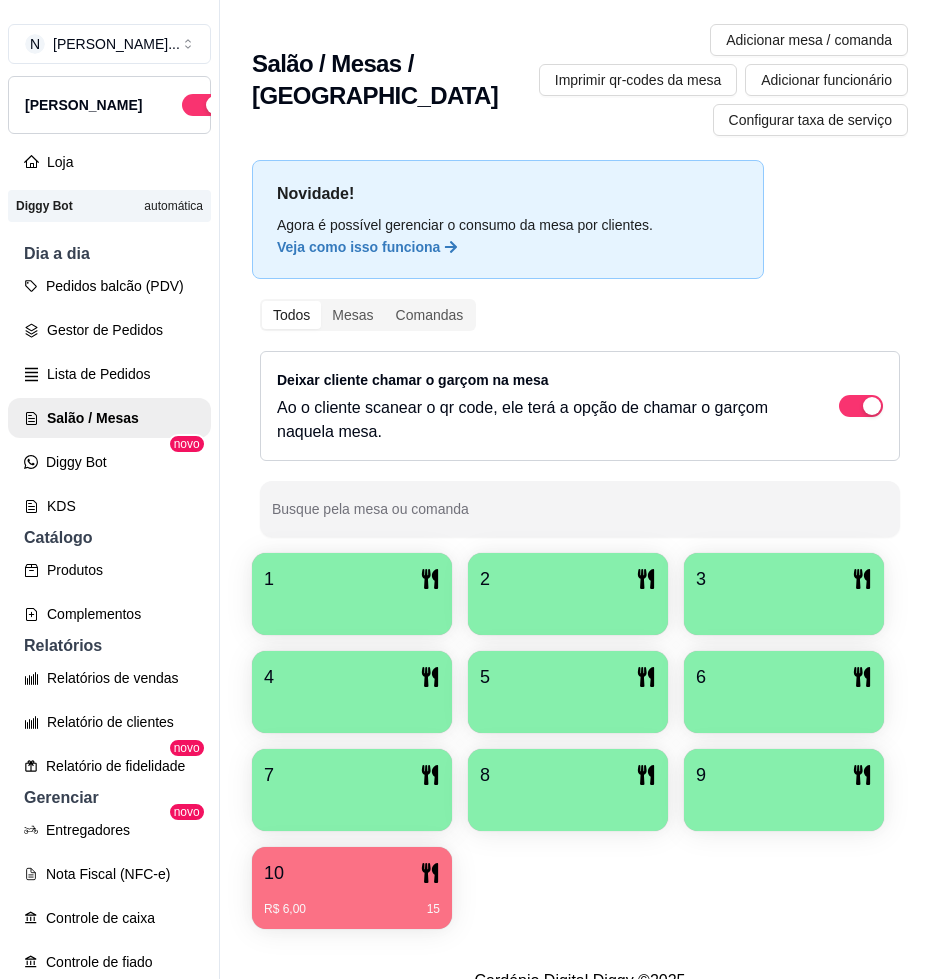 click on "1" at bounding box center (352, 579) 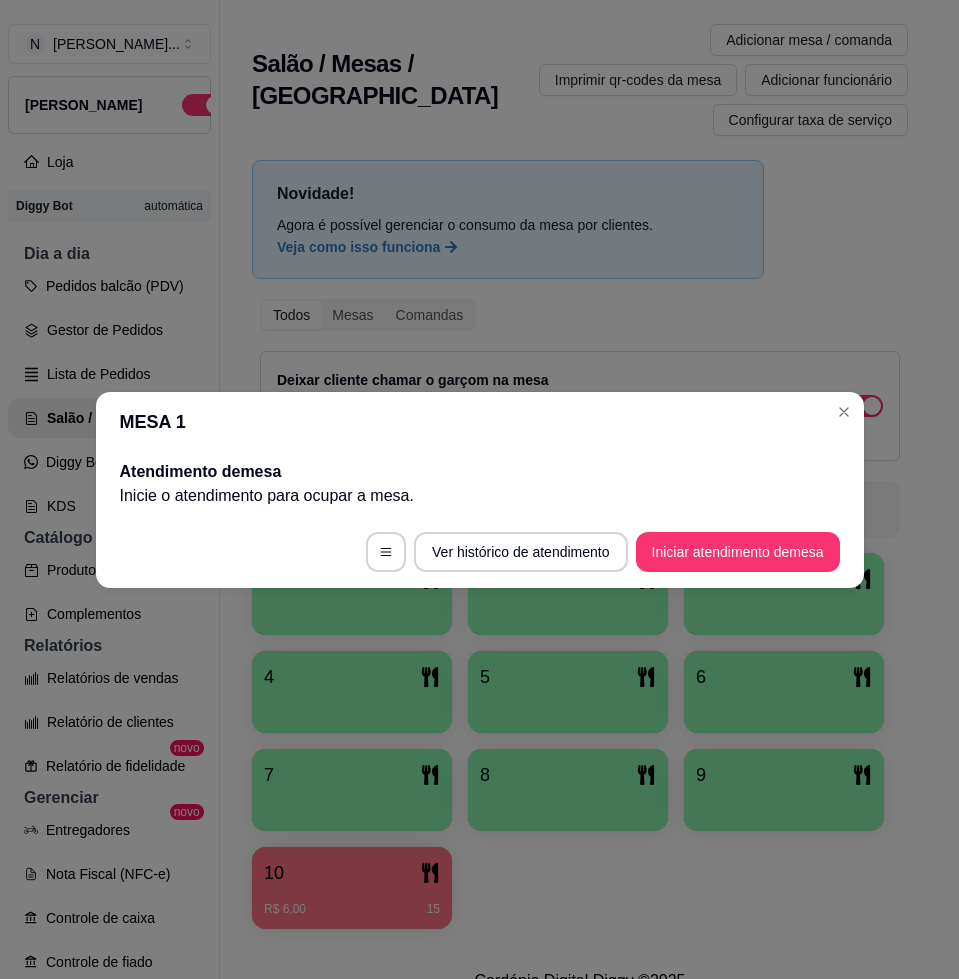 click on "Ver histórico de atendimento Iniciar atendimento de  mesa" at bounding box center [480, 552] 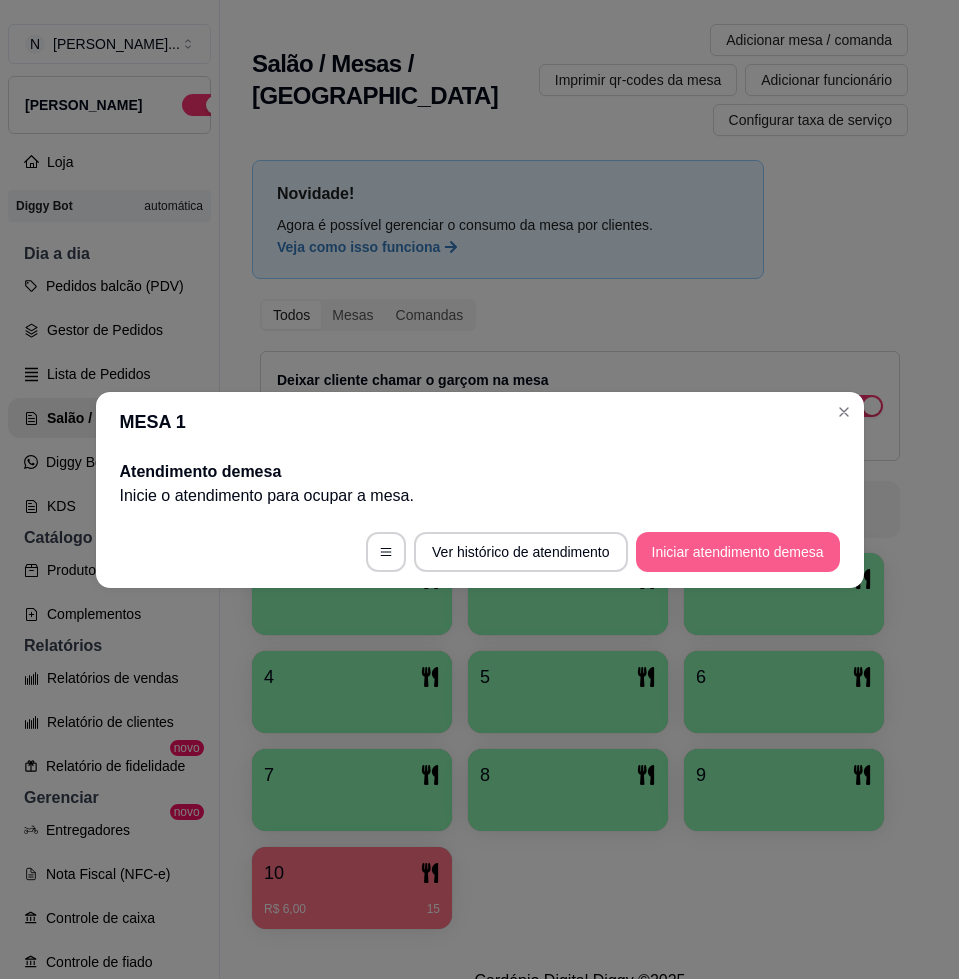 click on "Iniciar atendimento de  mesa" at bounding box center [738, 552] 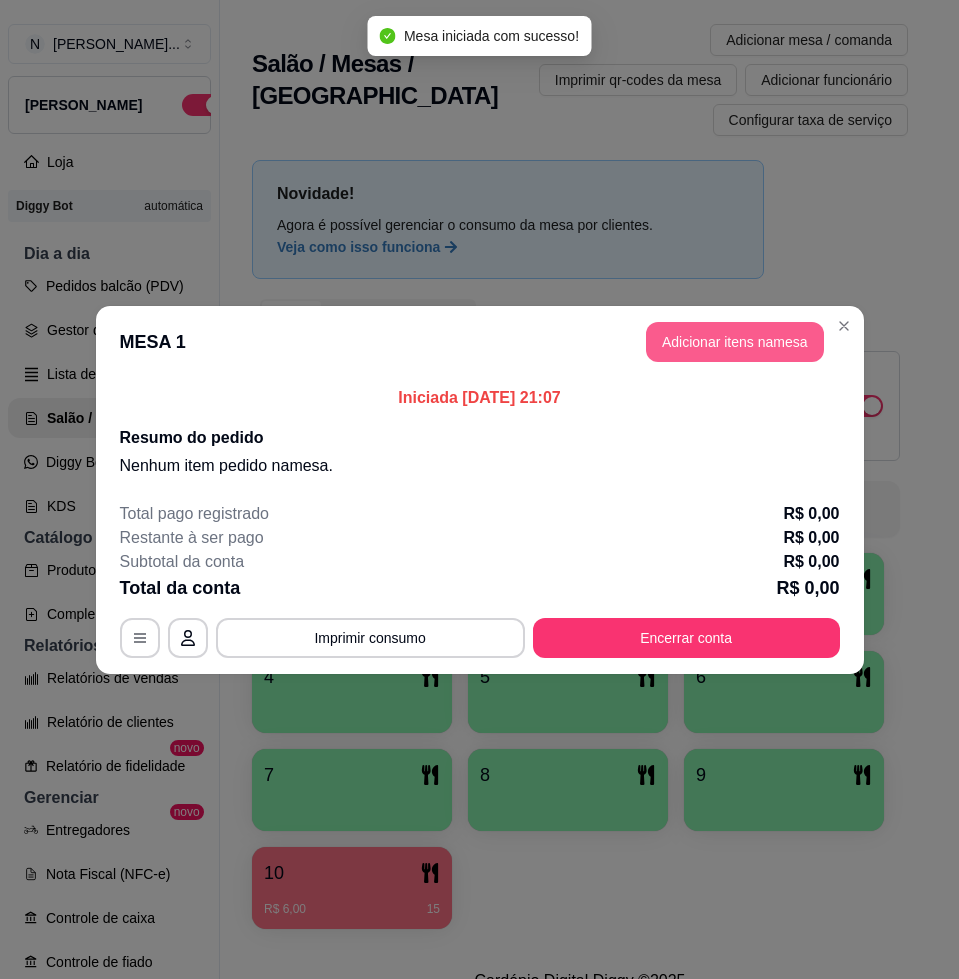 click on "Adicionar itens na  mesa" at bounding box center (735, 342) 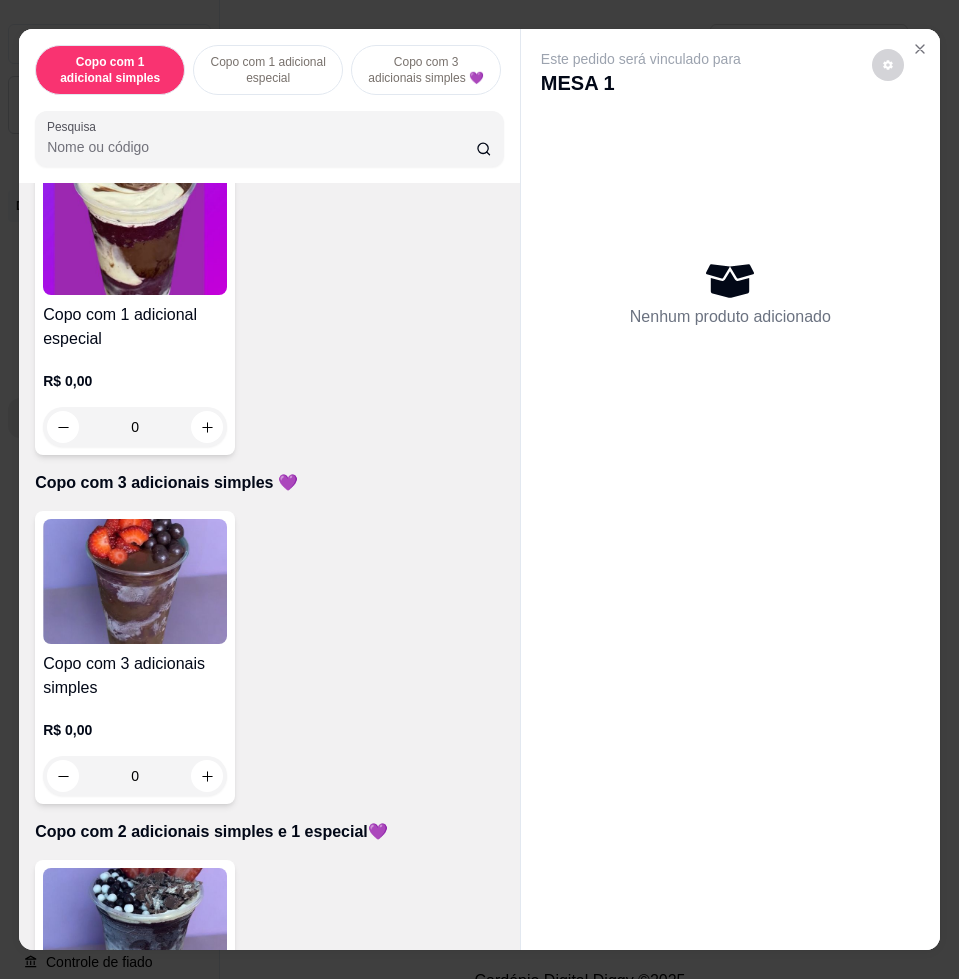 scroll, scrollTop: 625, scrollLeft: 0, axis: vertical 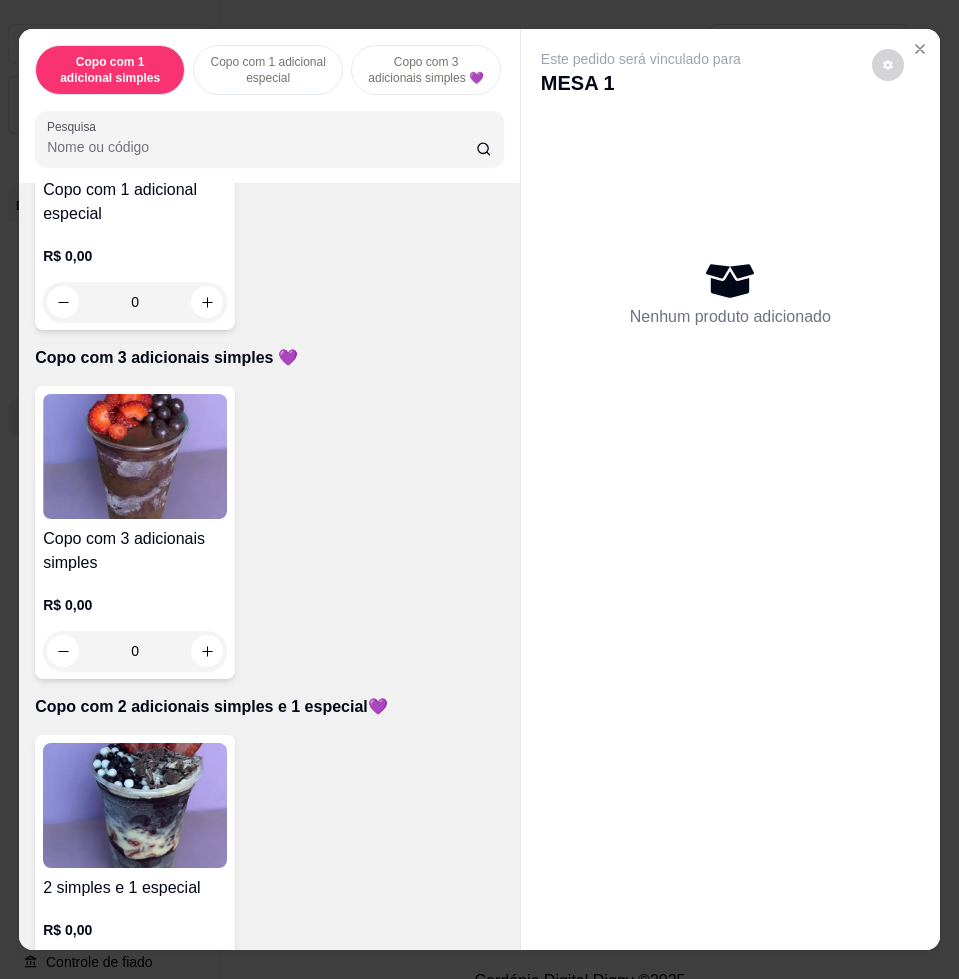 click at bounding box center (135, 805) 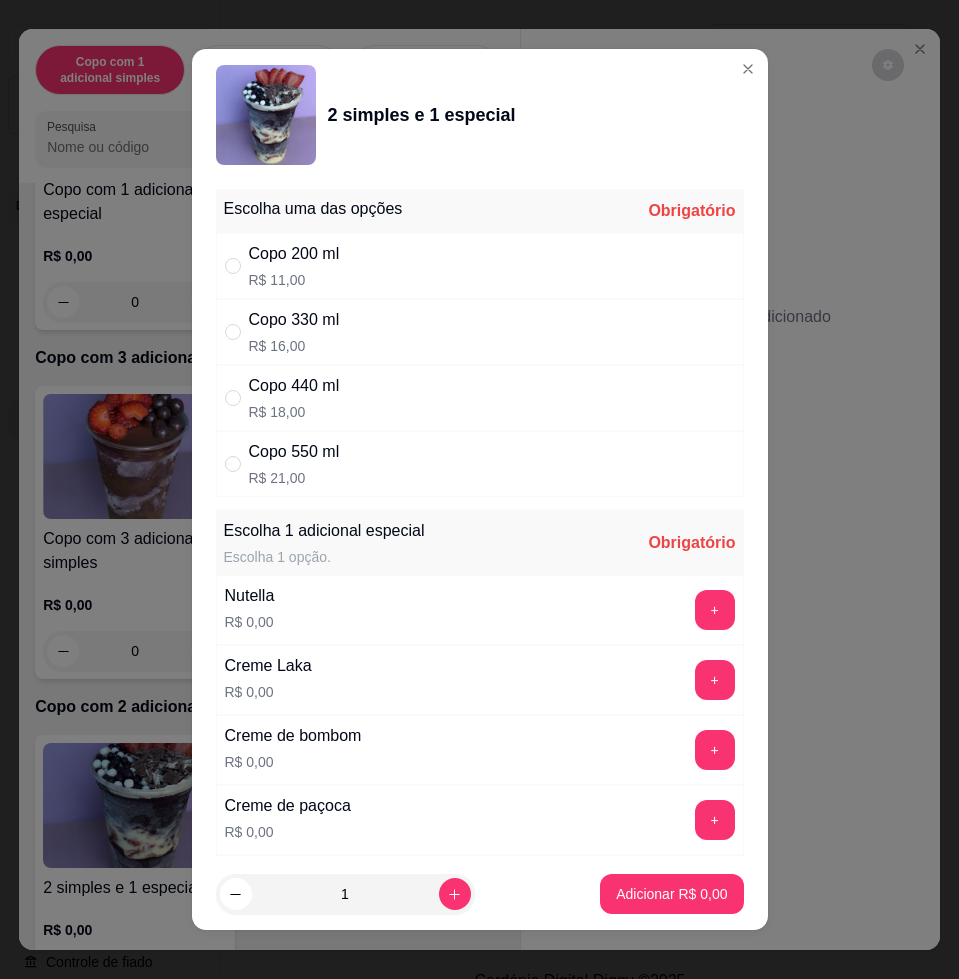 click on "Copo 440 ml" at bounding box center (294, 386) 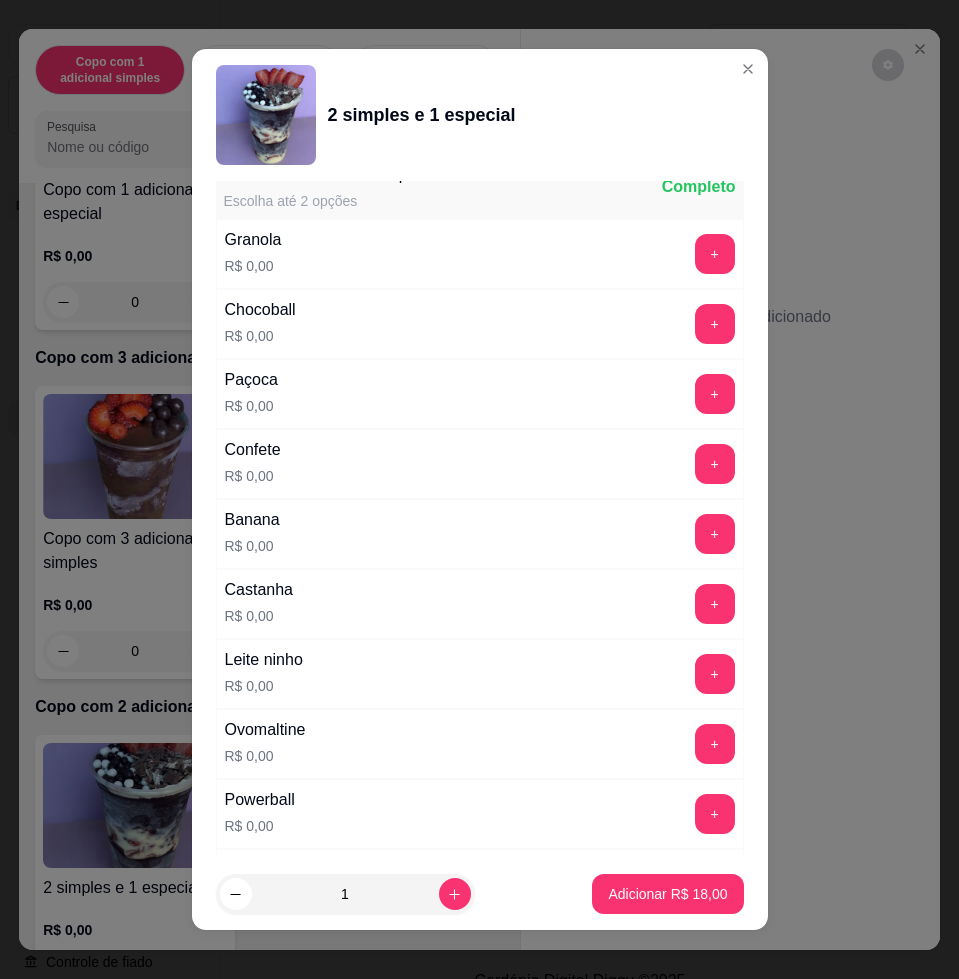 scroll, scrollTop: 1875, scrollLeft: 0, axis: vertical 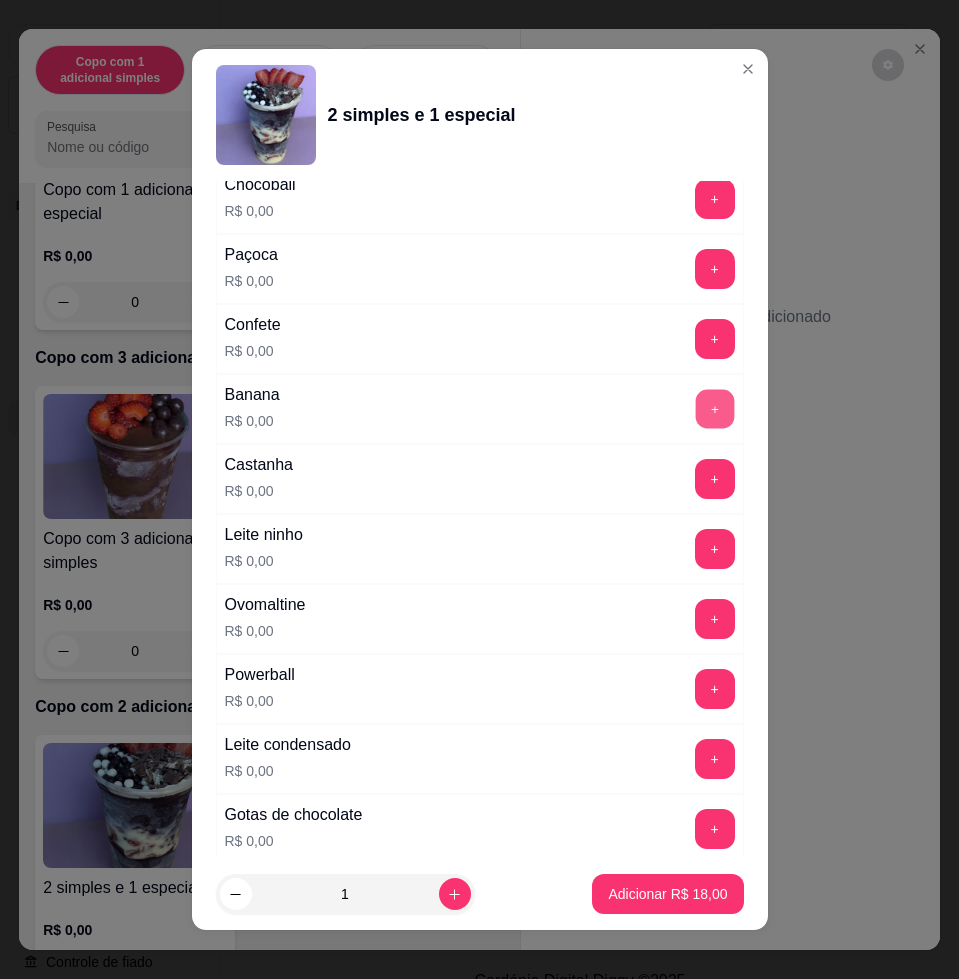 click on "+" at bounding box center [714, 409] 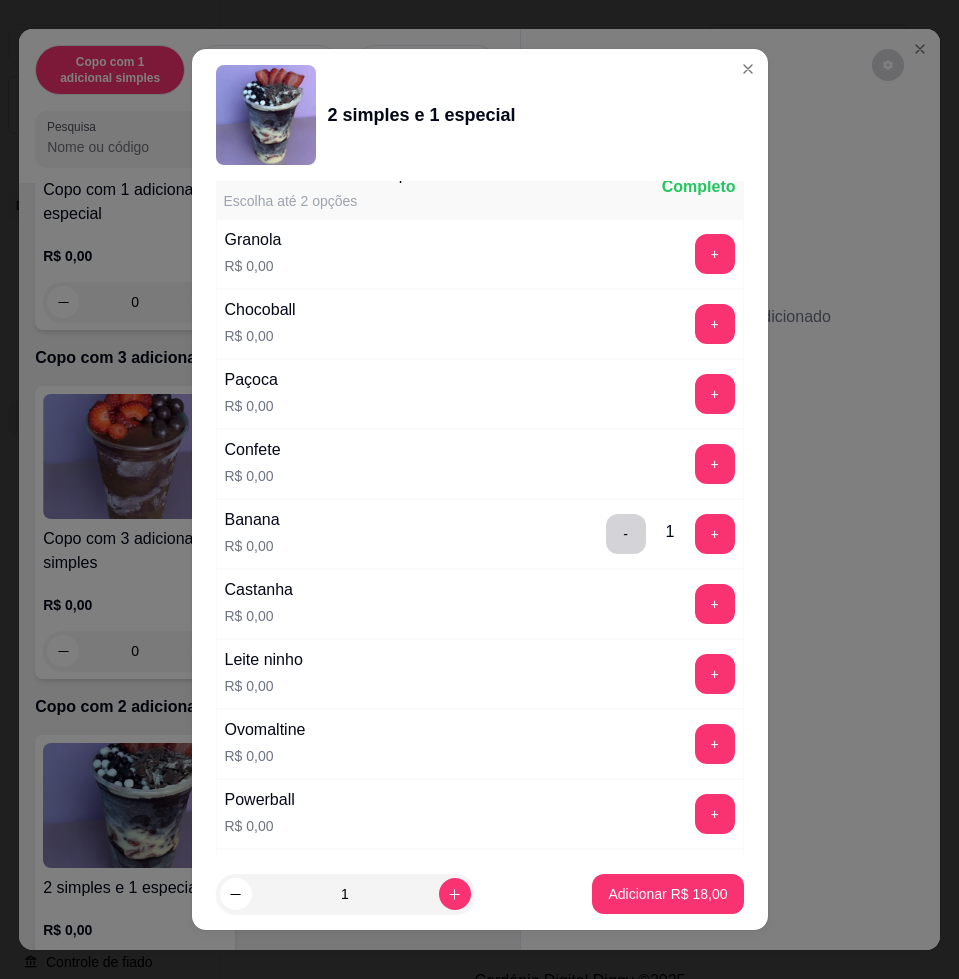 scroll, scrollTop: 1625, scrollLeft: 0, axis: vertical 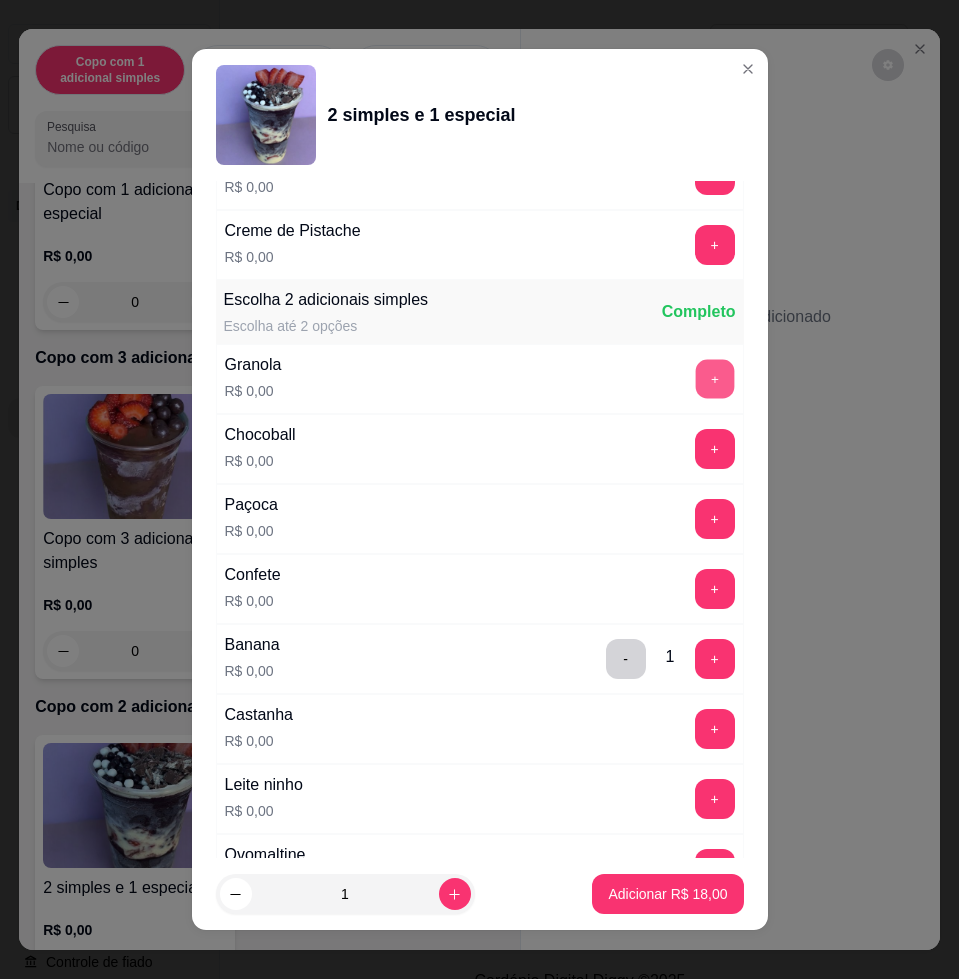 click on "+" at bounding box center (714, 379) 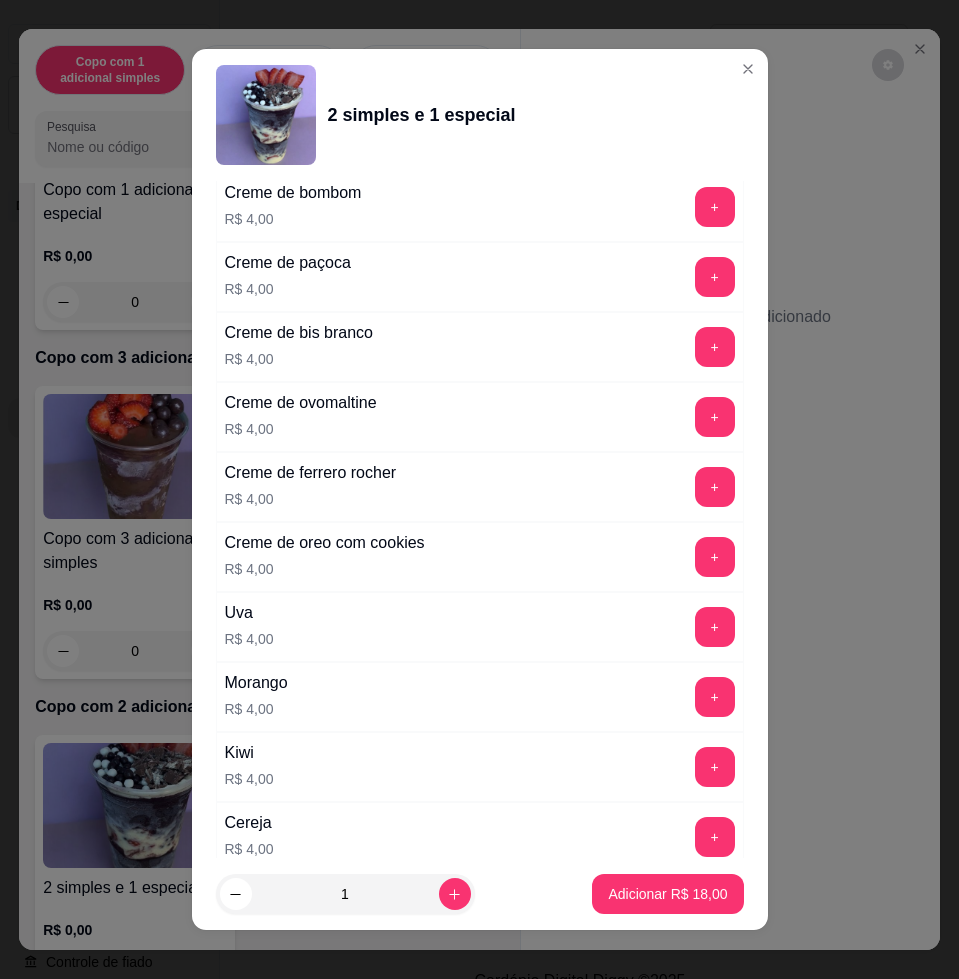 scroll, scrollTop: 4959, scrollLeft: 0, axis: vertical 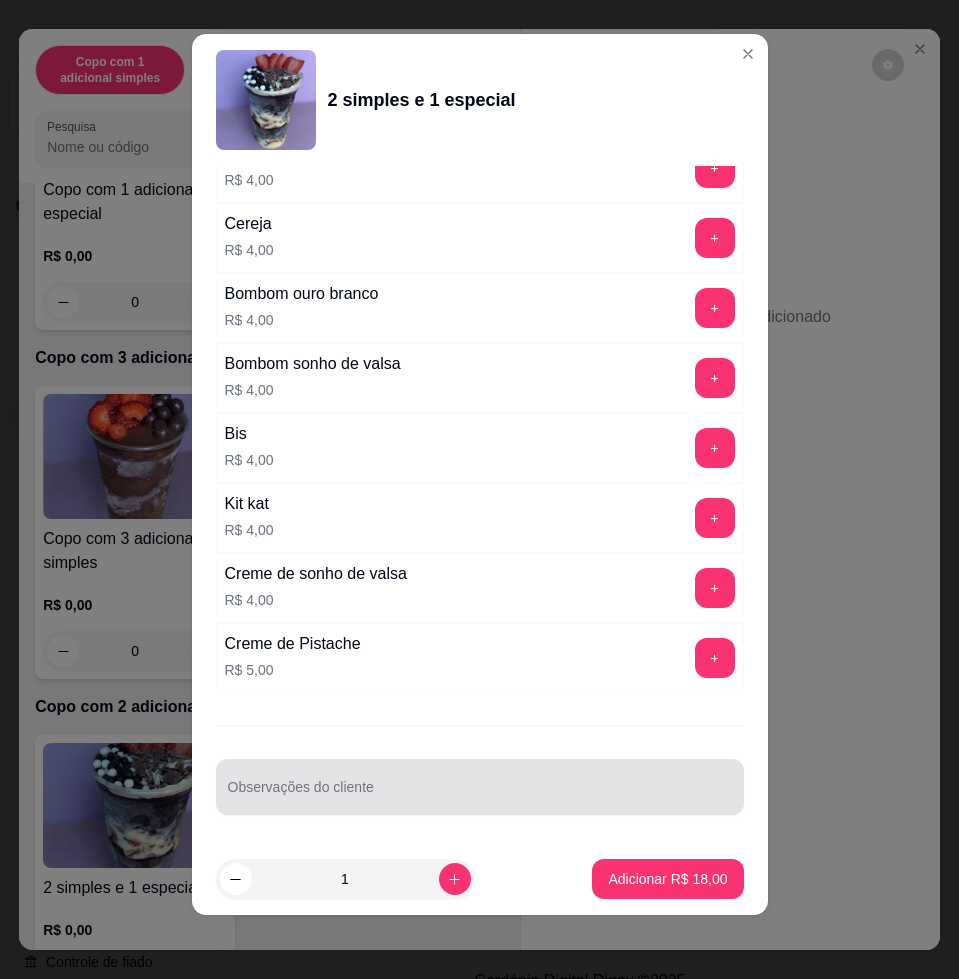 click on "Observações do cliente" at bounding box center [480, 795] 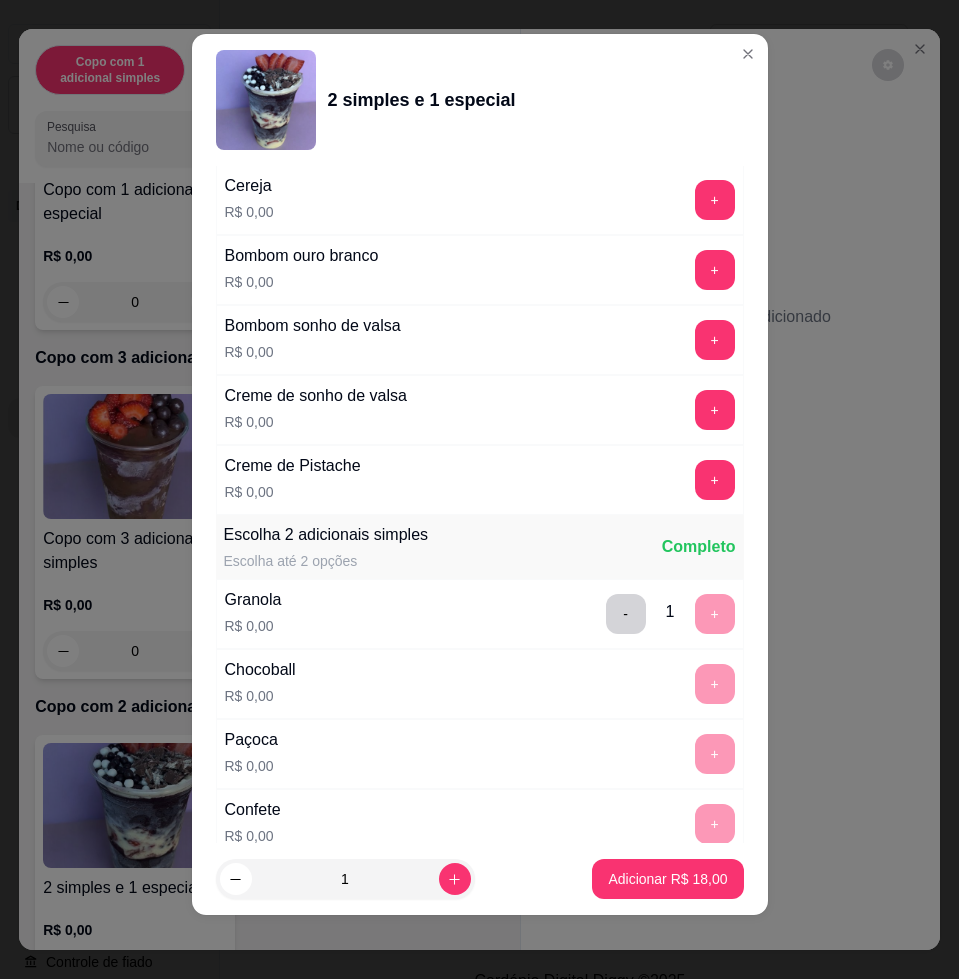 scroll, scrollTop: 625, scrollLeft: 0, axis: vertical 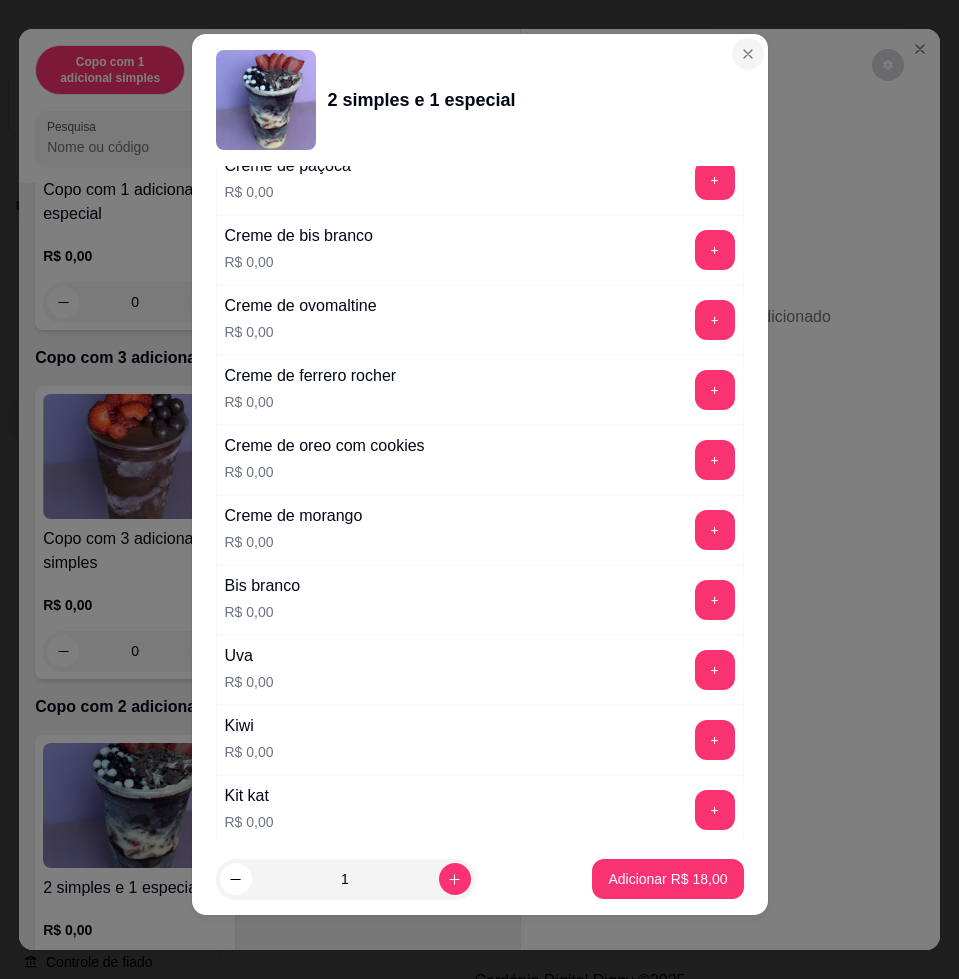 type on "RETIRA NIL" 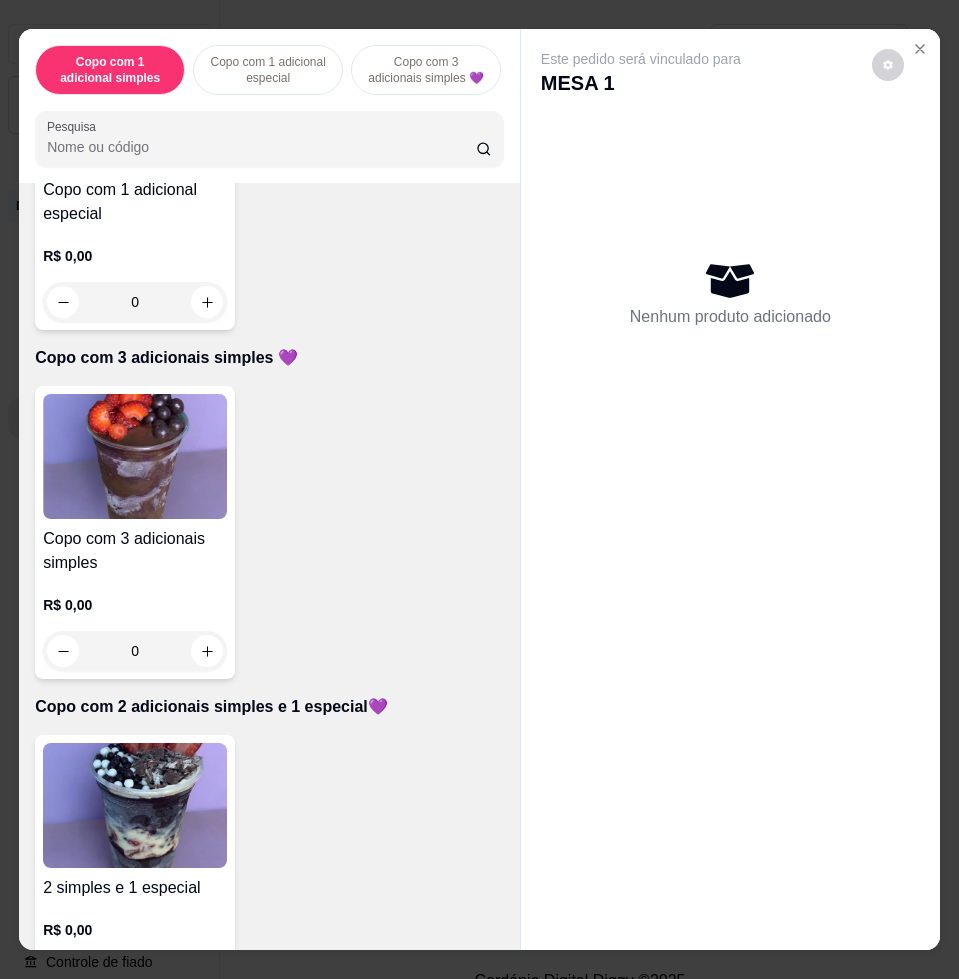 click at bounding box center [135, 456] 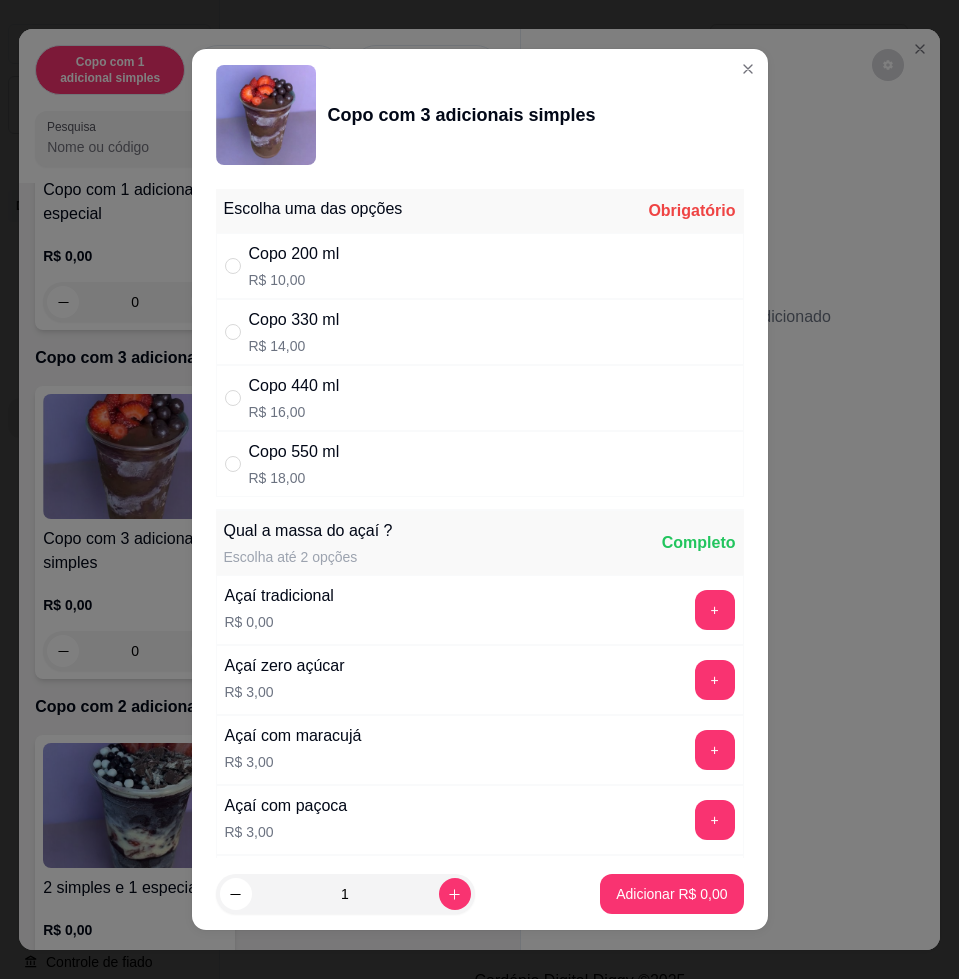 click on "Copo 440 ml" at bounding box center (294, 386) 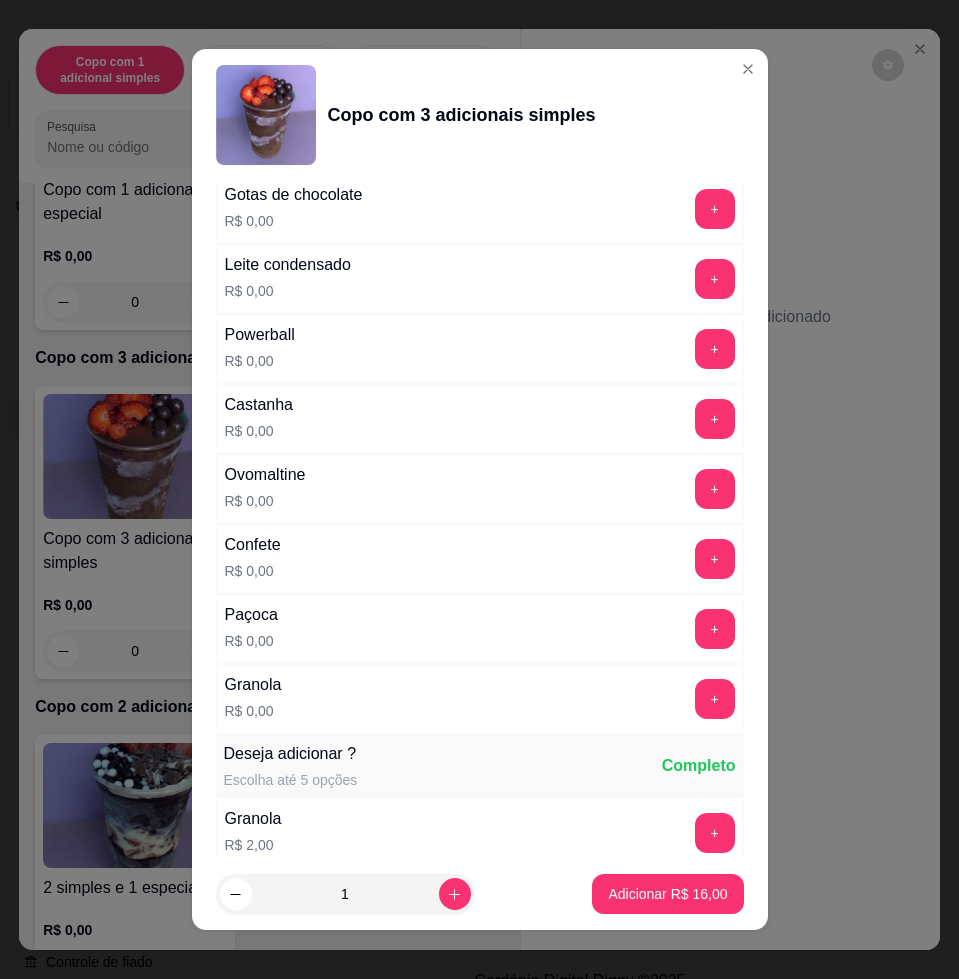scroll, scrollTop: 1500, scrollLeft: 0, axis: vertical 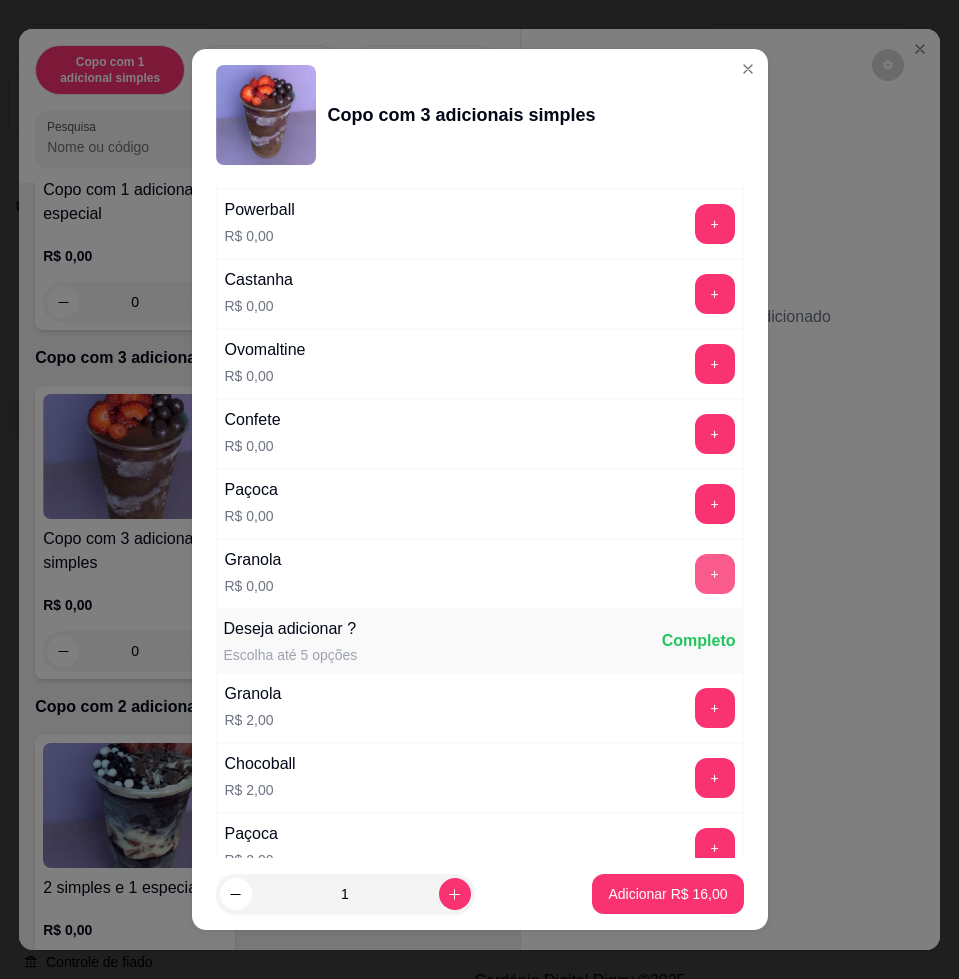 click on "+" at bounding box center (715, 574) 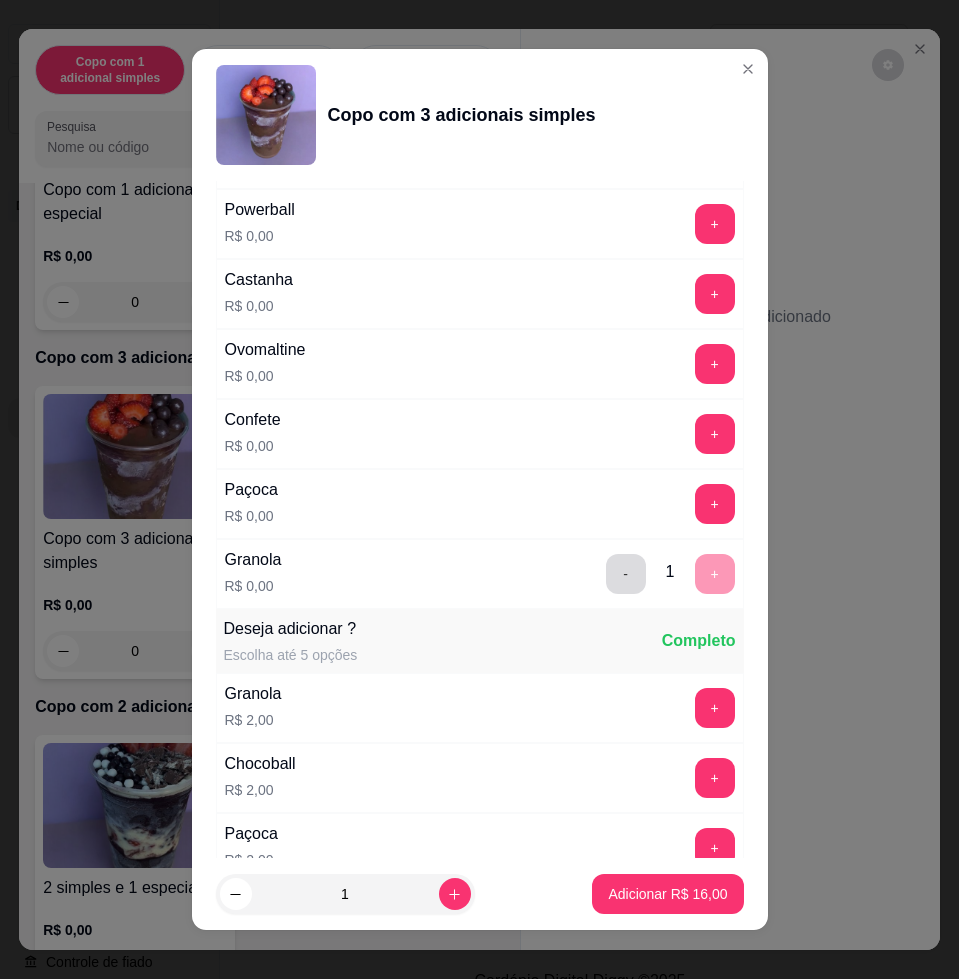 scroll, scrollTop: 1000, scrollLeft: 0, axis: vertical 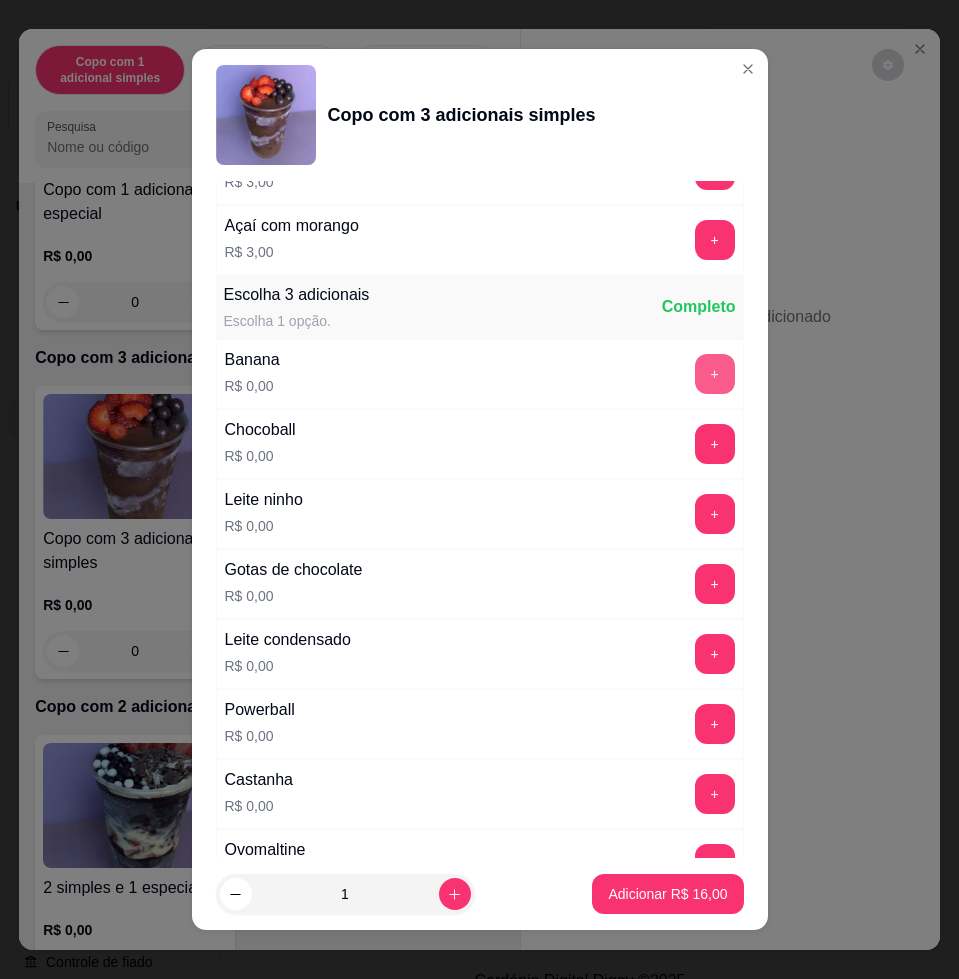 click on "+" at bounding box center [715, 374] 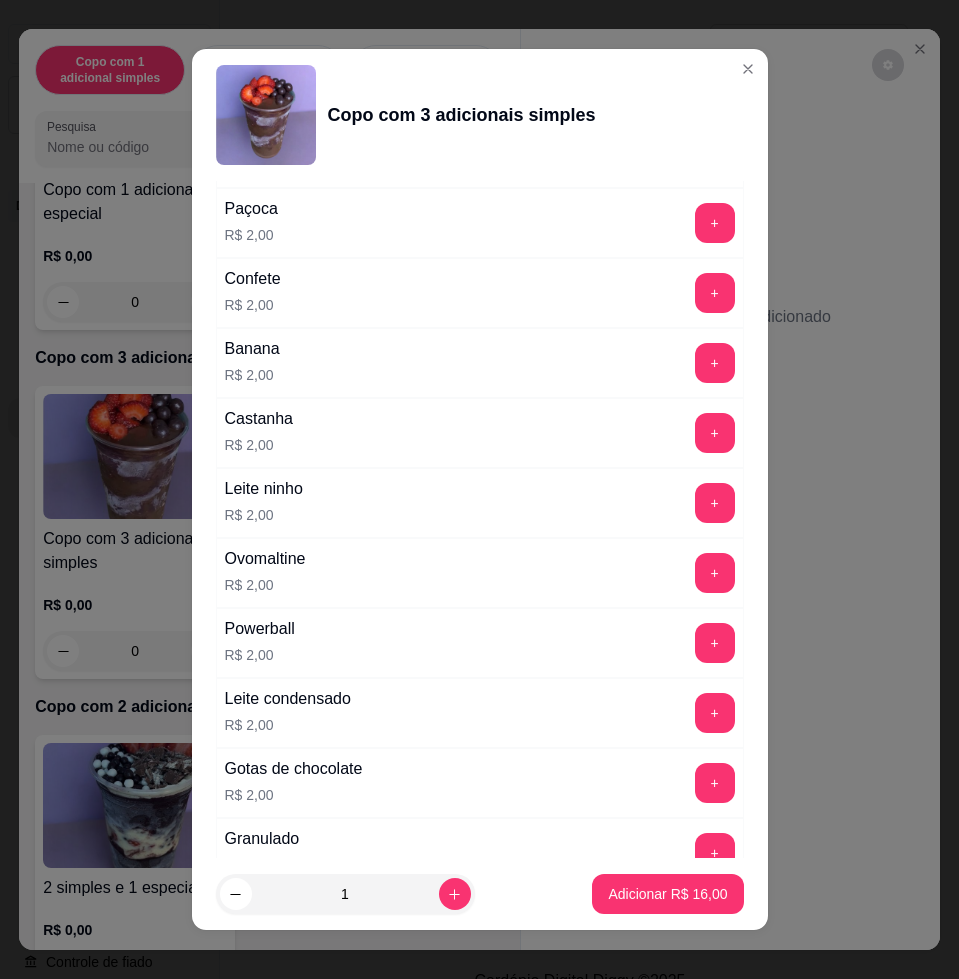 scroll, scrollTop: 2305, scrollLeft: 0, axis: vertical 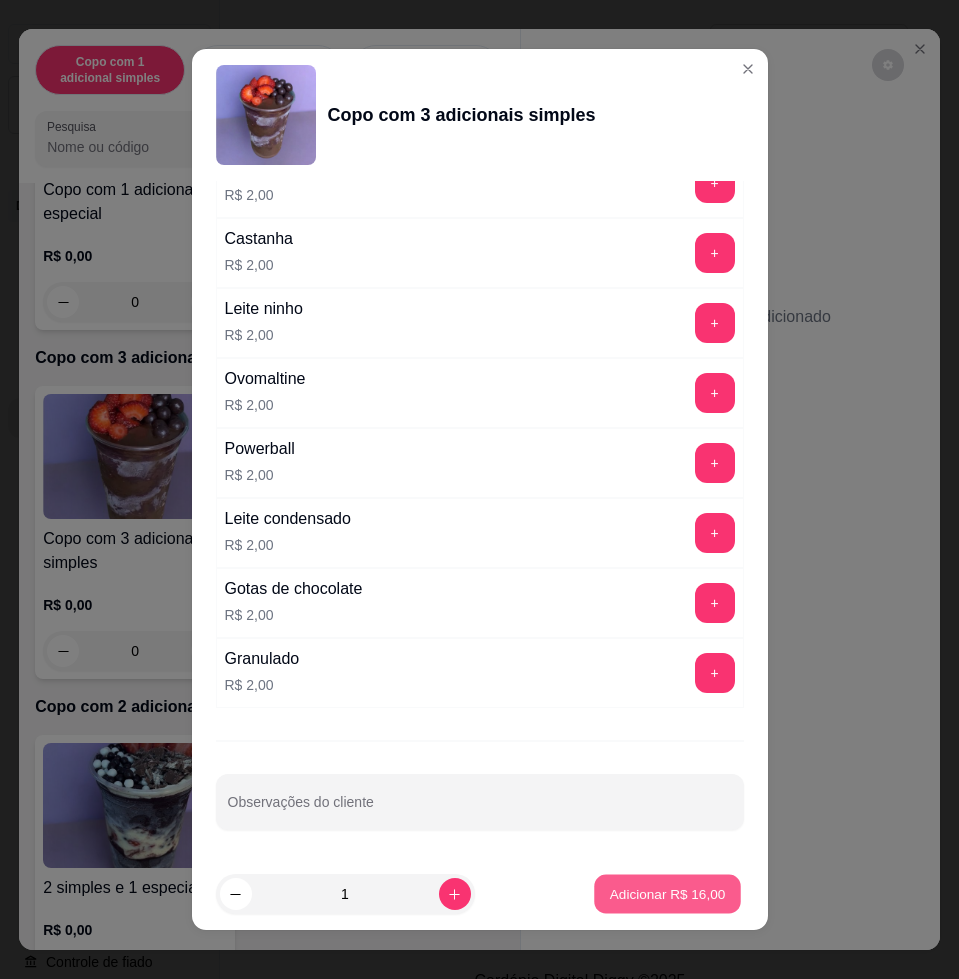 click on "Adicionar   R$ 16,00" at bounding box center [668, 893] 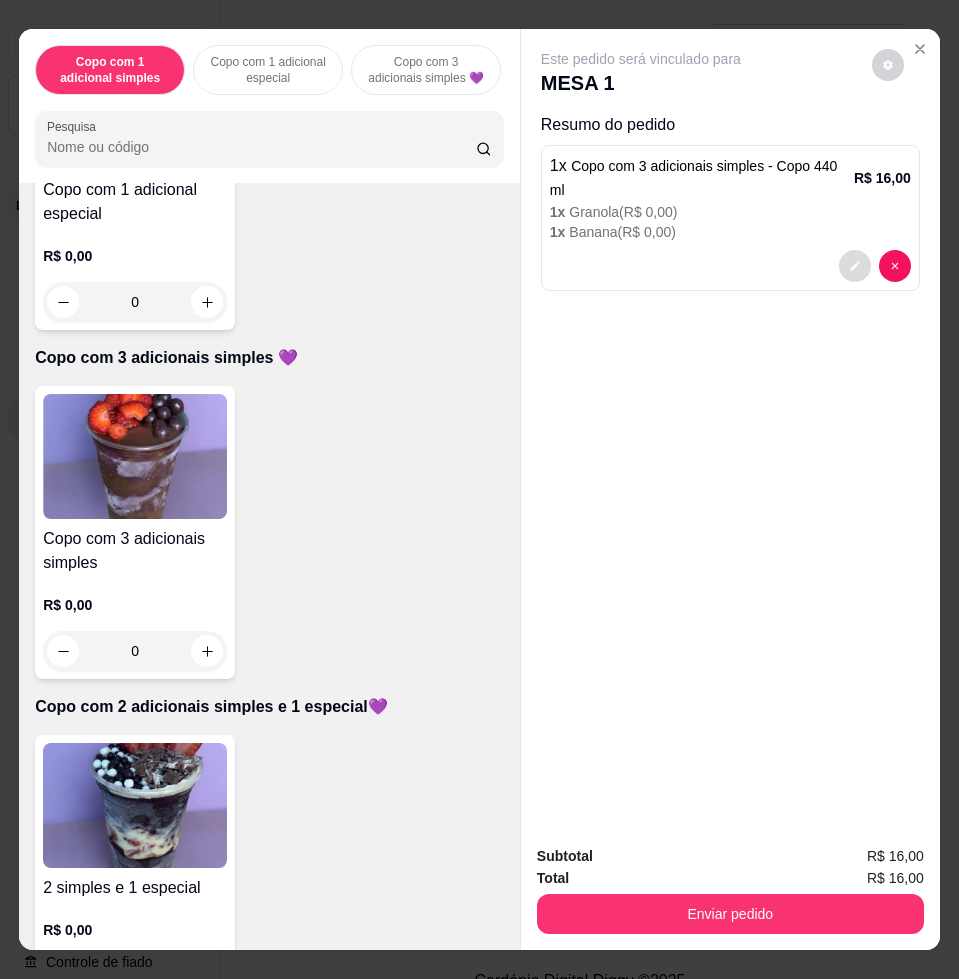 click at bounding box center (855, 266) 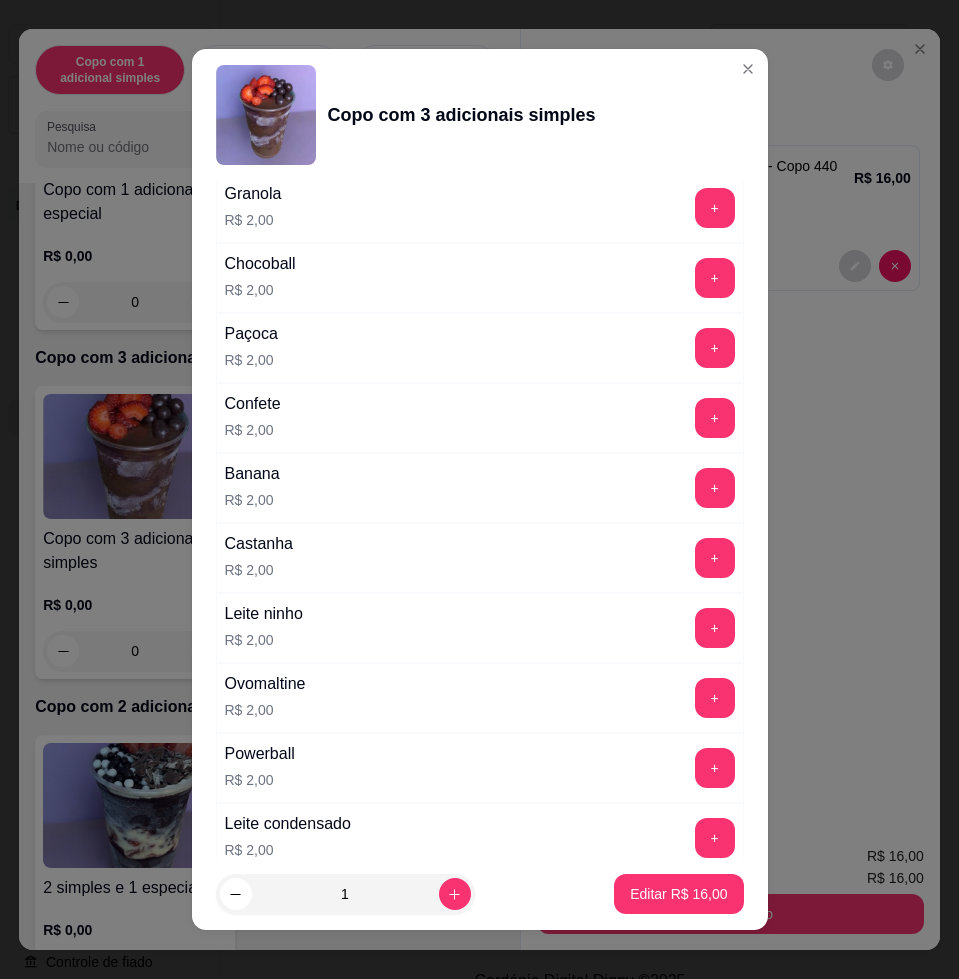 scroll, scrollTop: 2305, scrollLeft: 0, axis: vertical 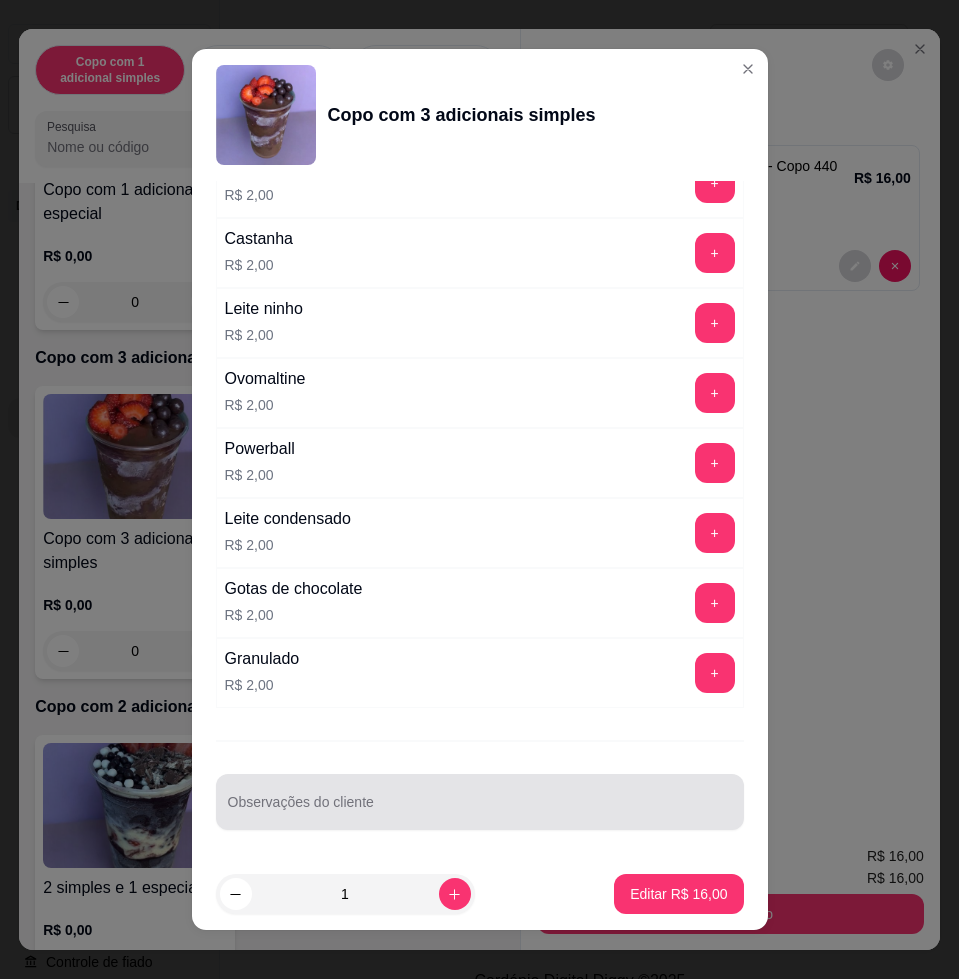 click at bounding box center [480, 802] 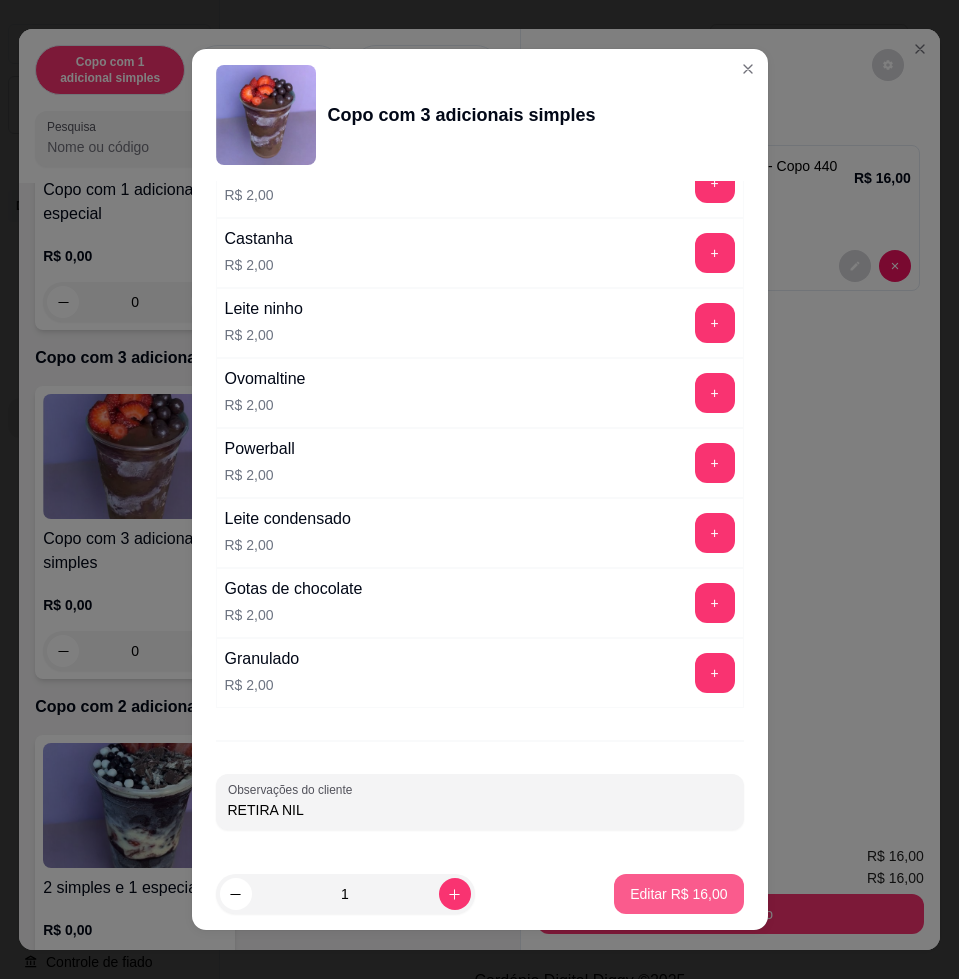 type on "RETIRA NIL" 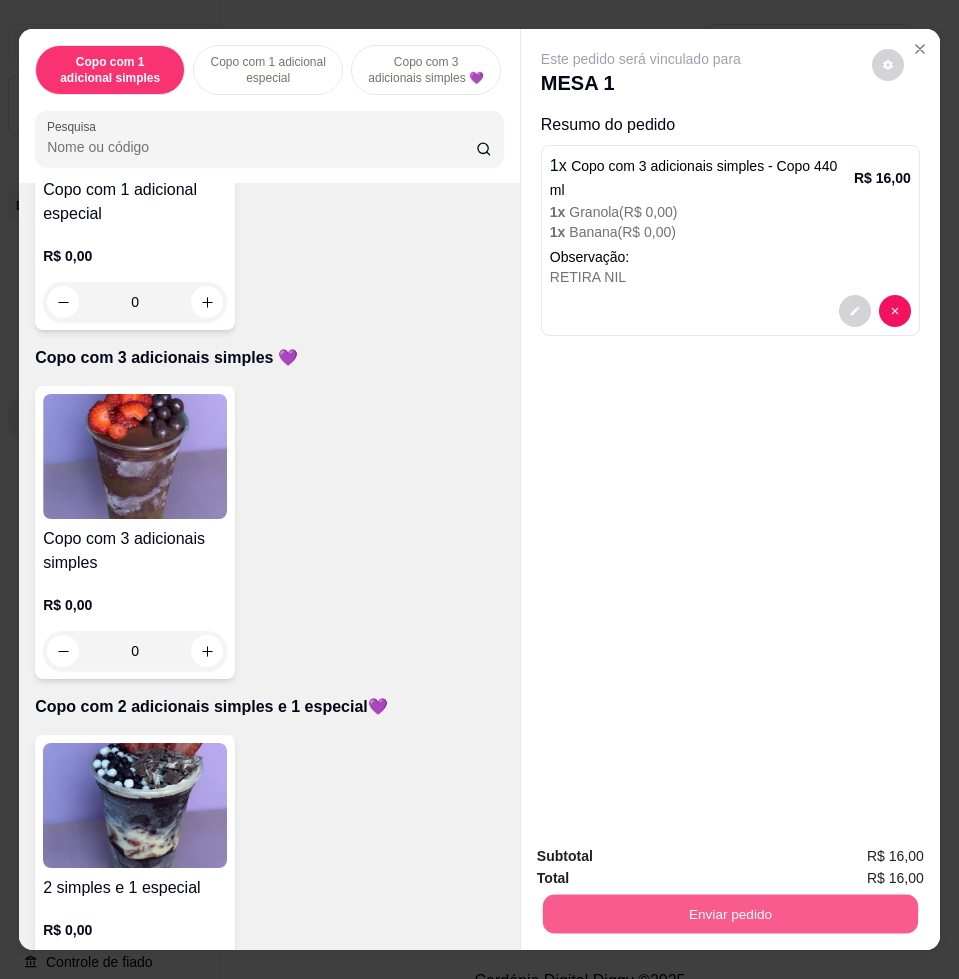 click on "Enviar pedido" at bounding box center (730, 913) 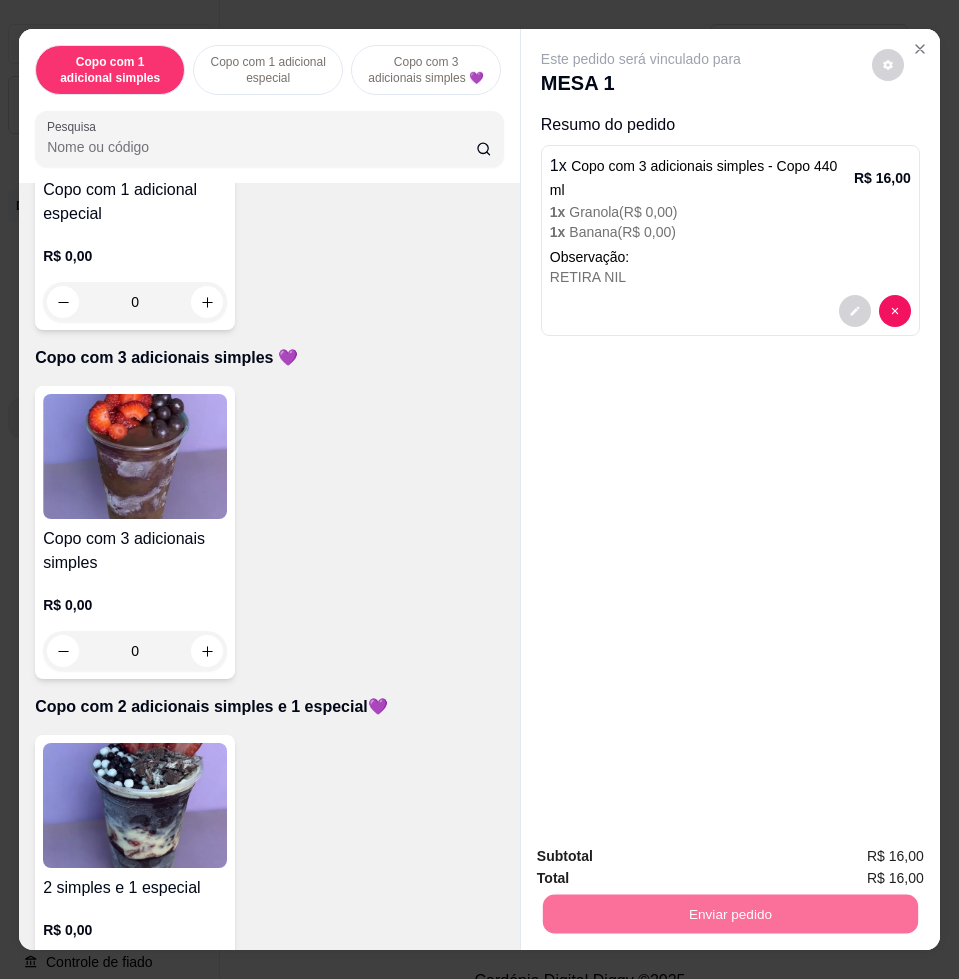 click on "Não registrar e enviar pedido" at bounding box center [662, 854] 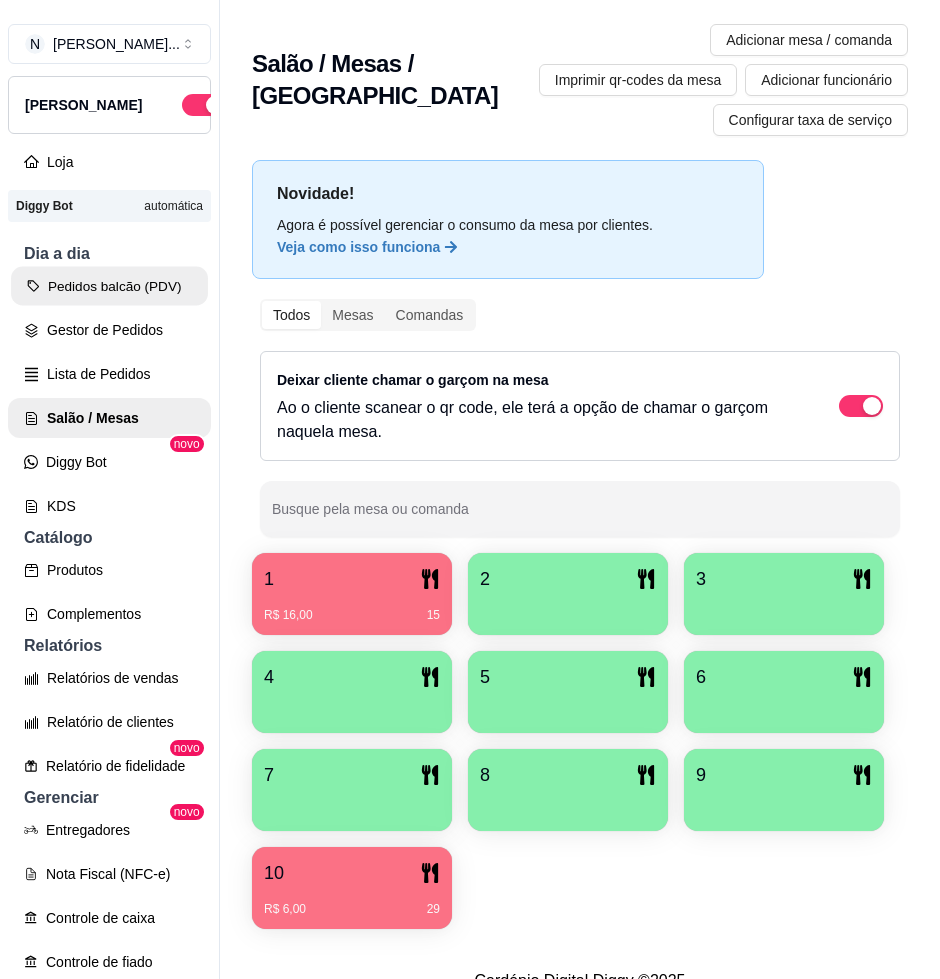 click on "Pedidos balcão (PDV)" at bounding box center [109, 286] 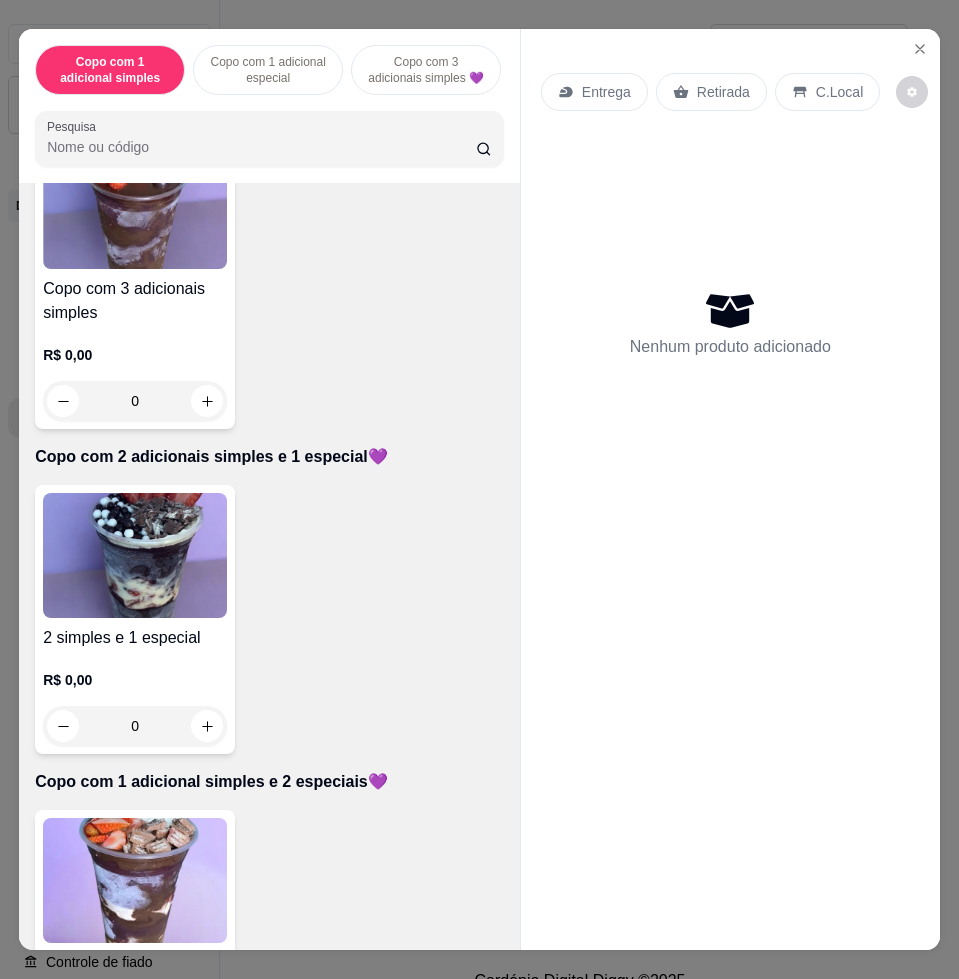 scroll, scrollTop: 1000, scrollLeft: 0, axis: vertical 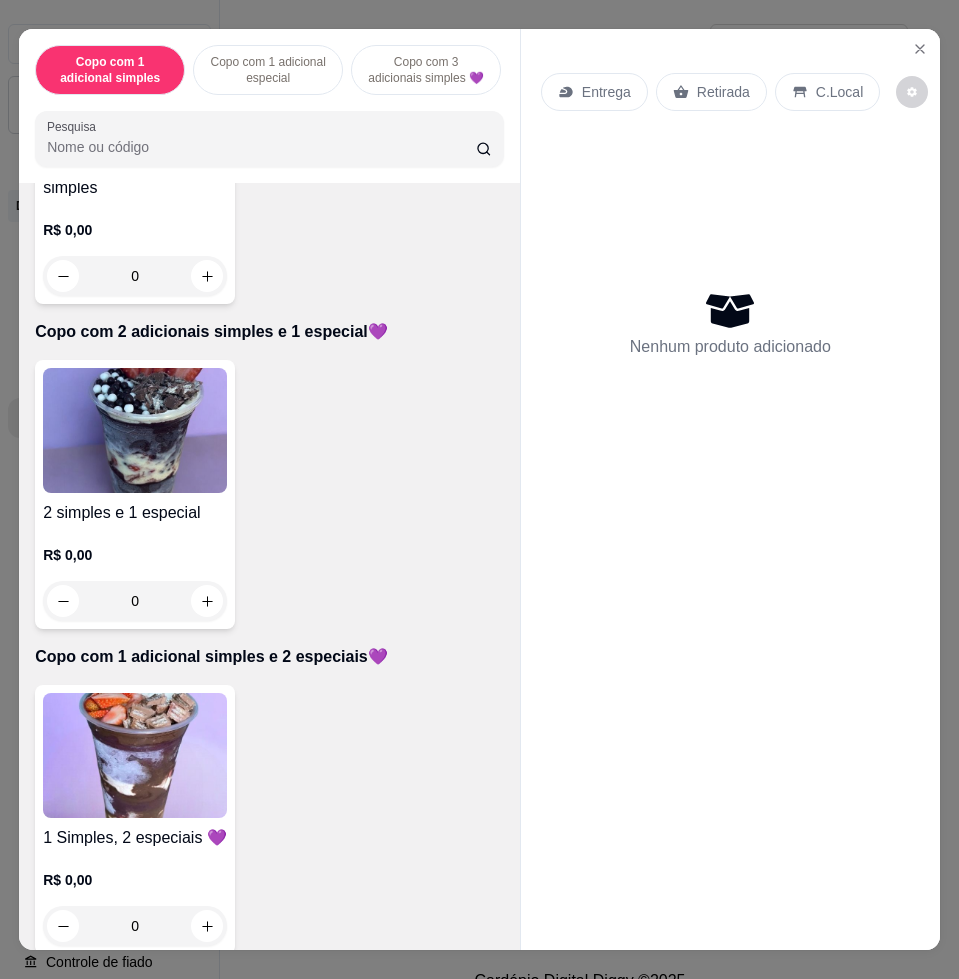 click at bounding box center [135, 755] 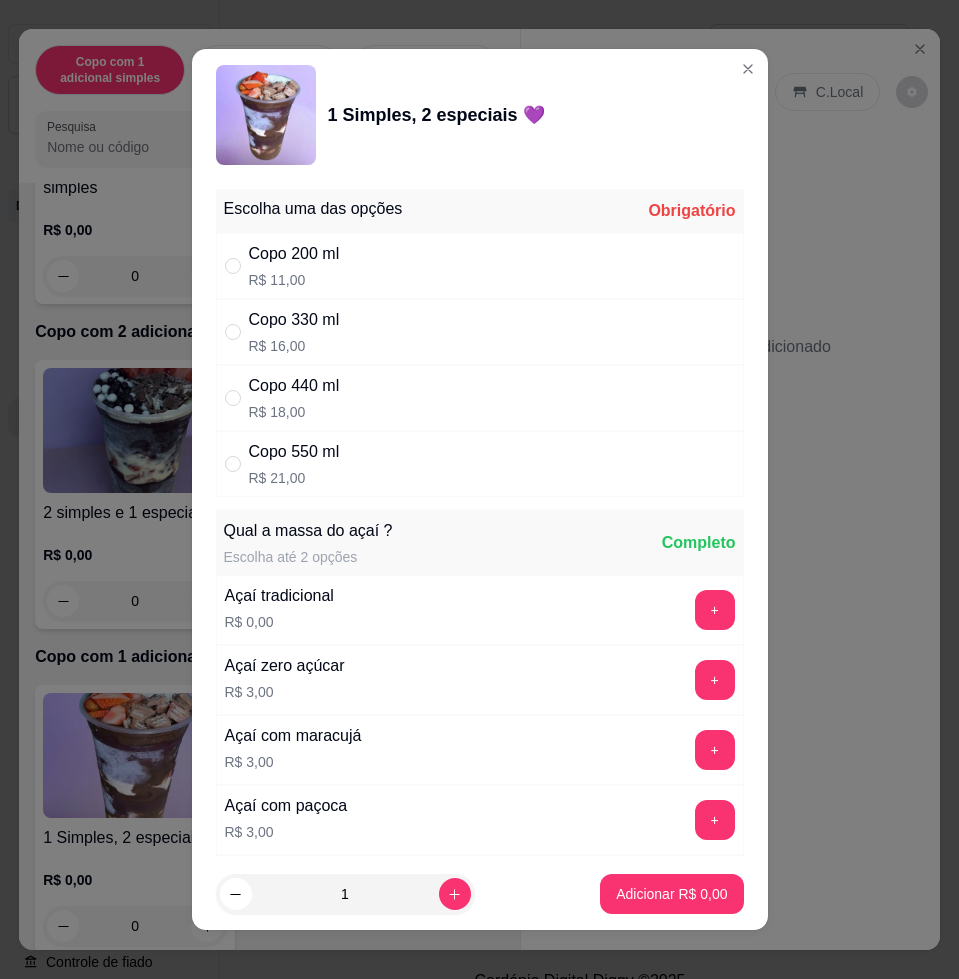 click on "R$ 16,00" at bounding box center [294, 346] 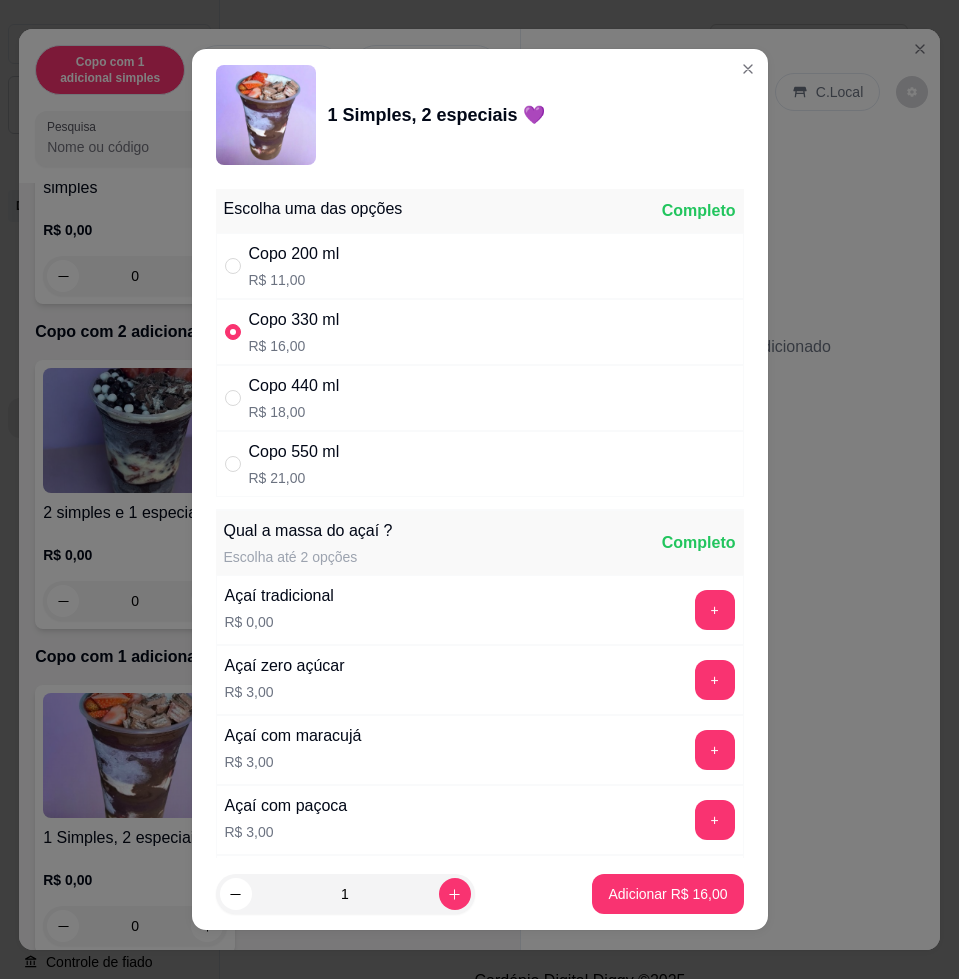 scroll, scrollTop: 125, scrollLeft: 0, axis: vertical 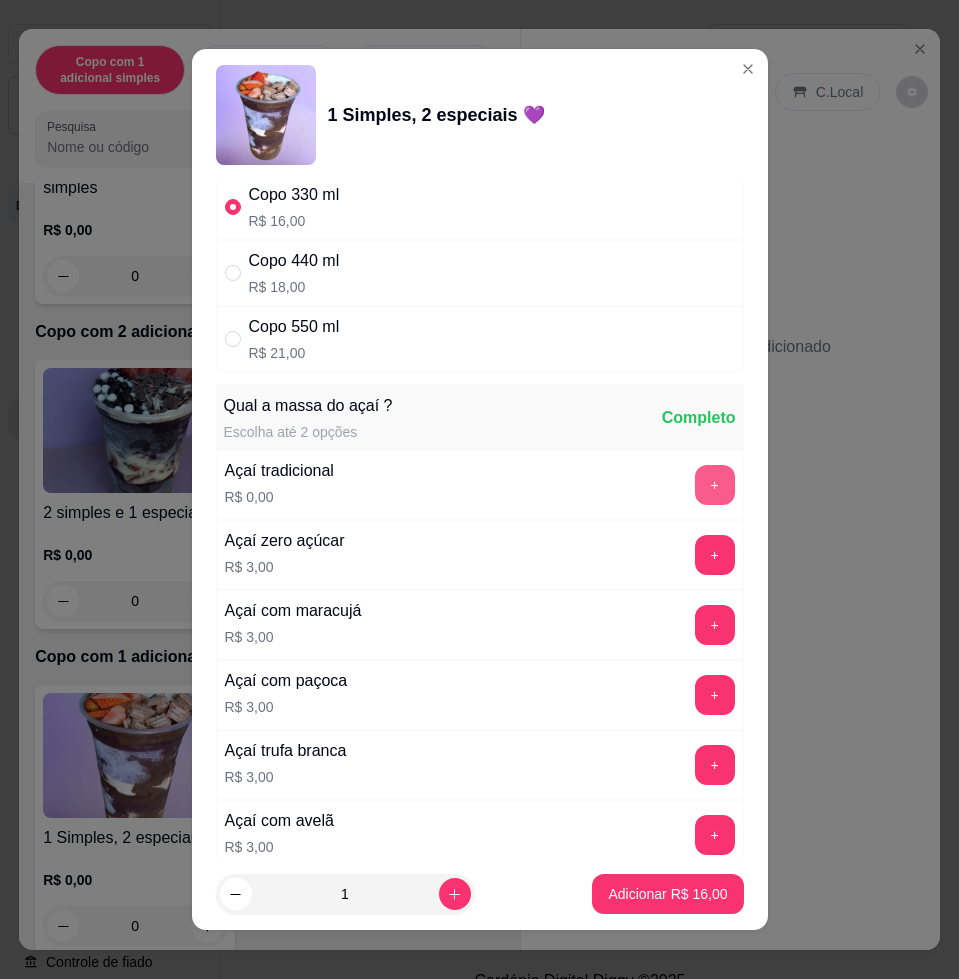 click on "+" at bounding box center (715, 485) 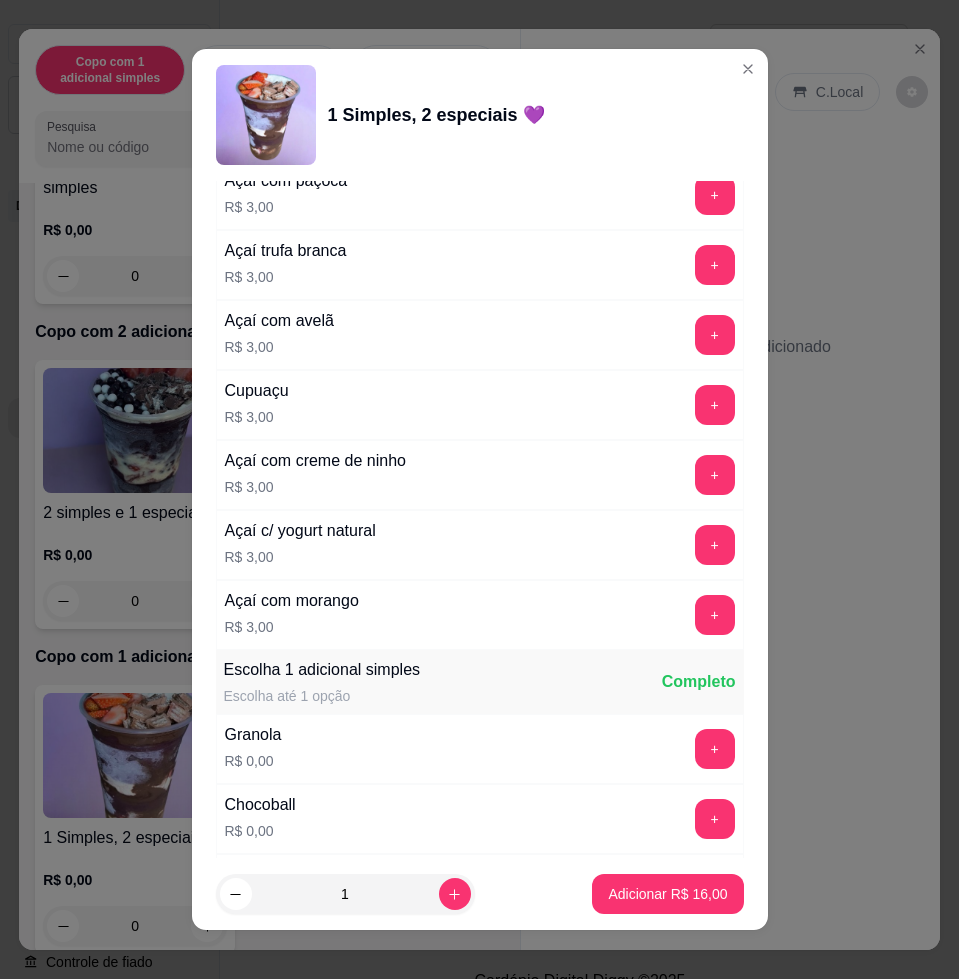 scroll, scrollTop: 1125, scrollLeft: 0, axis: vertical 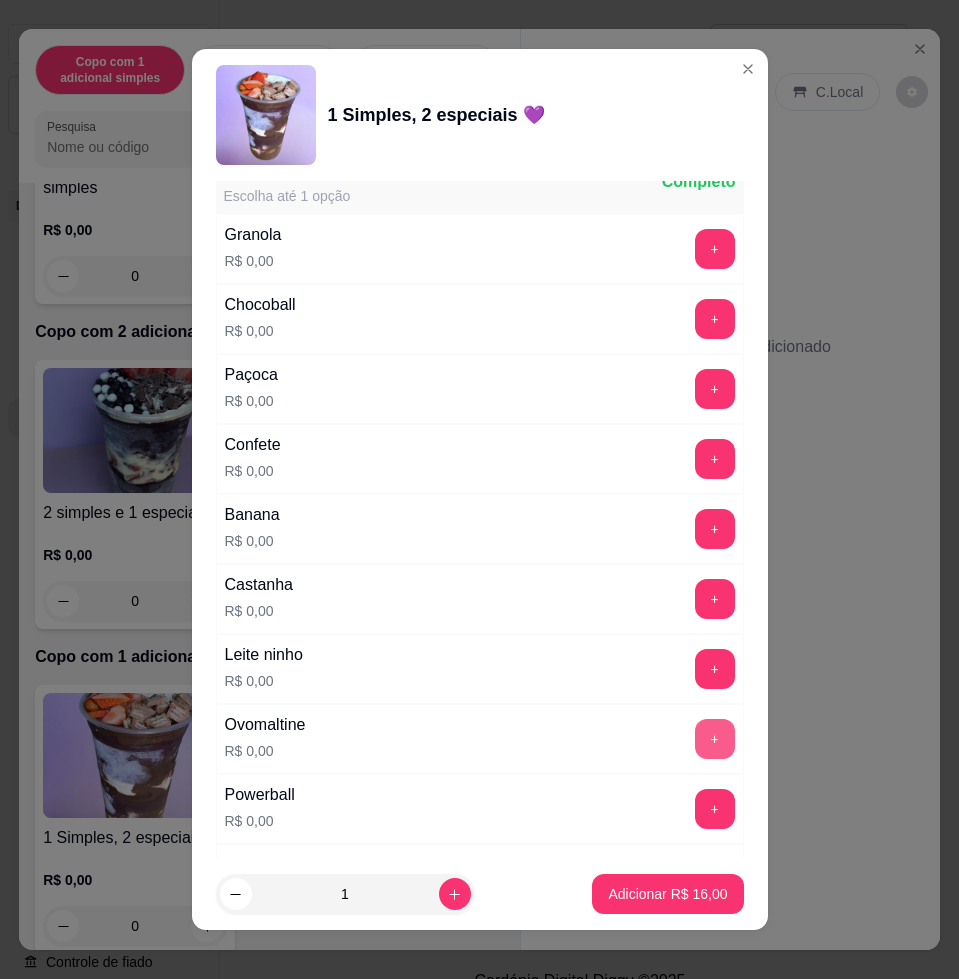 click on "+" at bounding box center [715, 739] 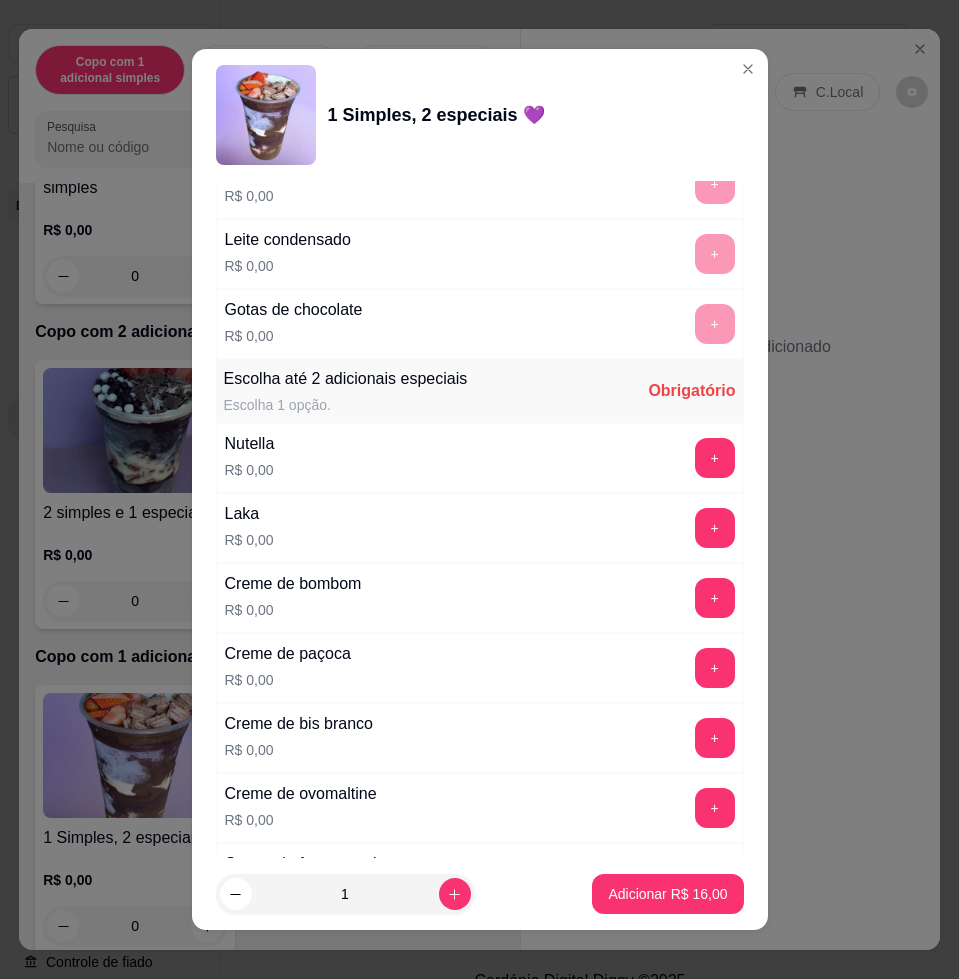 scroll, scrollTop: 1875, scrollLeft: 0, axis: vertical 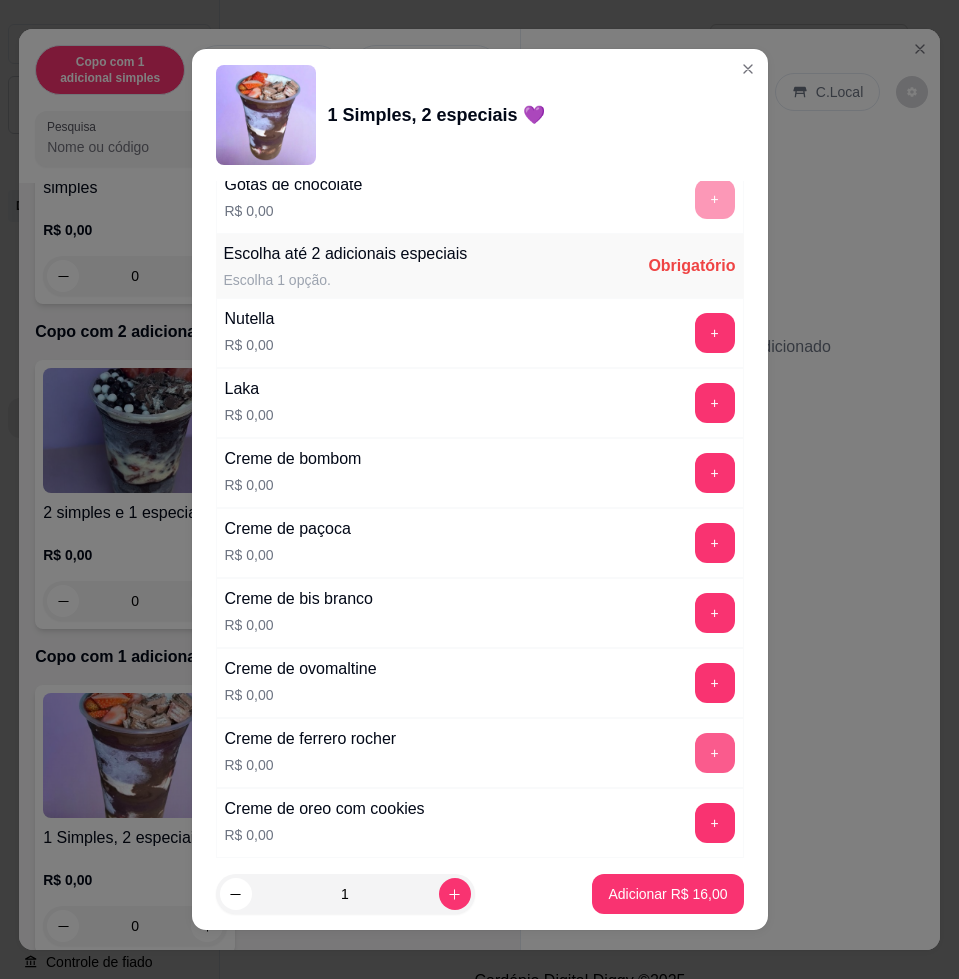 click on "+" at bounding box center (715, 753) 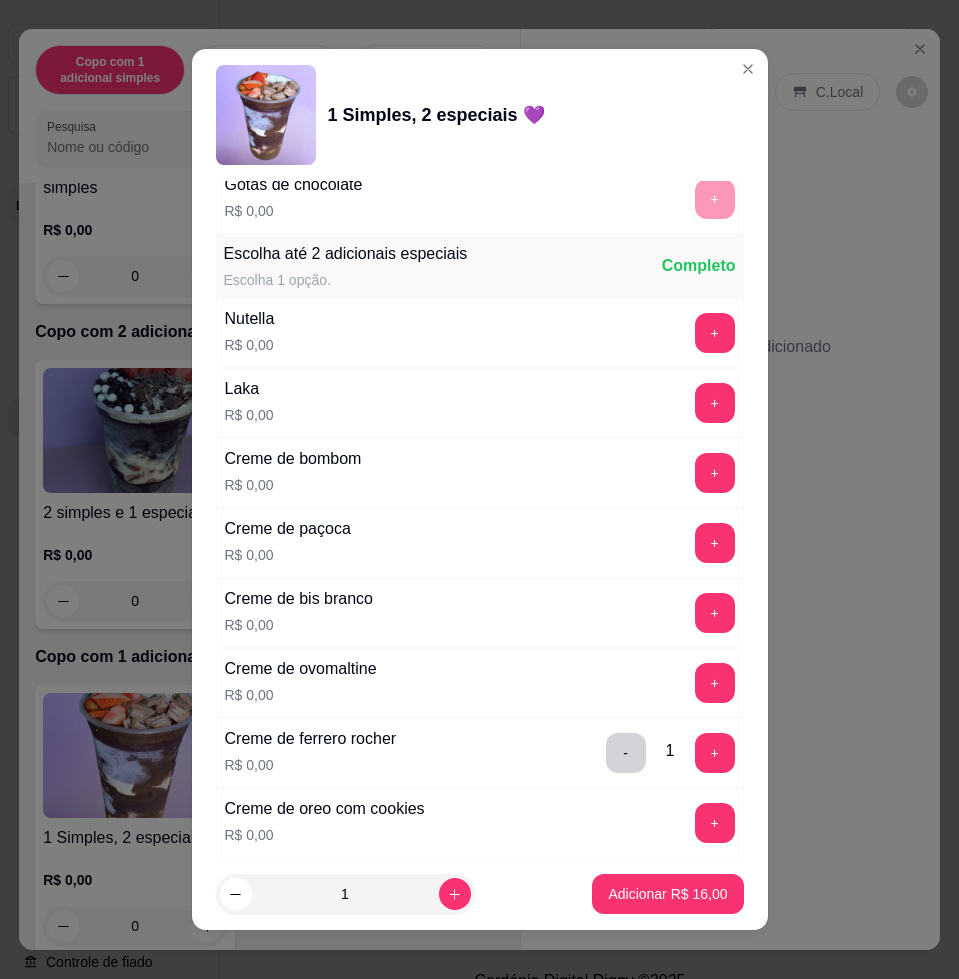 scroll, scrollTop: 2375, scrollLeft: 0, axis: vertical 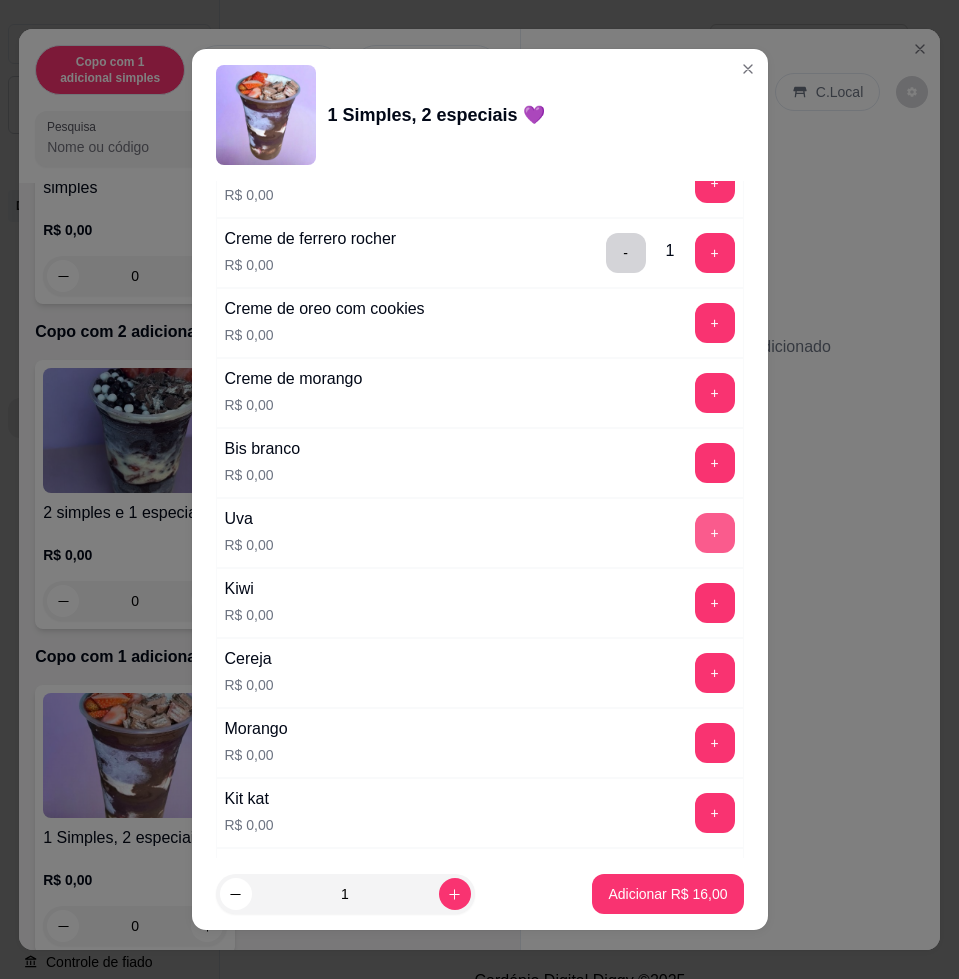 click on "+" at bounding box center (715, 533) 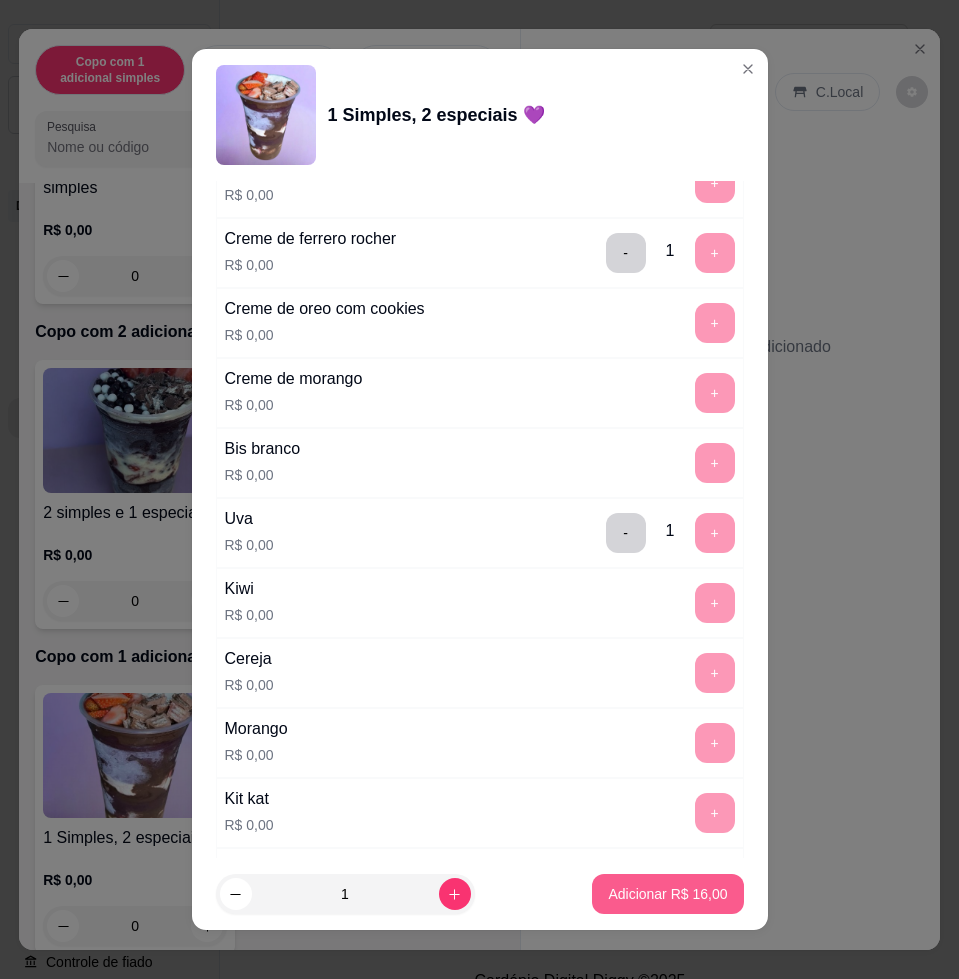 click on "Adicionar   R$ 16,00" at bounding box center (667, 894) 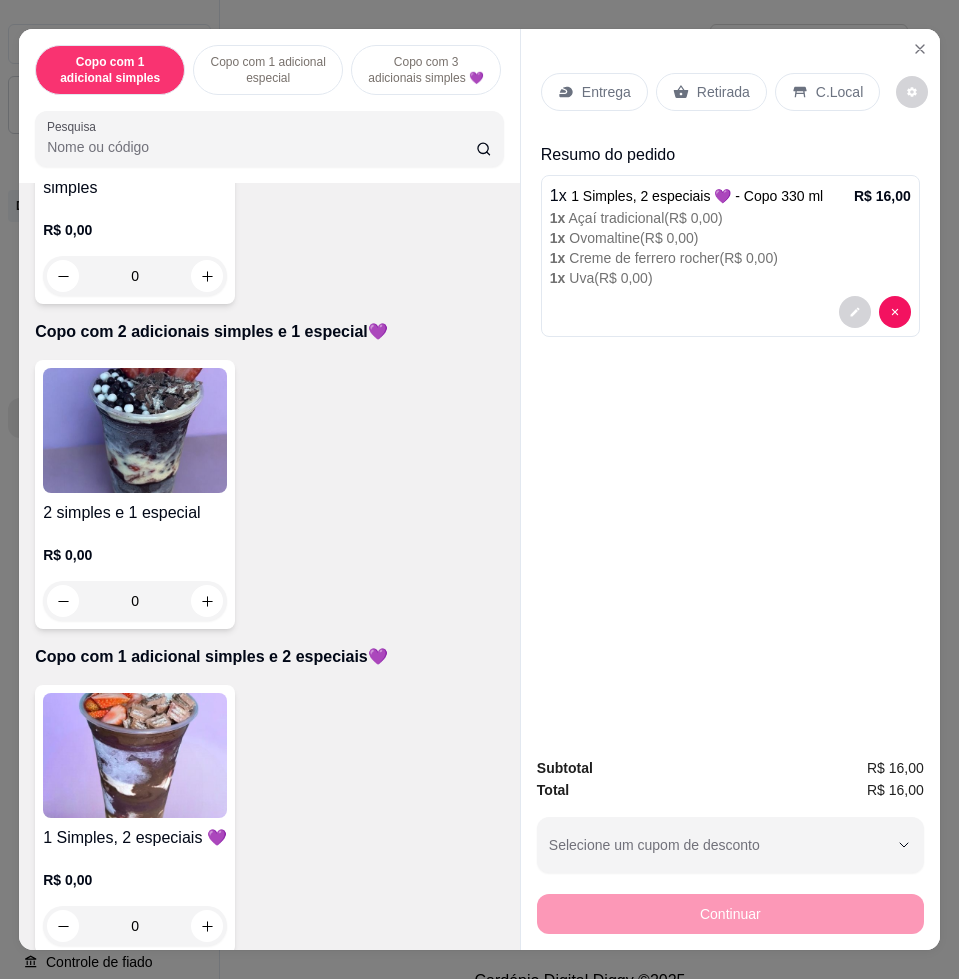 click on "Entrega" at bounding box center [606, 92] 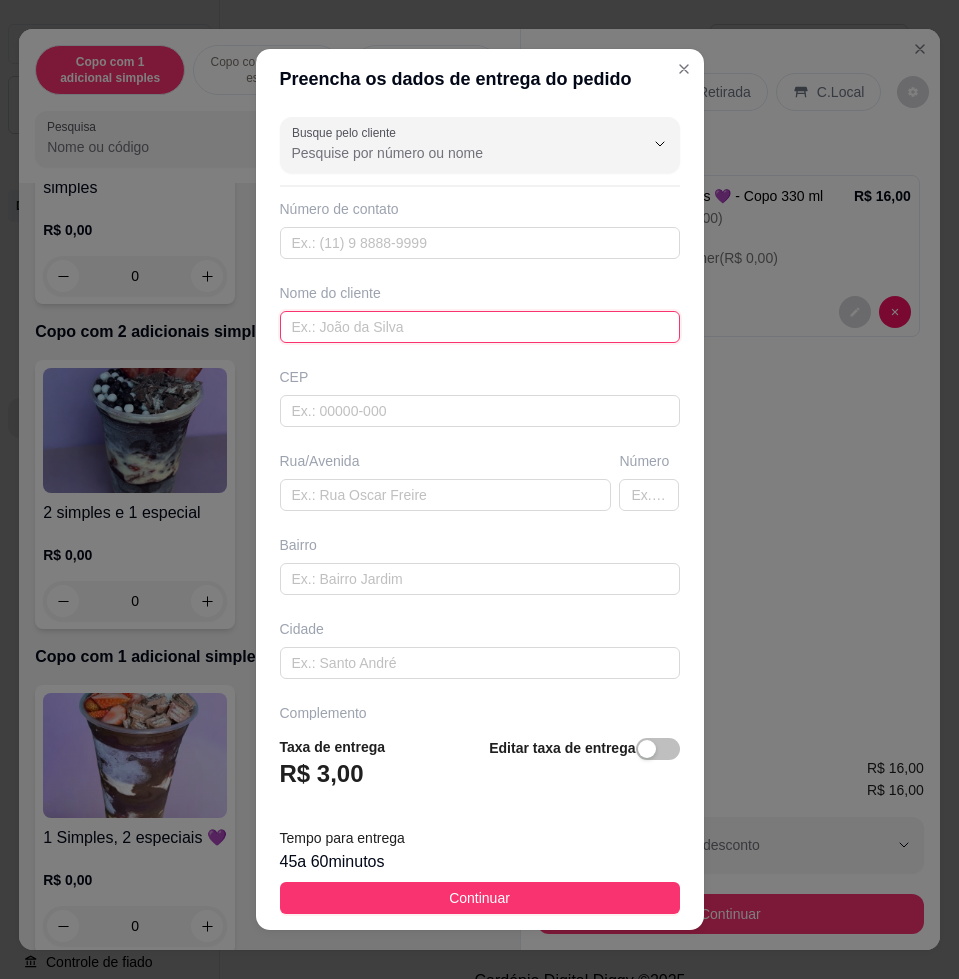 click at bounding box center [480, 327] 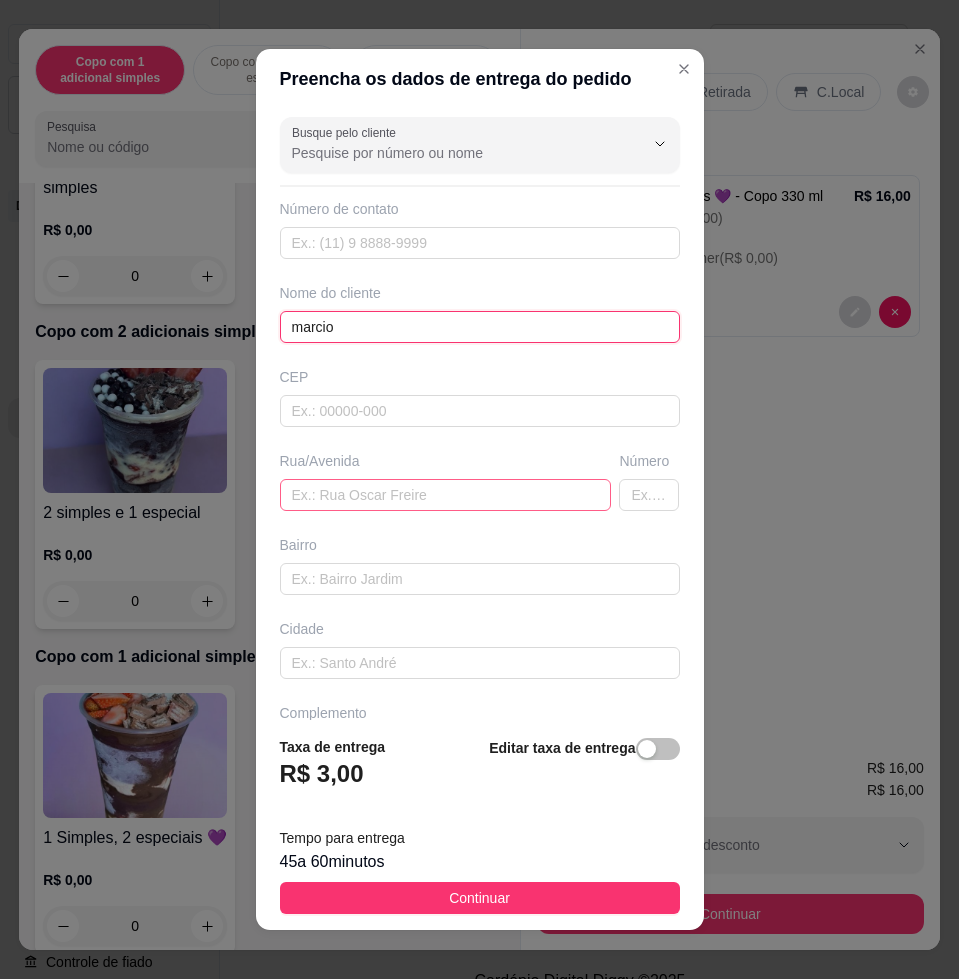 type on "marcio" 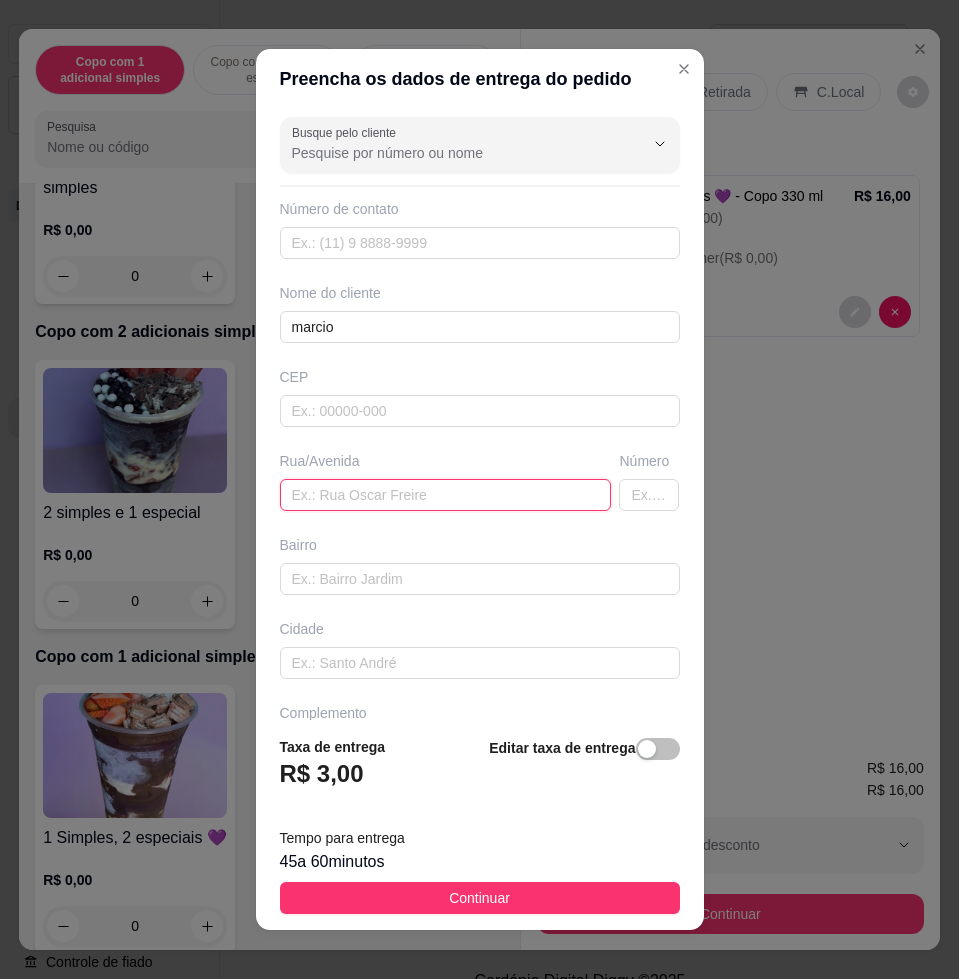 click at bounding box center (446, 495) 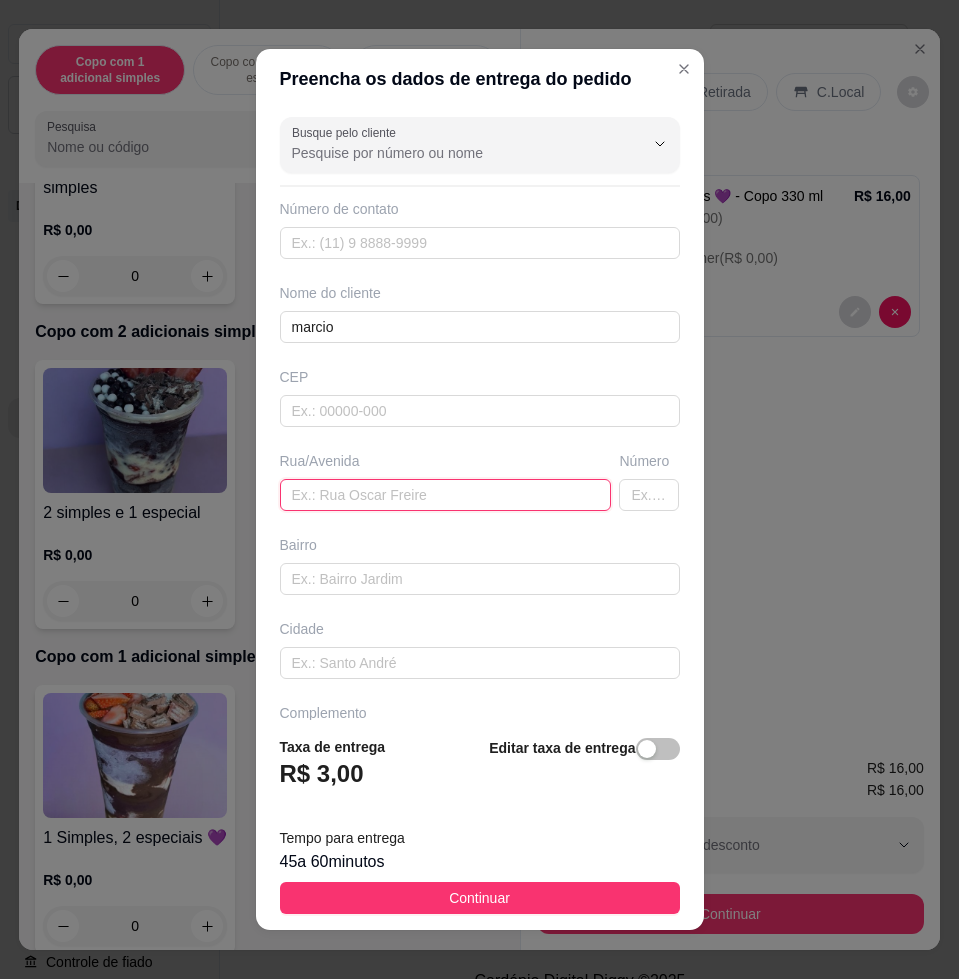paste on "Erasmo sanches bairro" 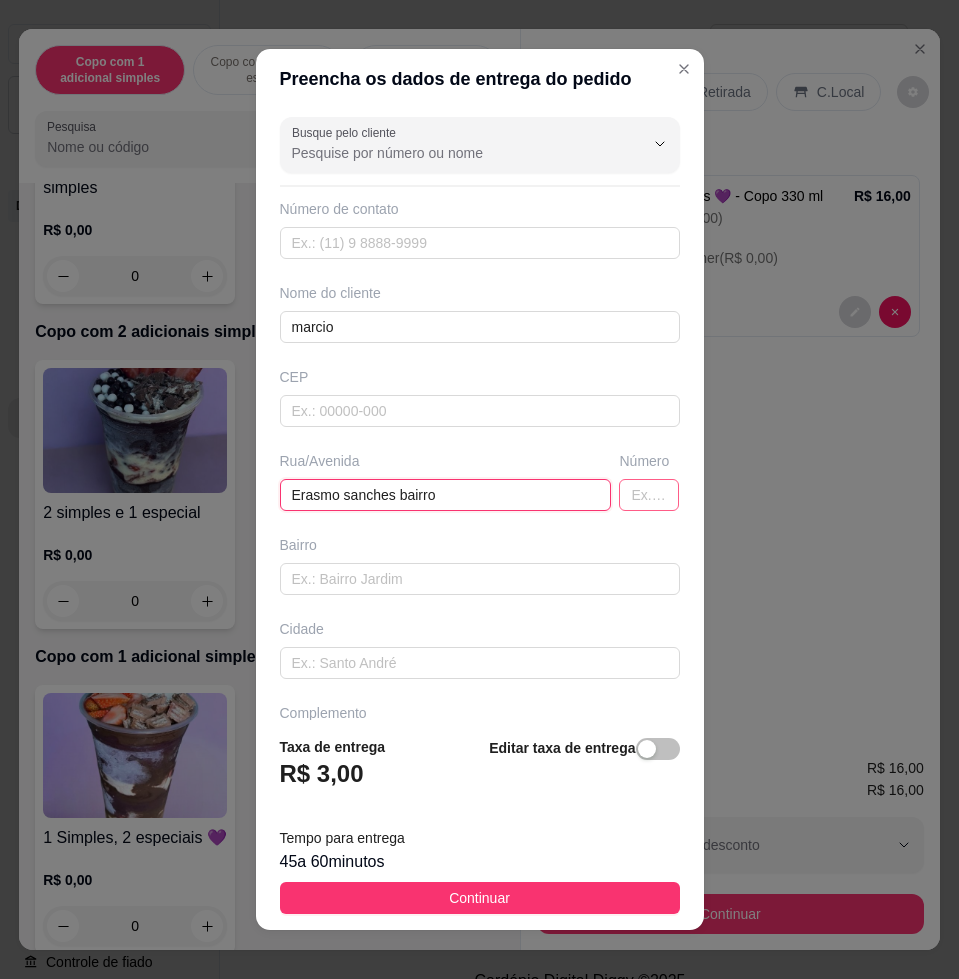 type on "Erasmo sanches bairro" 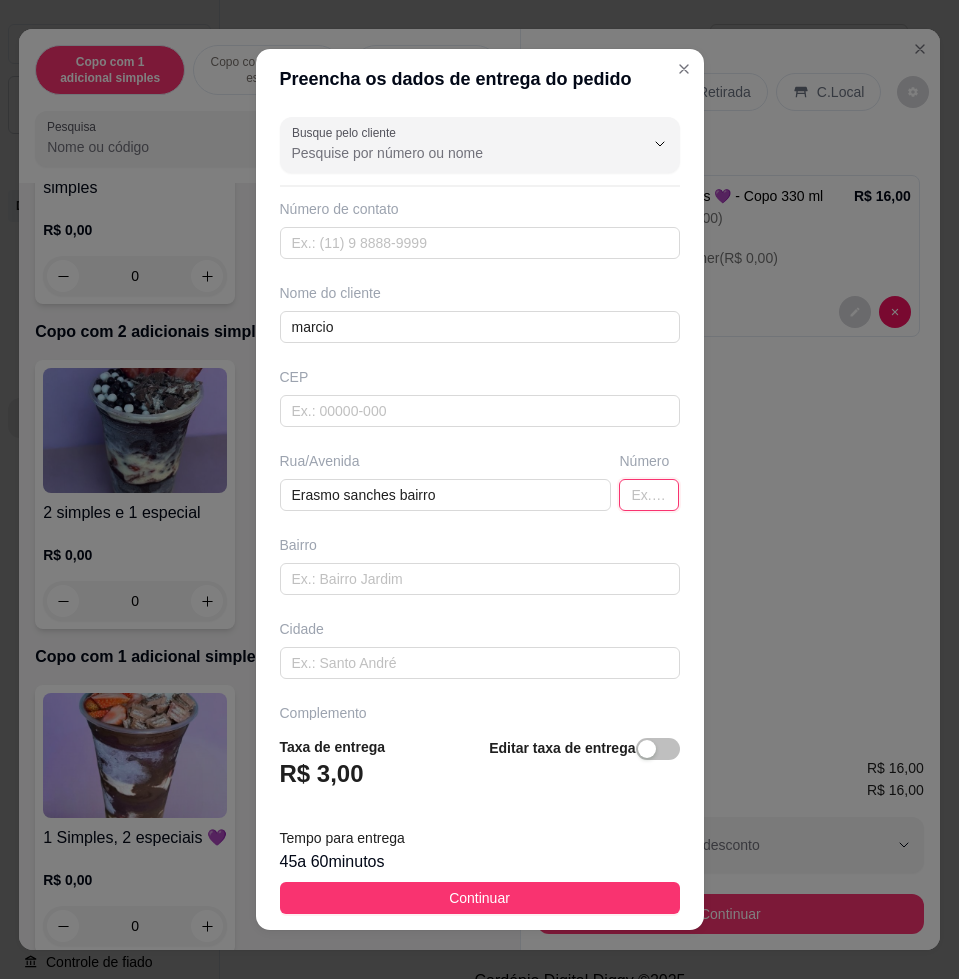 click at bounding box center (649, 495) 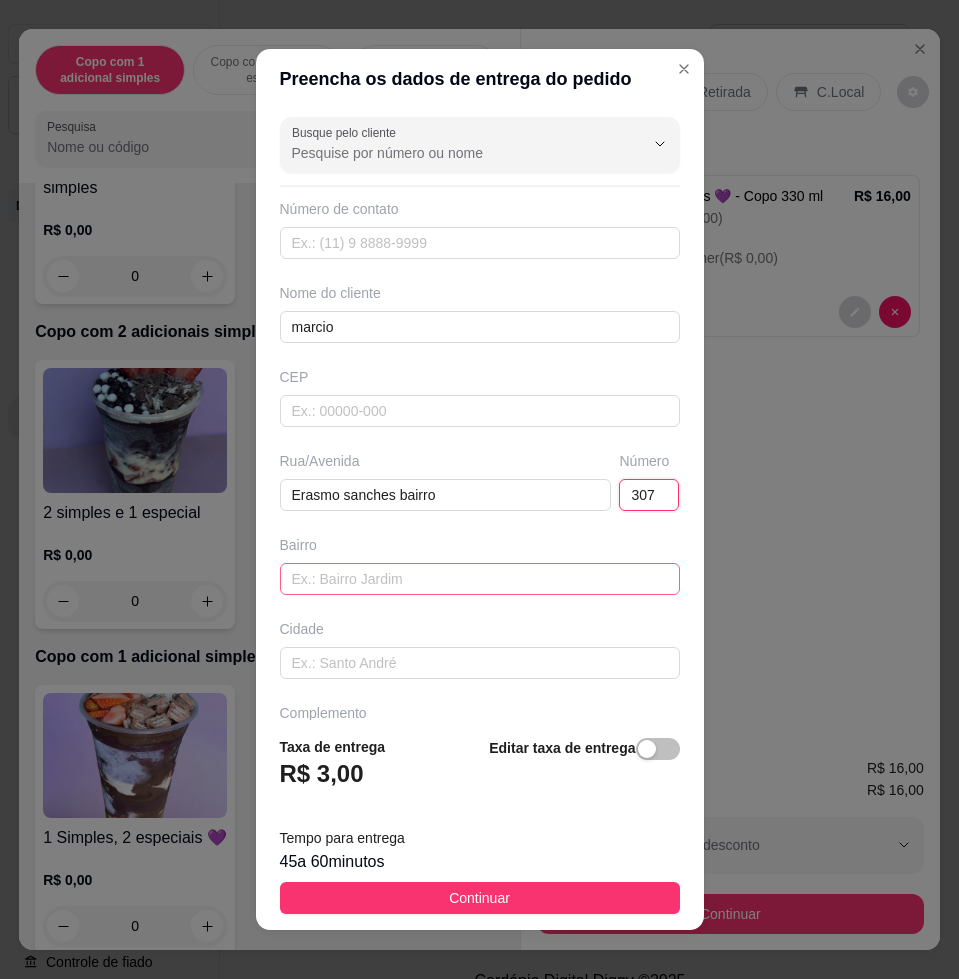 type on "307" 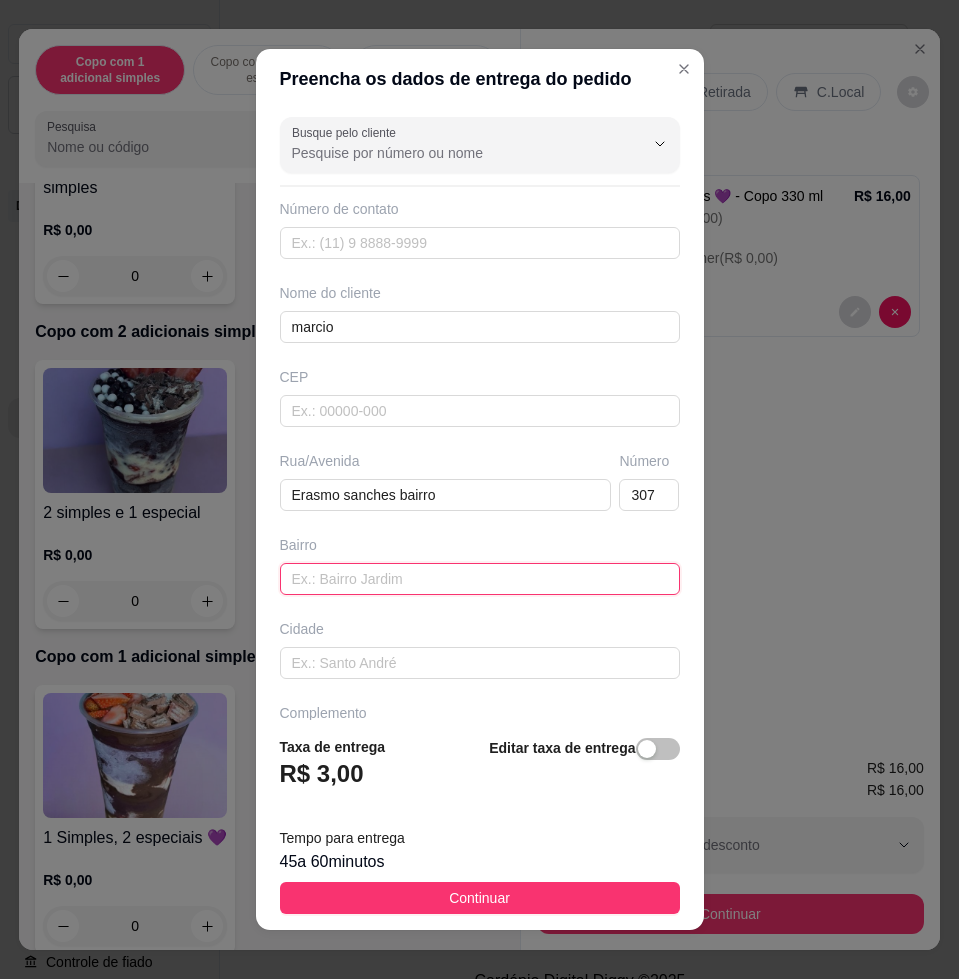 click at bounding box center [480, 579] 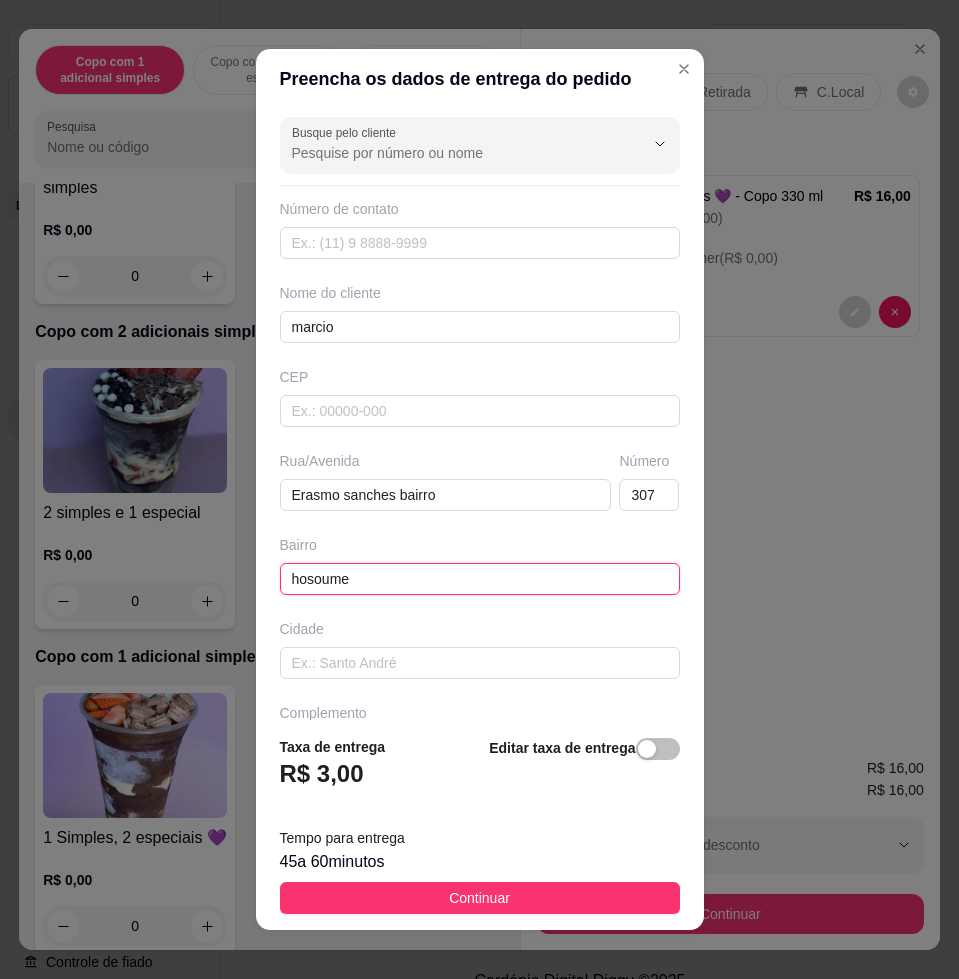 type on "hosoume" 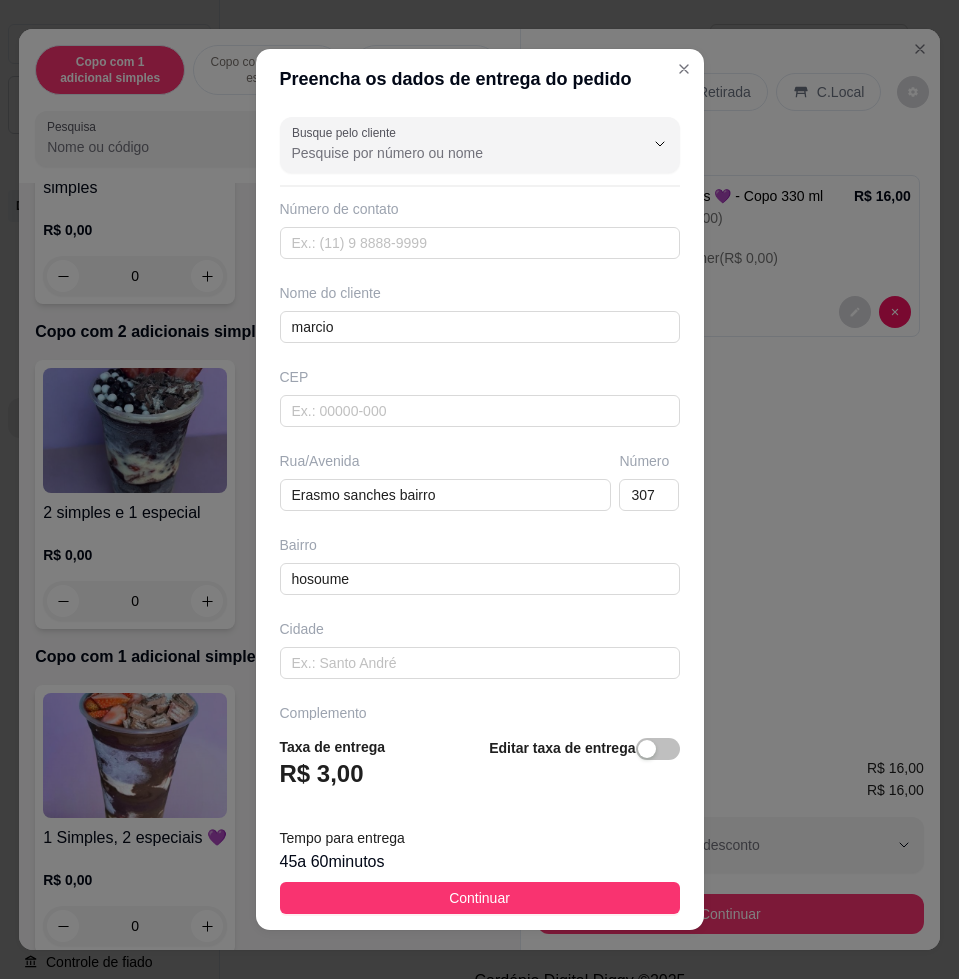 click on "Continuar" at bounding box center (480, 898) 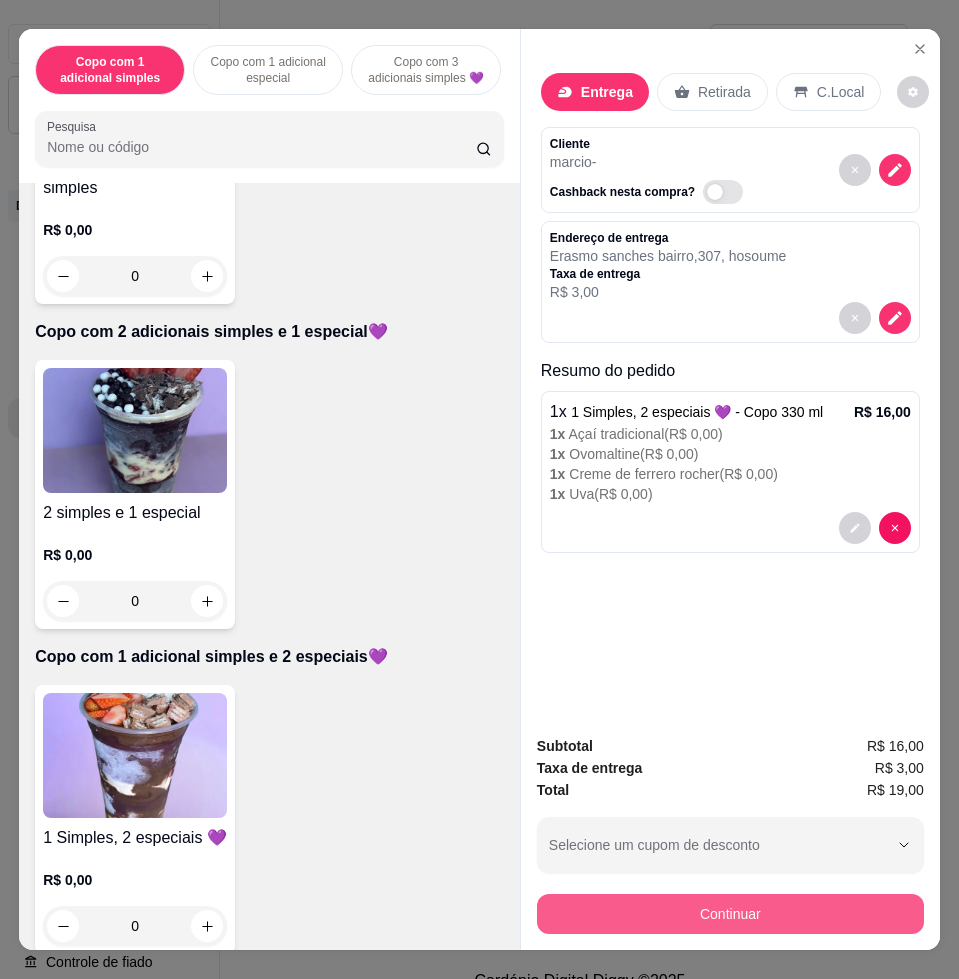 click on "Continuar" at bounding box center (730, 914) 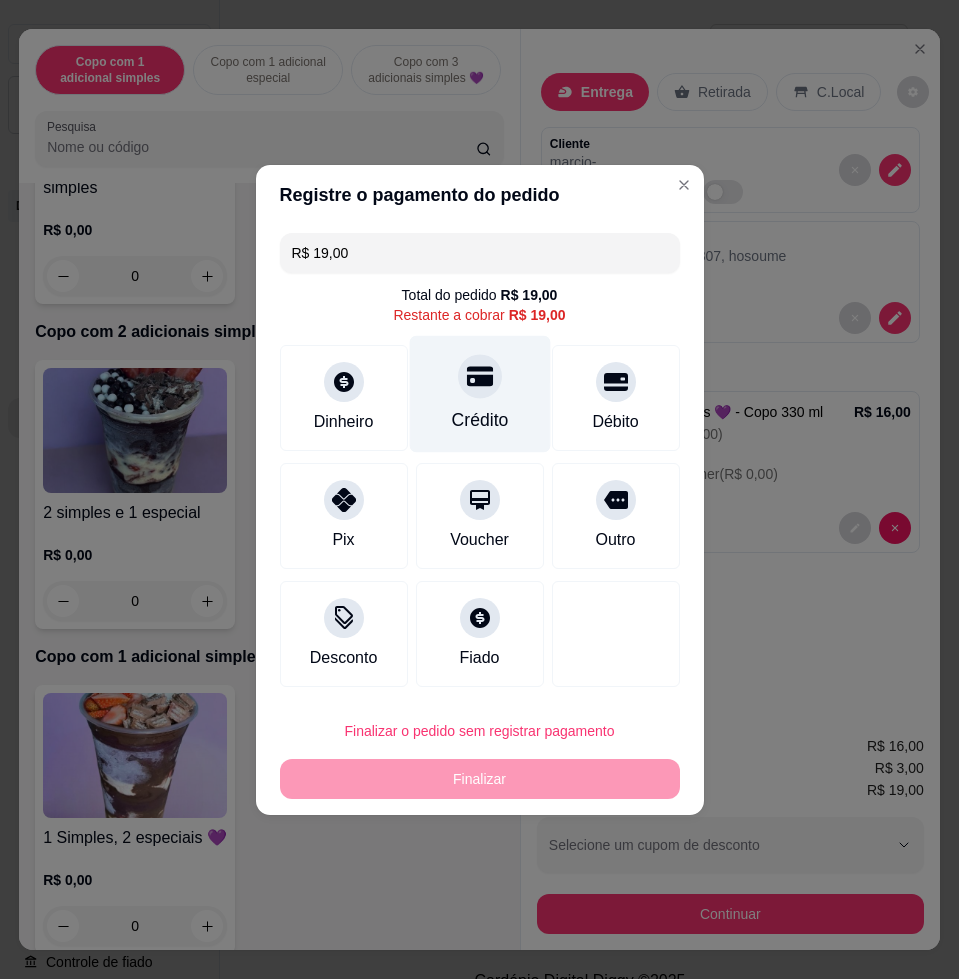 click on "Crédito" at bounding box center [479, 420] 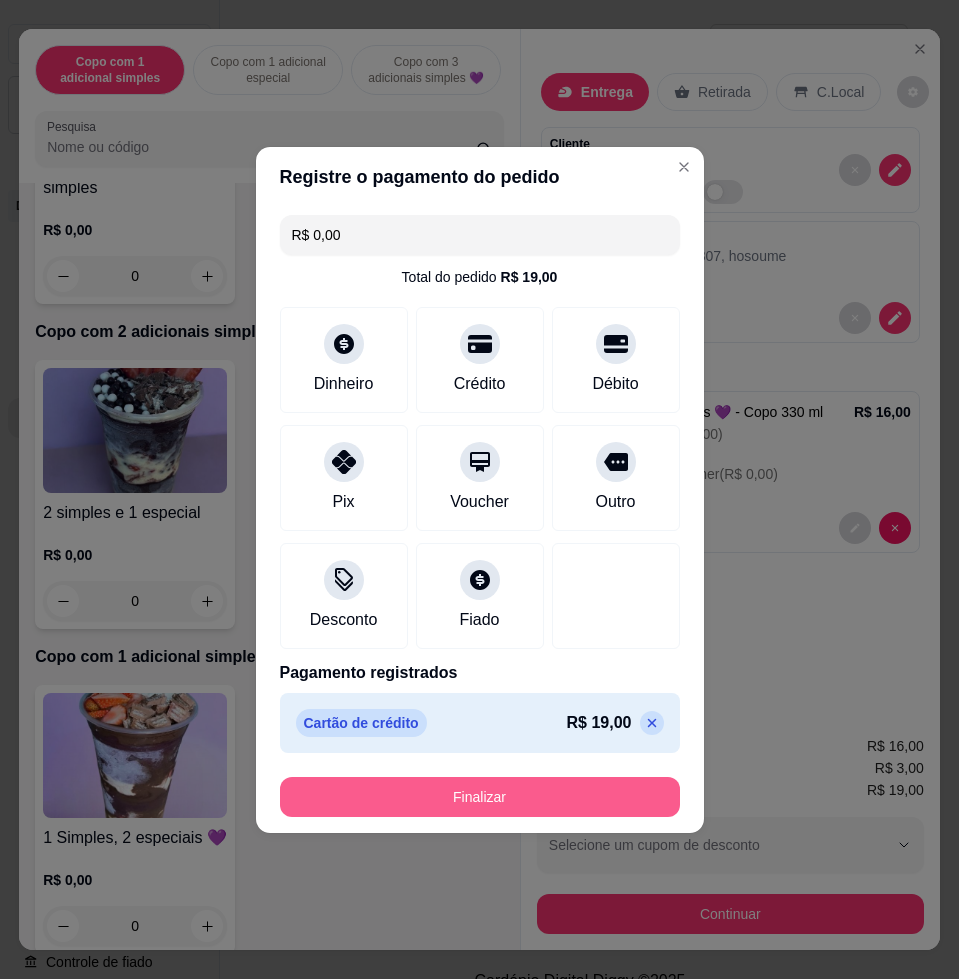 click on "Finalizar" at bounding box center (480, 797) 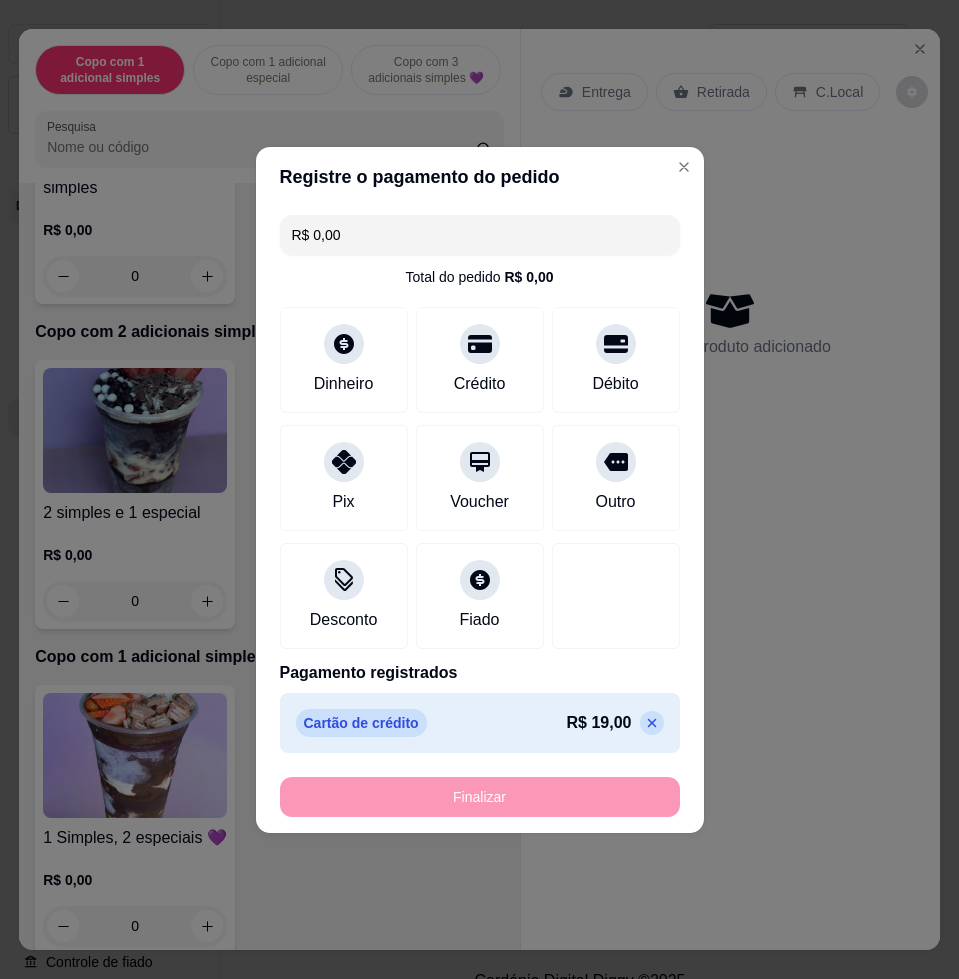 type on "-R$ 19,00" 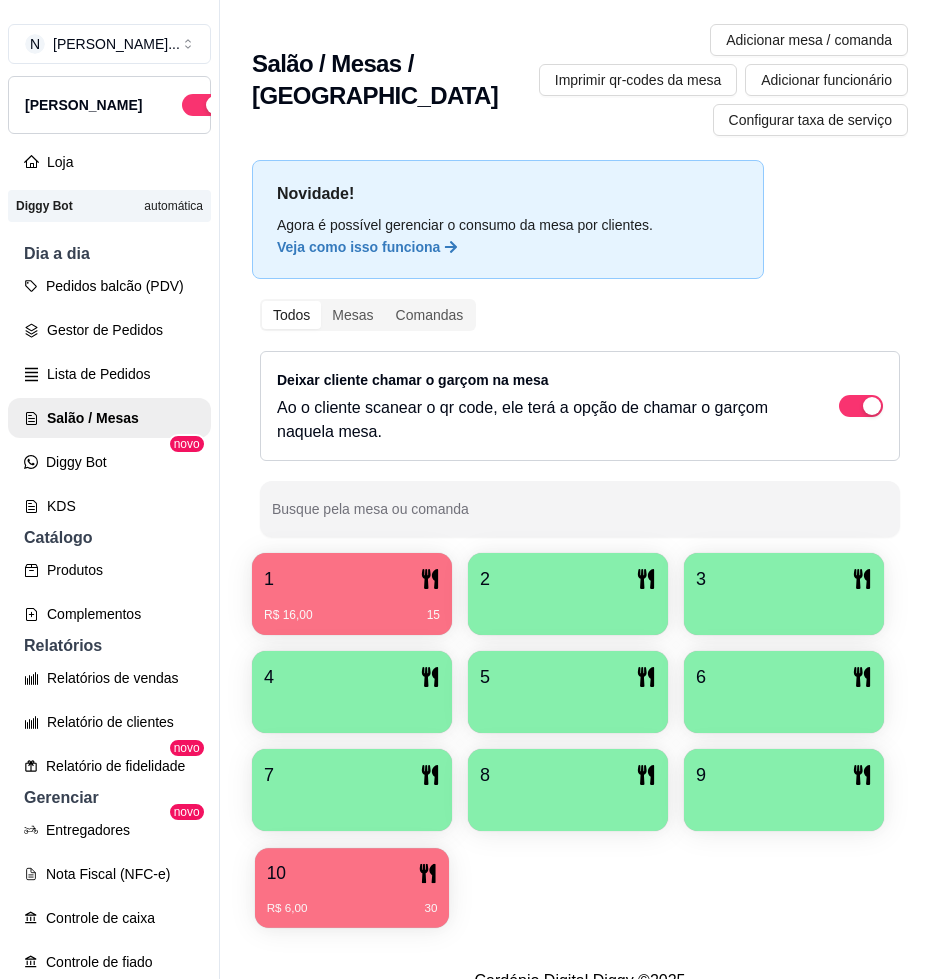 click on "R$ 6,00 30" at bounding box center (352, 909) 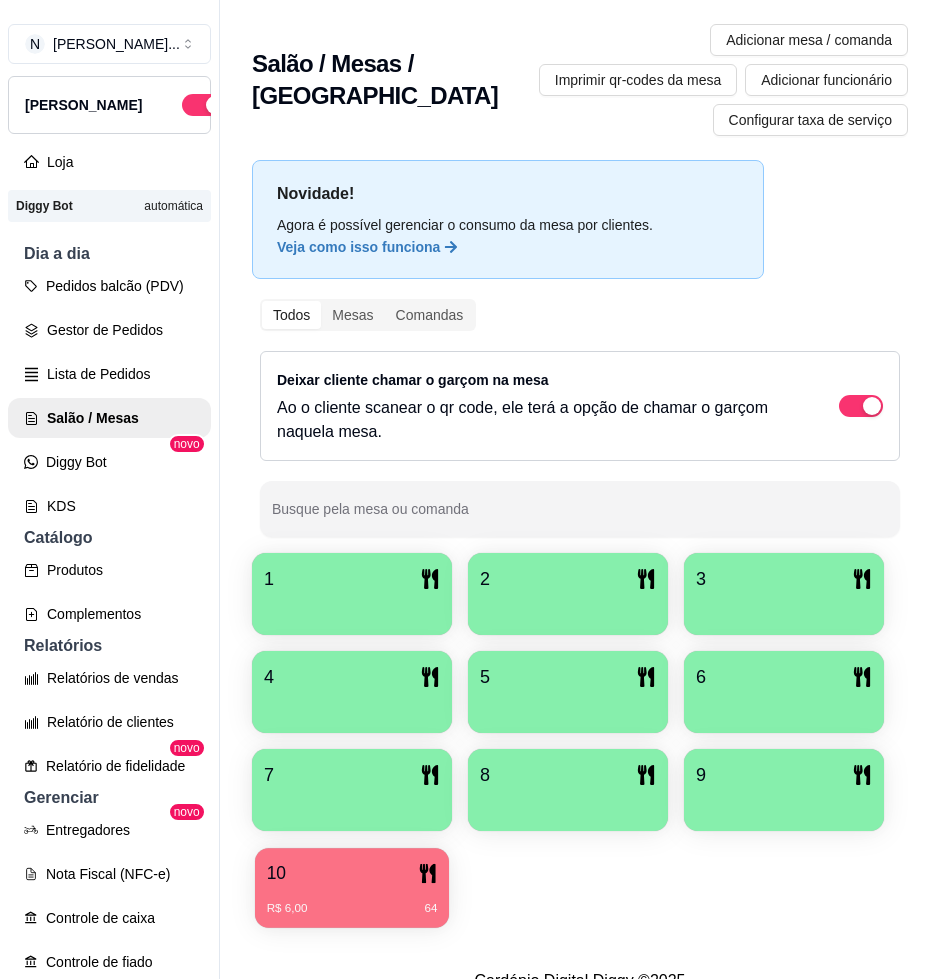 click on "10" at bounding box center (352, 873) 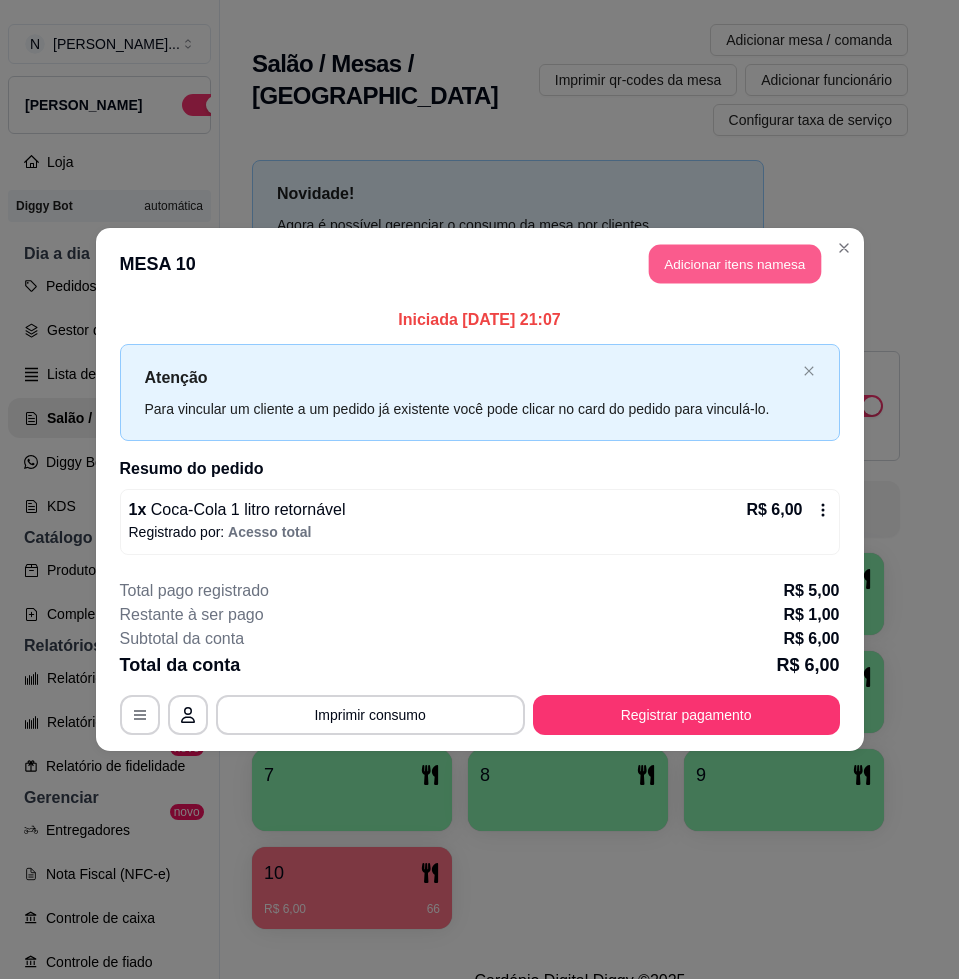 click on "Adicionar itens na  mesa" at bounding box center (735, 264) 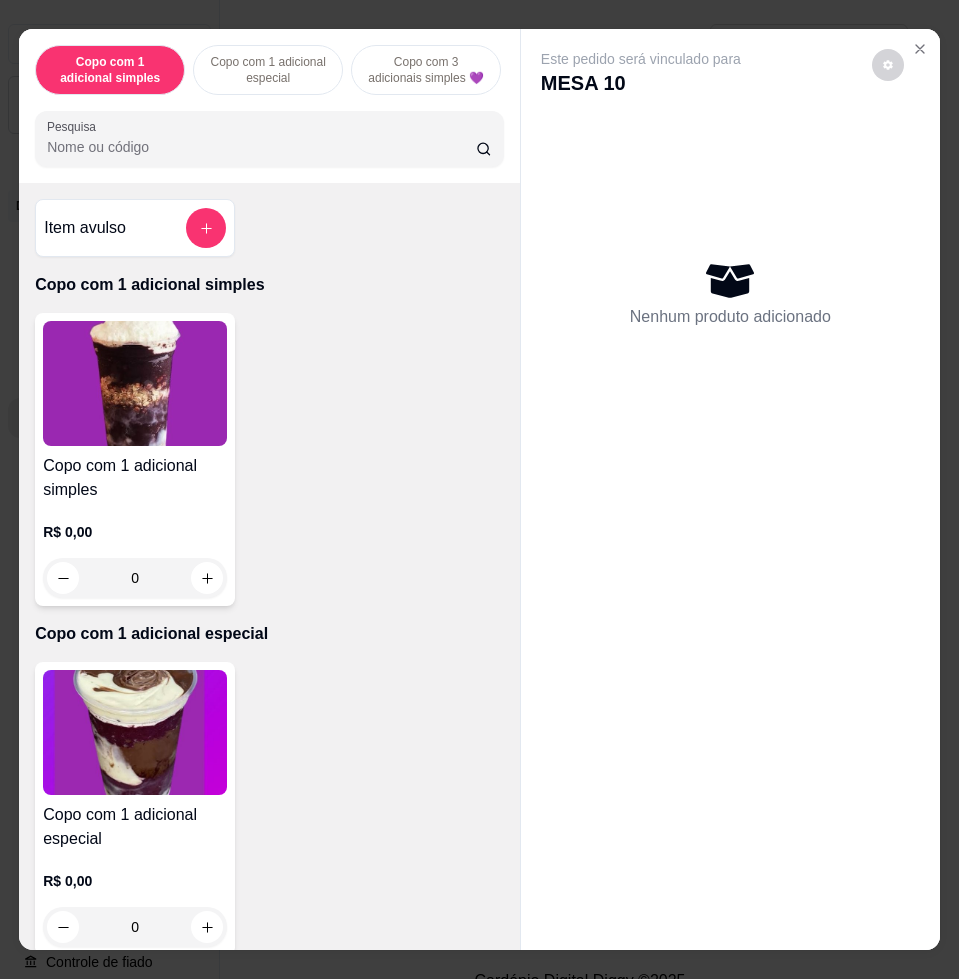 click on "Pesquisa" at bounding box center (261, 147) 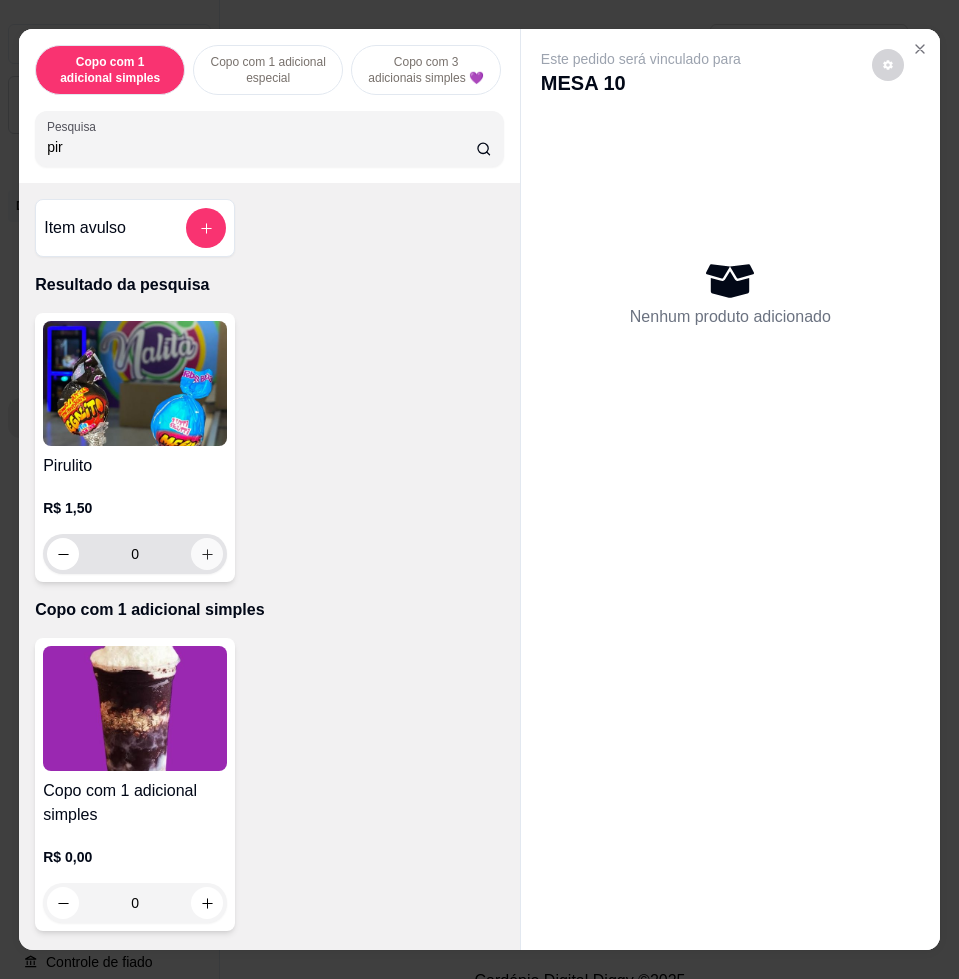 type on "pir" 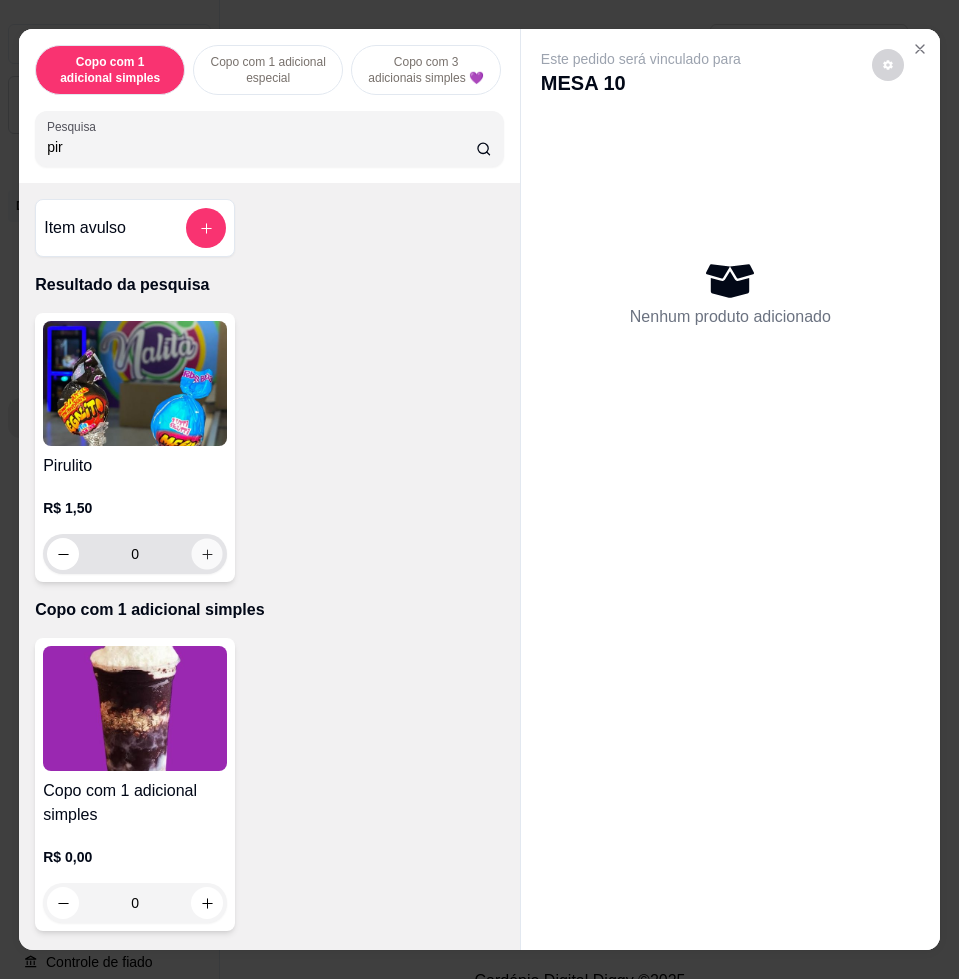 click at bounding box center [207, 554] 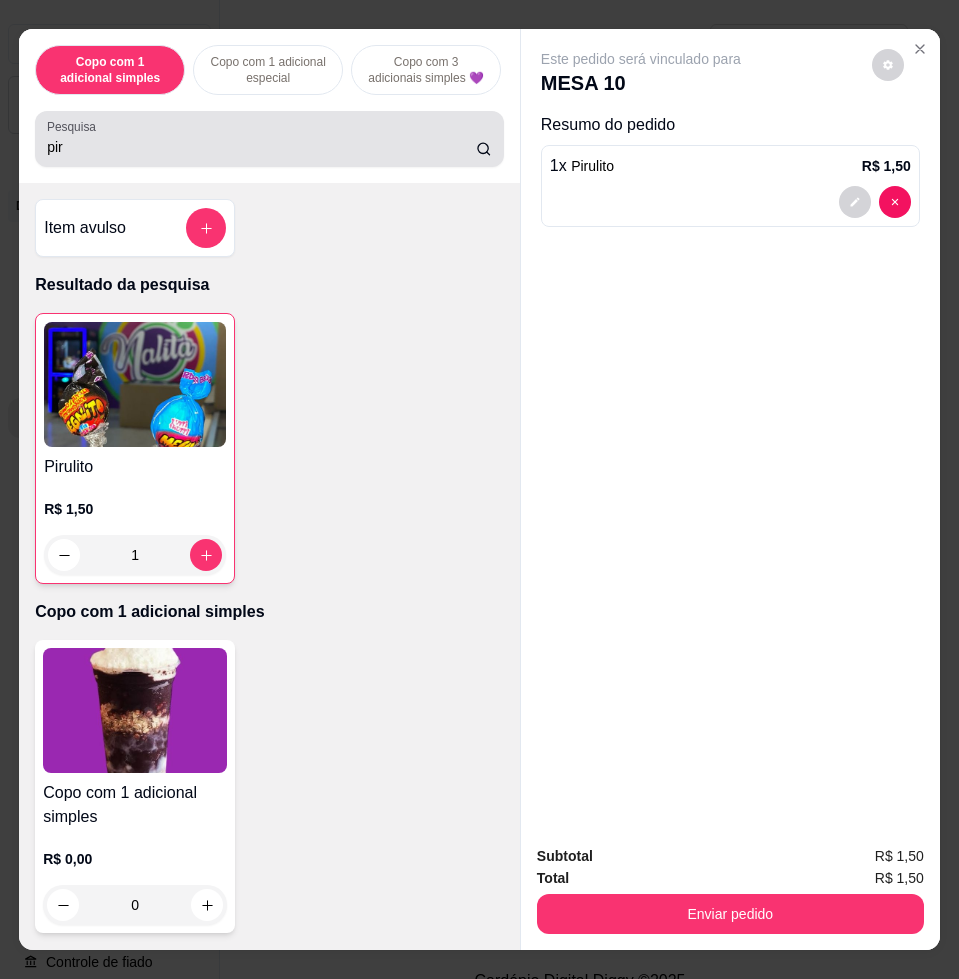 click on "pir" at bounding box center (269, 139) 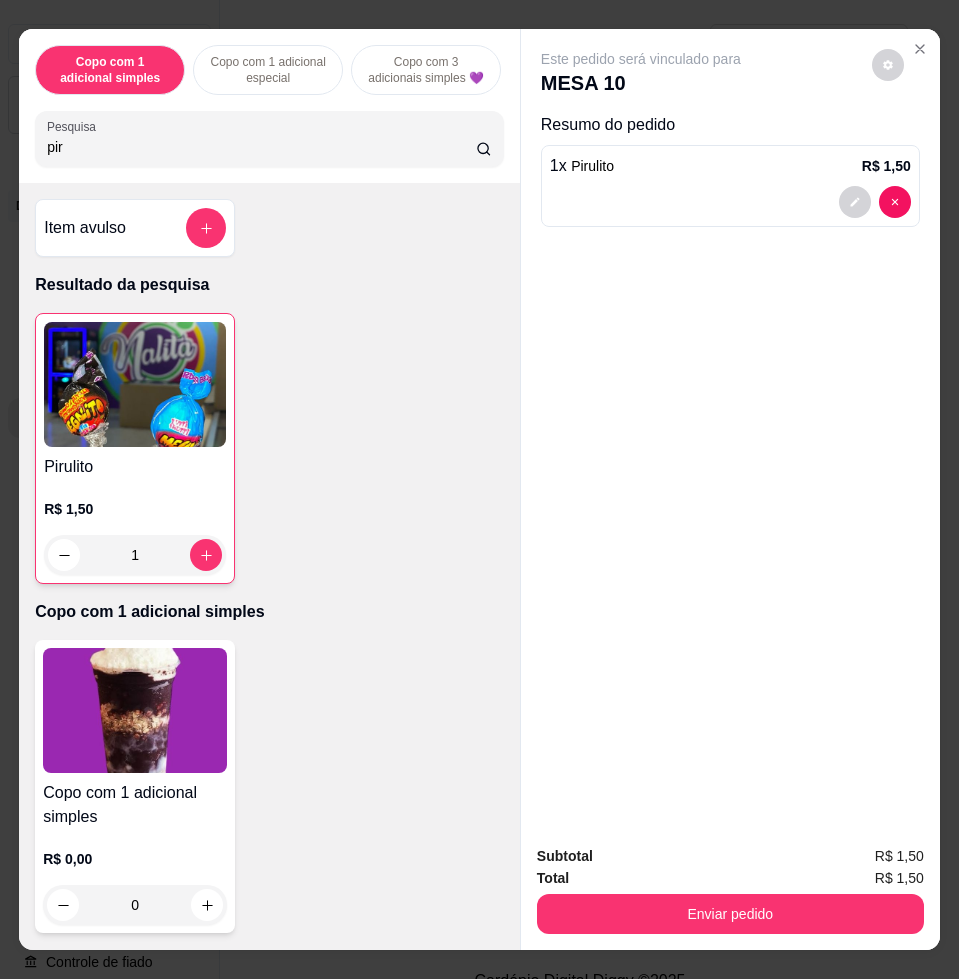 click on "pir" at bounding box center [261, 147] 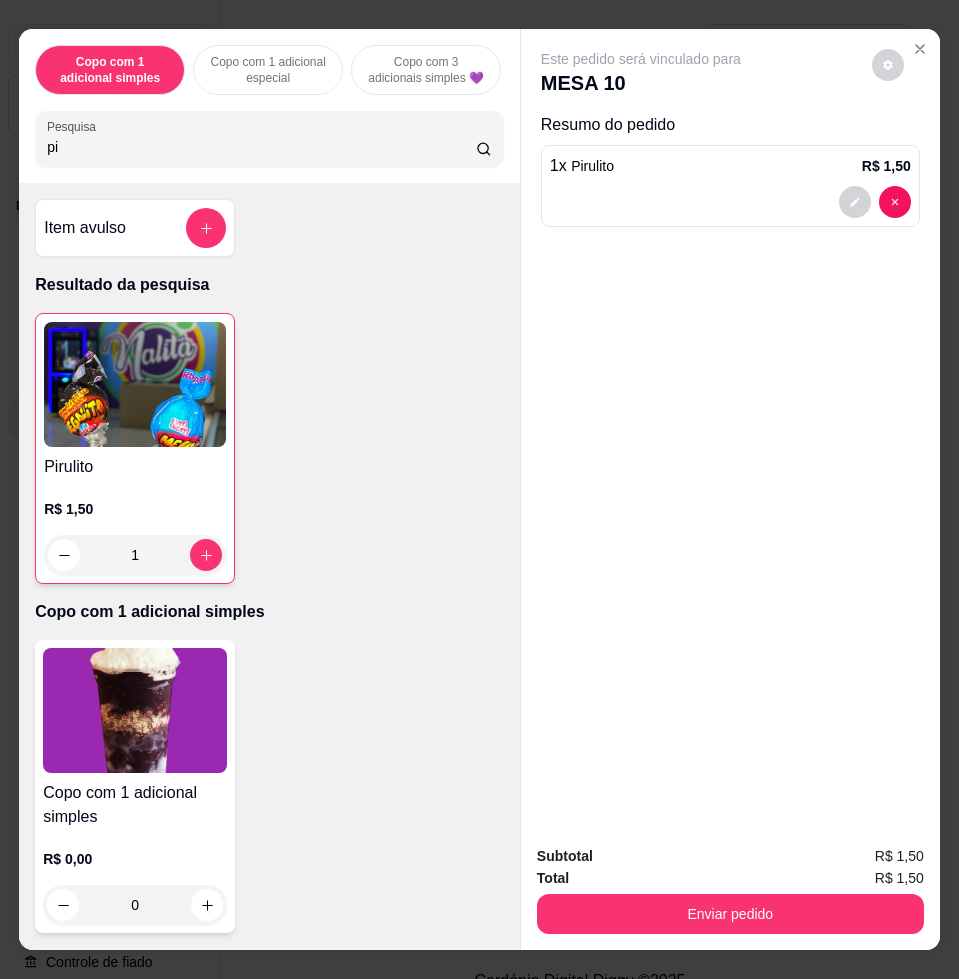 type on "p" 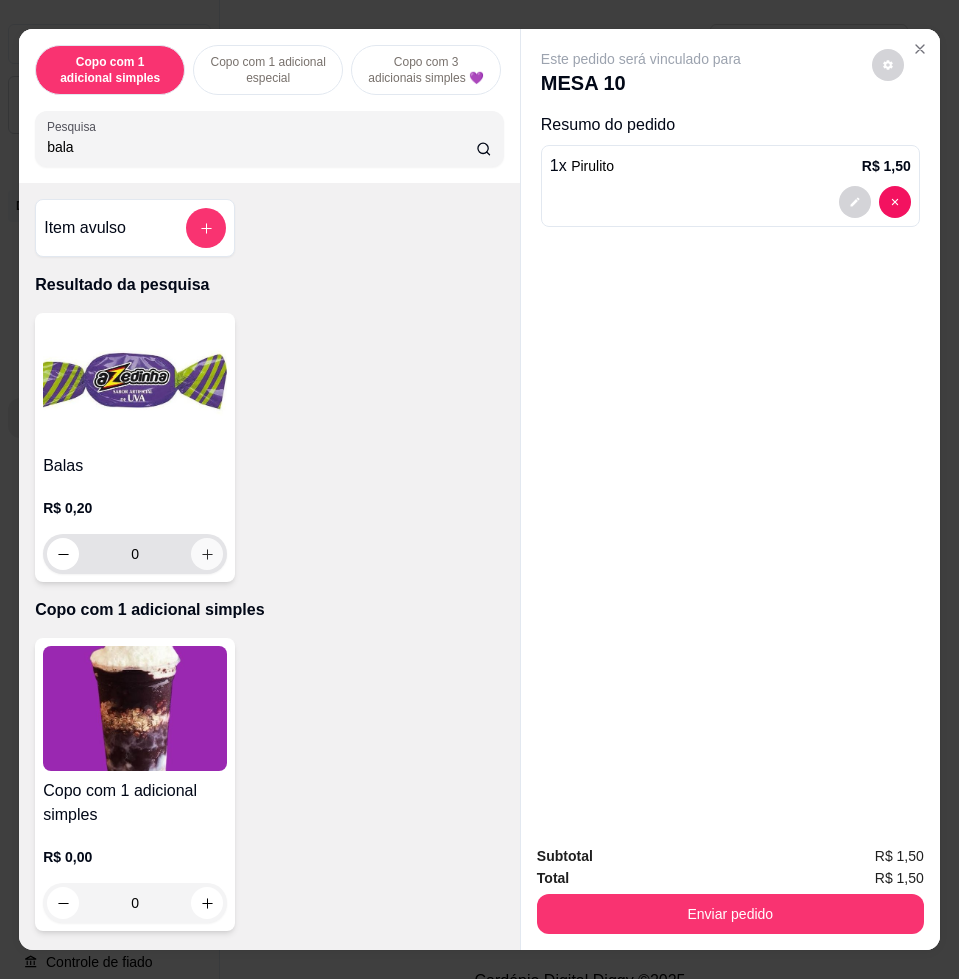 type on "bala" 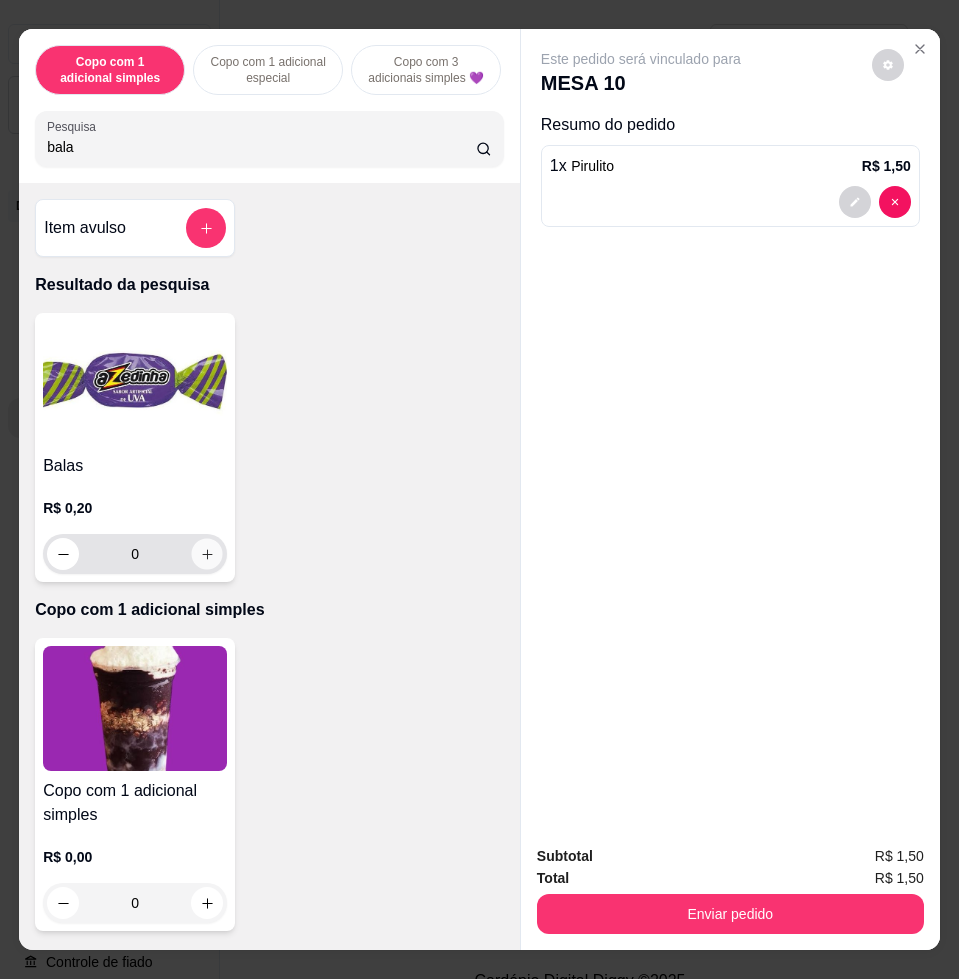click 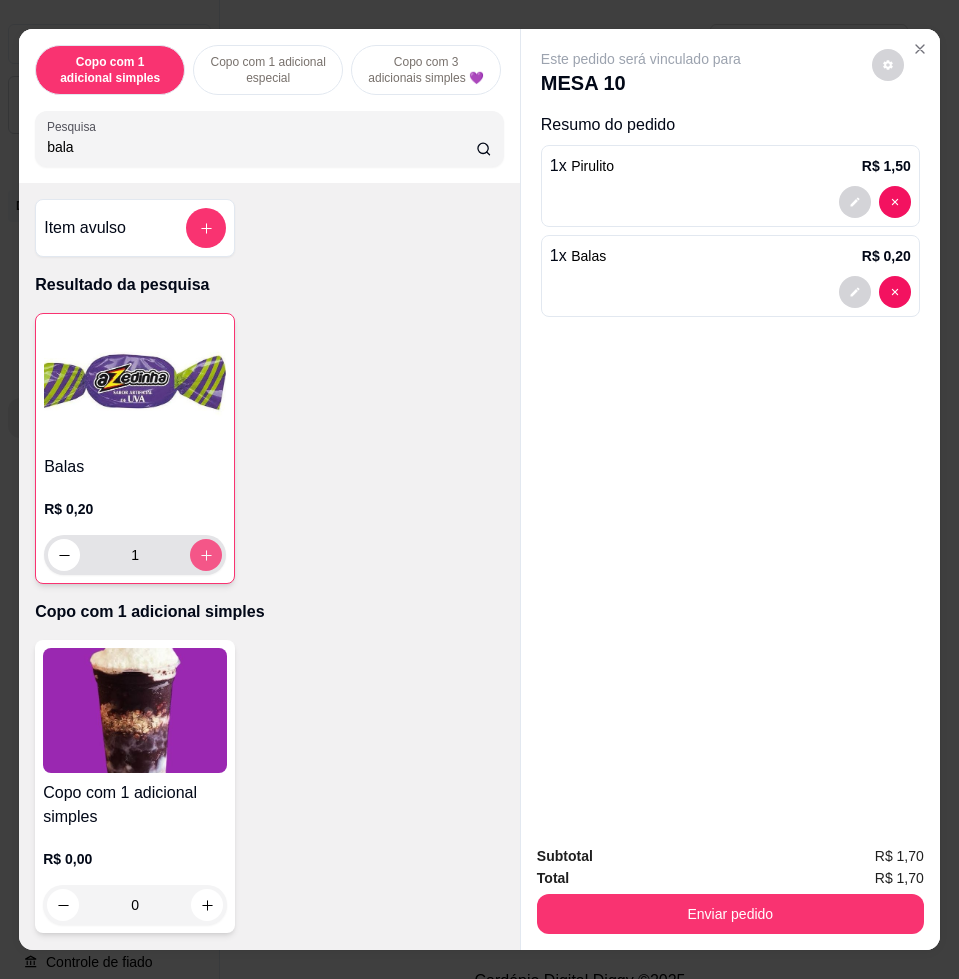 click 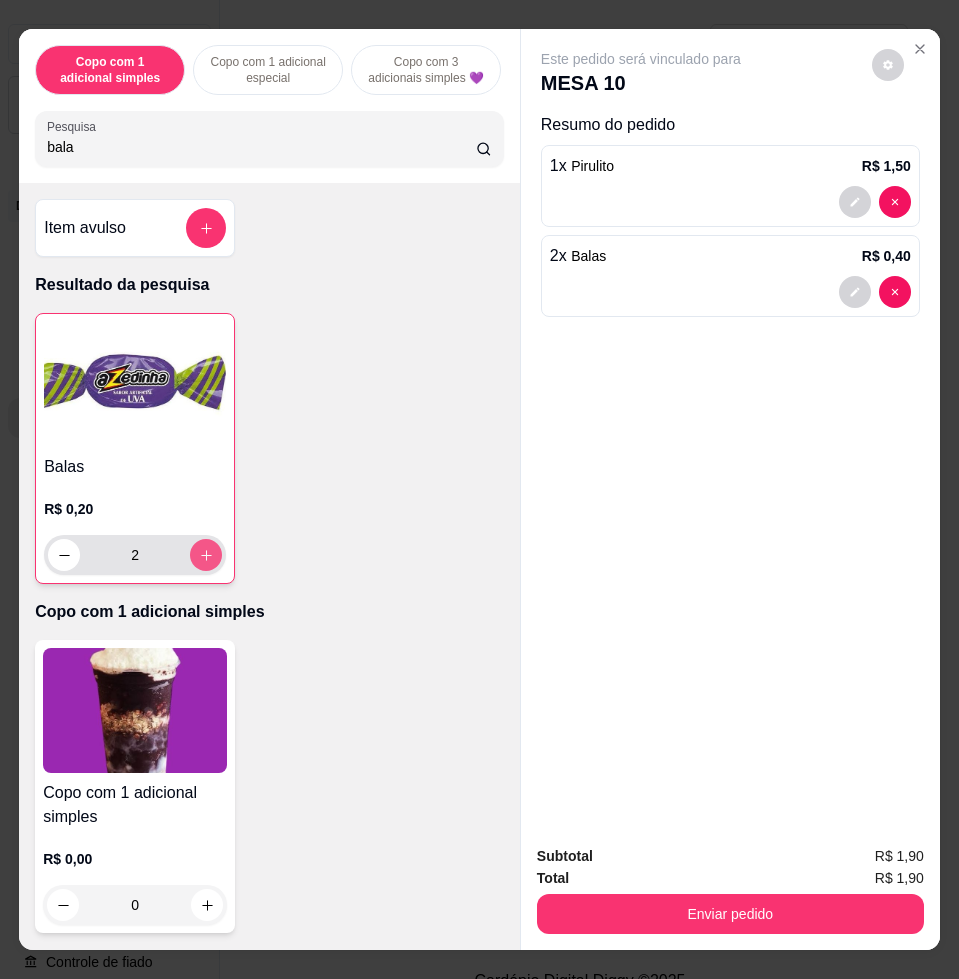 click 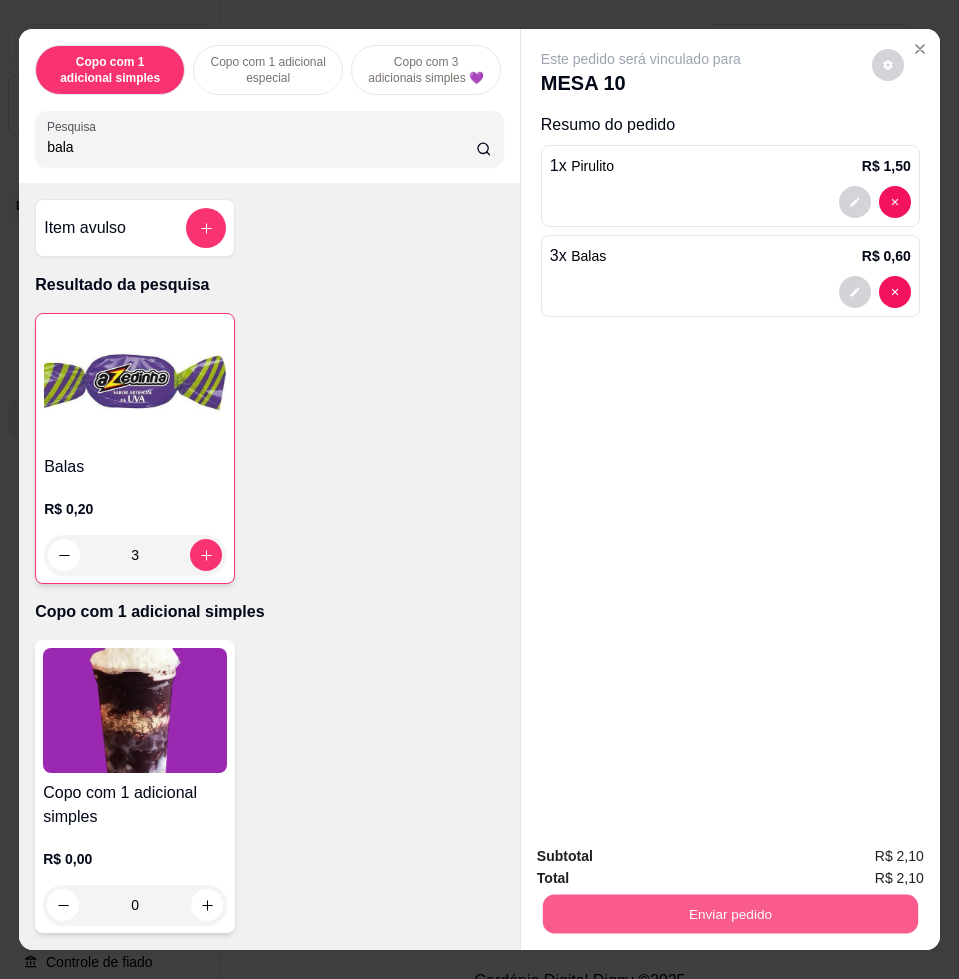 click on "Enviar pedido" at bounding box center [730, 913] 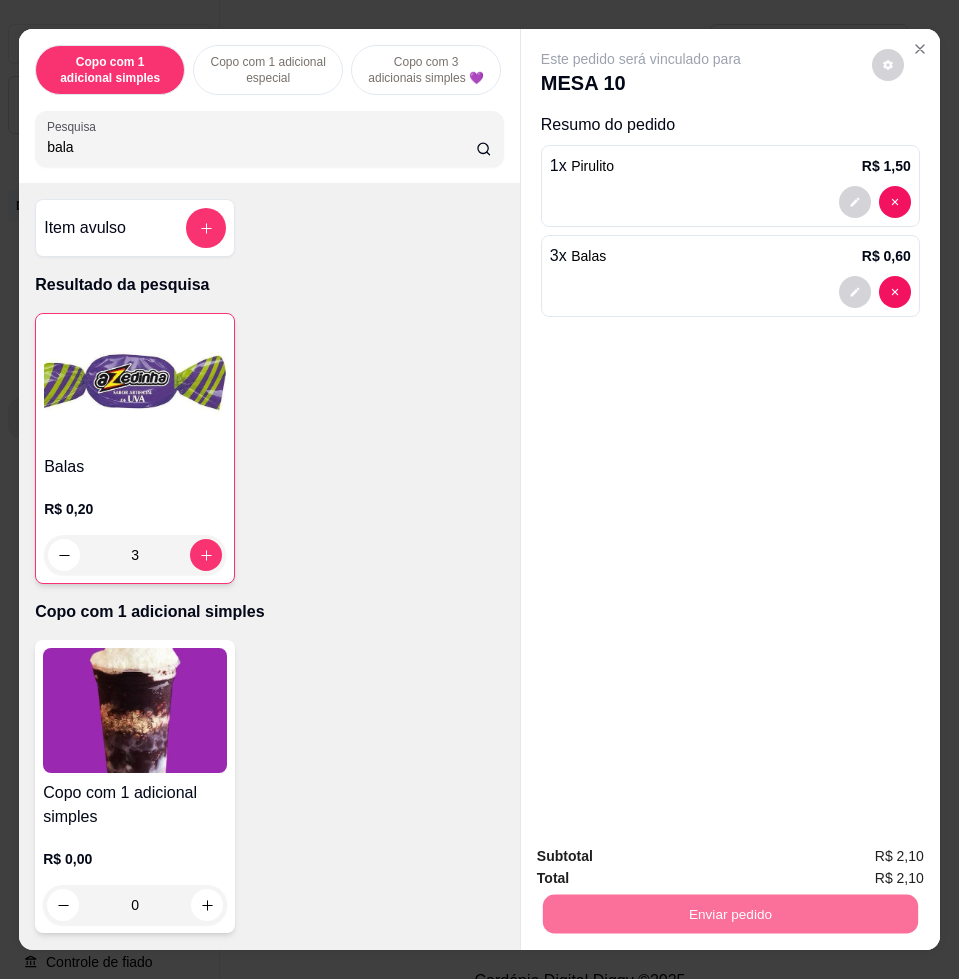 click on "Não registrar e enviar pedido" at bounding box center (662, 854) 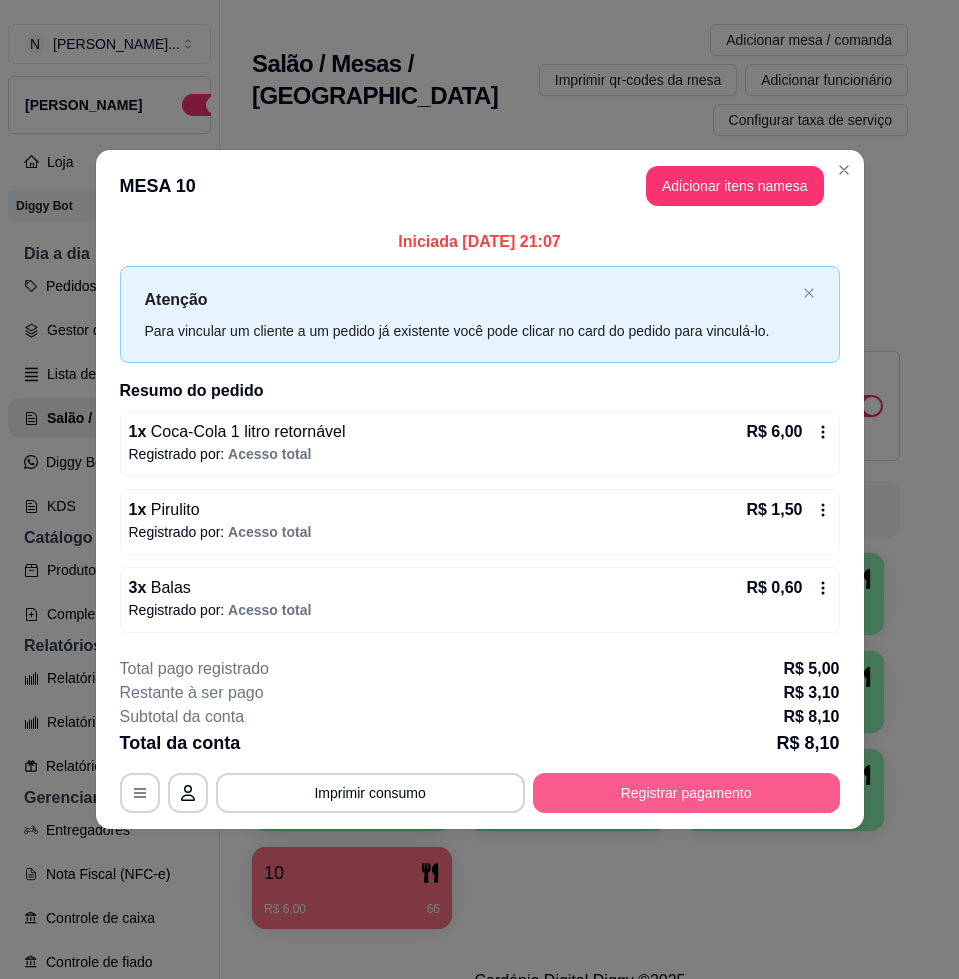 click on "Registrar pagamento" at bounding box center (686, 793) 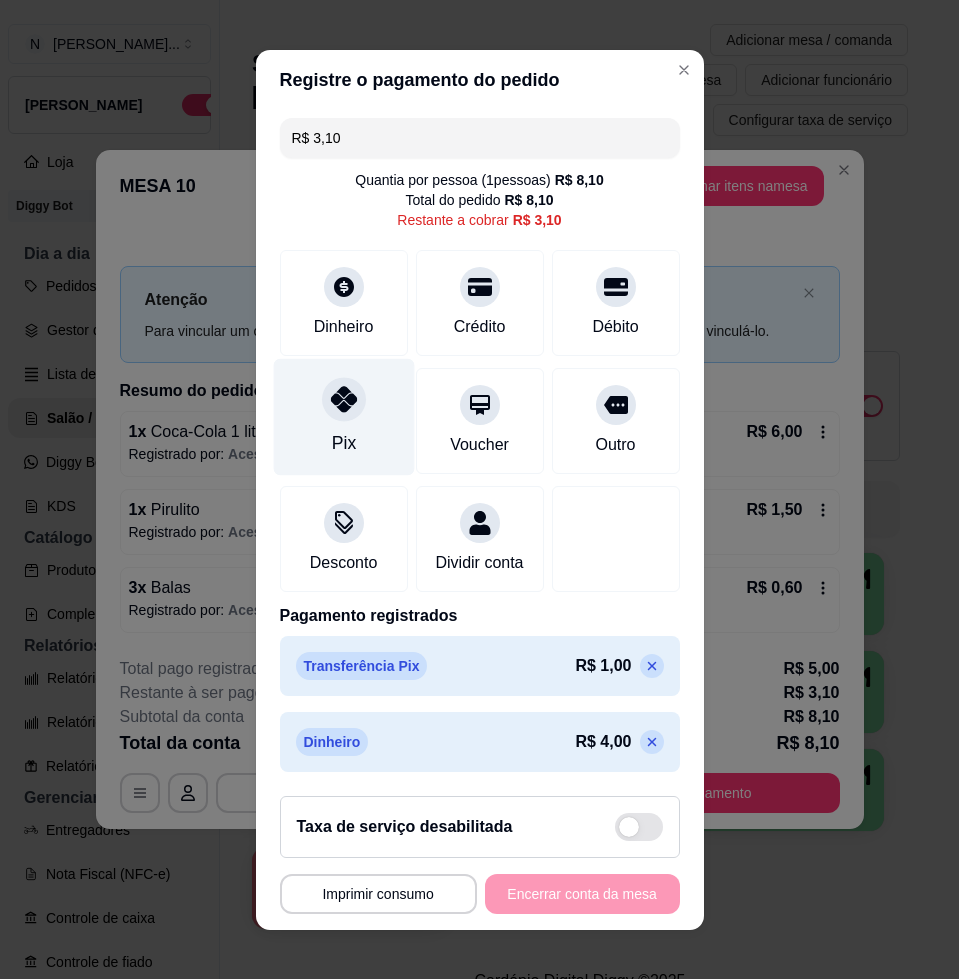 click on "Pix" at bounding box center [343, 443] 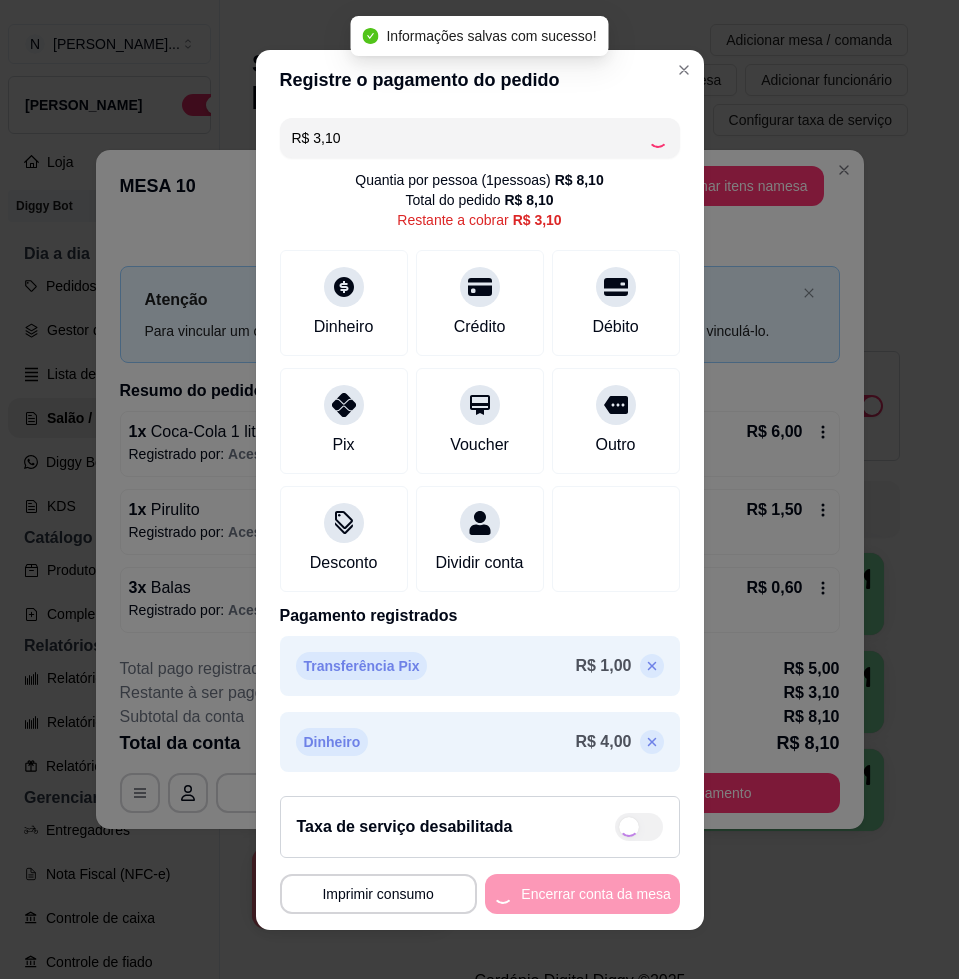 type on "R$ 0,00" 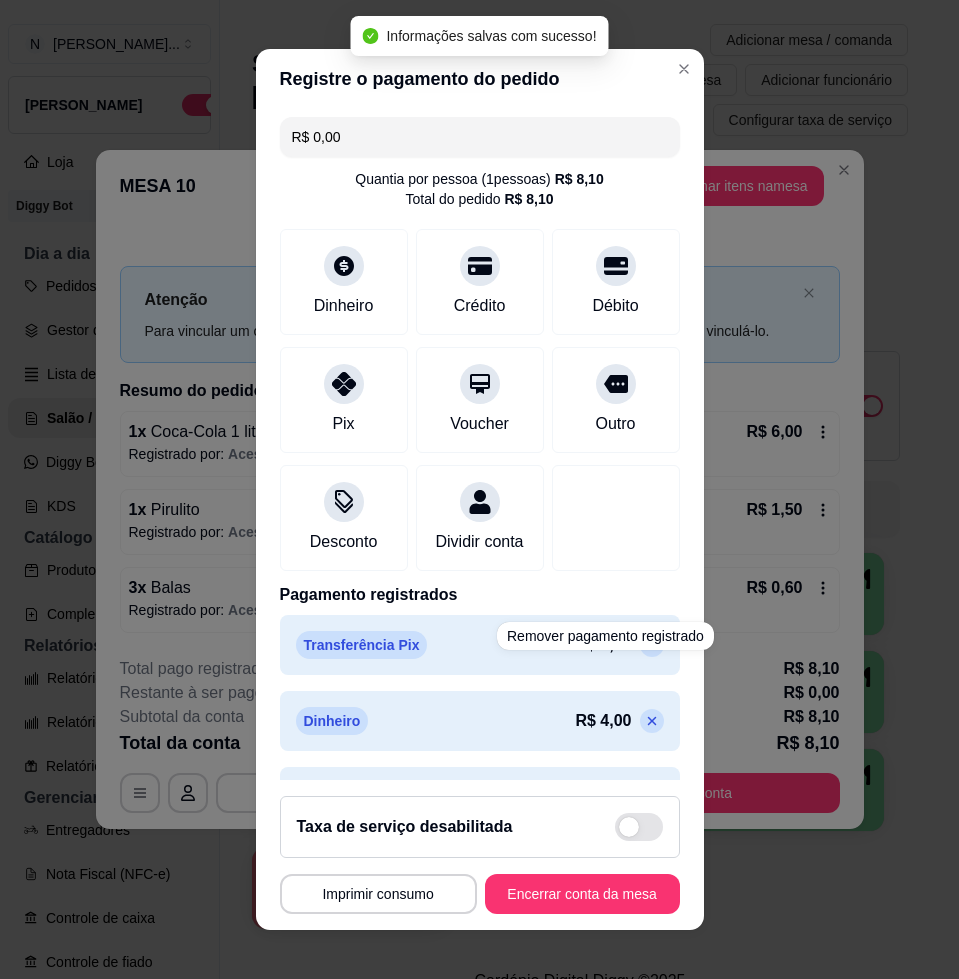 scroll, scrollTop: 79, scrollLeft: 0, axis: vertical 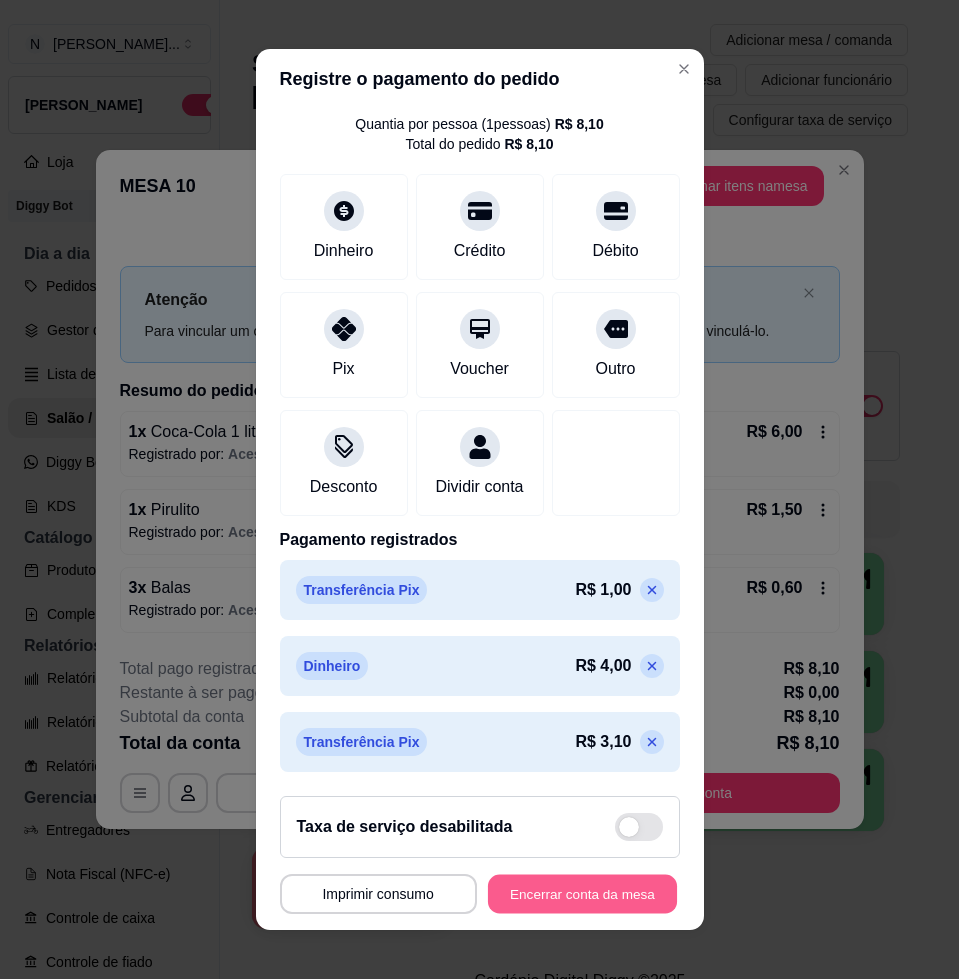 click on "Encerrar conta da mesa" at bounding box center [582, 894] 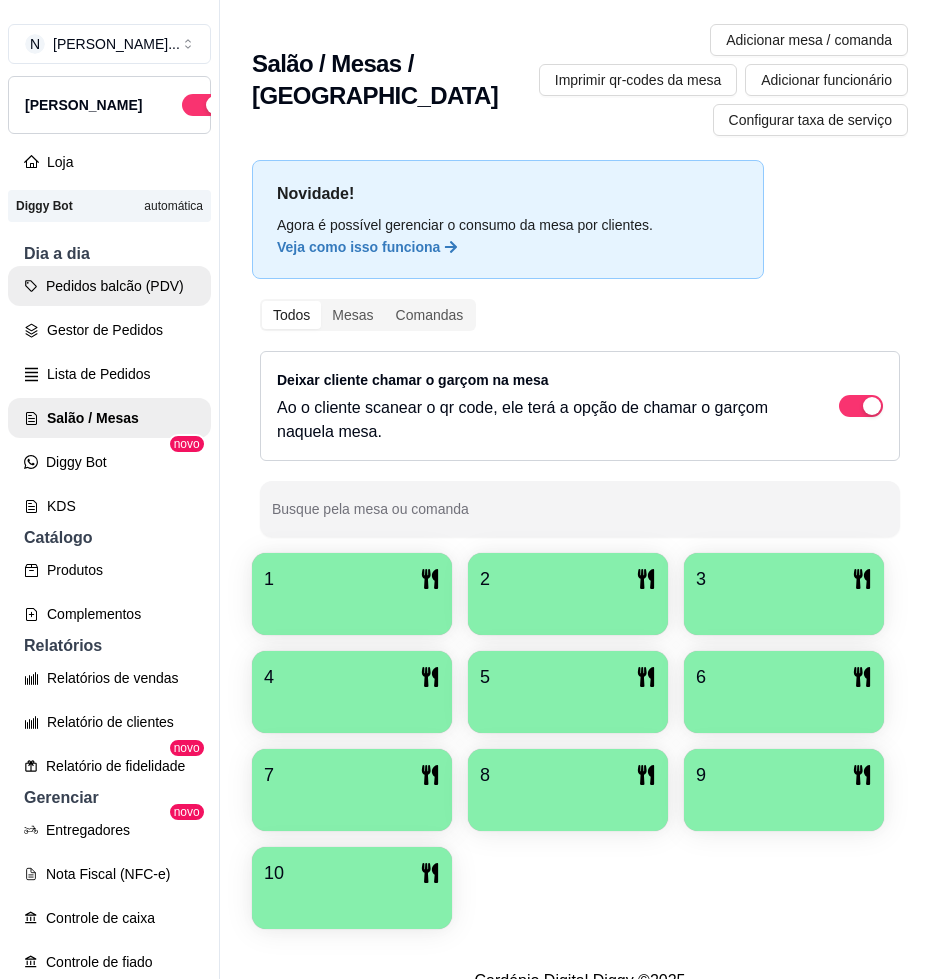 click on "Pedidos balcão (PDV)" at bounding box center (109, 286) 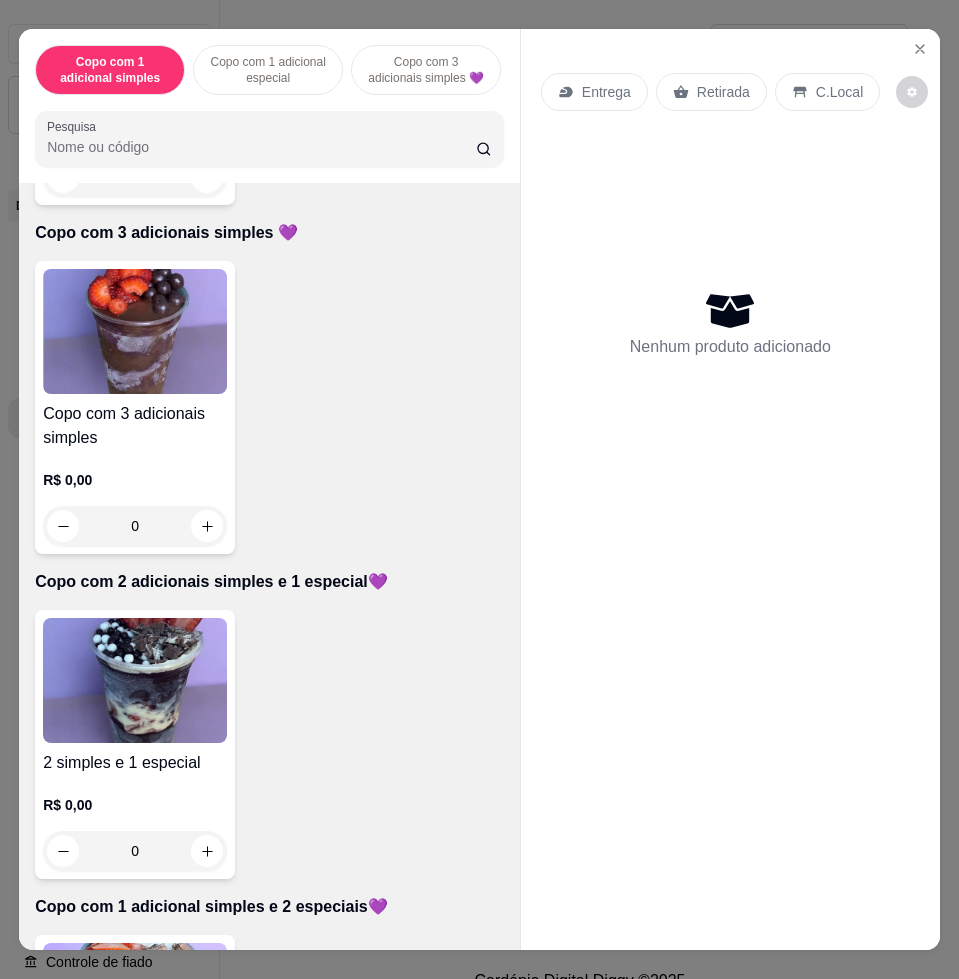scroll, scrollTop: 875, scrollLeft: 0, axis: vertical 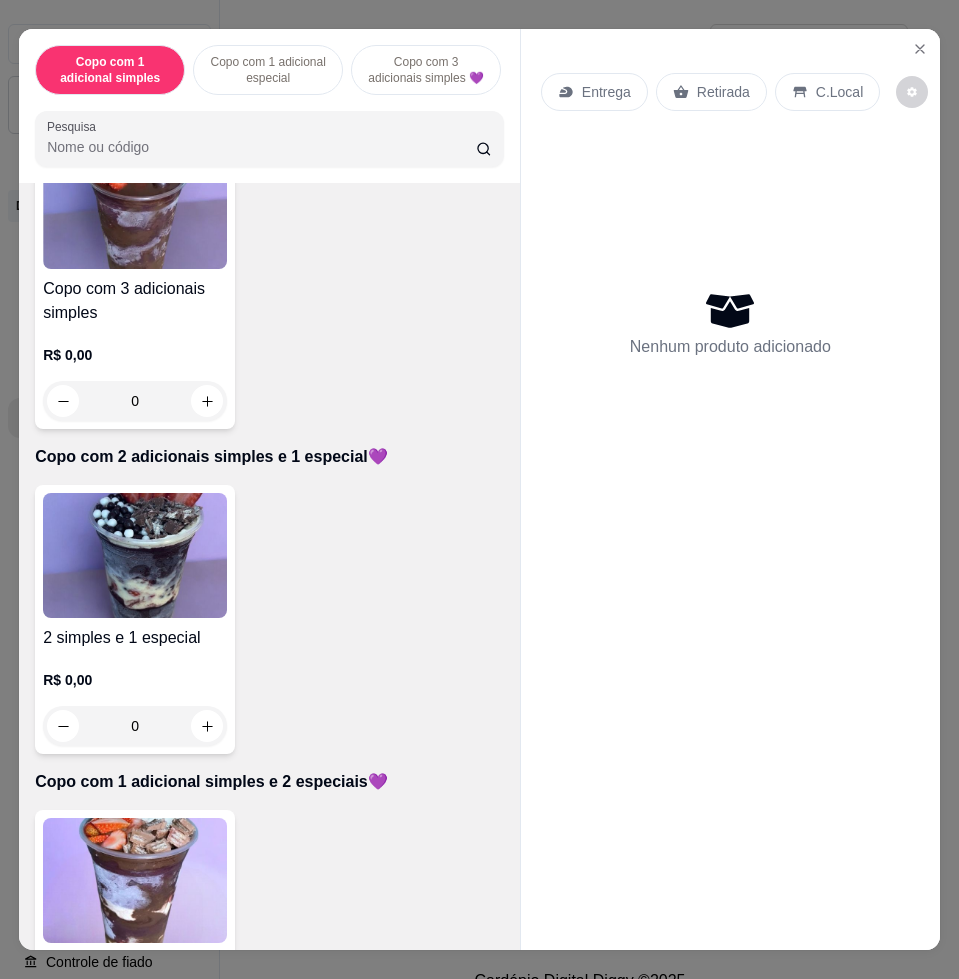 click at bounding box center [135, 880] 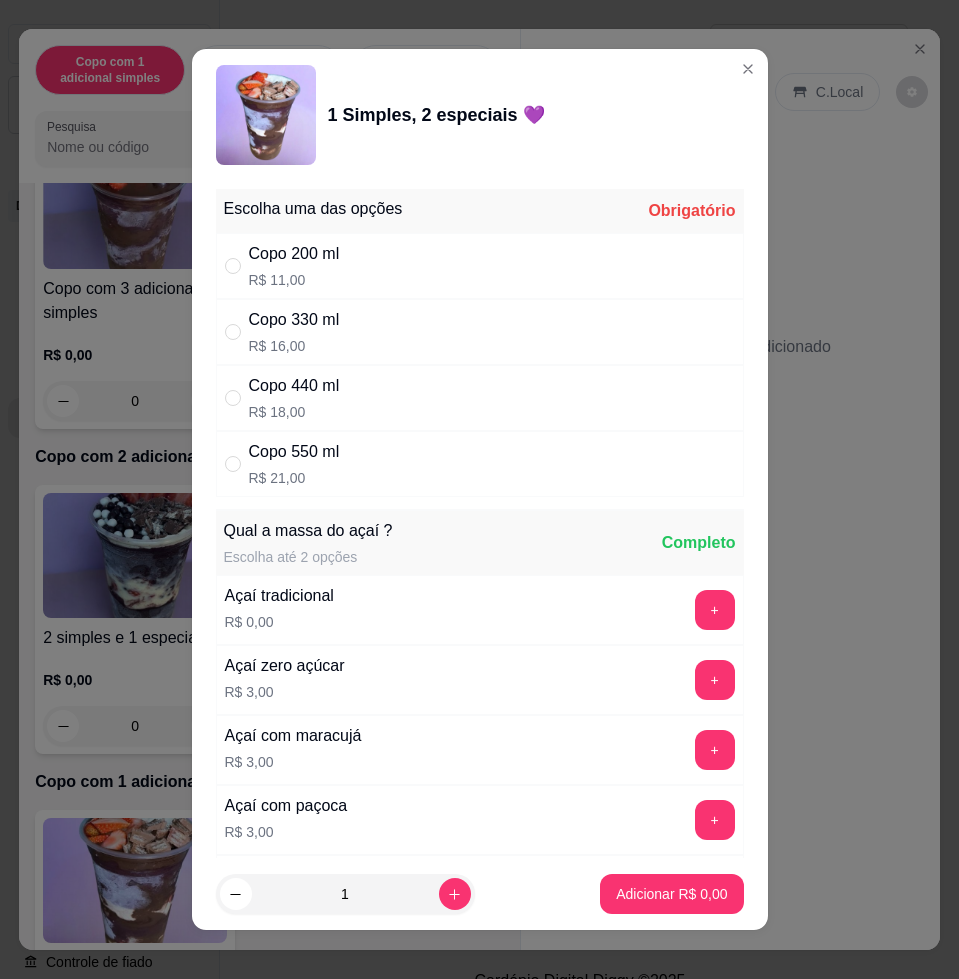 click on "R$ 18,00" at bounding box center [294, 412] 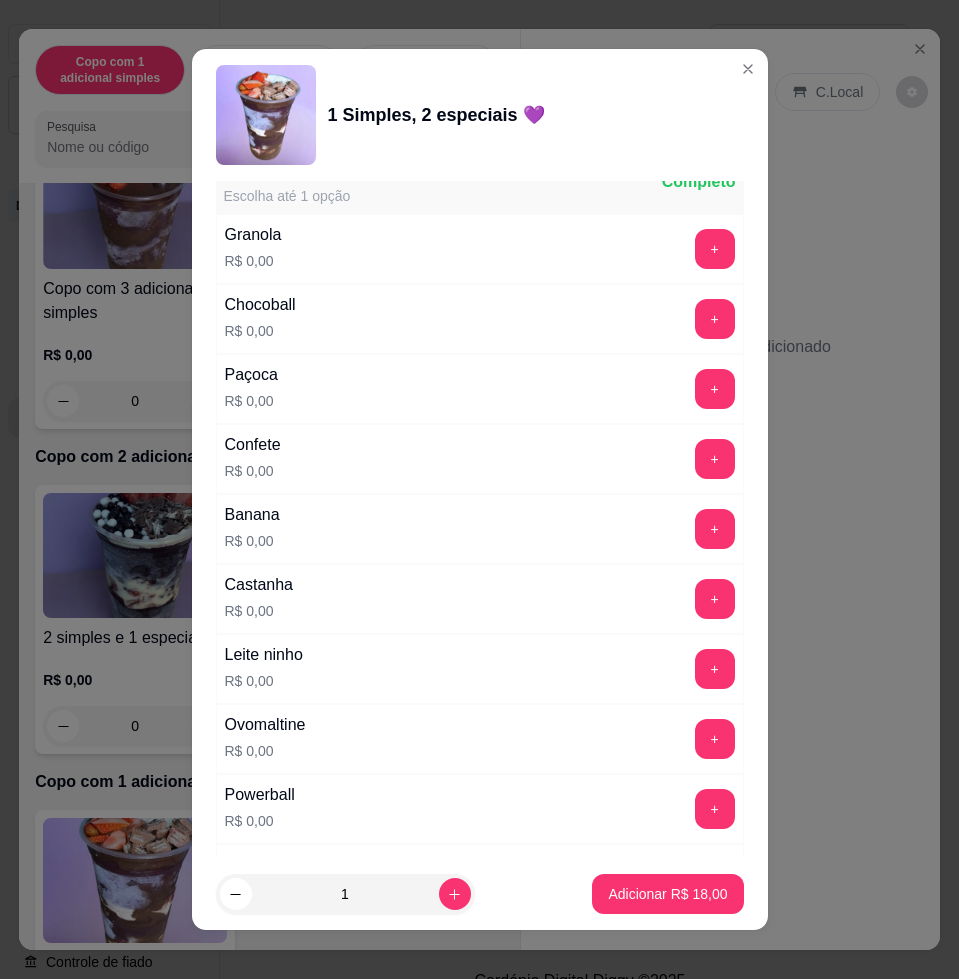 scroll, scrollTop: 1250, scrollLeft: 0, axis: vertical 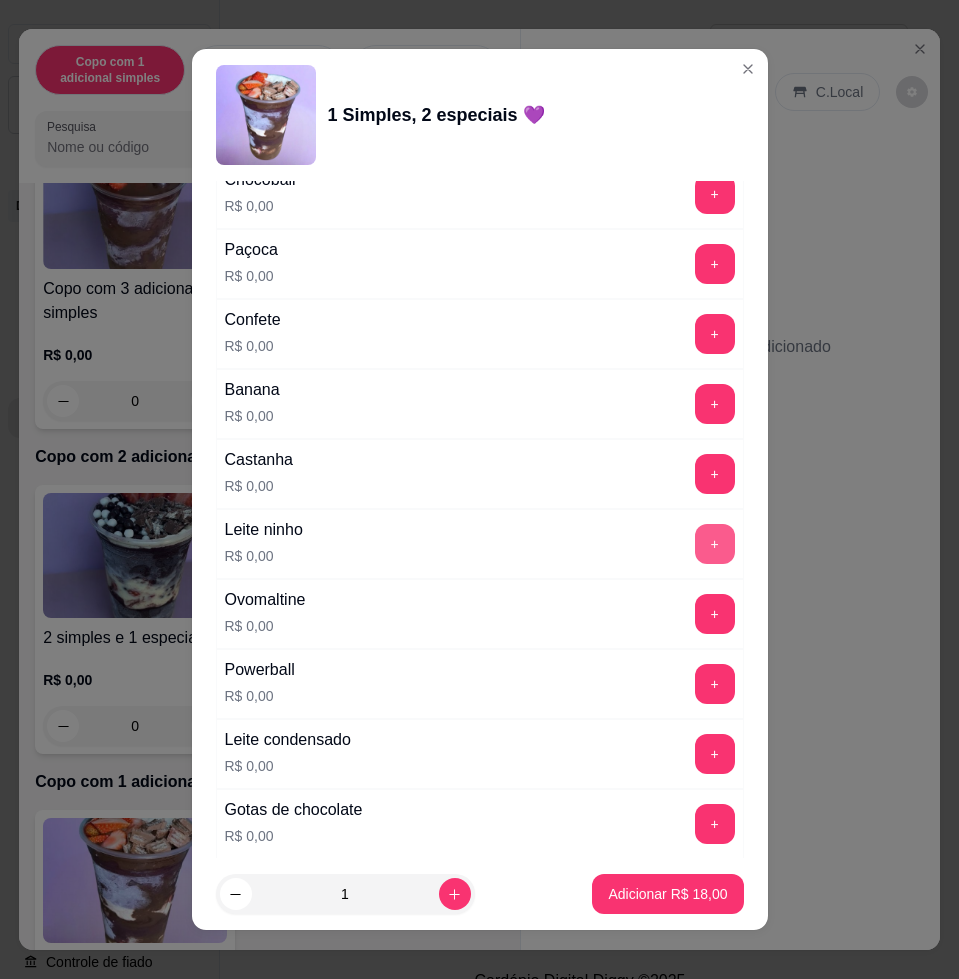 click on "+" at bounding box center (715, 544) 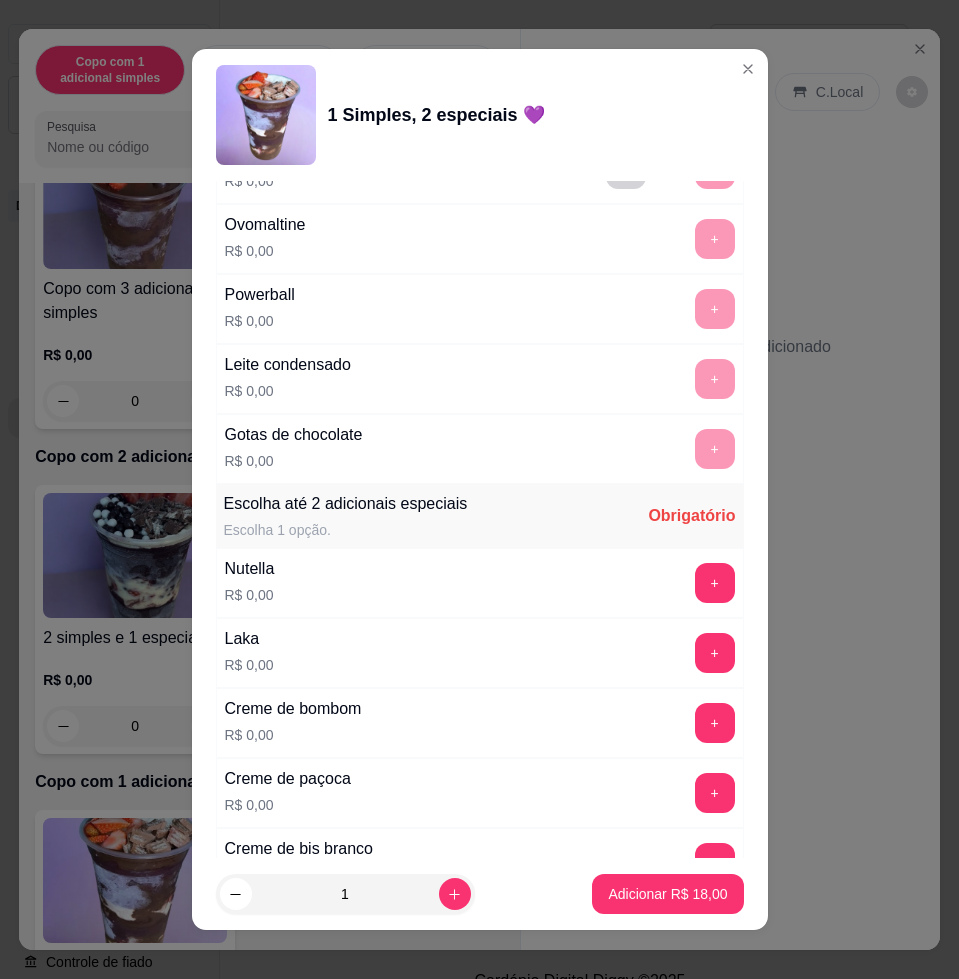 scroll, scrollTop: 1875, scrollLeft: 0, axis: vertical 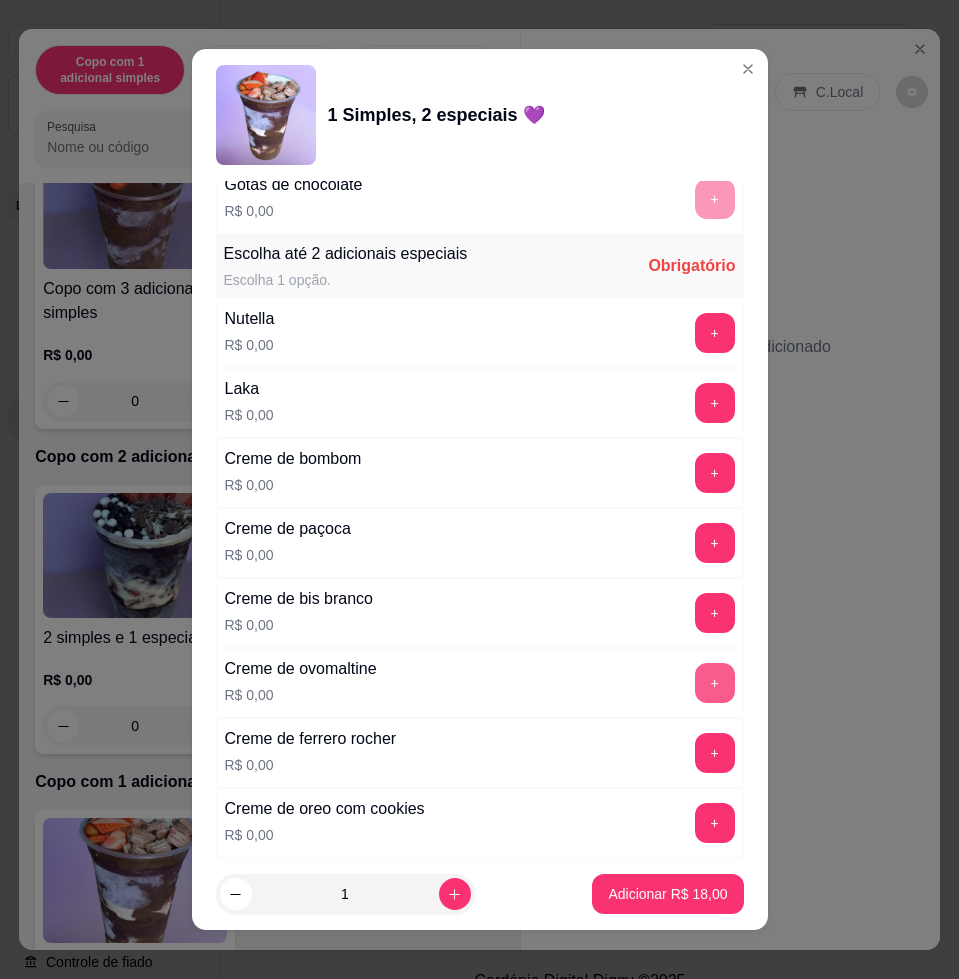 click on "+" at bounding box center (715, 683) 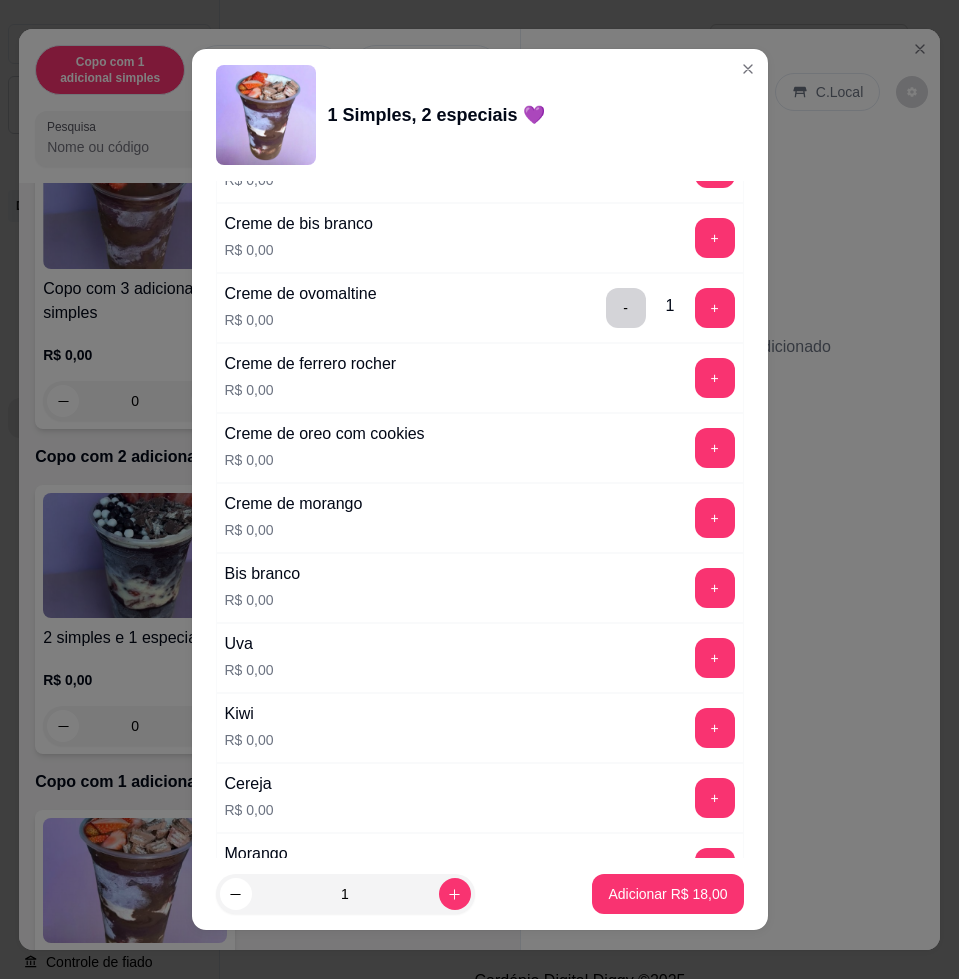 scroll, scrollTop: 2500, scrollLeft: 0, axis: vertical 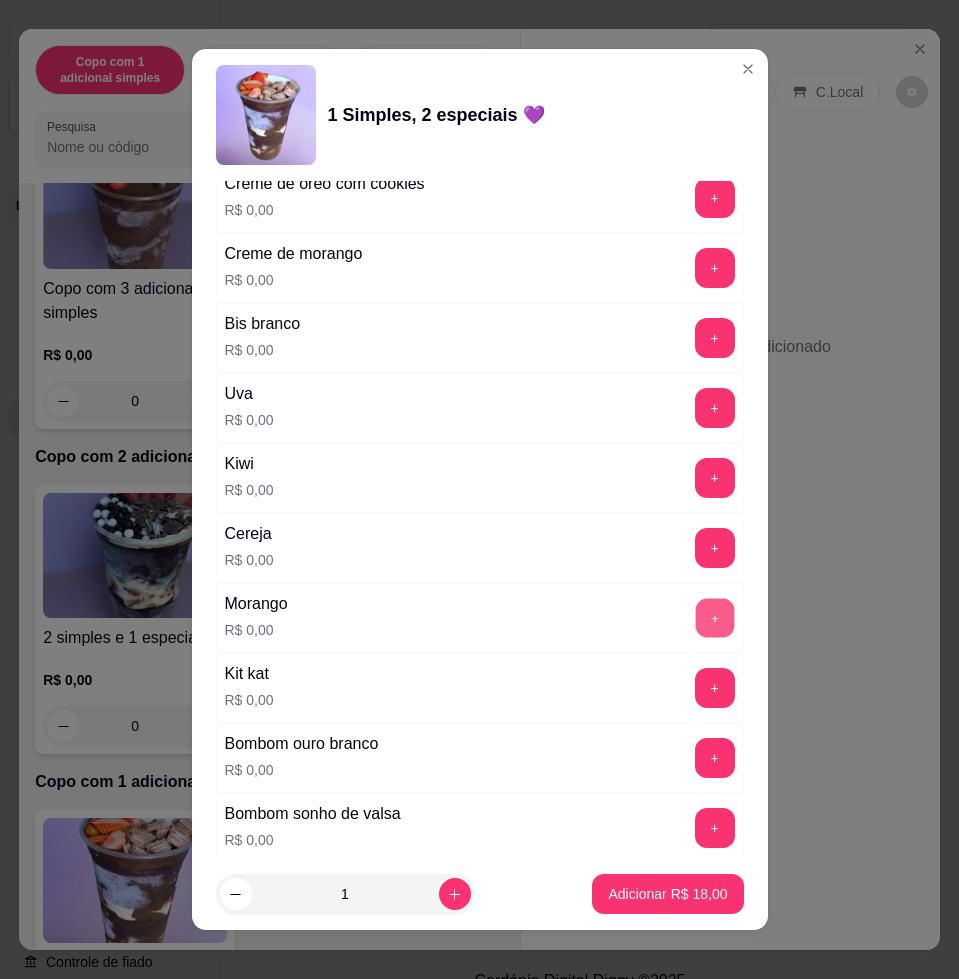 click on "+" at bounding box center (714, 618) 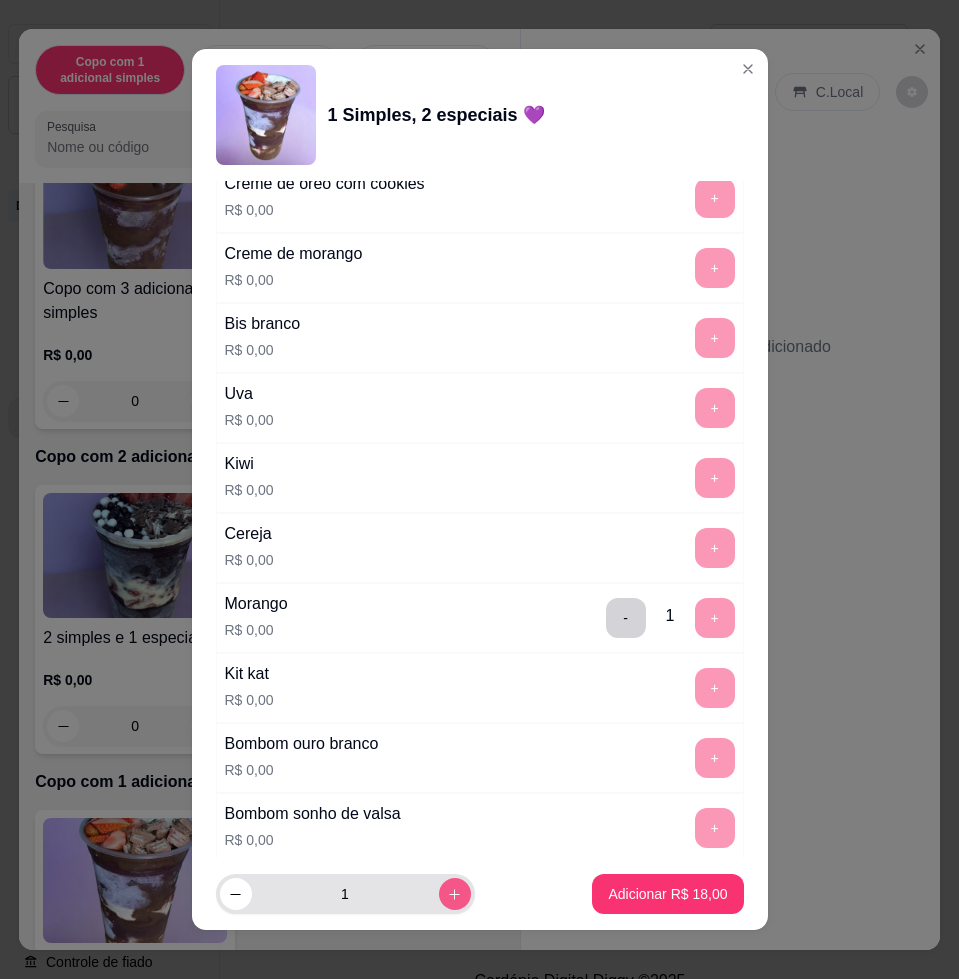 click at bounding box center (455, 894) 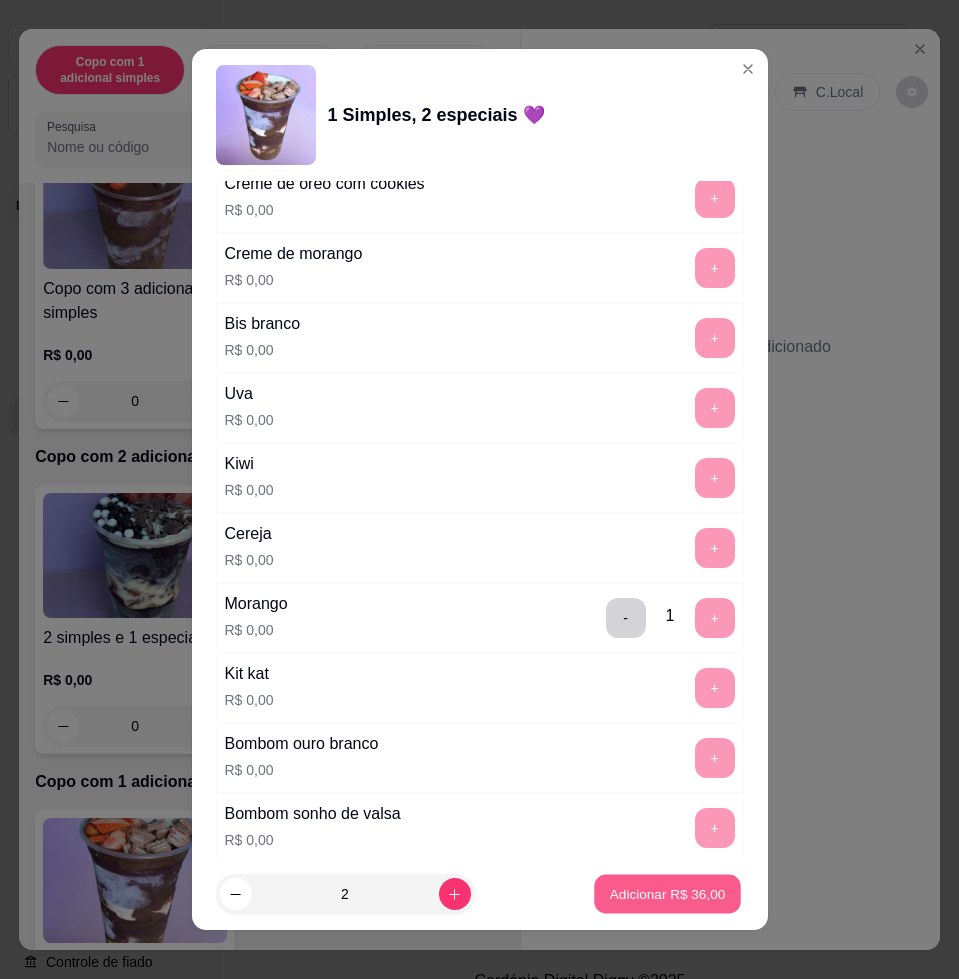 click on "Adicionar   R$ 36,00" at bounding box center (668, 893) 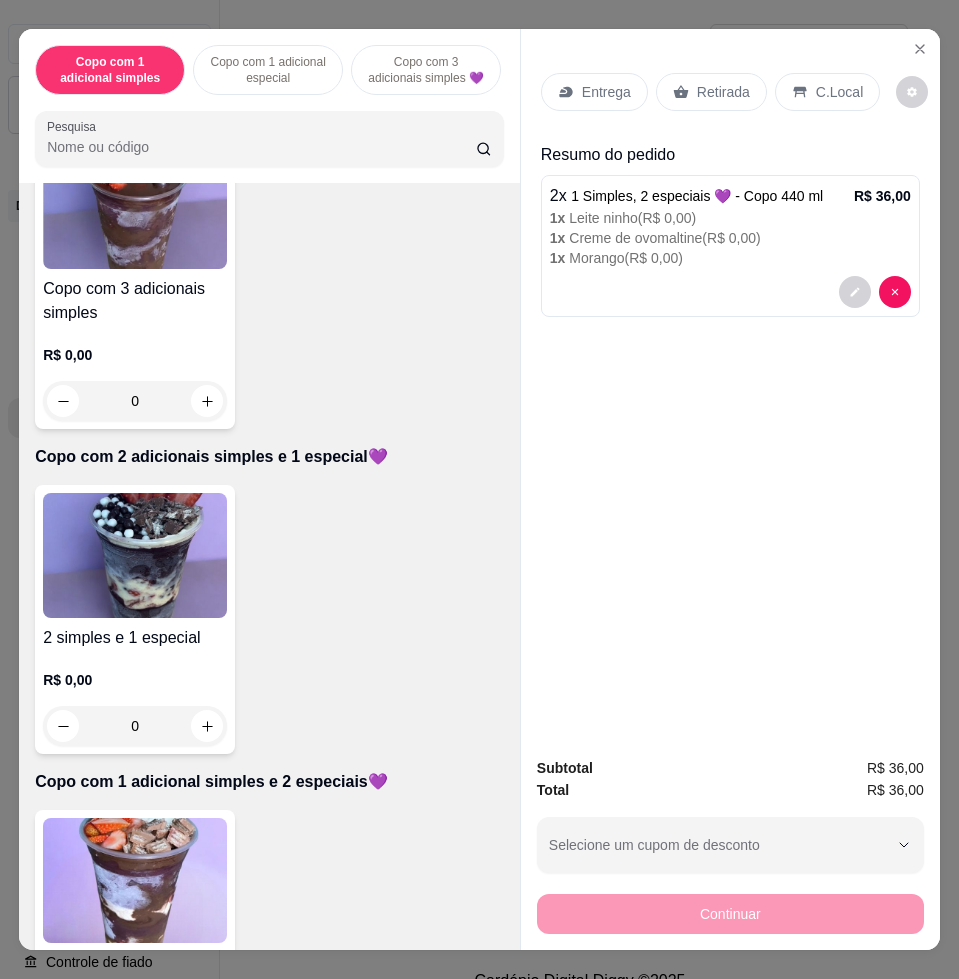 click on "Entrega" at bounding box center [606, 92] 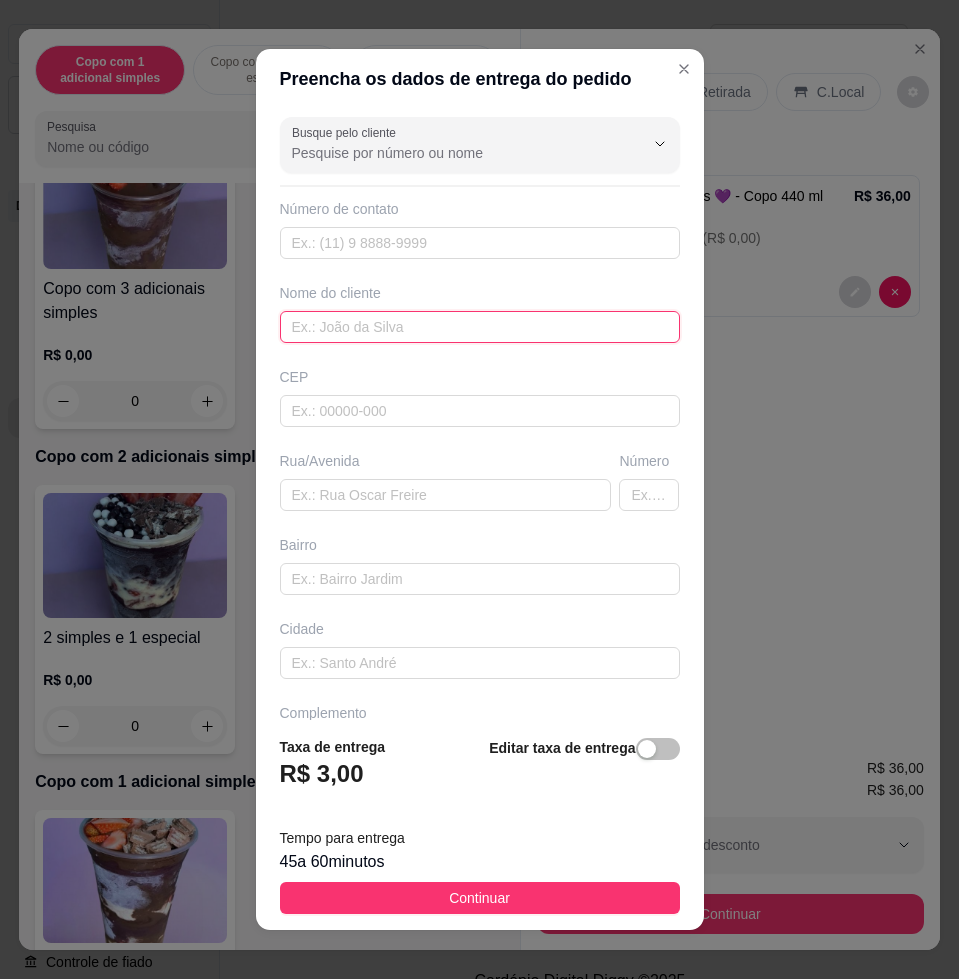 click at bounding box center (480, 327) 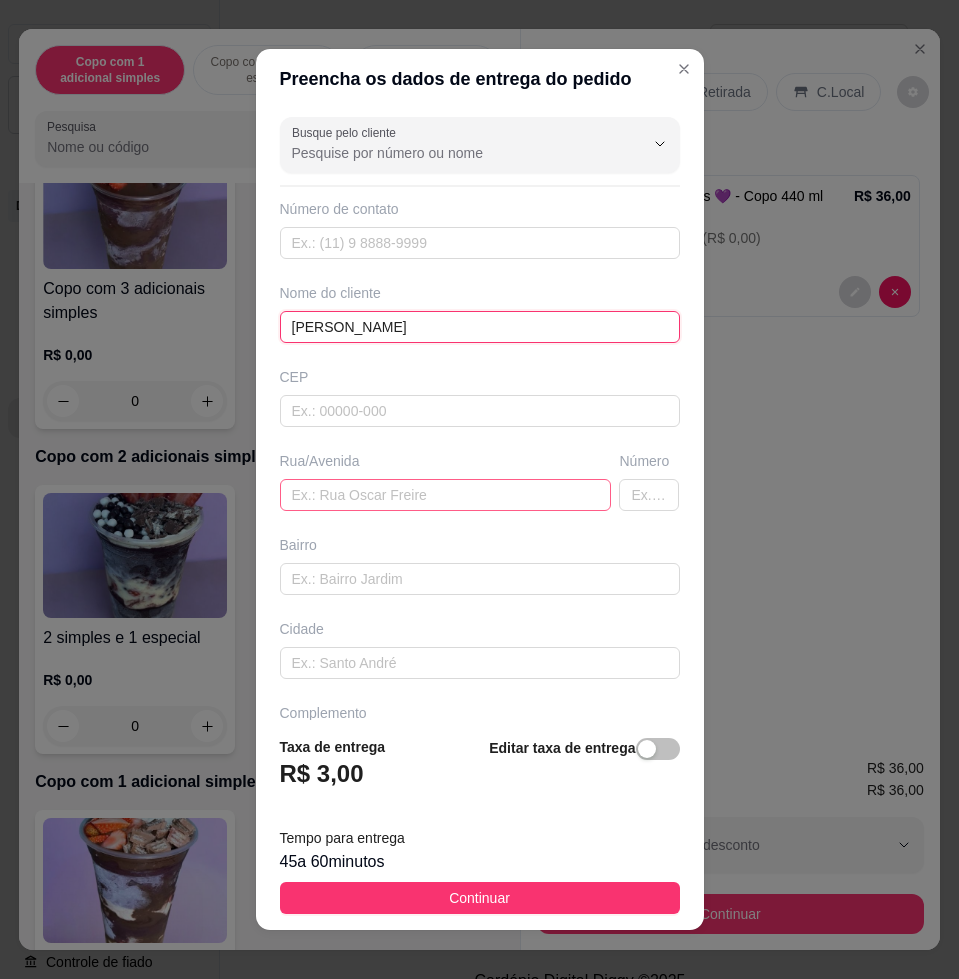 type on "[PERSON_NAME]" 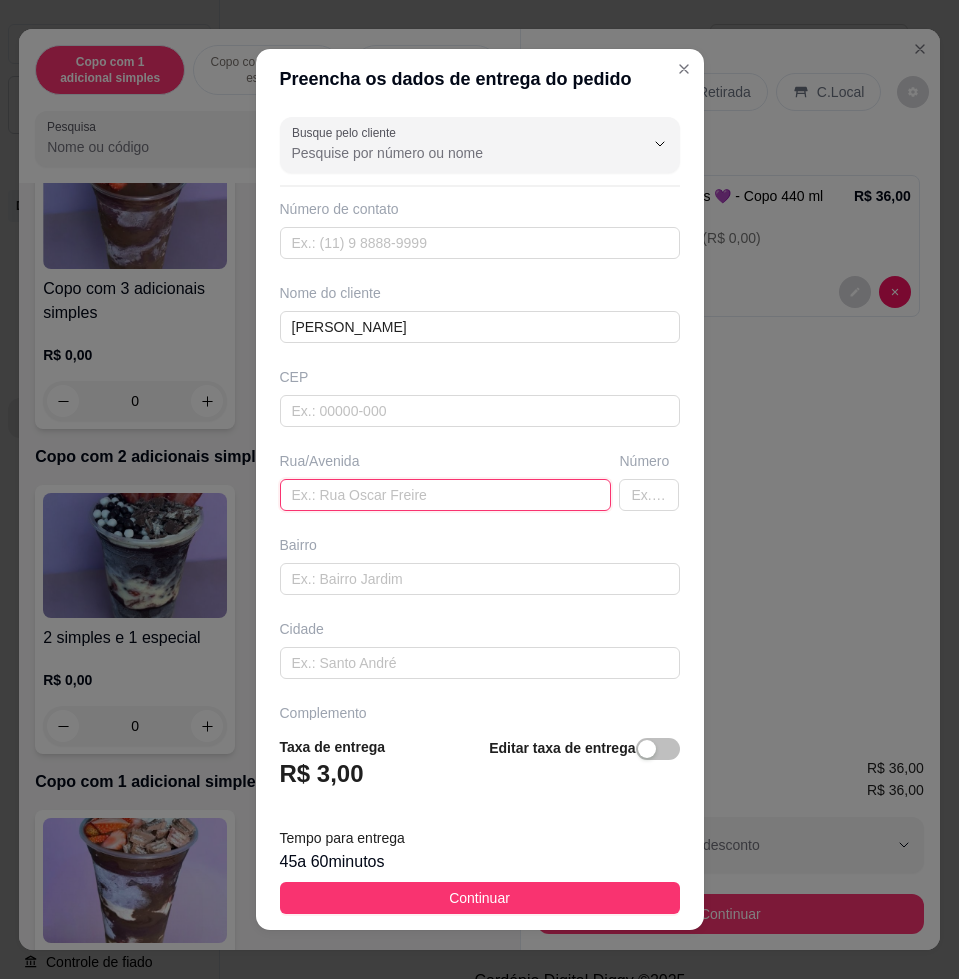 click at bounding box center (446, 495) 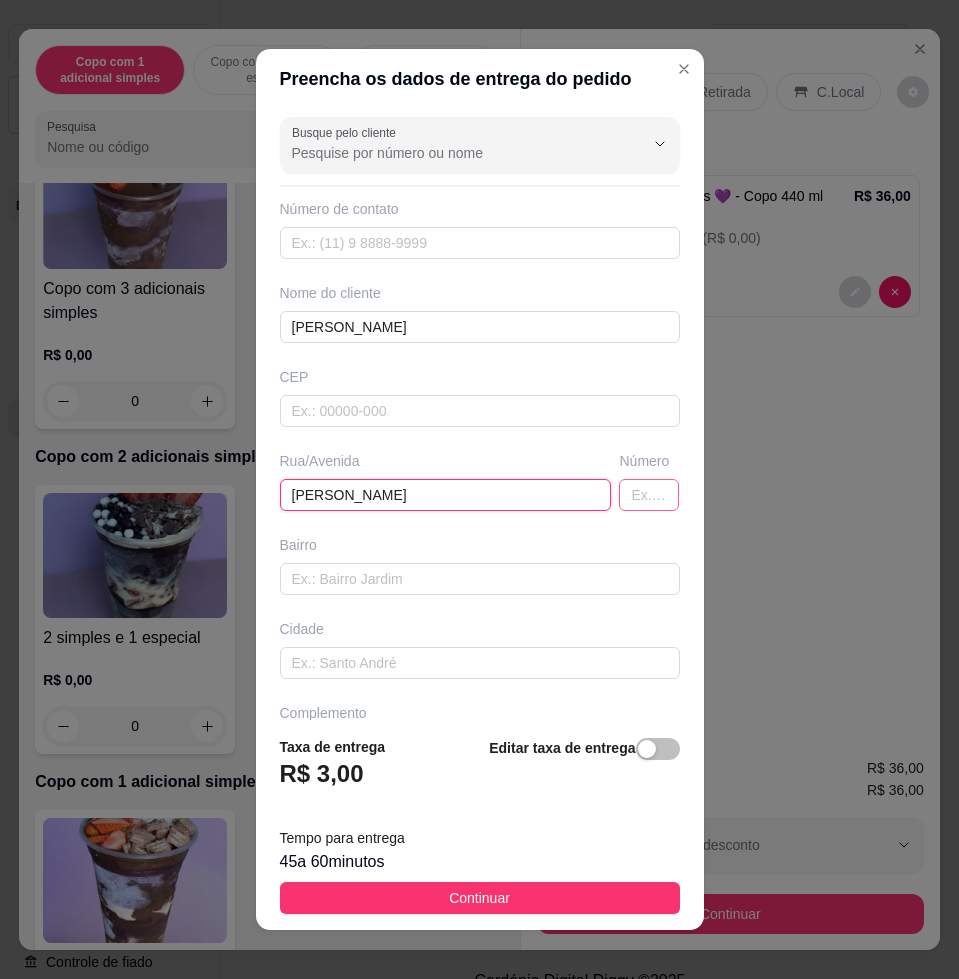 type on "[PERSON_NAME]" 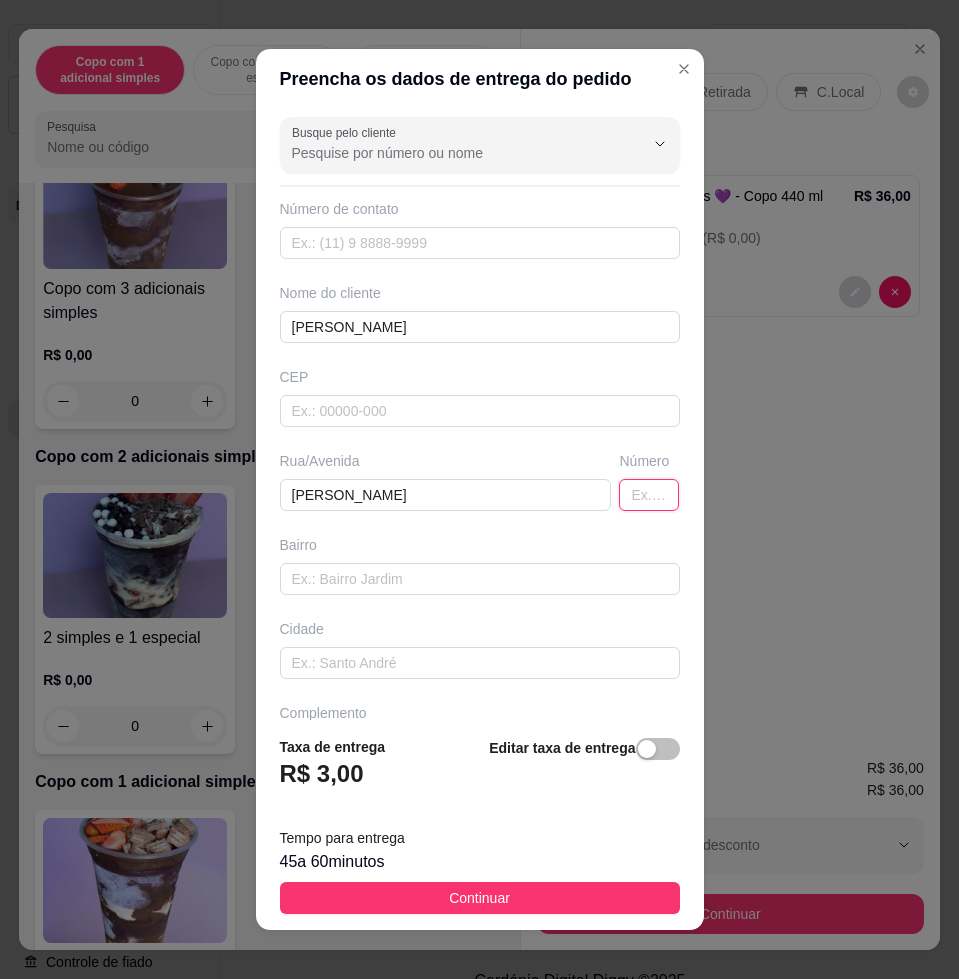 click at bounding box center [649, 495] 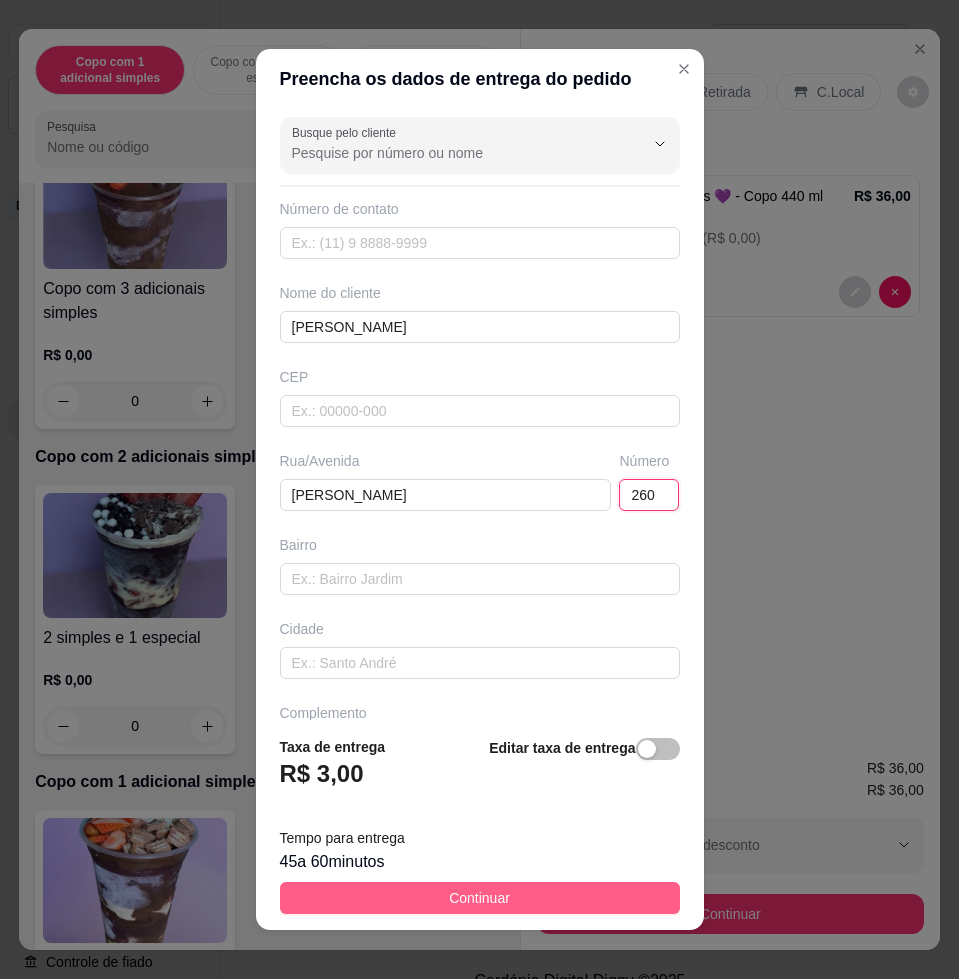type on "260" 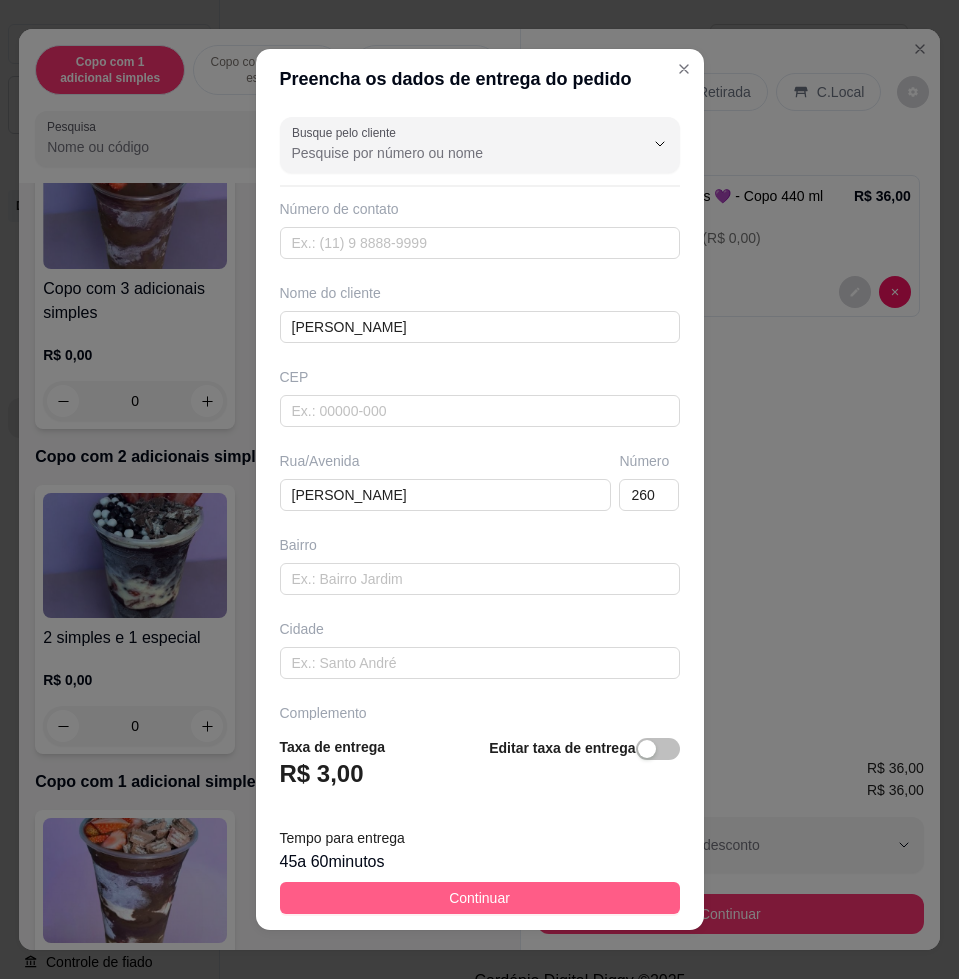 click on "Continuar" at bounding box center [480, 898] 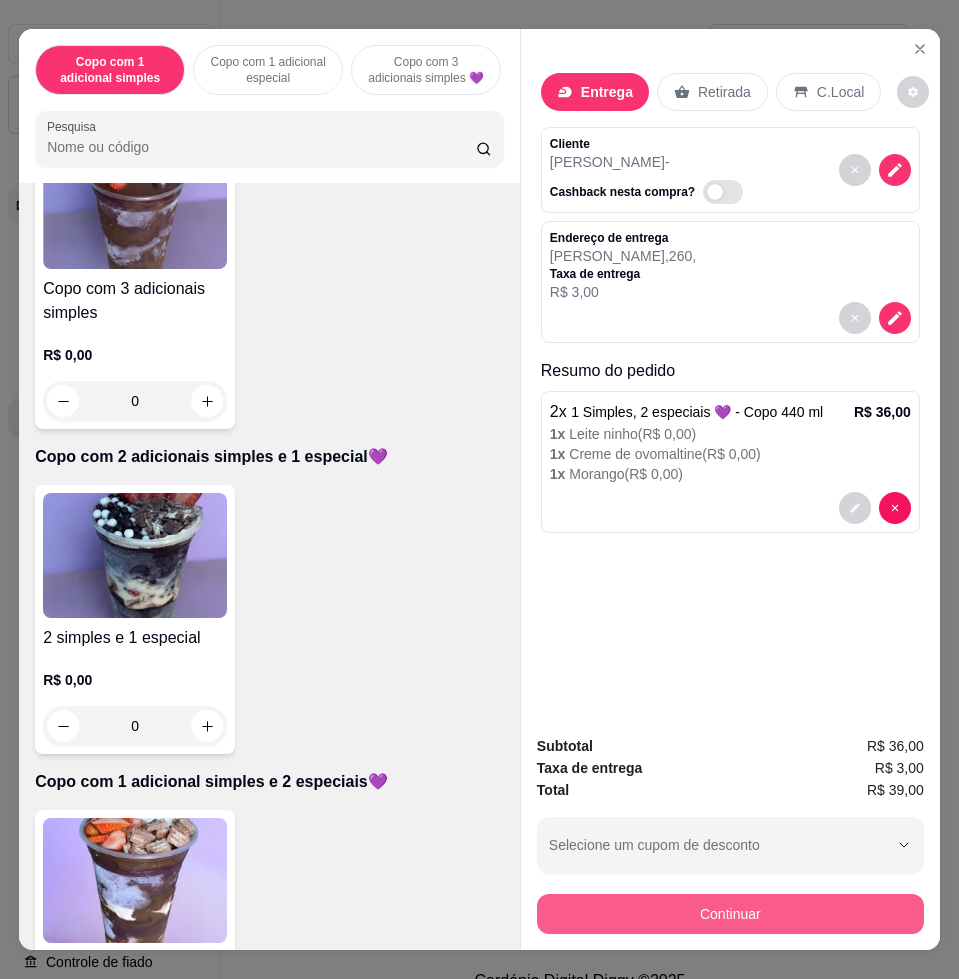 click on "Continuar" at bounding box center [730, 914] 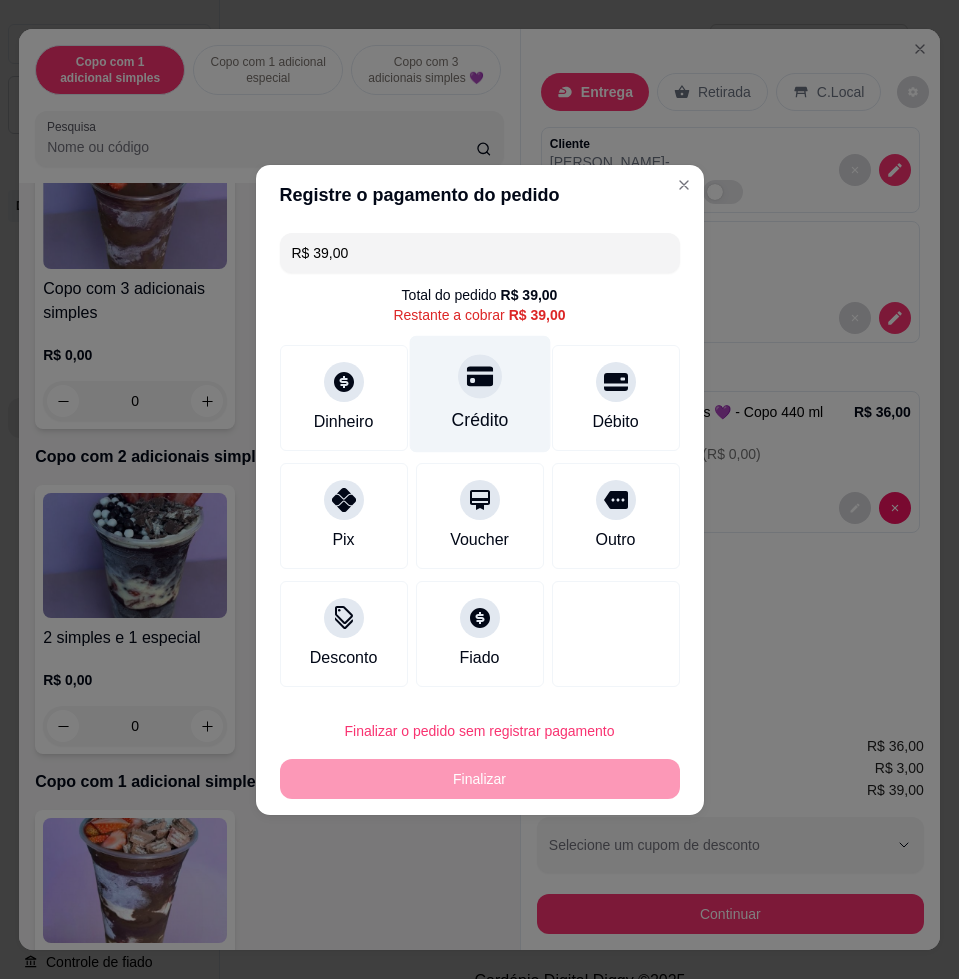 click at bounding box center (480, 376) 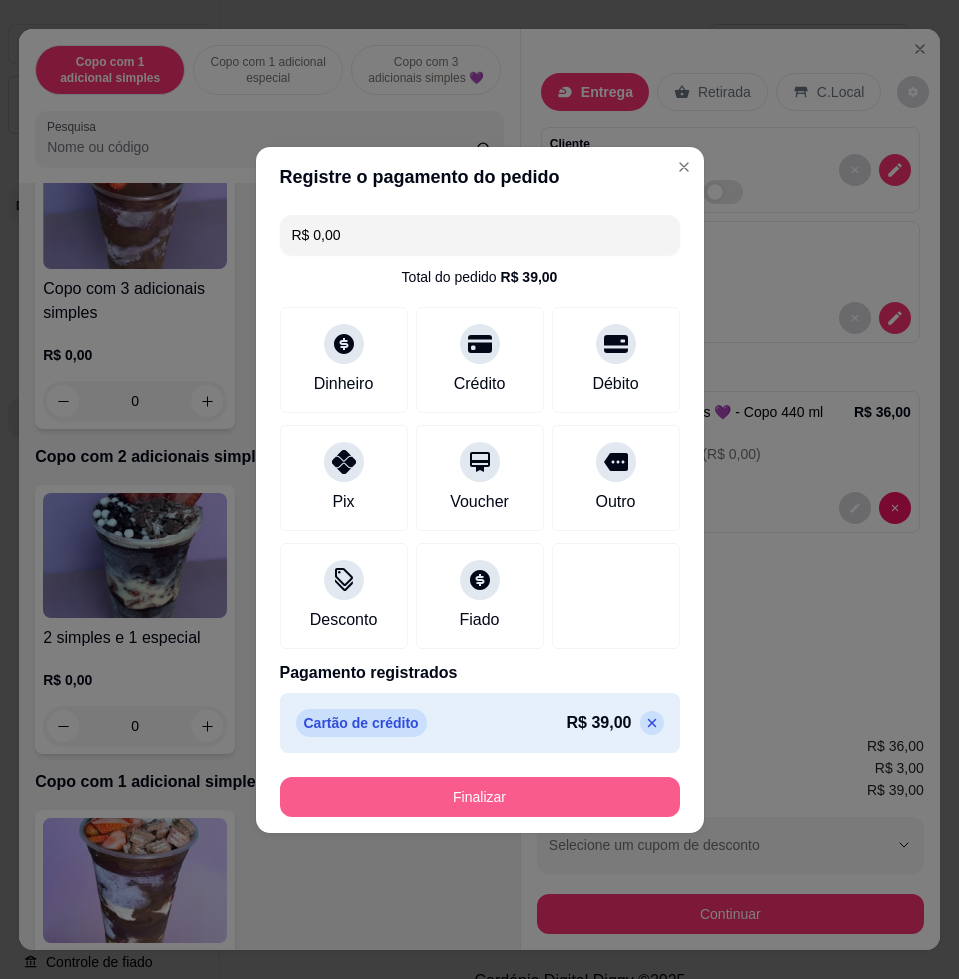 click on "Finalizar" at bounding box center [480, 797] 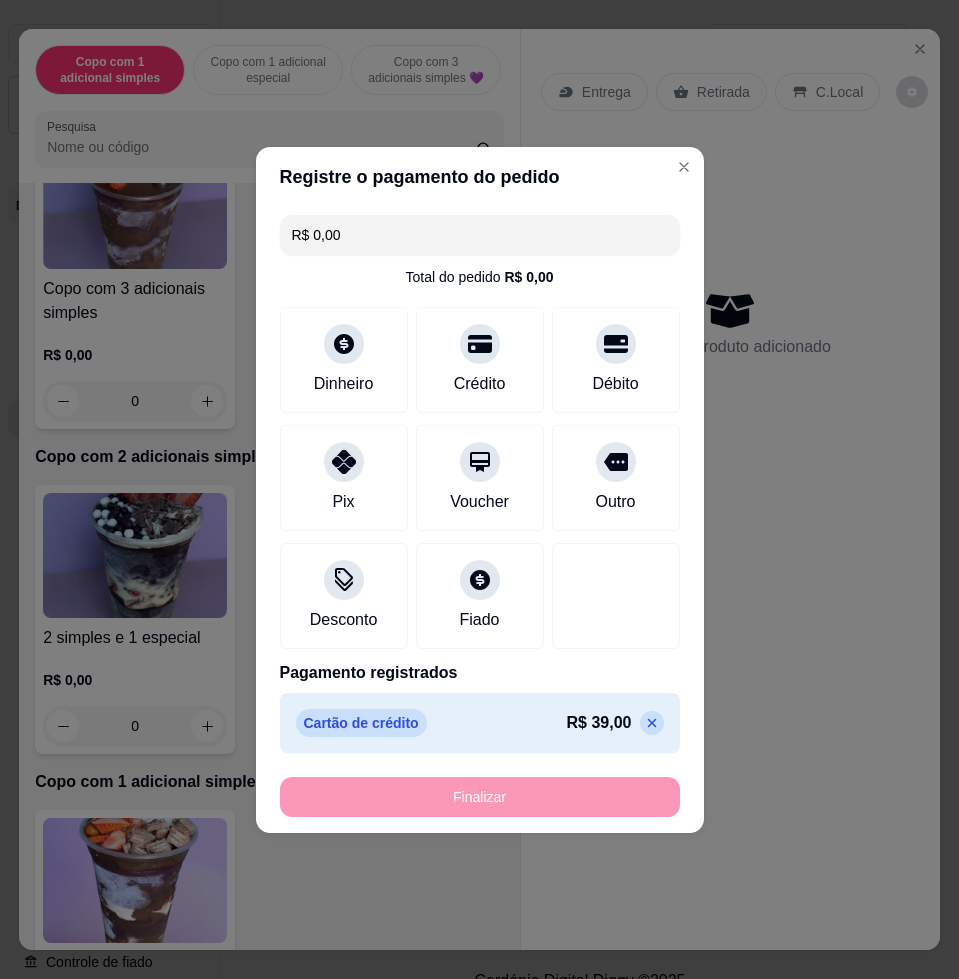 type on "-R$ 39,00" 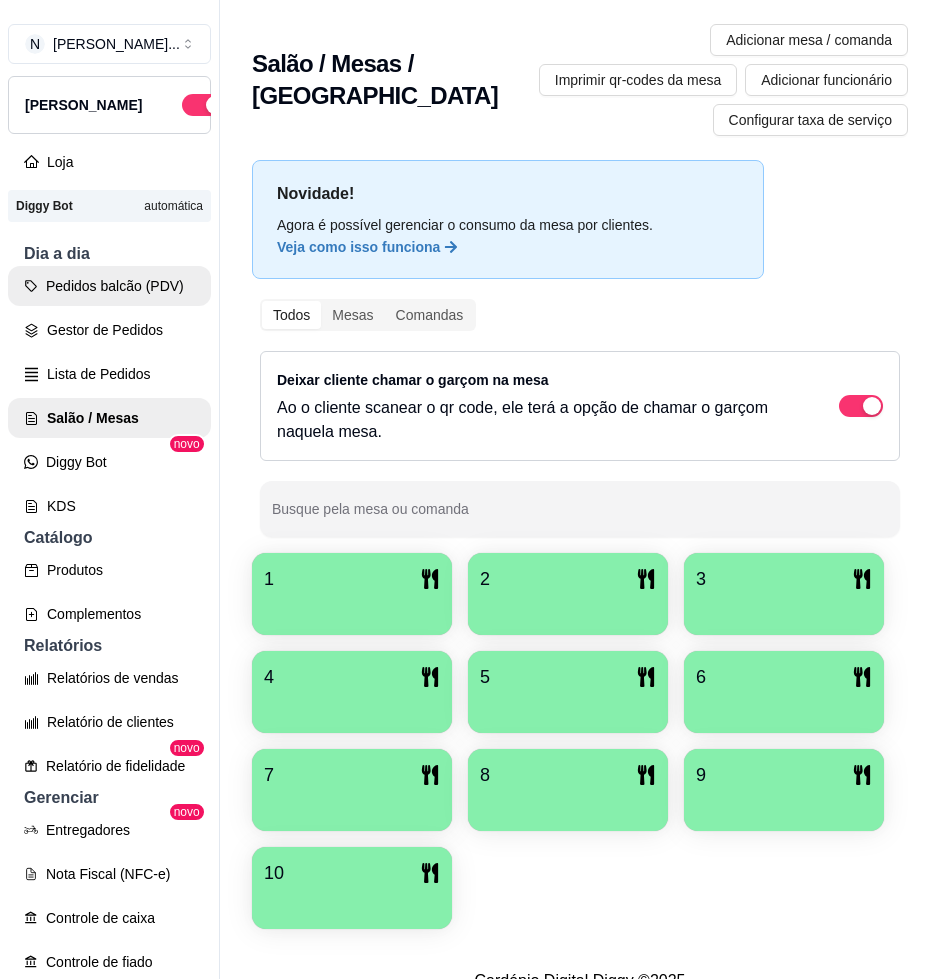 click on "Pedidos balcão (PDV)" at bounding box center (109, 286) 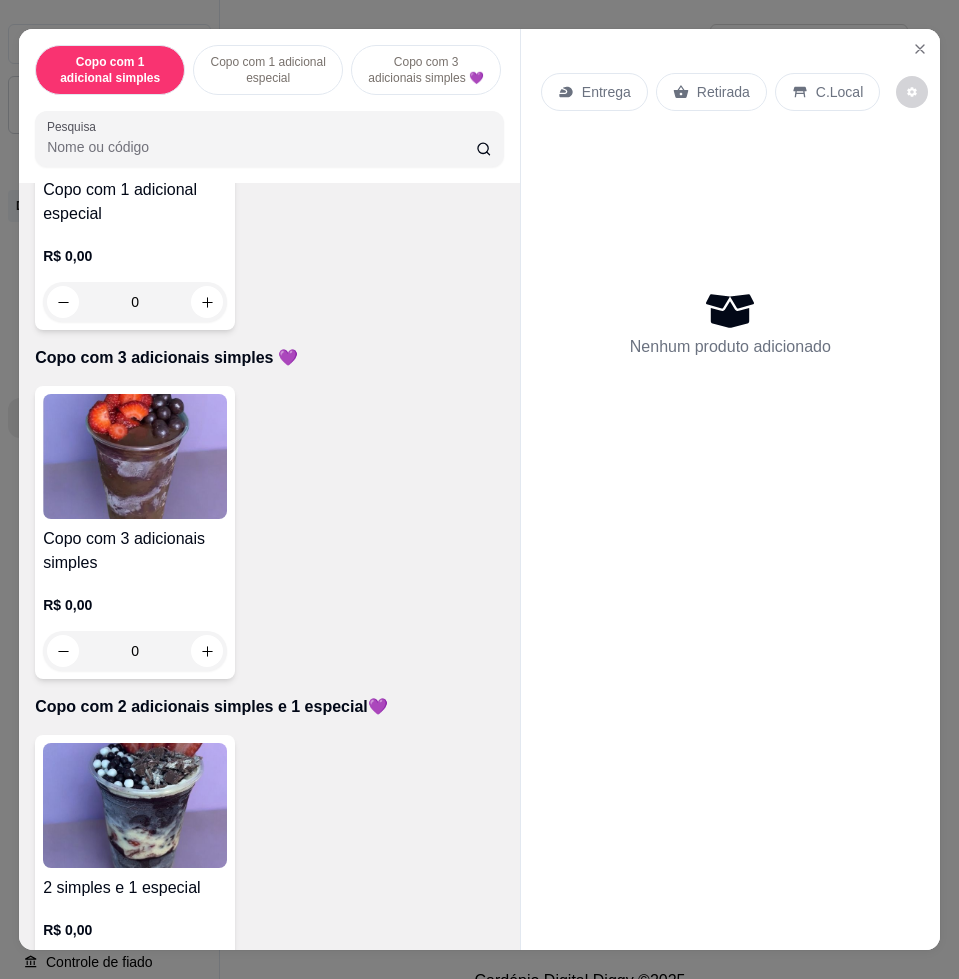 scroll, scrollTop: 750, scrollLeft: 0, axis: vertical 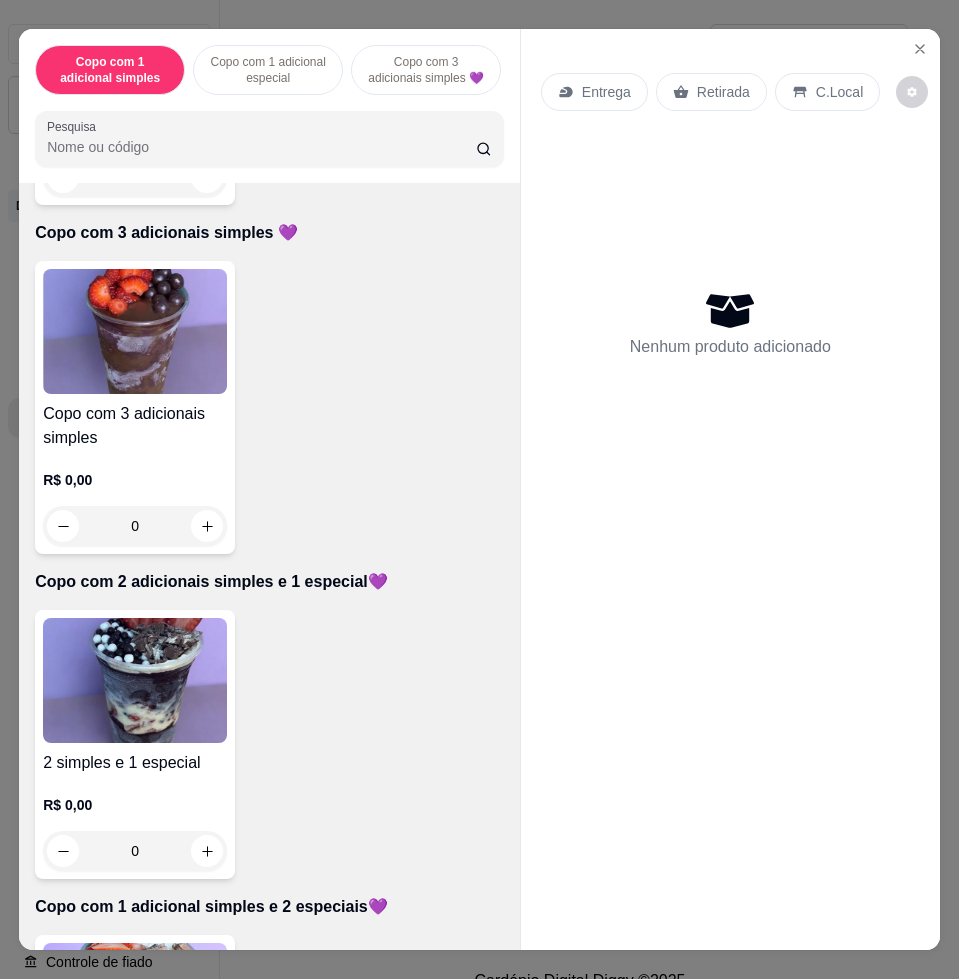 click at bounding box center [135, 680] 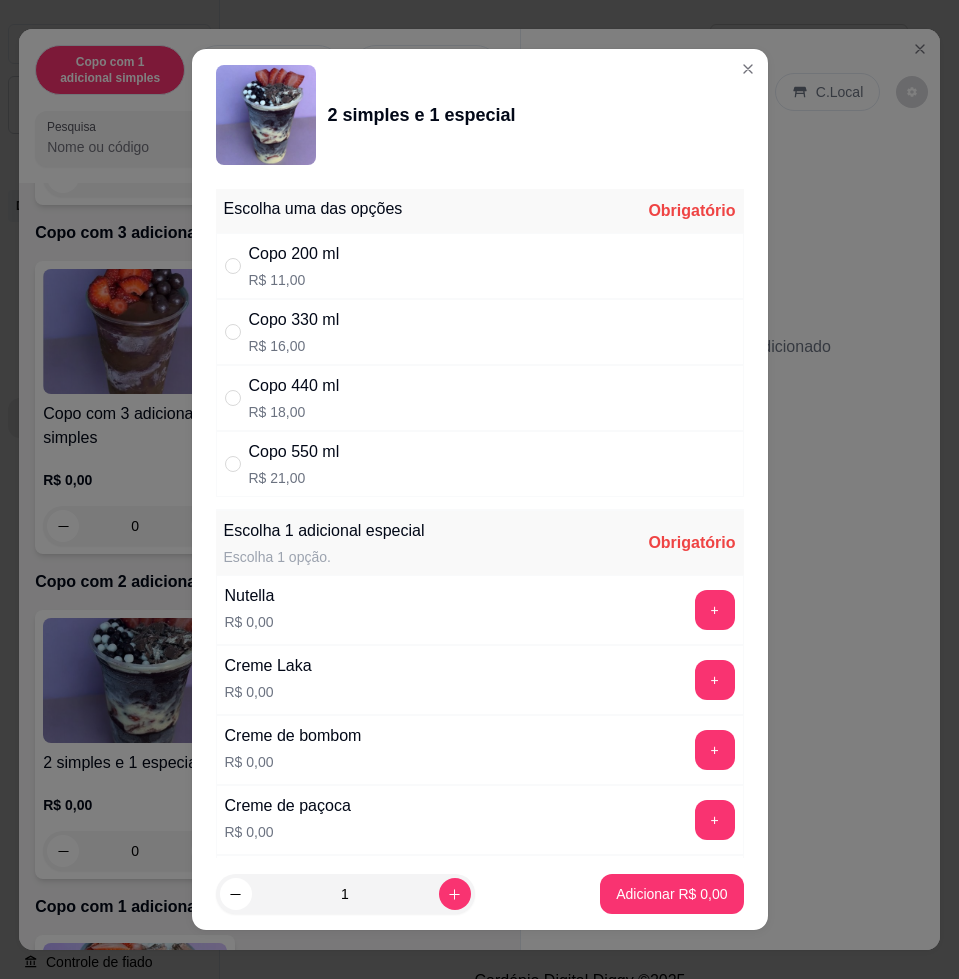 click on "Copo 550 ml" at bounding box center [294, 452] 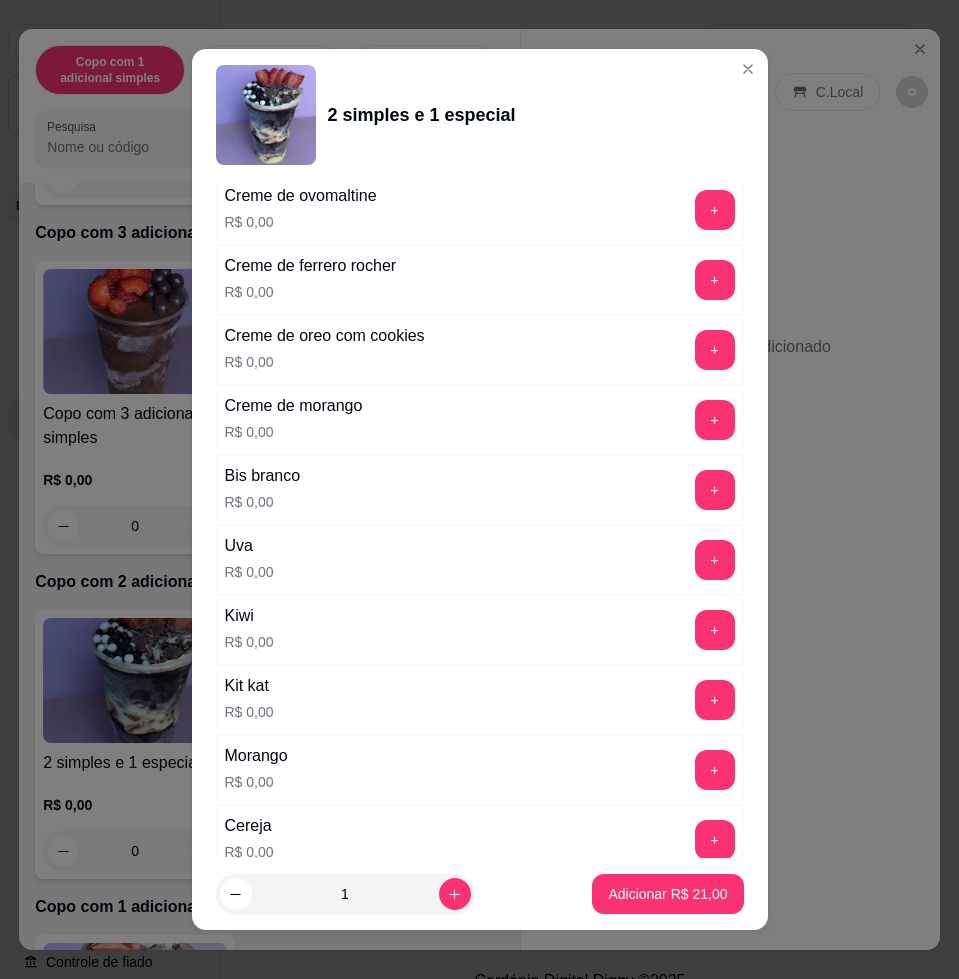 scroll, scrollTop: 875, scrollLeft: 0, axis: vertical 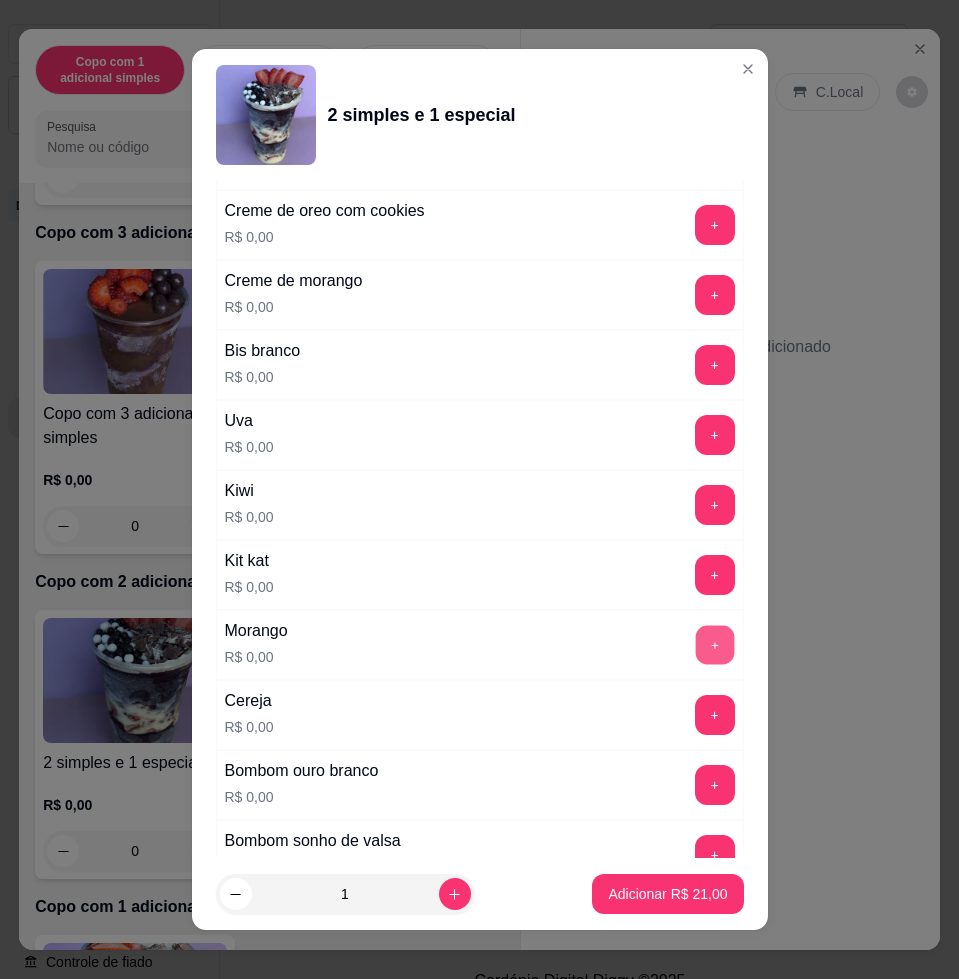 click on "+" at bounding box center [714, 645] 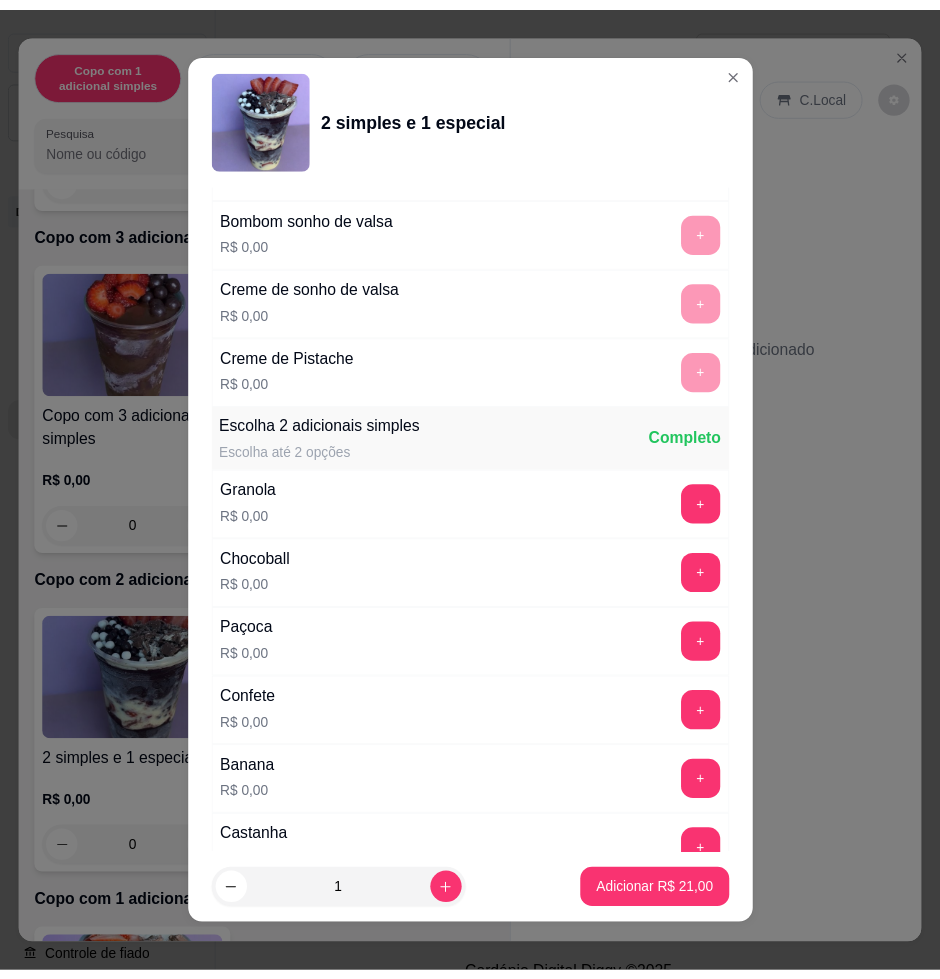 scroll, scrollTop: 1625, scrollLeft: 0, axis: vertical 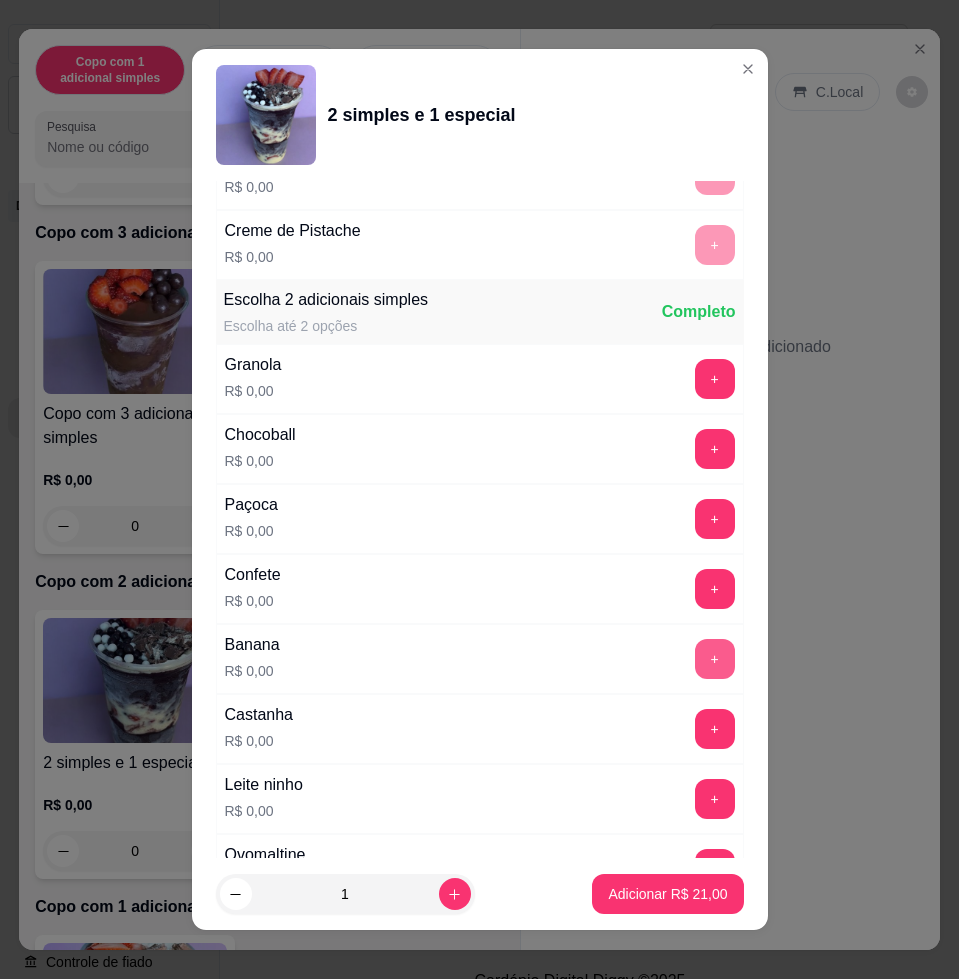 click on "+" at bounding box center [715, 659] 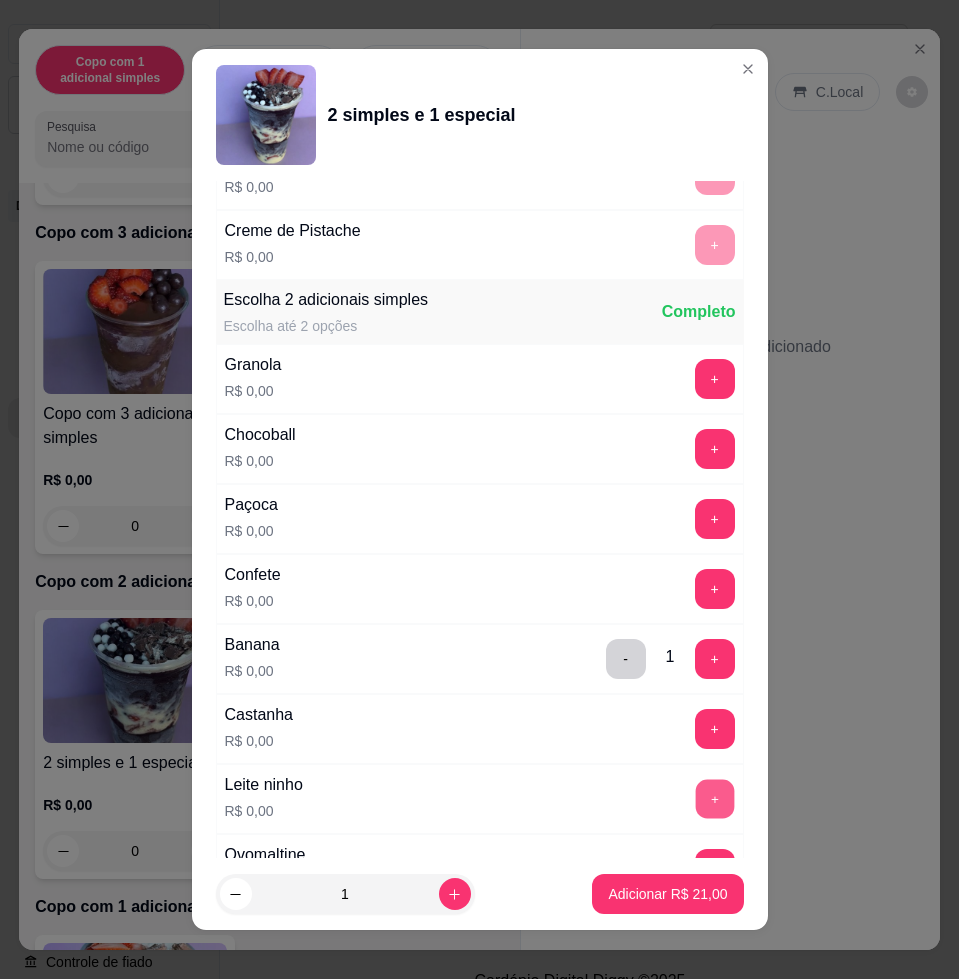 click on "+" at bounding box center [714, 799] 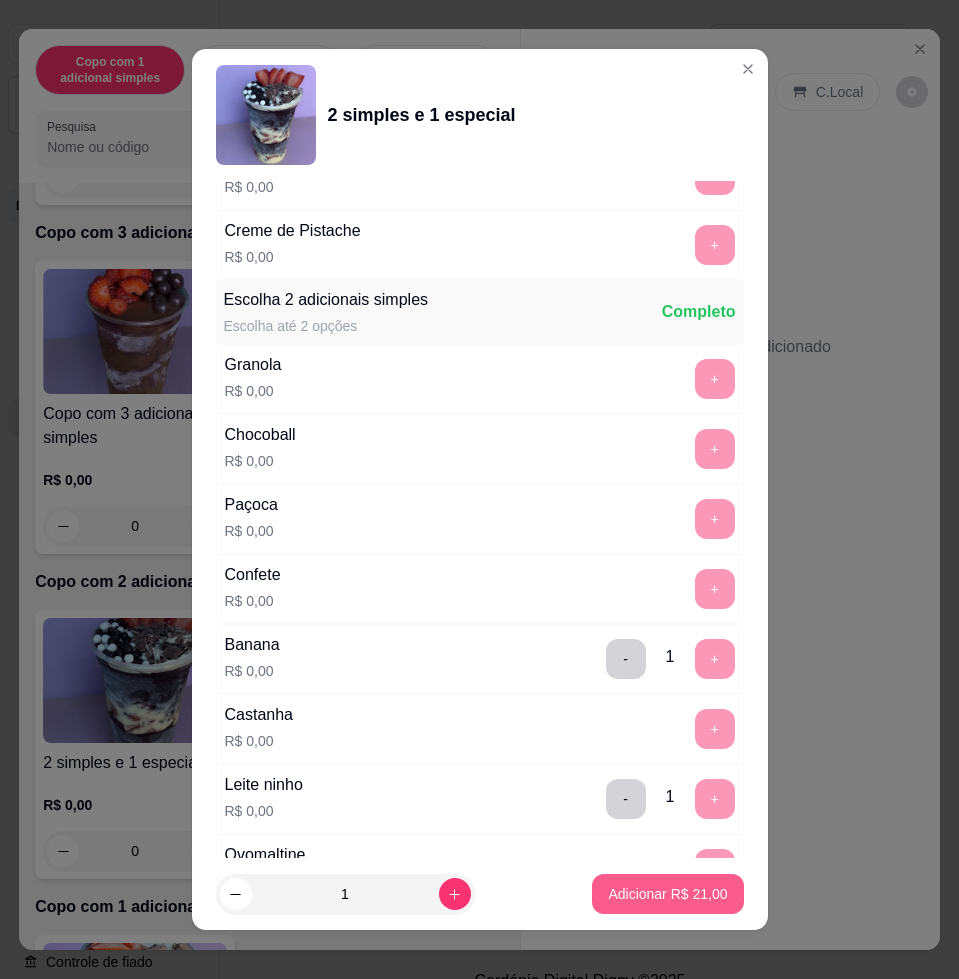 click on "Adicionar   R$ 21,00" at bounding box center (667, 894) 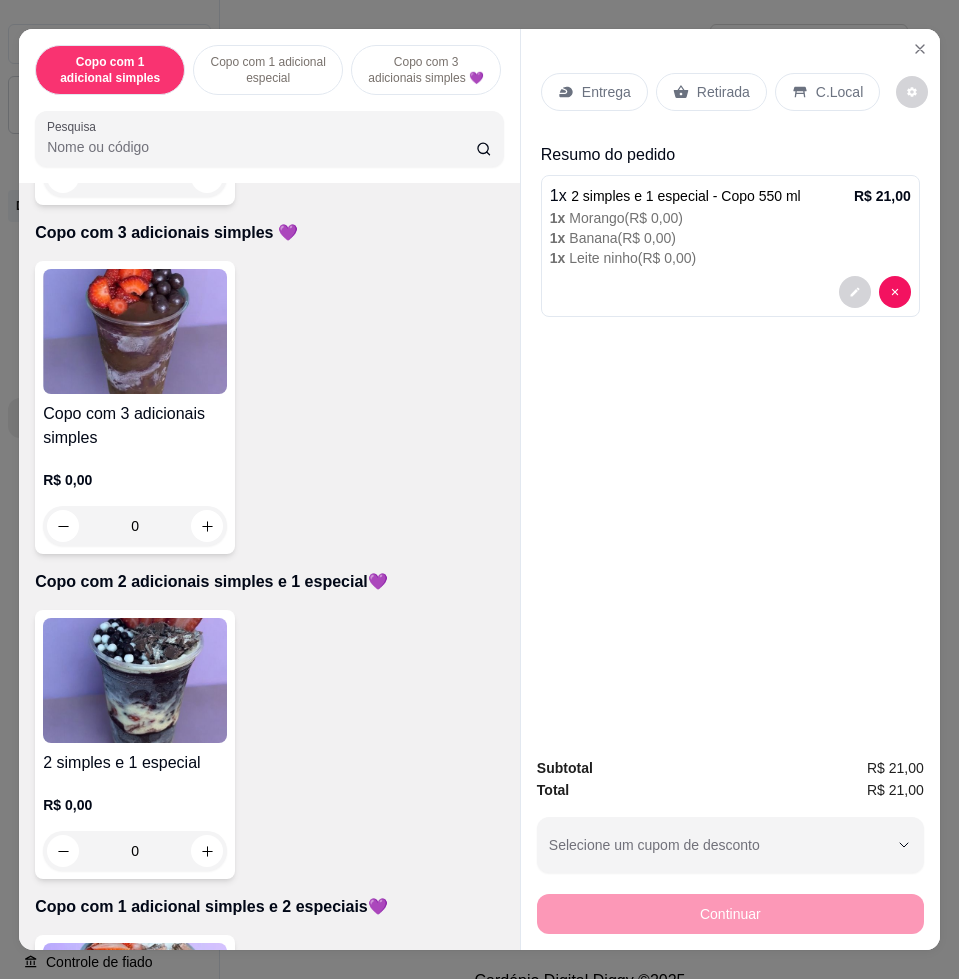 click on "Entrega" at bounding box center [606, 92] 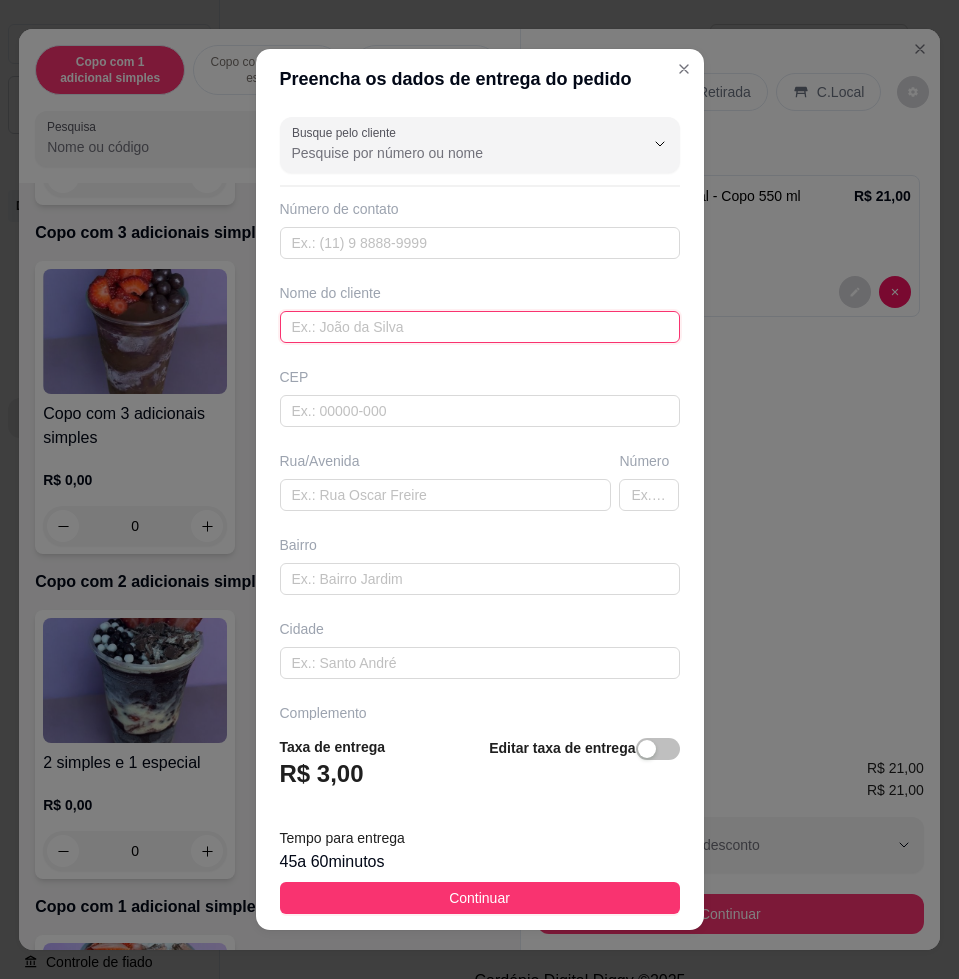 click at bounding box center (480, 327) 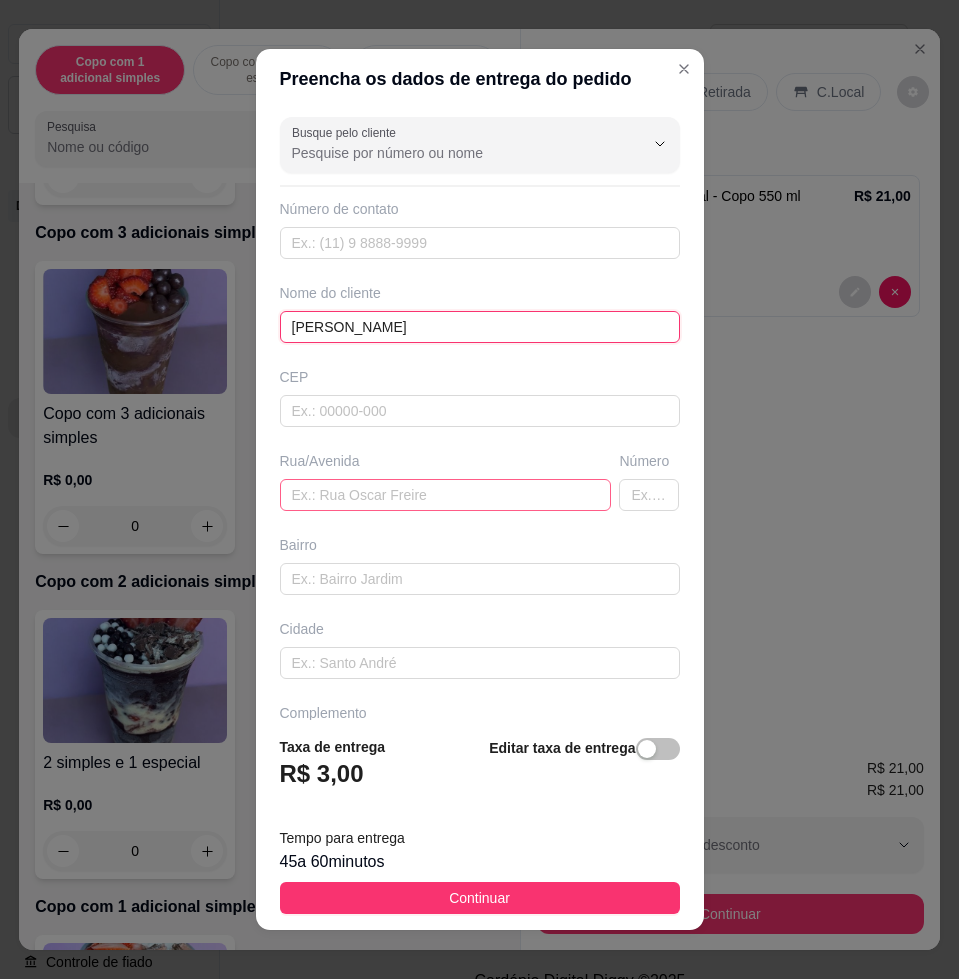 type on "[PERSON_NAME]" 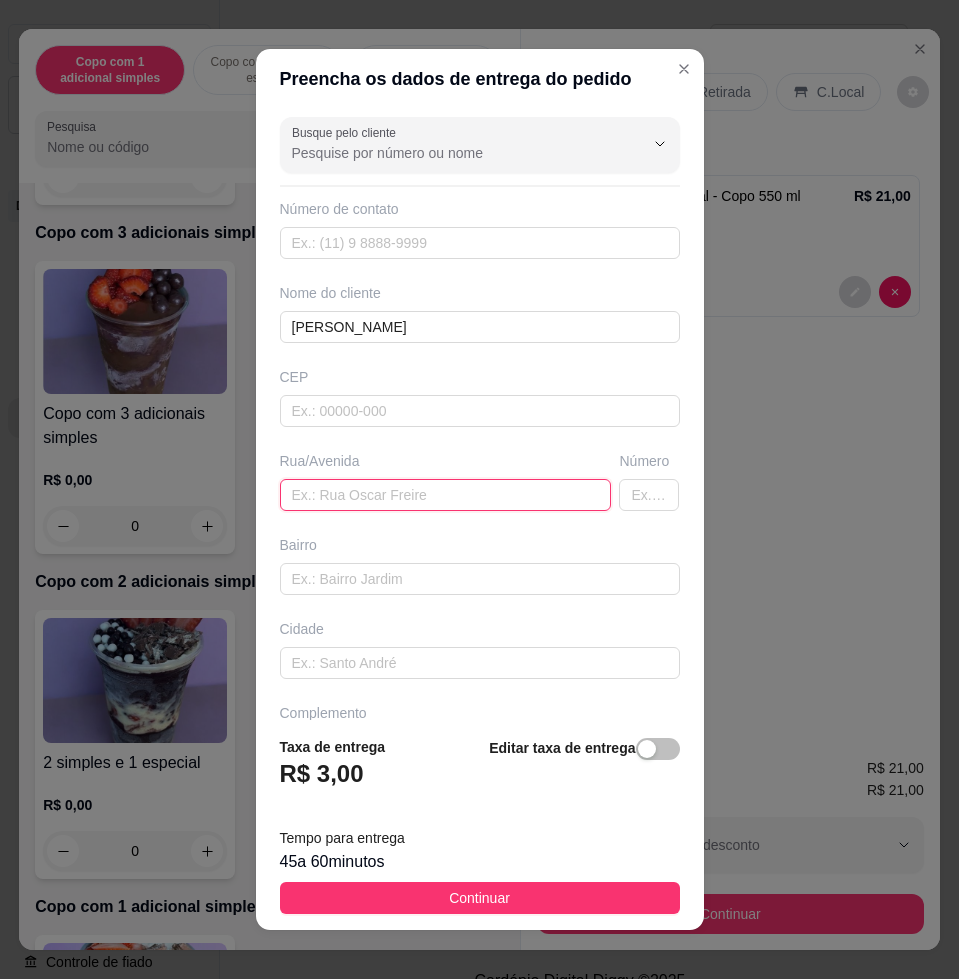 click at bounding box center (446, 495) 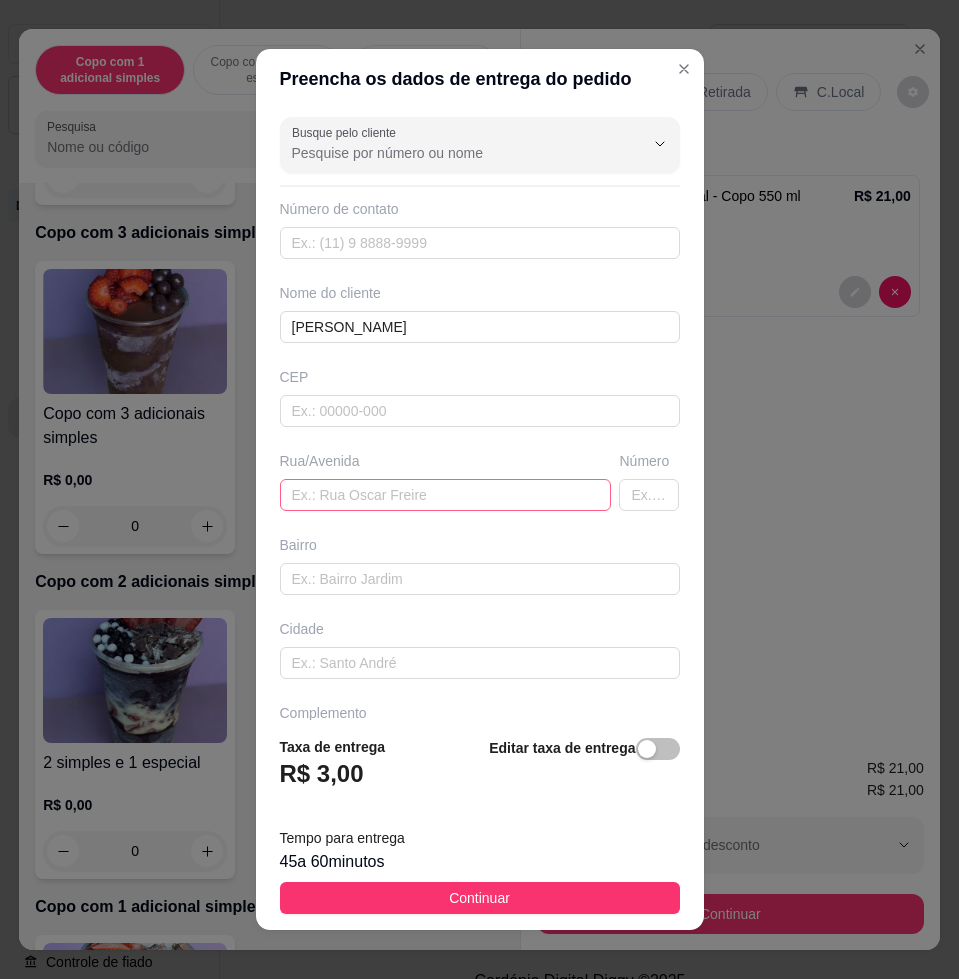 drag, startPoint x: 321, startPoint y: 475, endPoint x: 321, endPoint y: 488, distance: 13 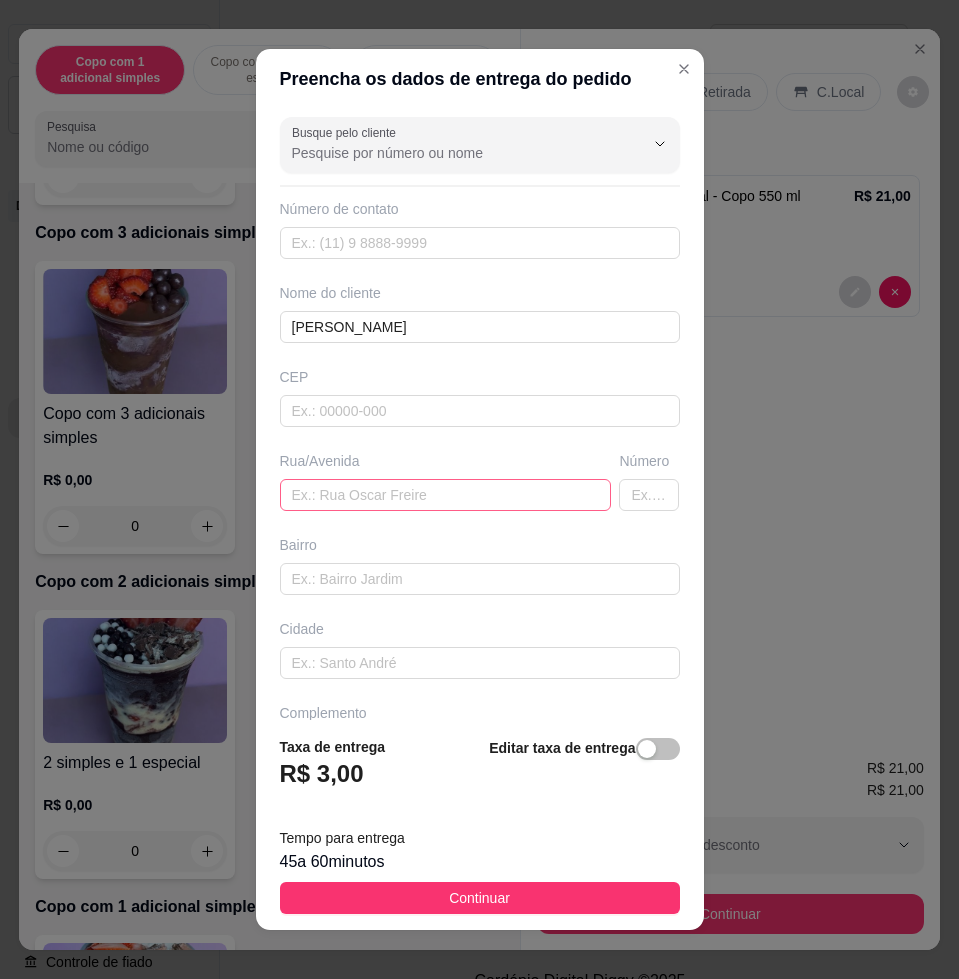 click on "Rua/Avenida" at bounding box center (446, 481) 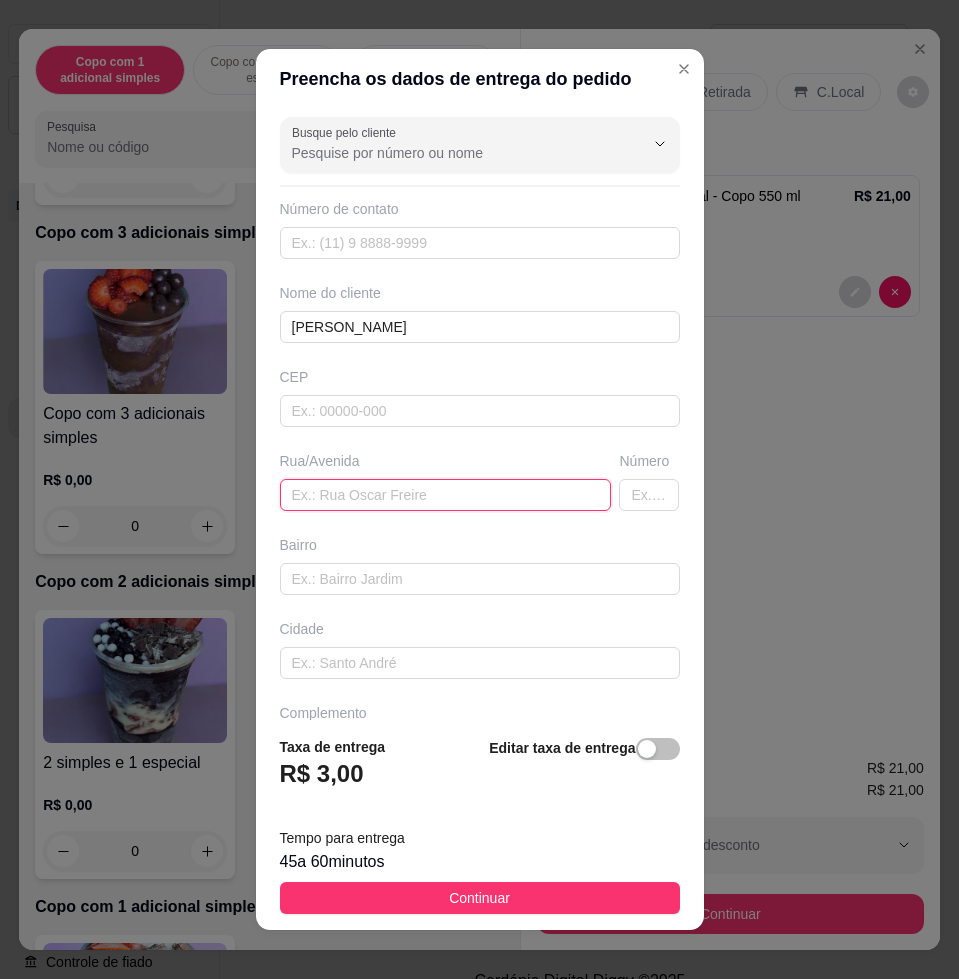 click at bounding box center (446, 495) 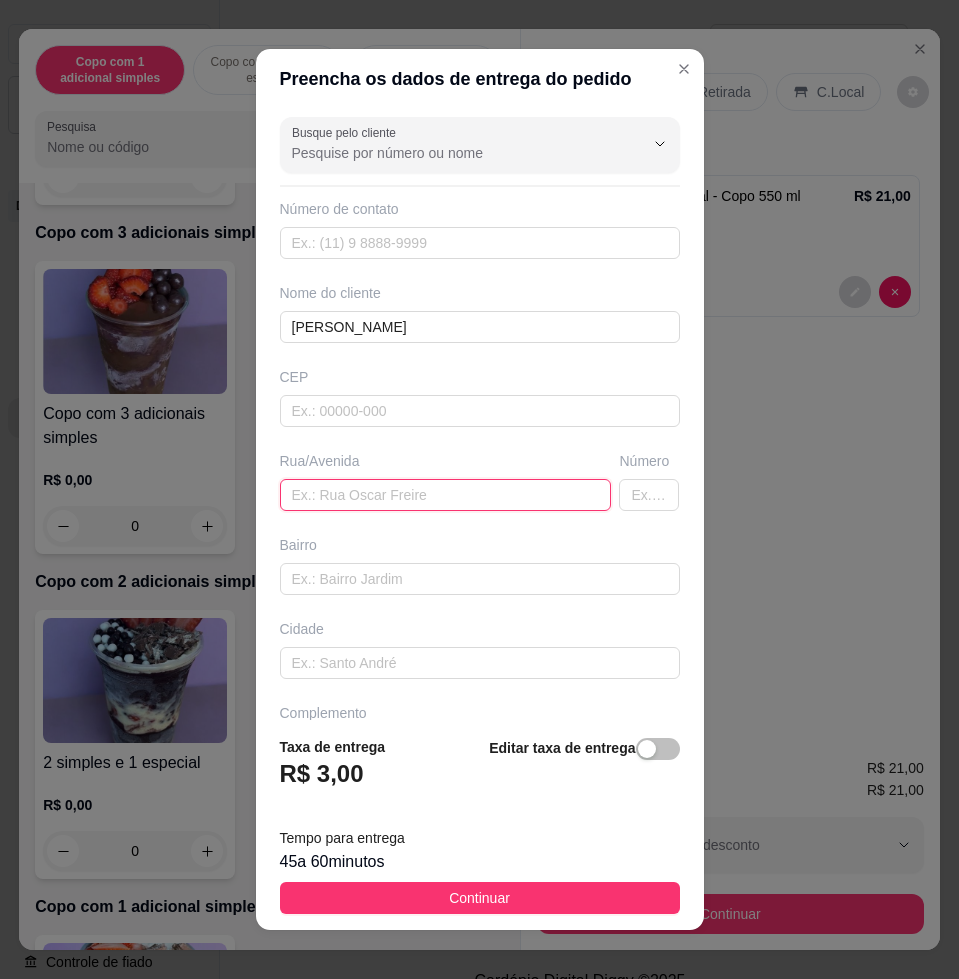 paste on "[PERSON_NAME]" 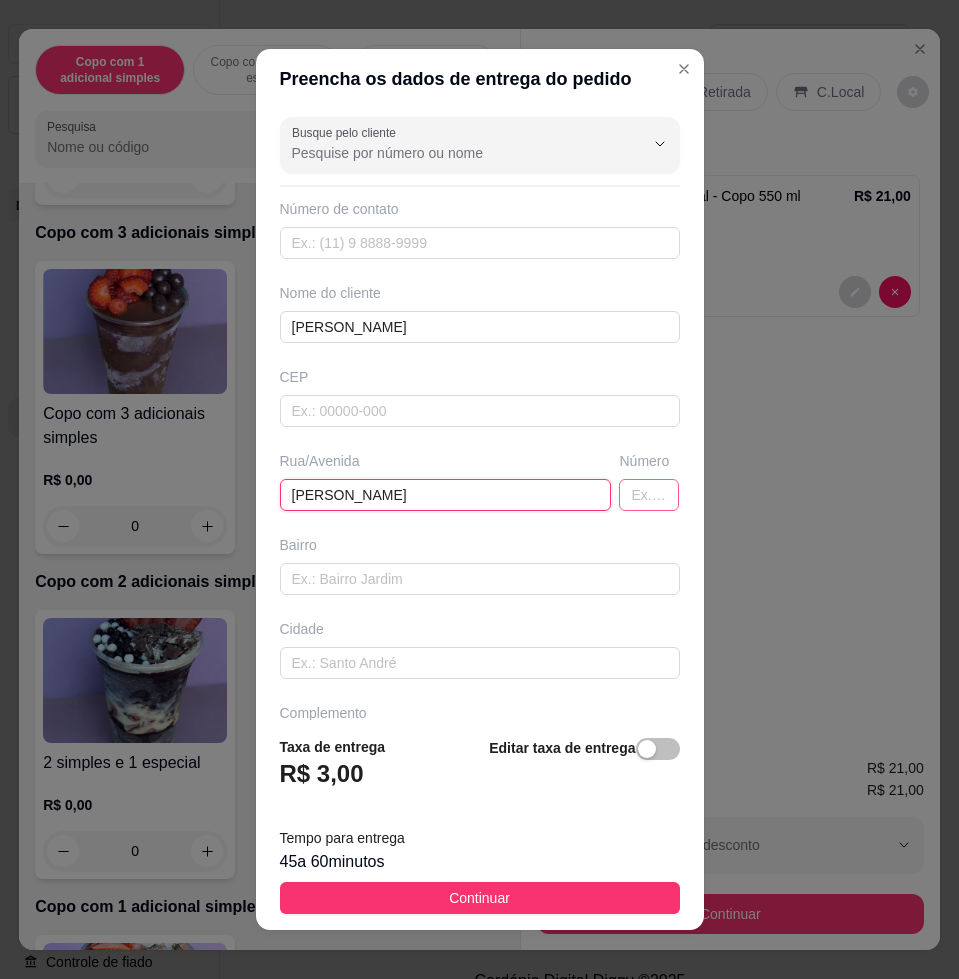 type on "[PERSON_NAME]" 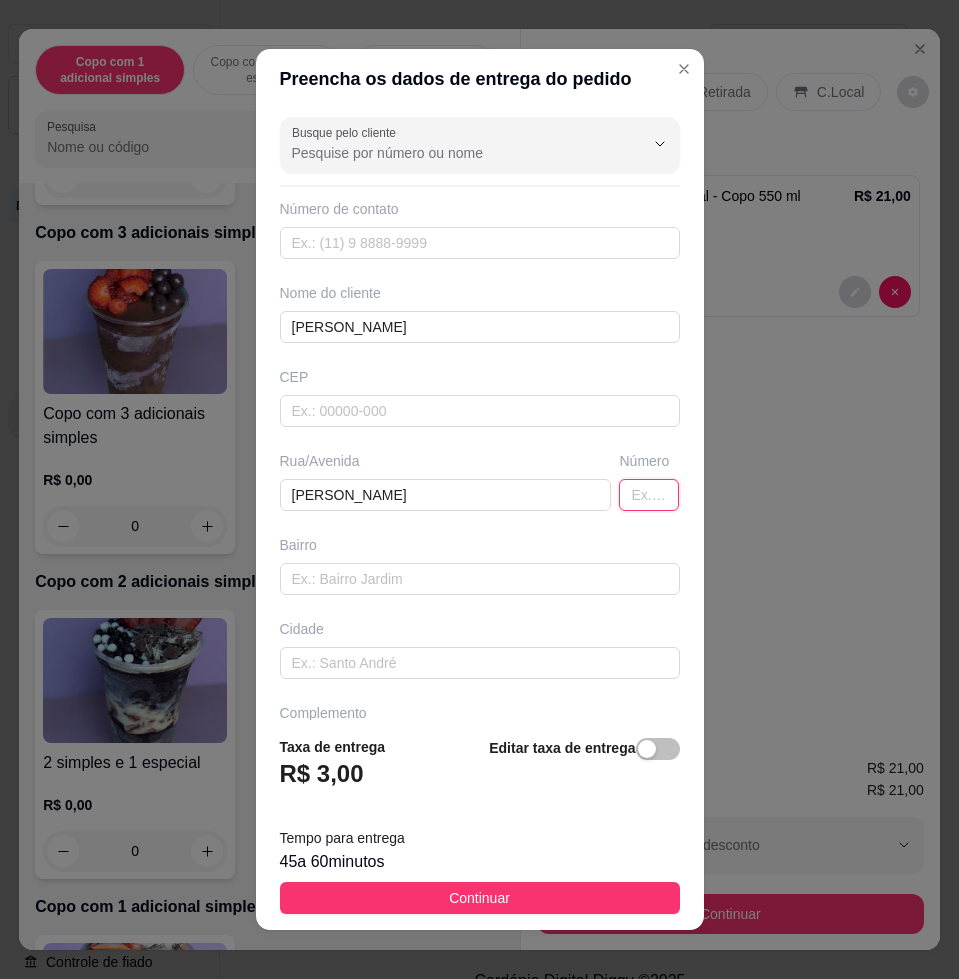 click at bounding box center [649, 495] 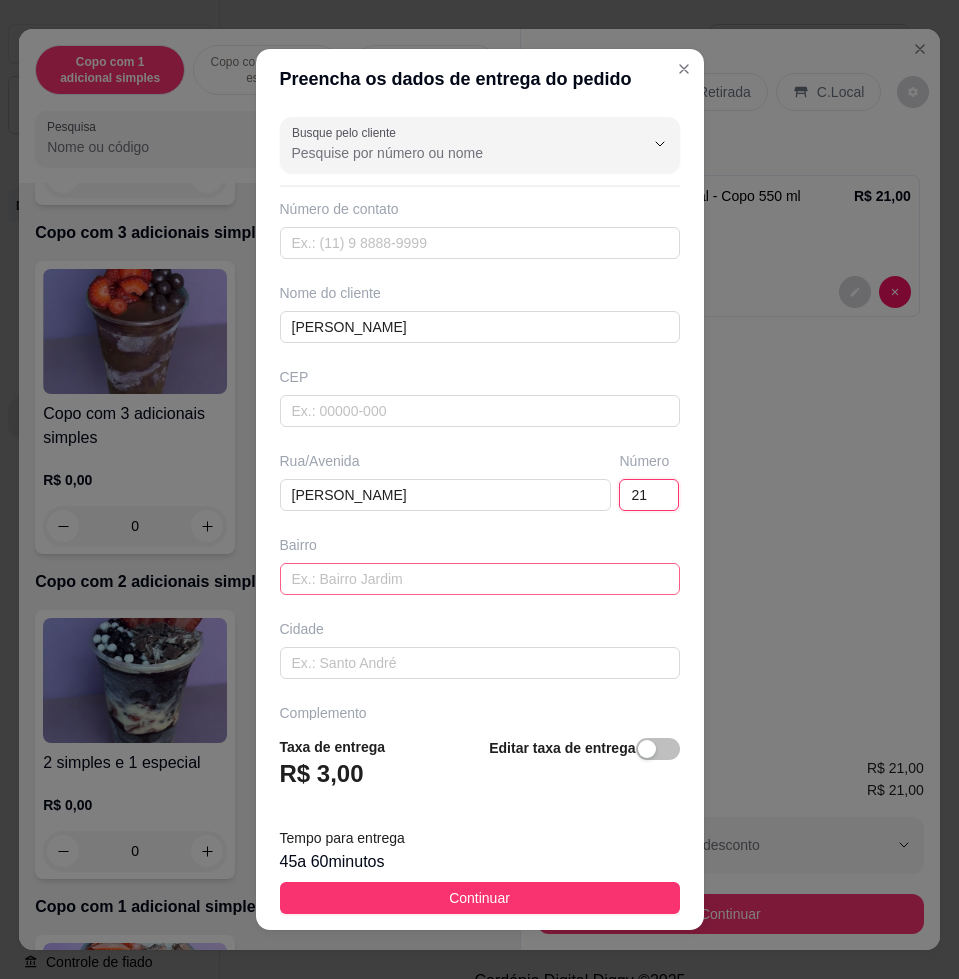type on "21" 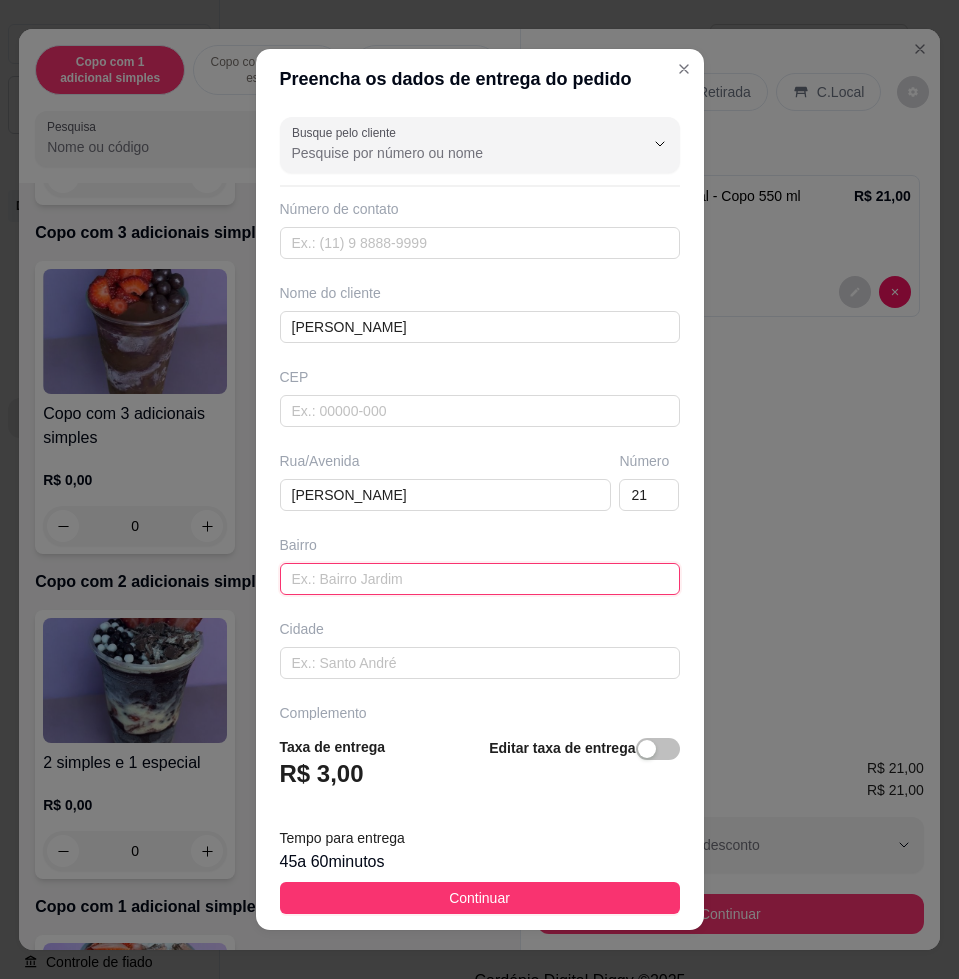 click at bounding box center [480, 579] 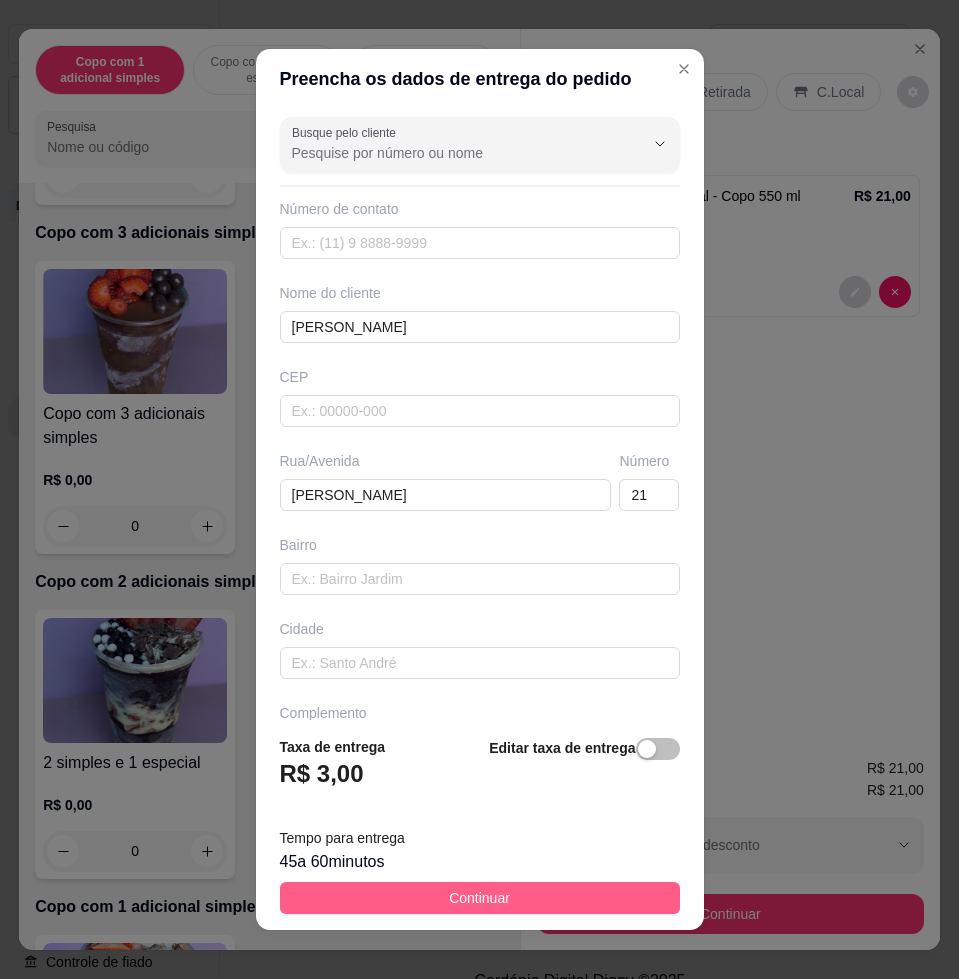 click on "Continuar" at bounding box center (479, 898) 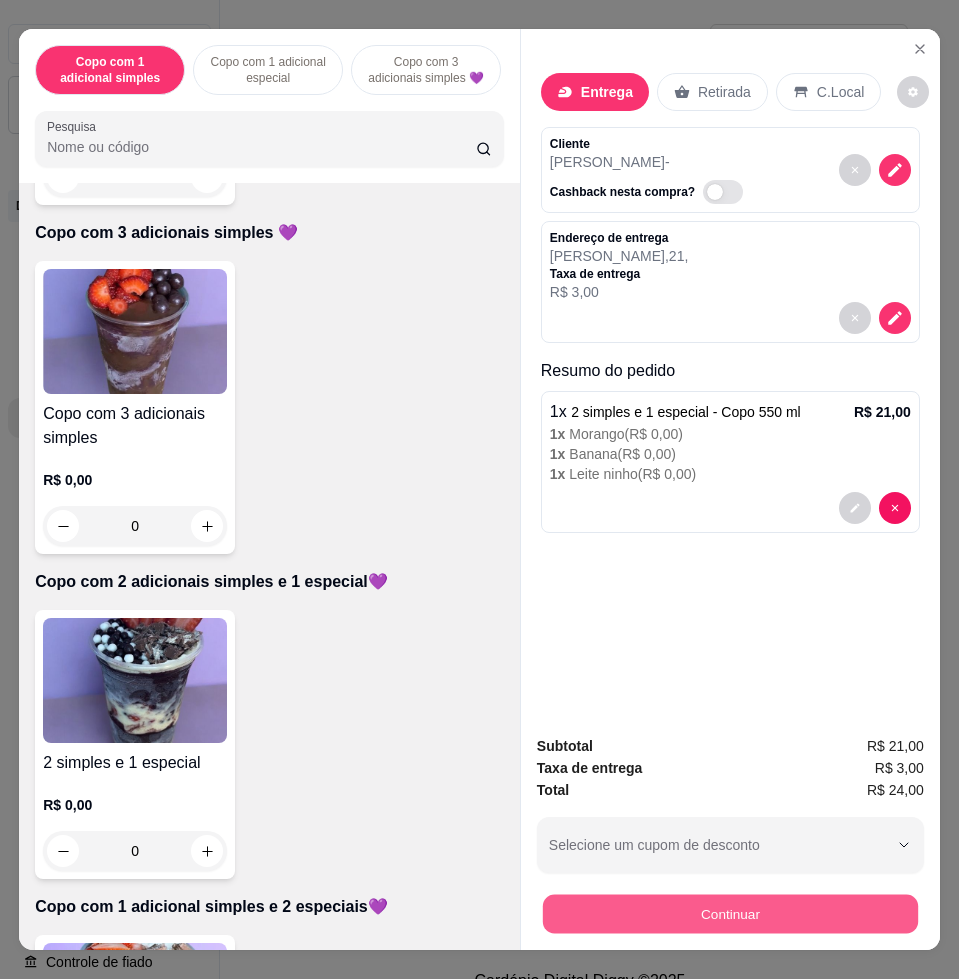 click on "Continuar" at bounding box center (730, 913) 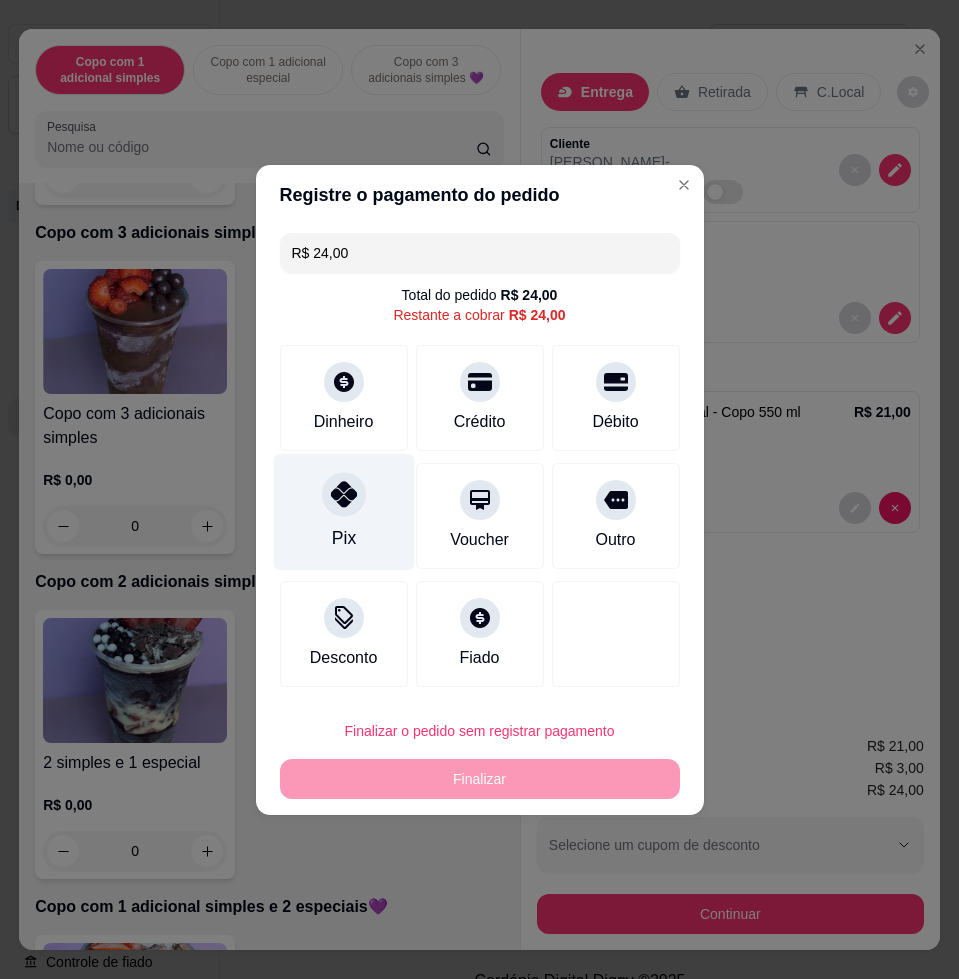 click 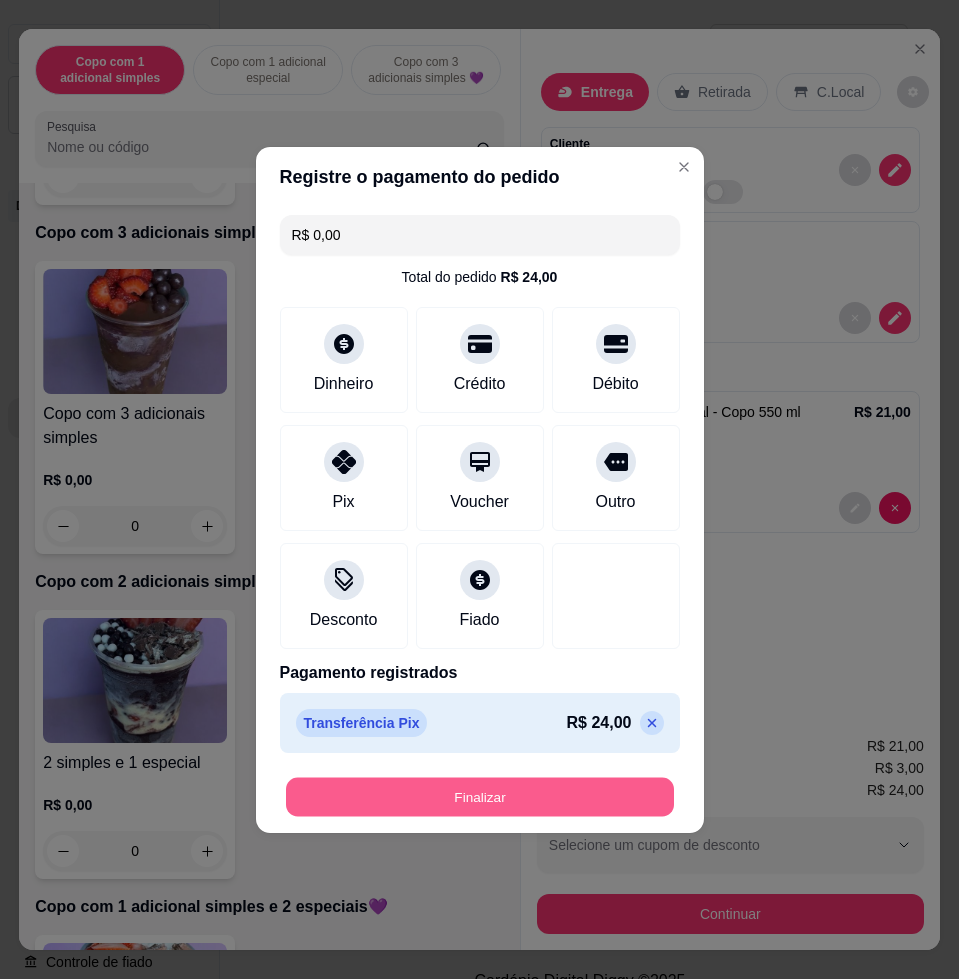 click on "Finalizar" at bounding box center (480, 796) 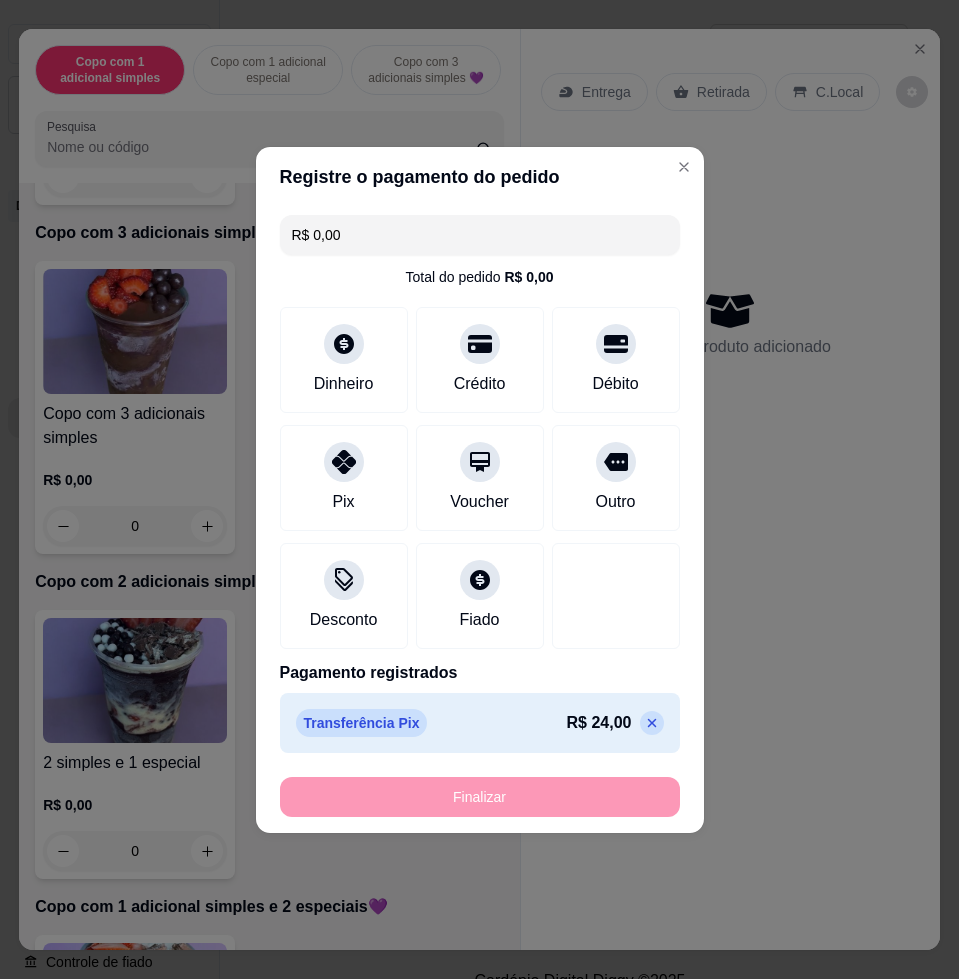 type on "-R$ 24,00" 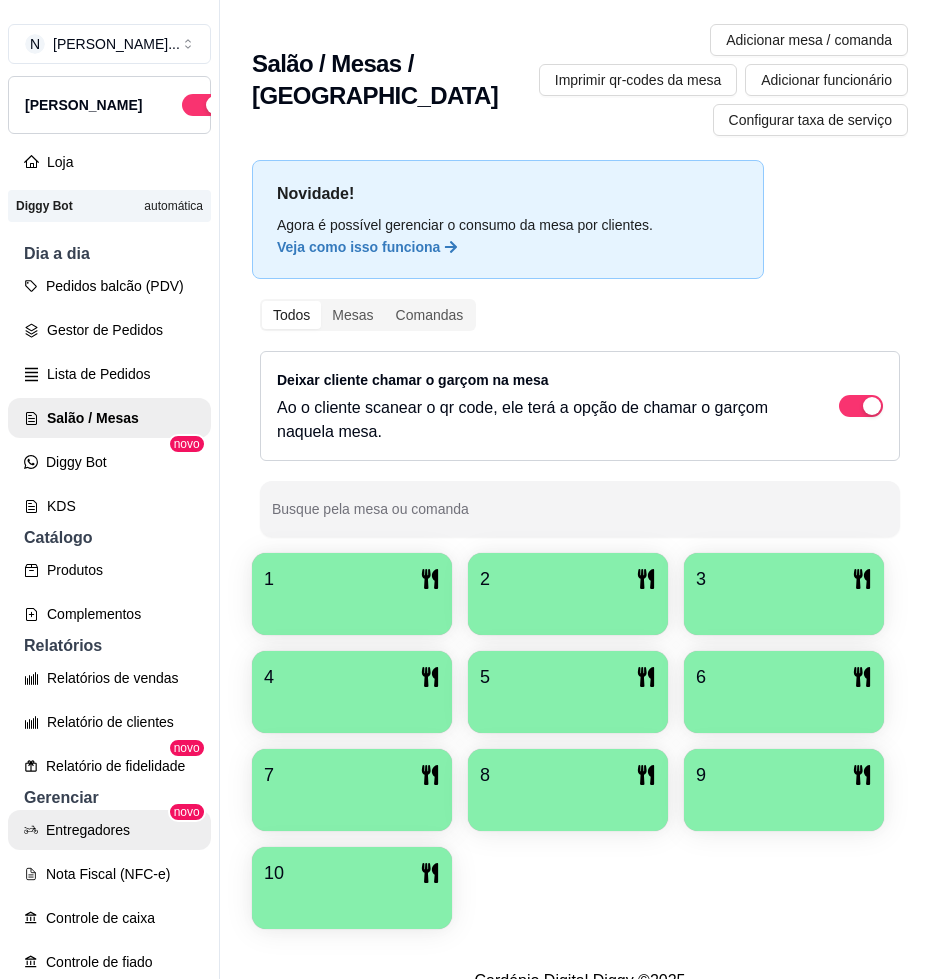 scroll, scrollTop: 125, scrollLeft: 0, axis: vertical 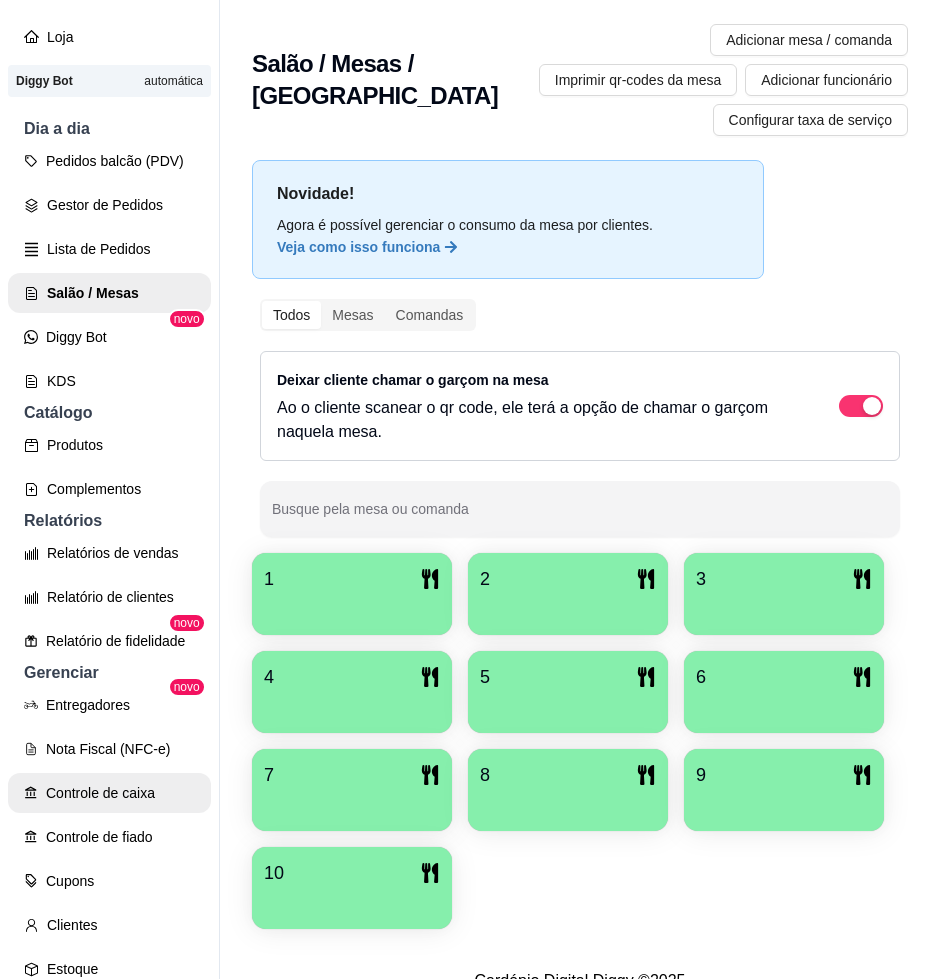 click on "Controle de caixa" at bounding box center (109, 793) 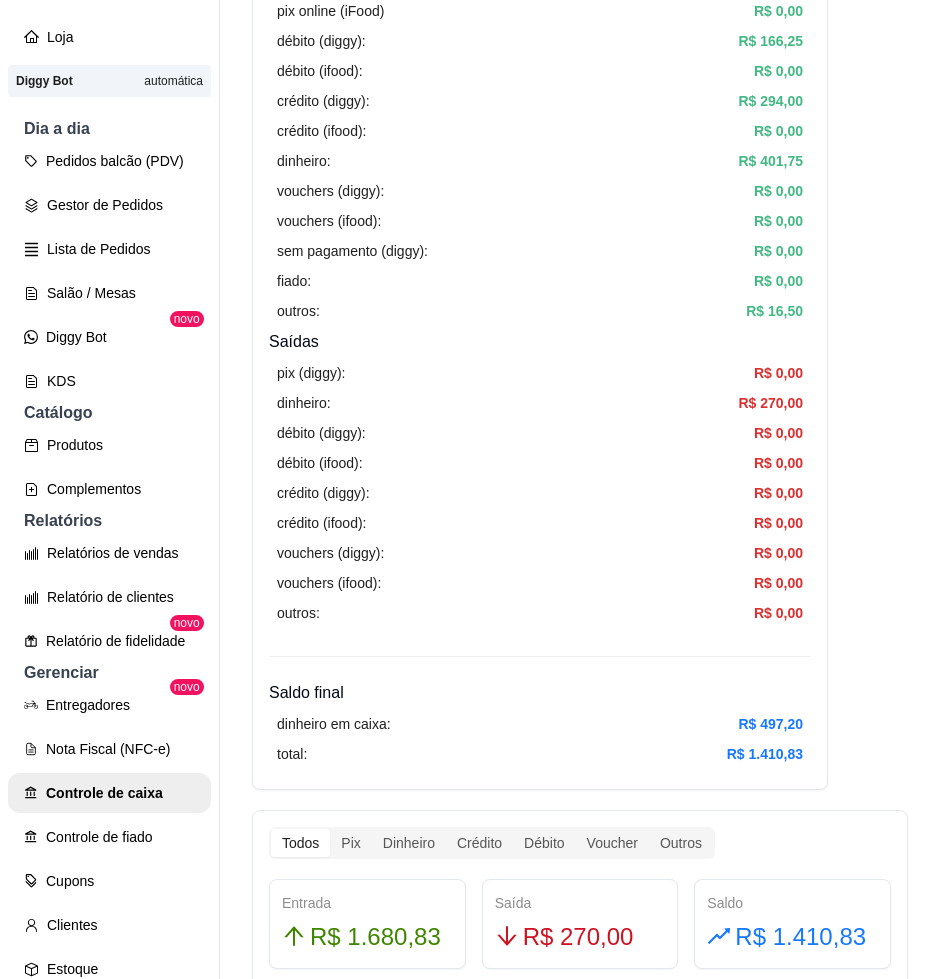 scroll, scrollTop: 500, scrollLeft: 0, axis: vertical 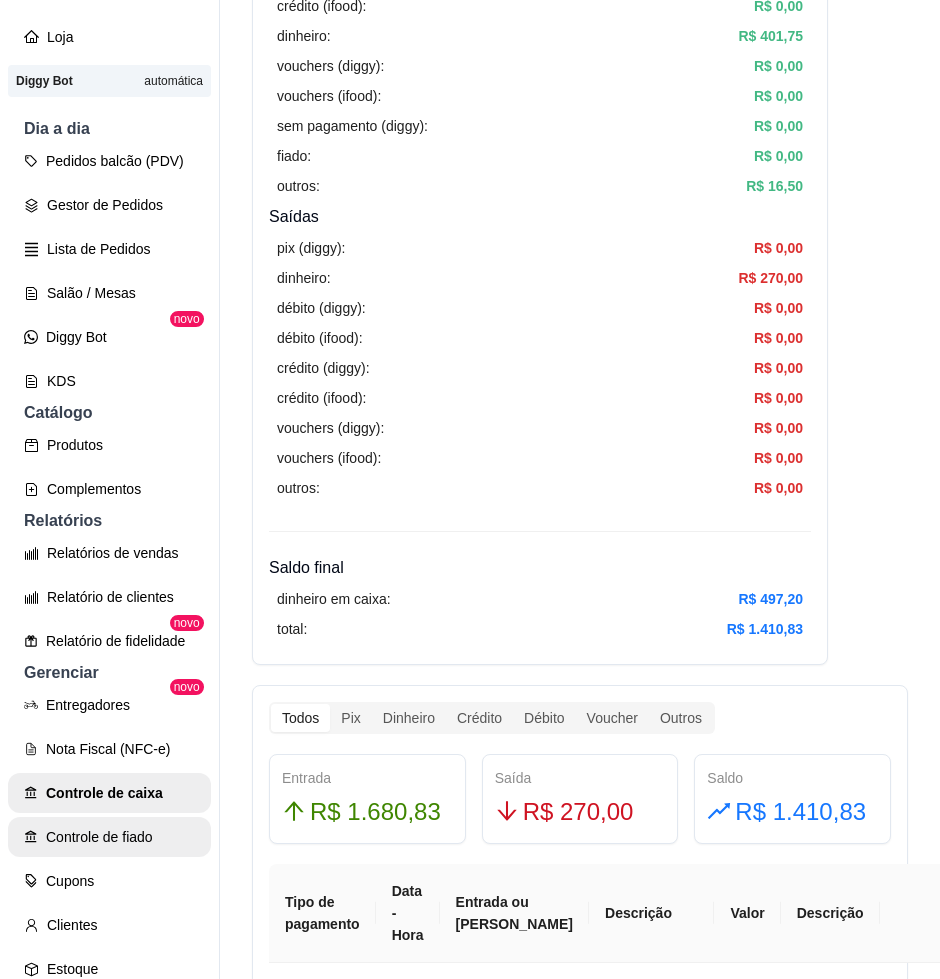 click on "Controle de fiado" at bounding box center [109, 837] 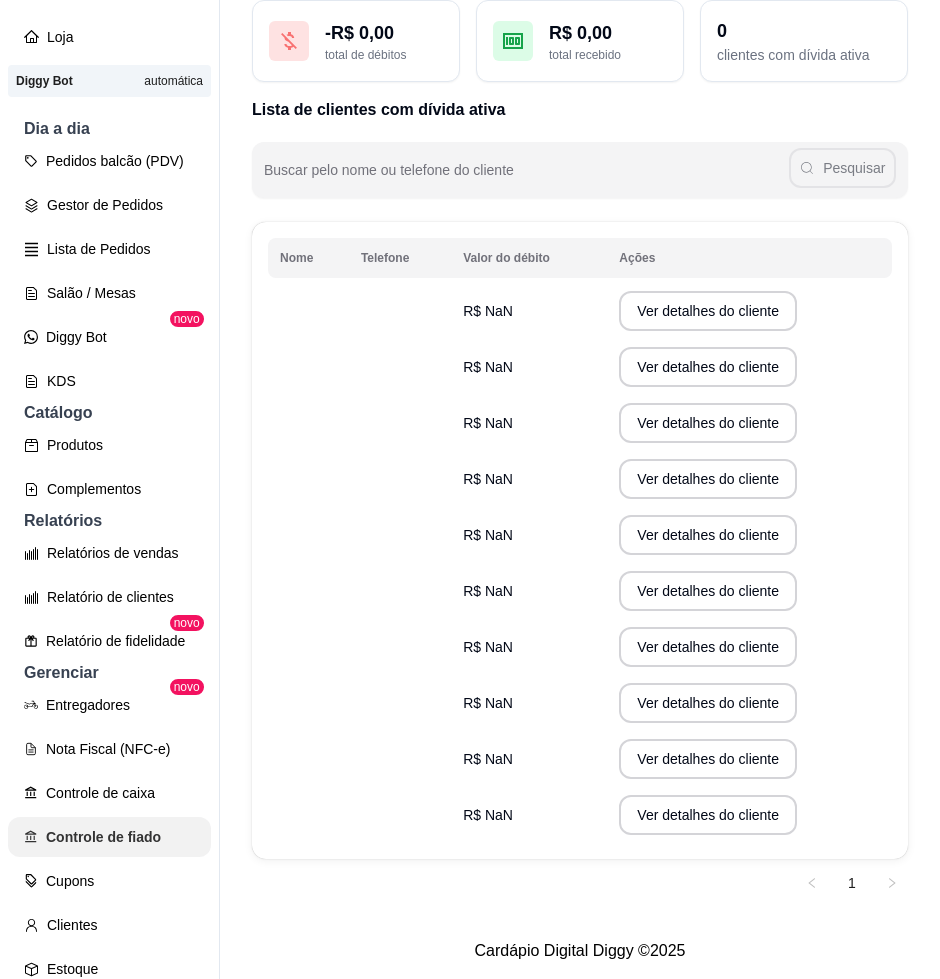 scroll, scrollTop: 0, scrollLeft: 0, axis: both 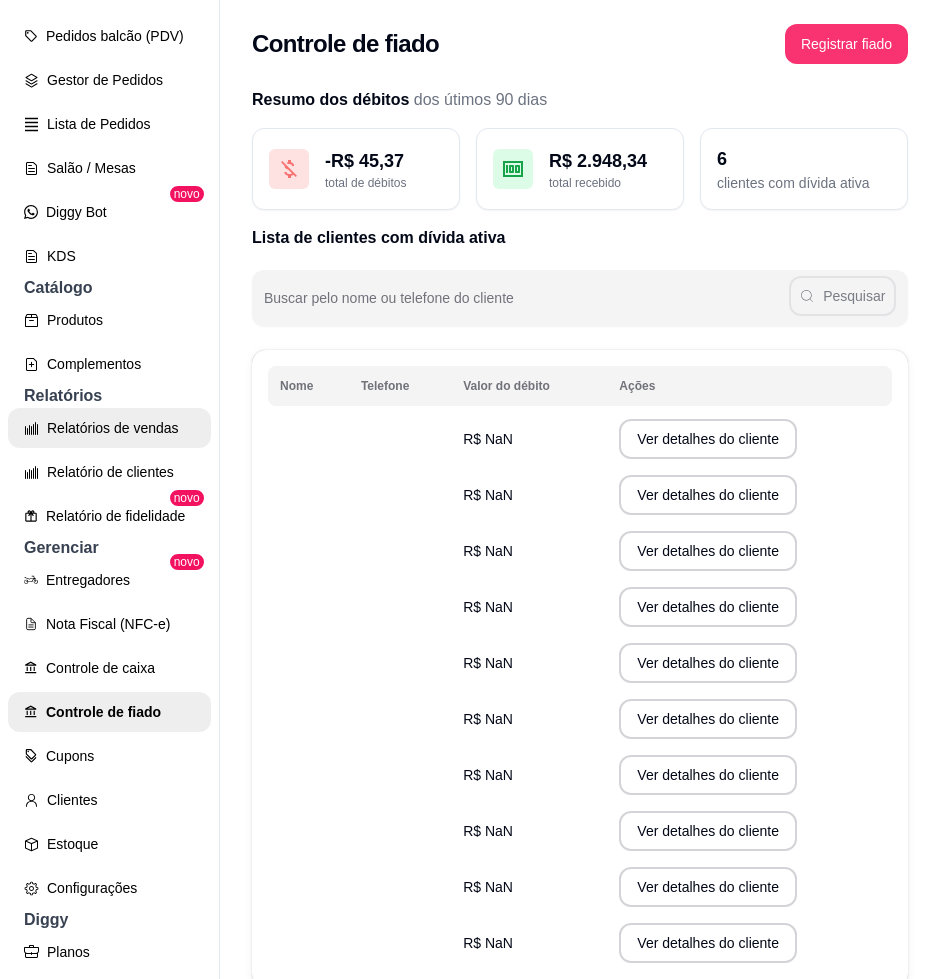 click on "Relatórios de vendas" at bounding box center (109, 428) 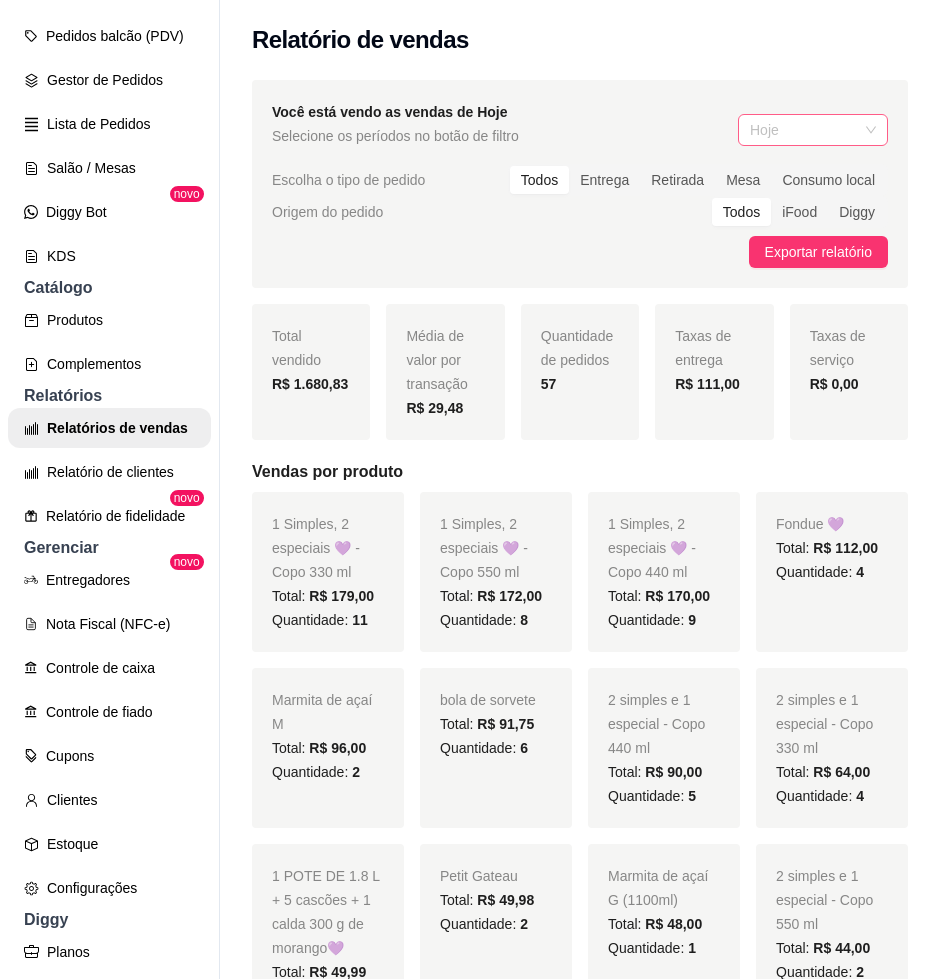 click on "Hoje" at bounding box center [813, 130] 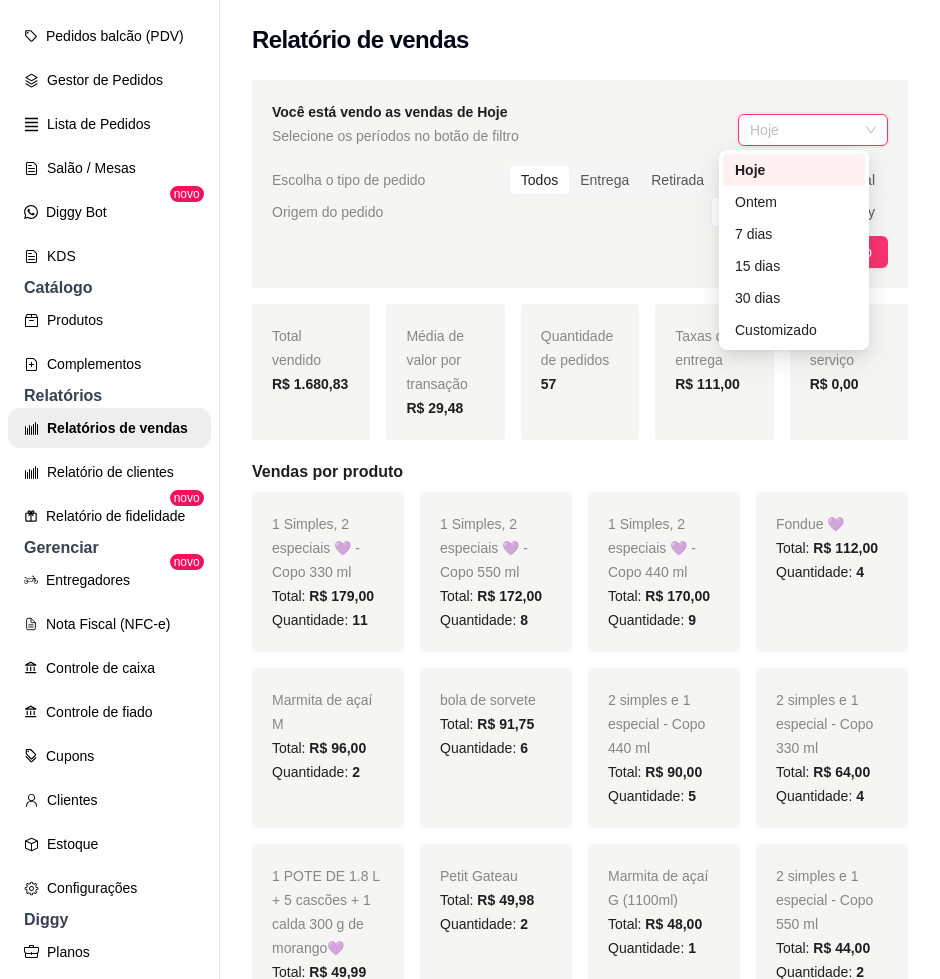 click on "Hoje" at bounding box center (813, 130) 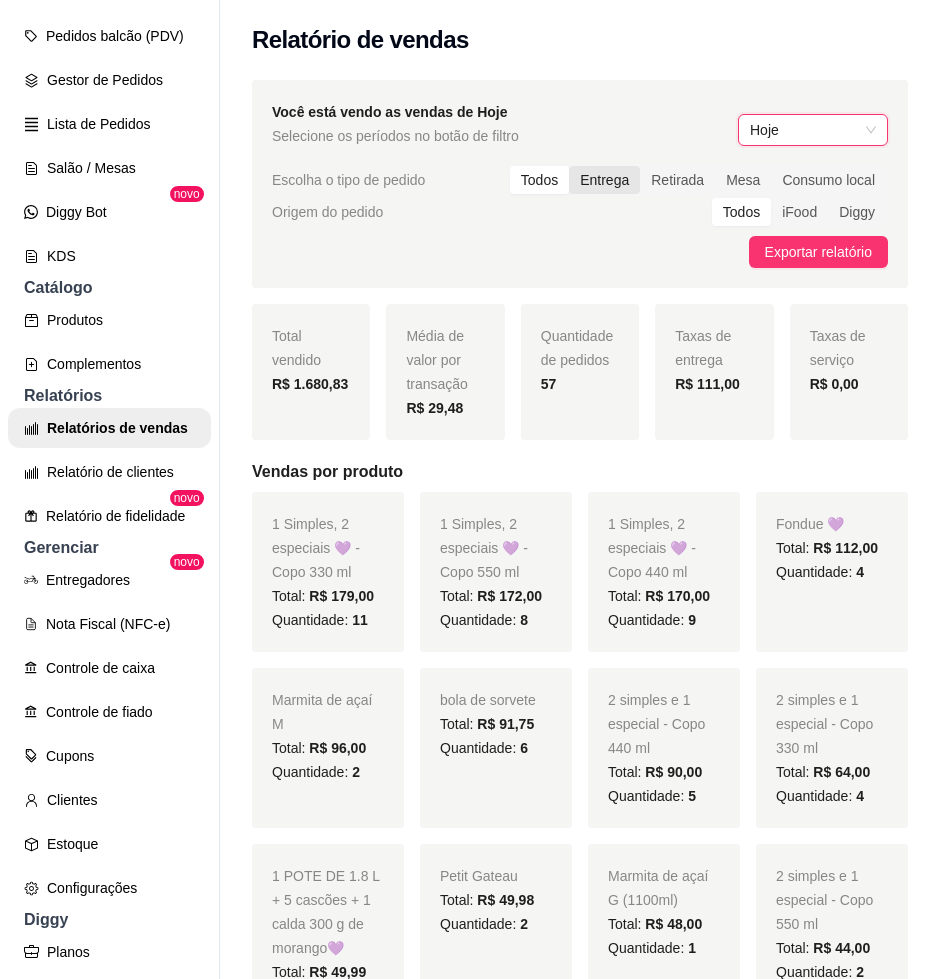 click on "Entrega" at bounding box center [604, 180] 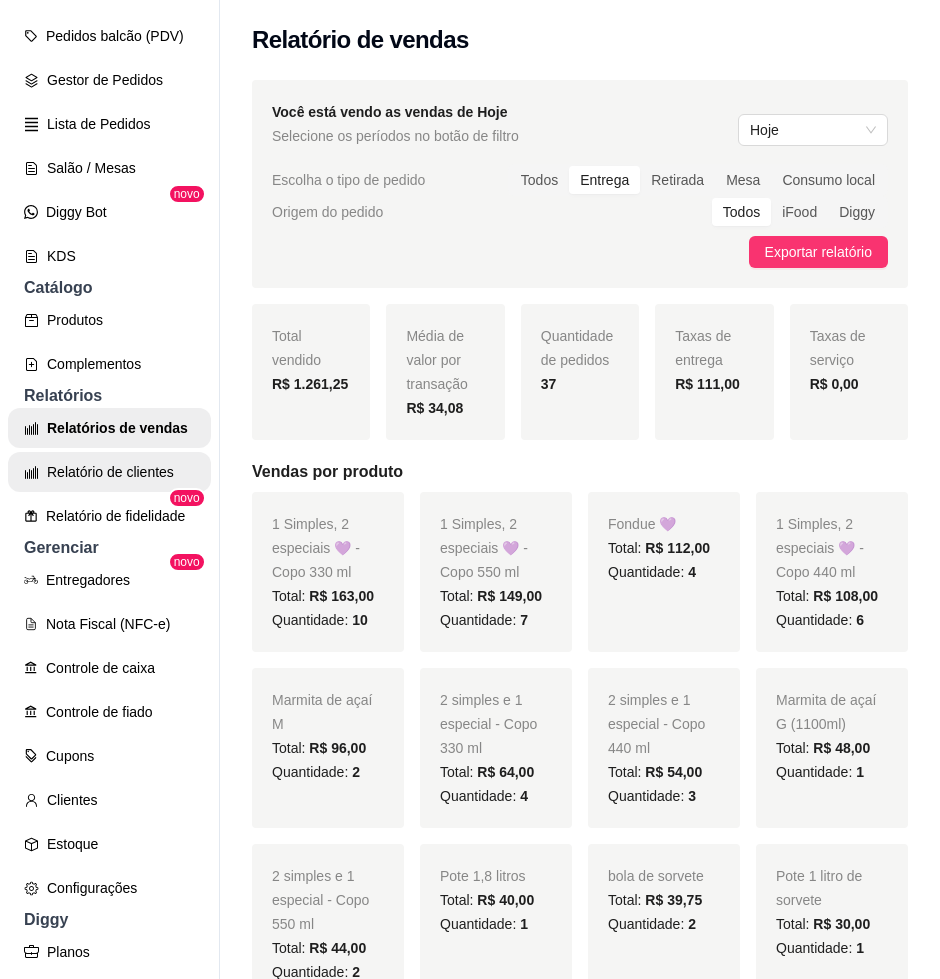 scroll, scrollTop: 391, scrollLeft: 0, axis: vertical 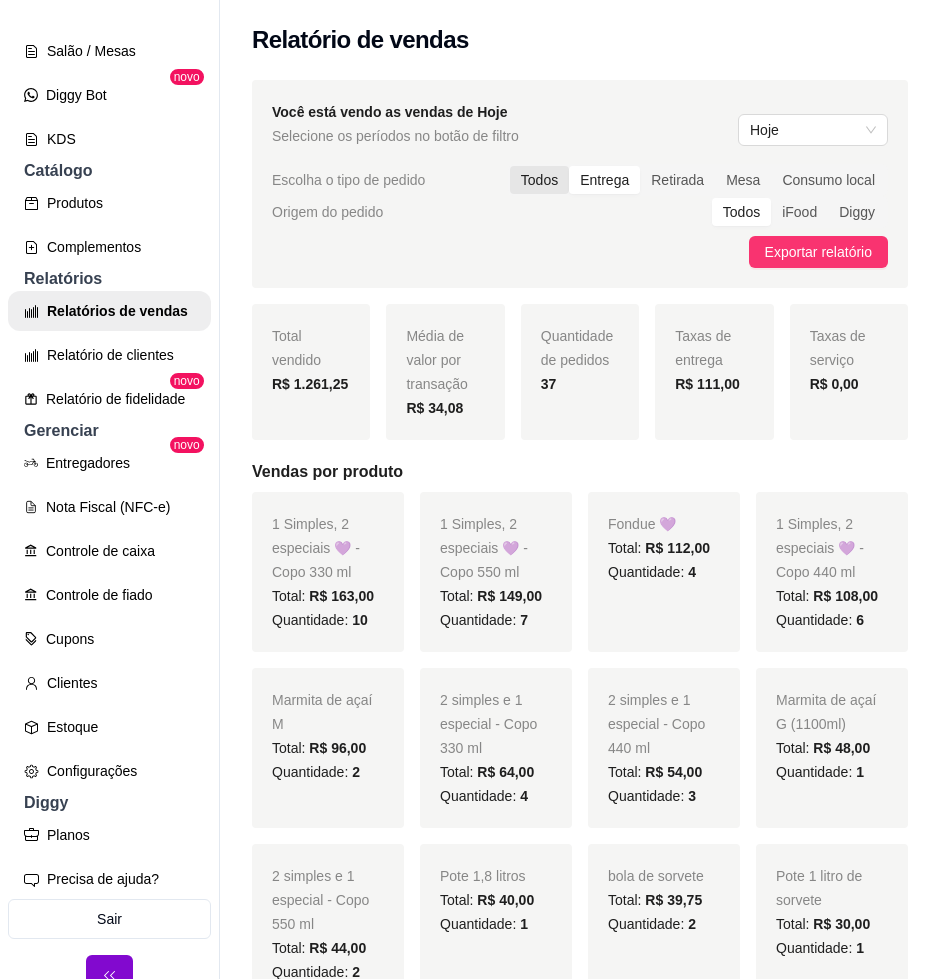 click on "Todos" at bounding box center [539, 180] 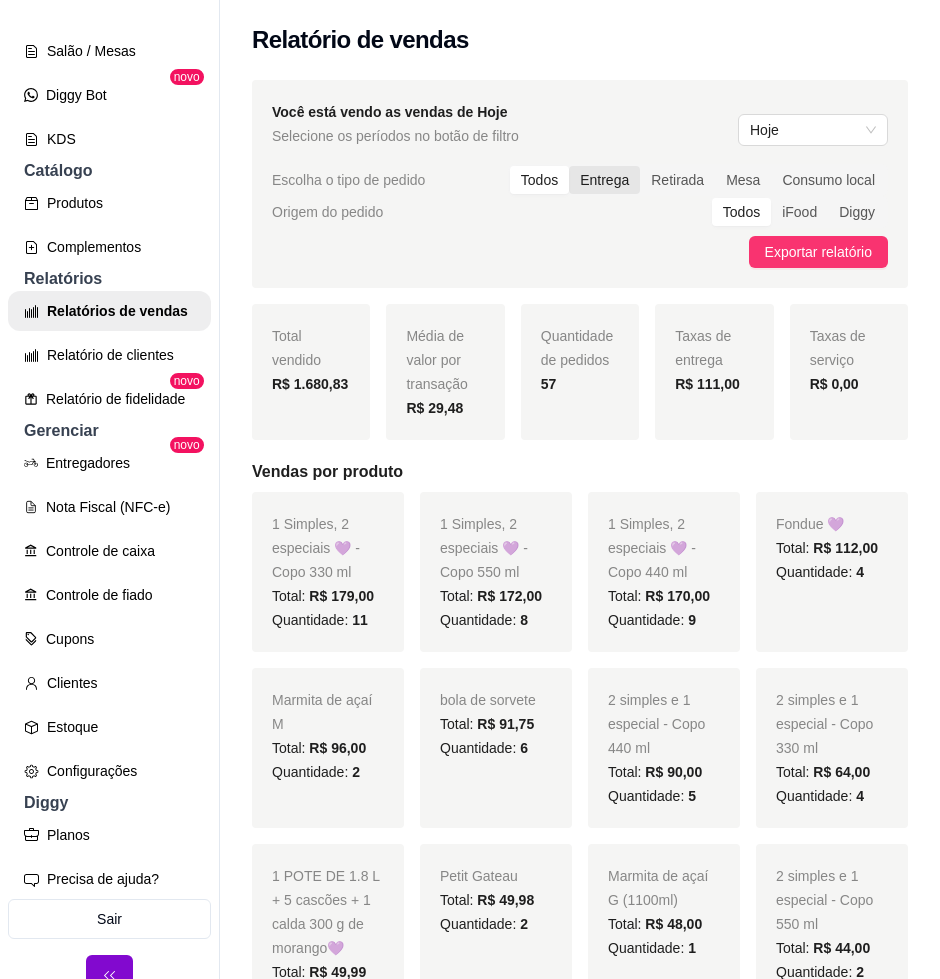 click on "Entrega" at bounding box center [604, 180] 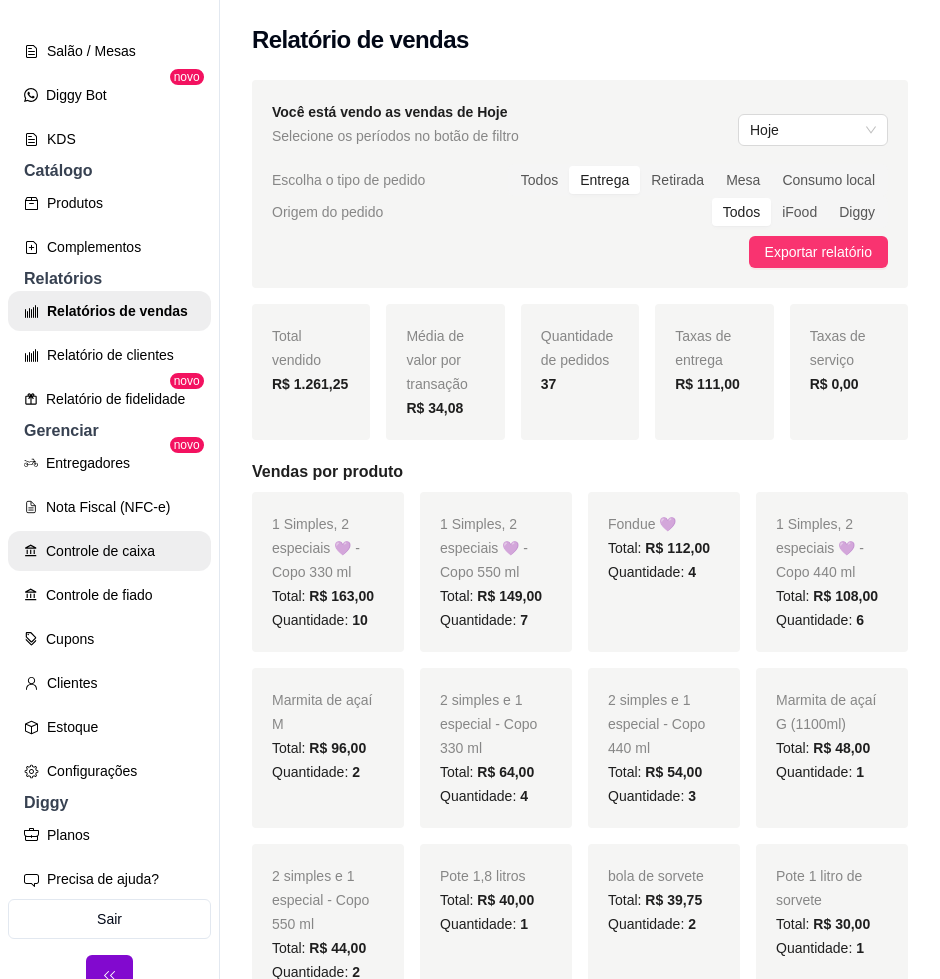 click on "Controle de caixa" at bounding box center [109, 551] 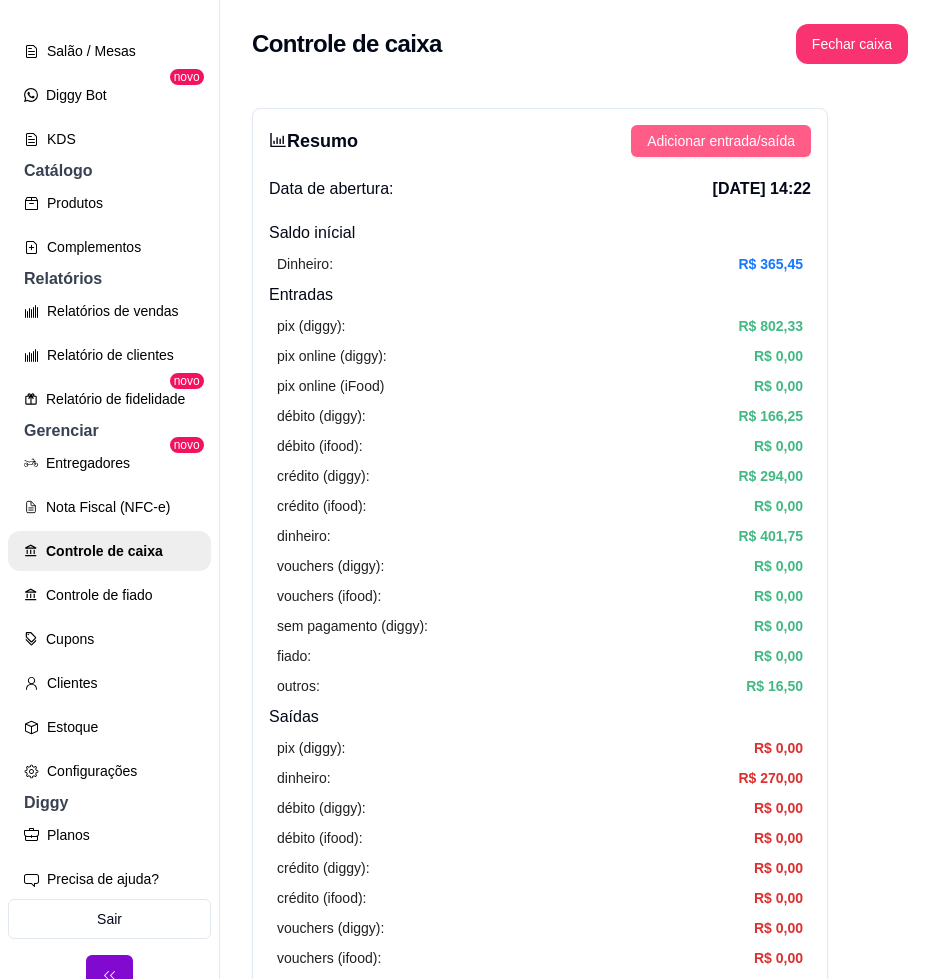 click on "Adicionar entrada/saída" at bounding box center (721, 141) 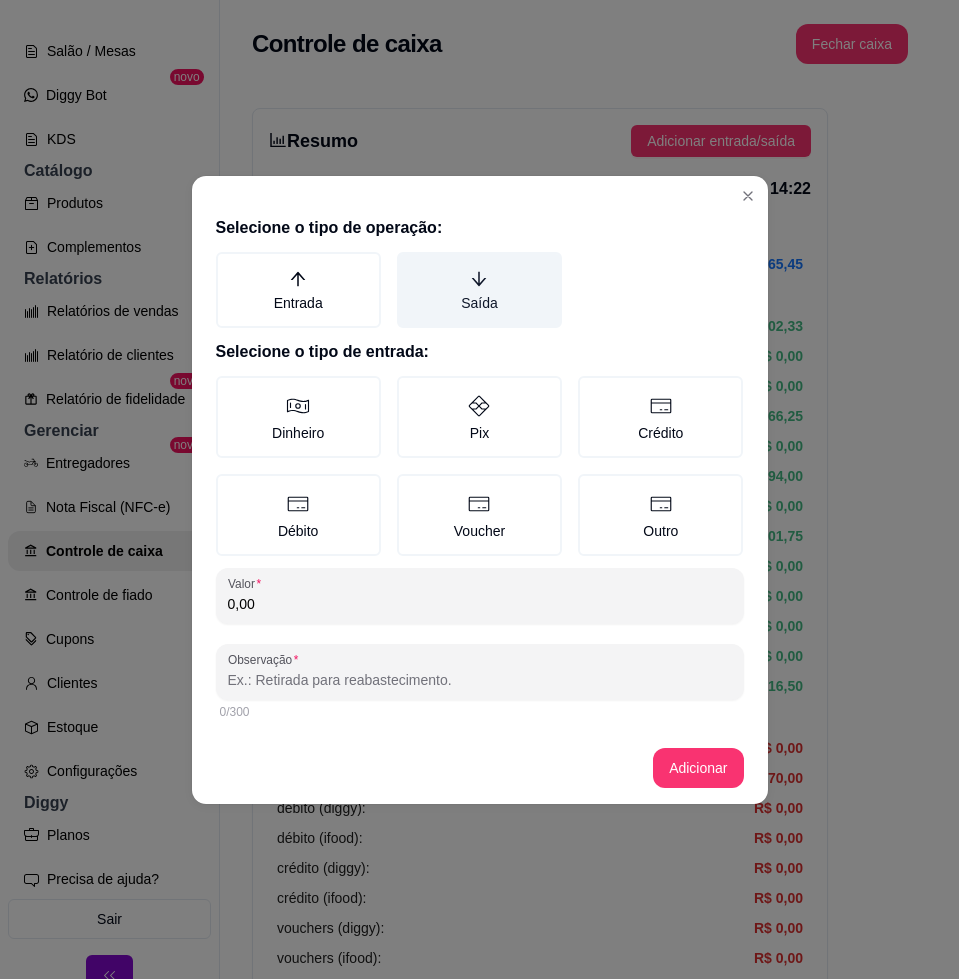 click on "Saída" at bounding box center (479, 290) 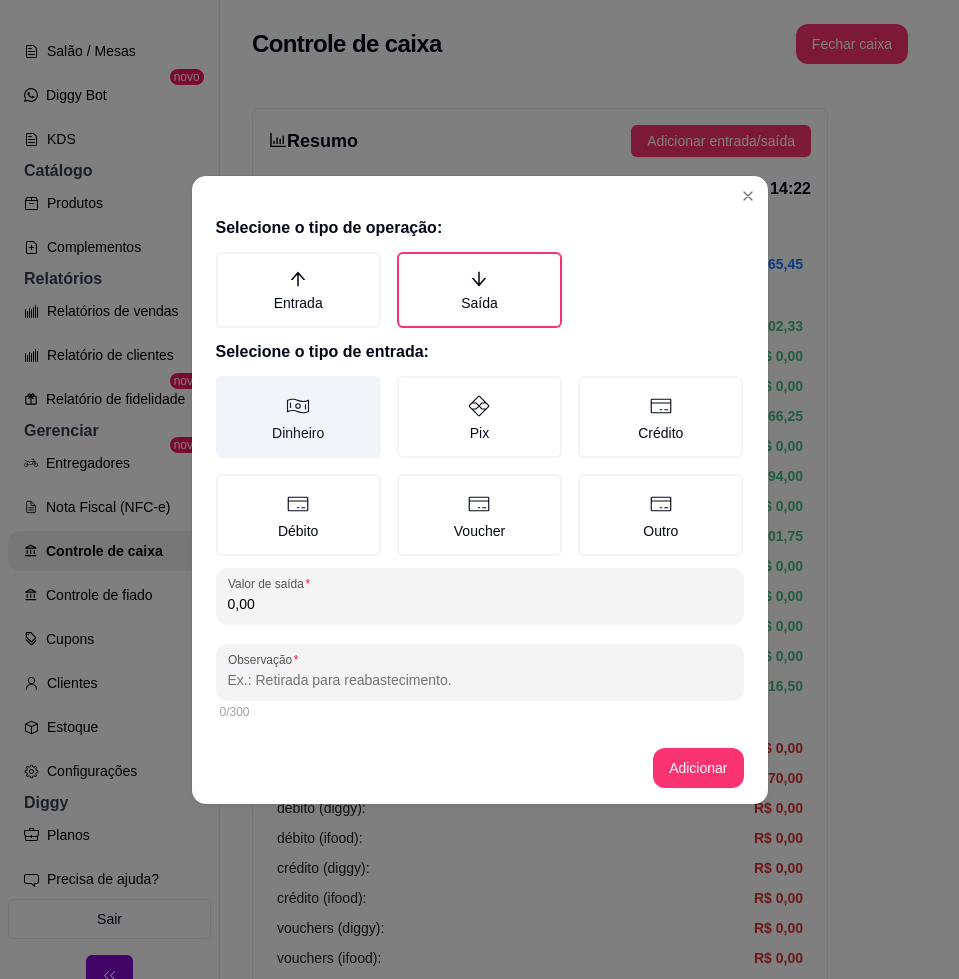 click on "Dinheiro" at bounding box center [298, 417] 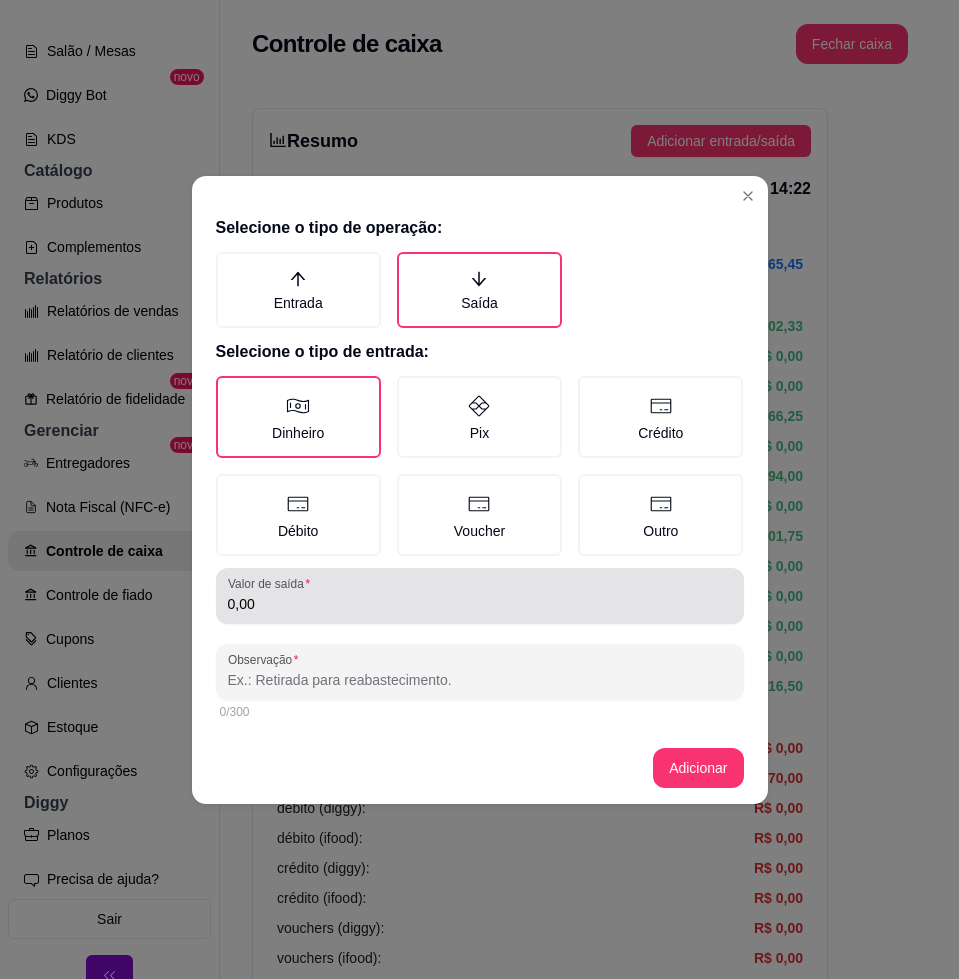 click on "0,00" at bounding box center (480, 604) 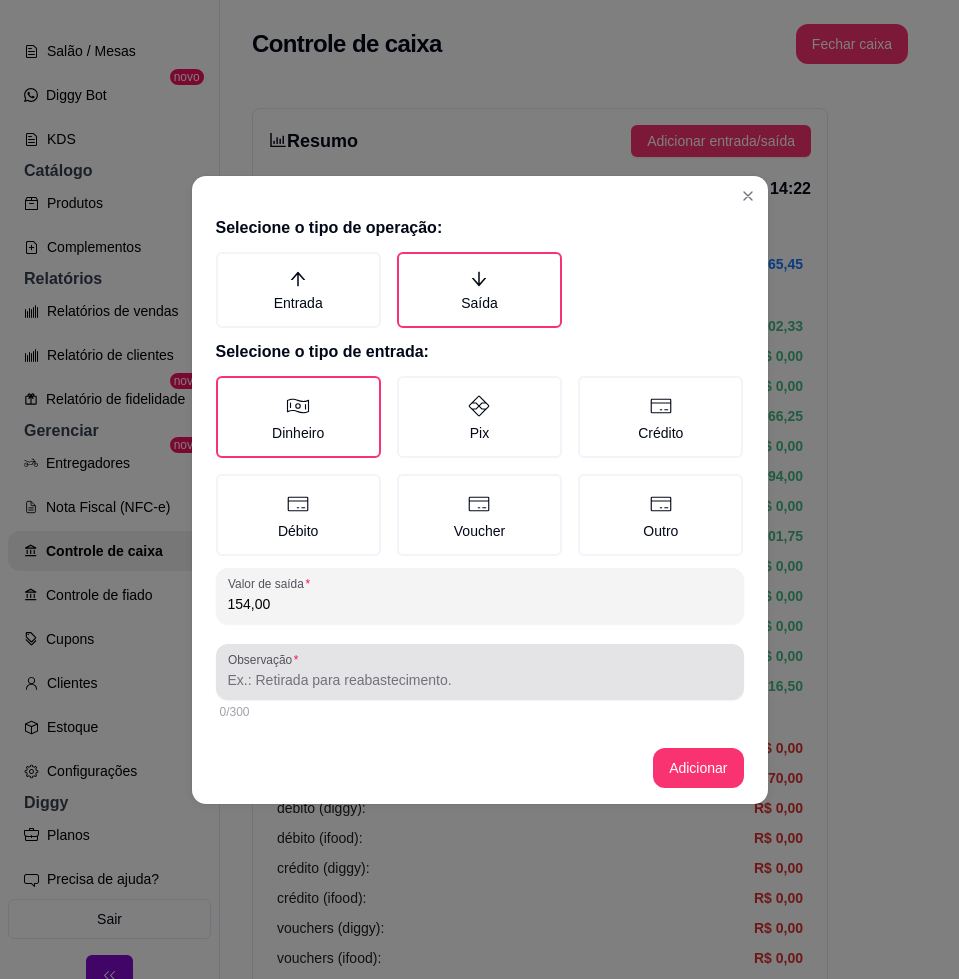 type on "154,00" 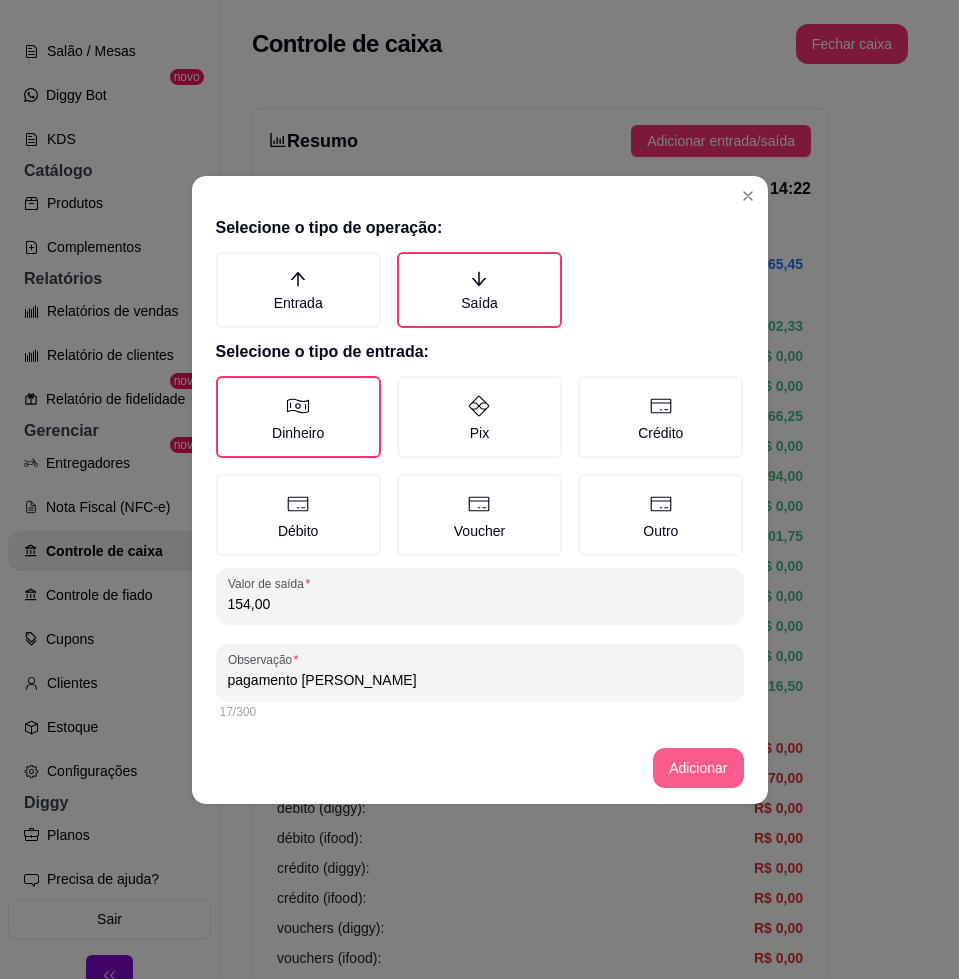 type on "pagamento [PERSON_NAME]" 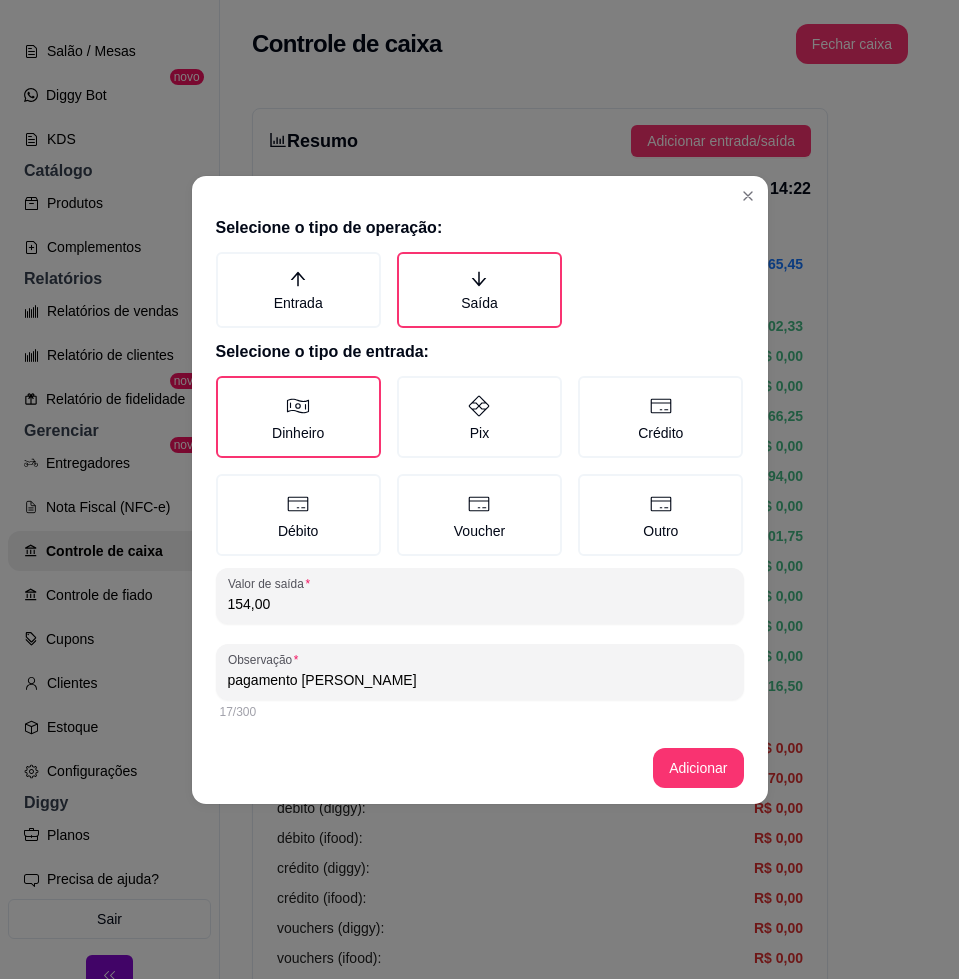click on "Selecione o tipo de operação: Entrada Saída Selecione o tipo de entrada: Dinheiro Pix Crédito Débito Voucher Outro Valor
de saída 154,00 Observação pagamento gustavo 17/300 Adicionar" at bounding box center [480, 490] 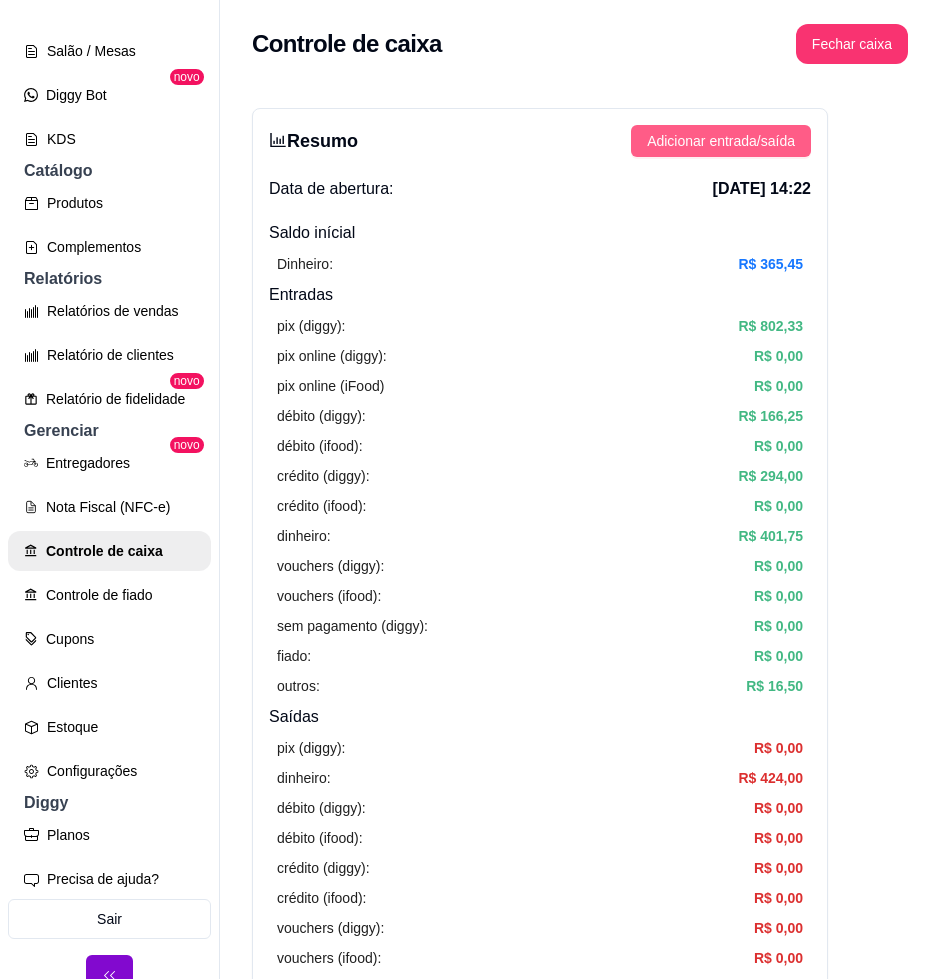 click on "Adicionar entrada/saída" at bounding box center [721, 141] 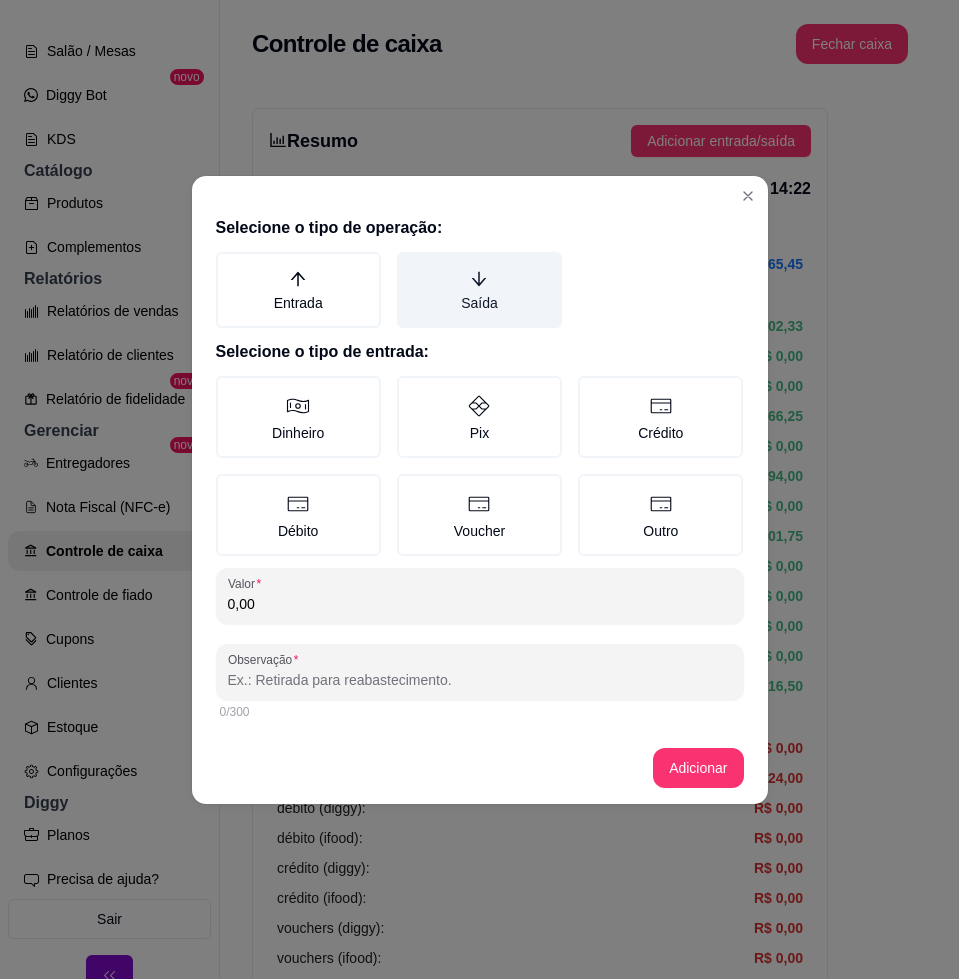 click on "Saída" at bounding box center [479, 290] 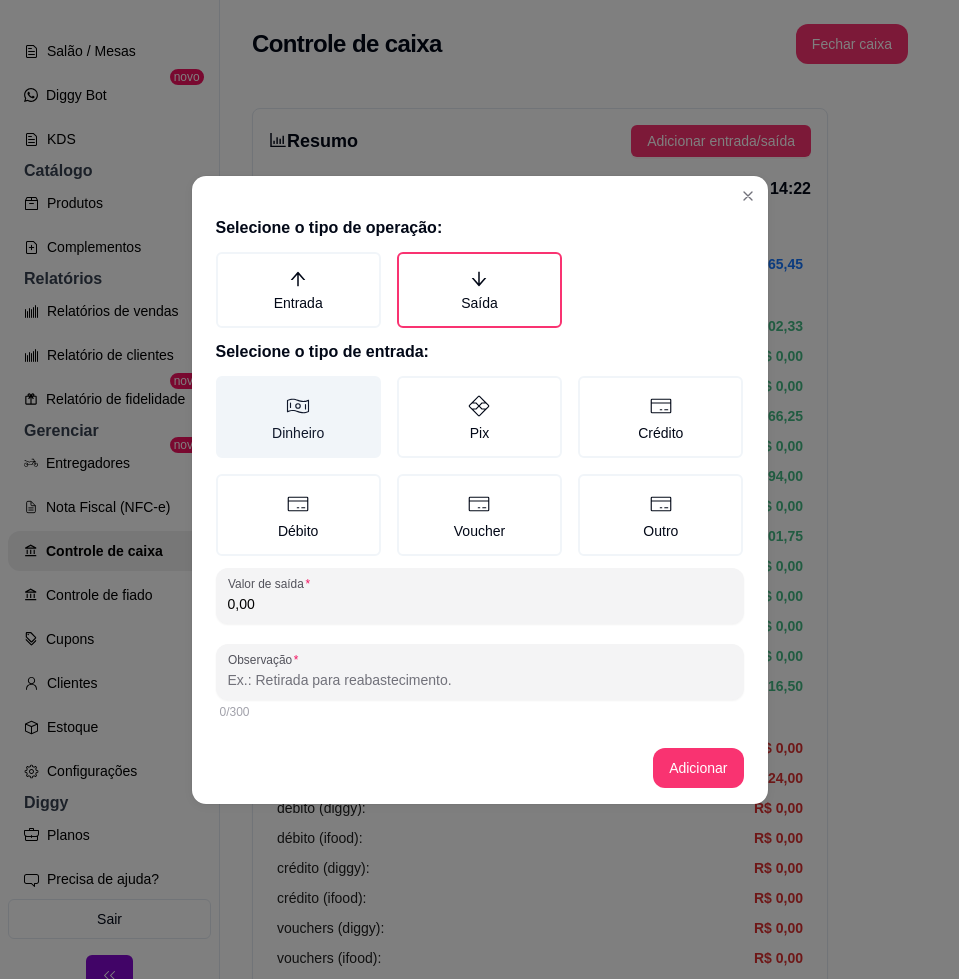 click on "Dinheiro" at bounding box center (298, 417) 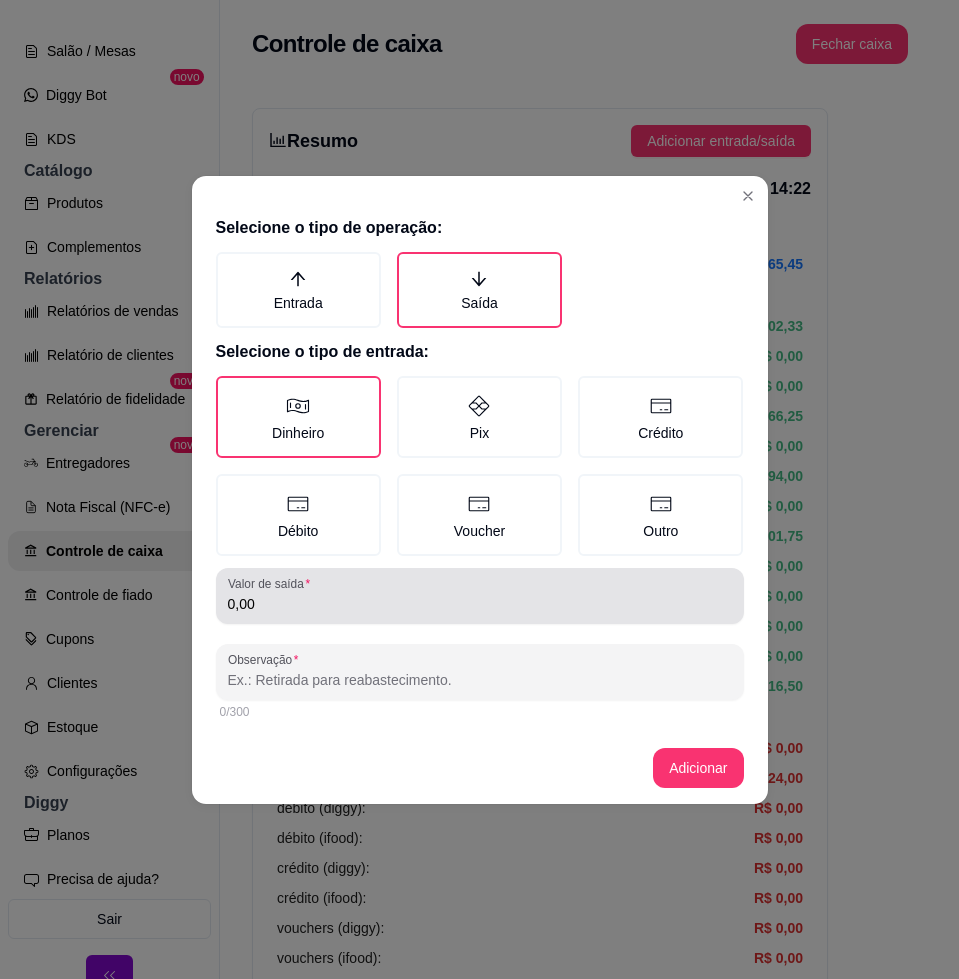 click on "0,00" at bounding box center [480, 596] 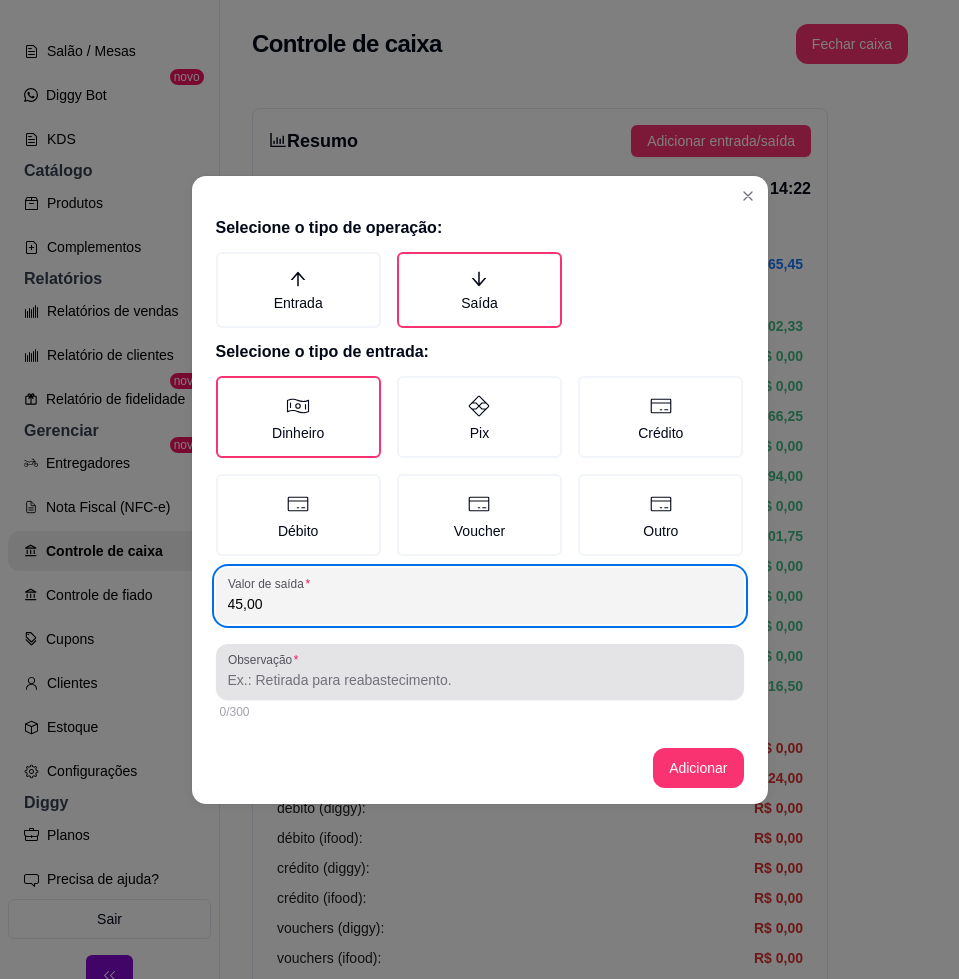 type on "45,00" 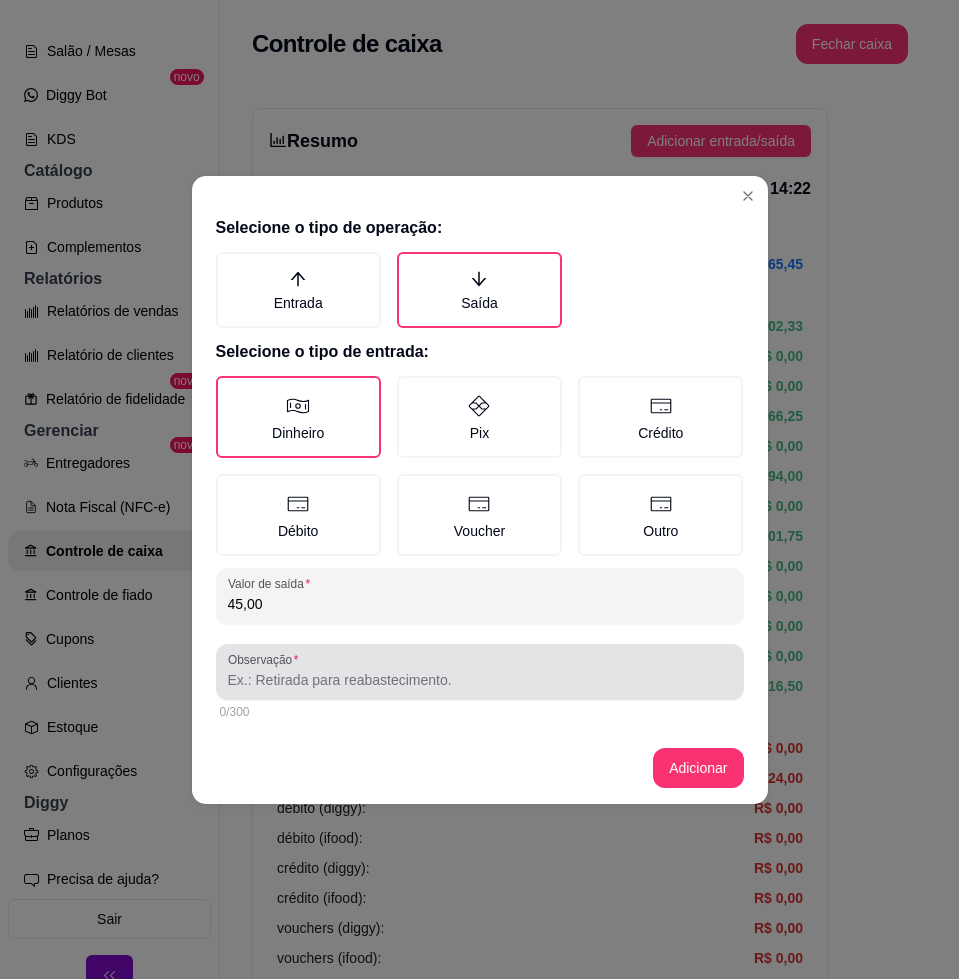 click on "Observação" at bounding box center (480, 672) 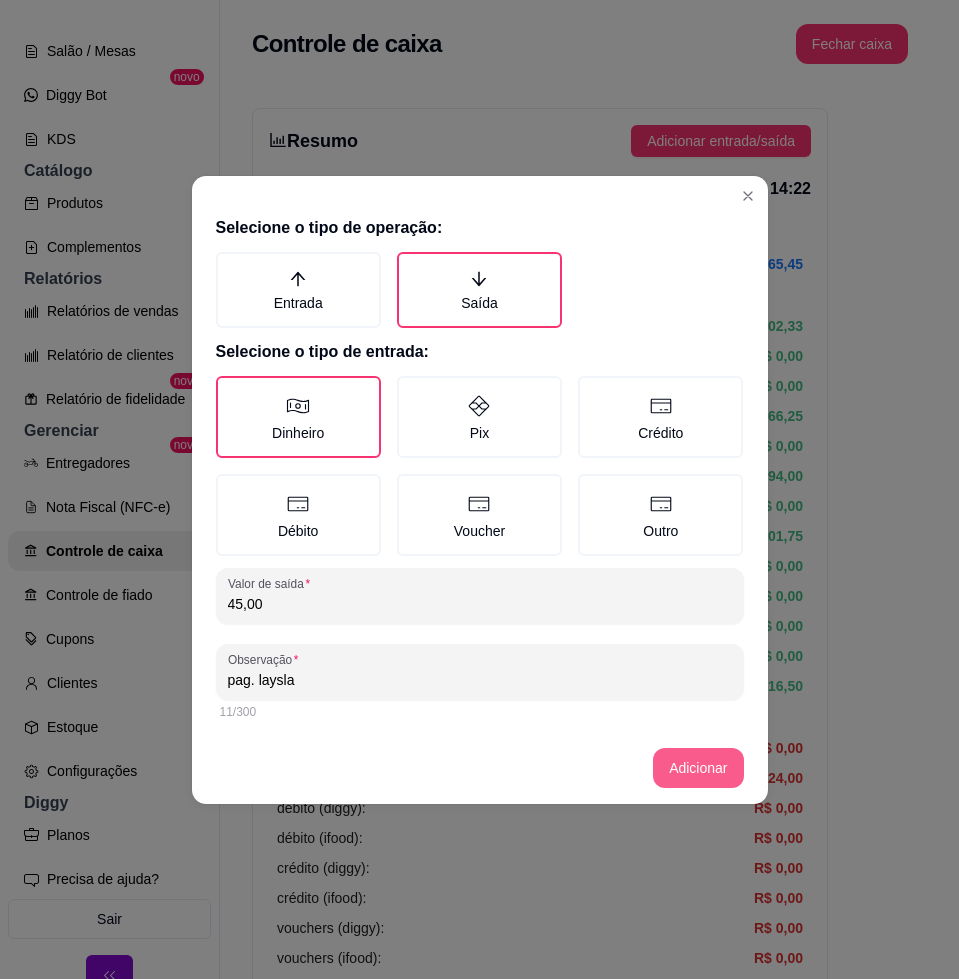 type on "pag. laysla" 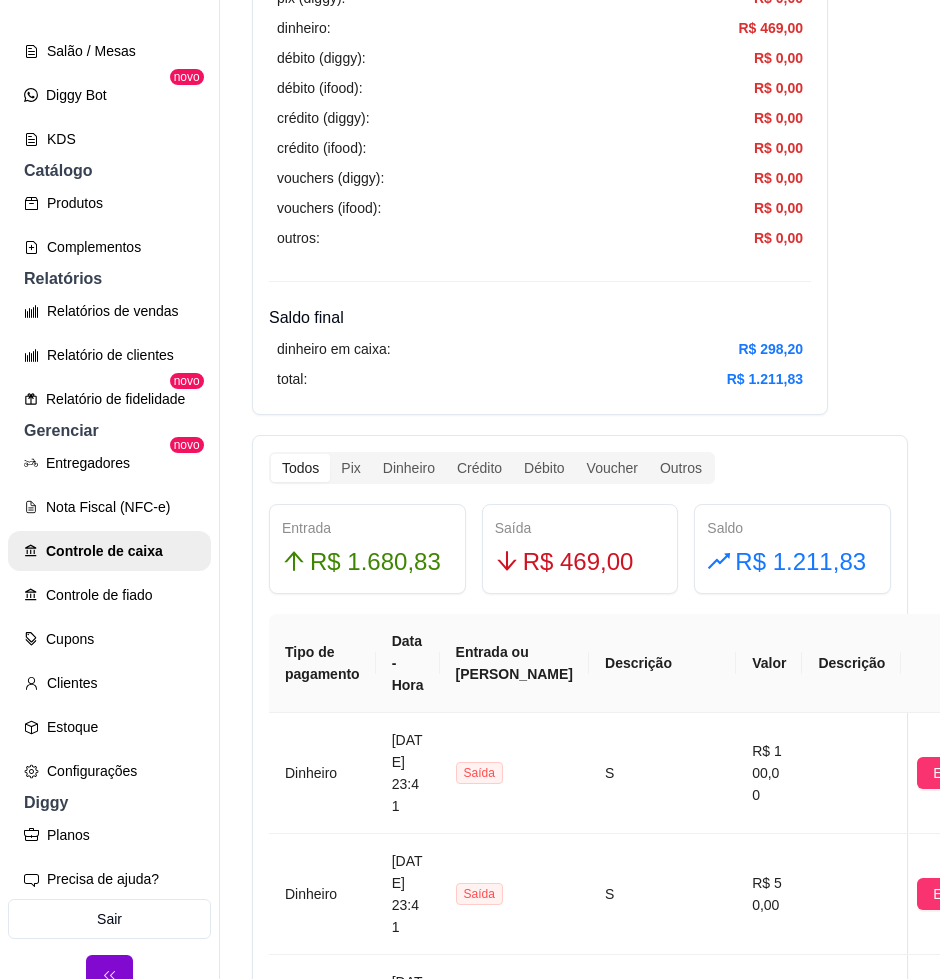scroll, scrollTop: 875, scrollLeft: 0, axis: vertical 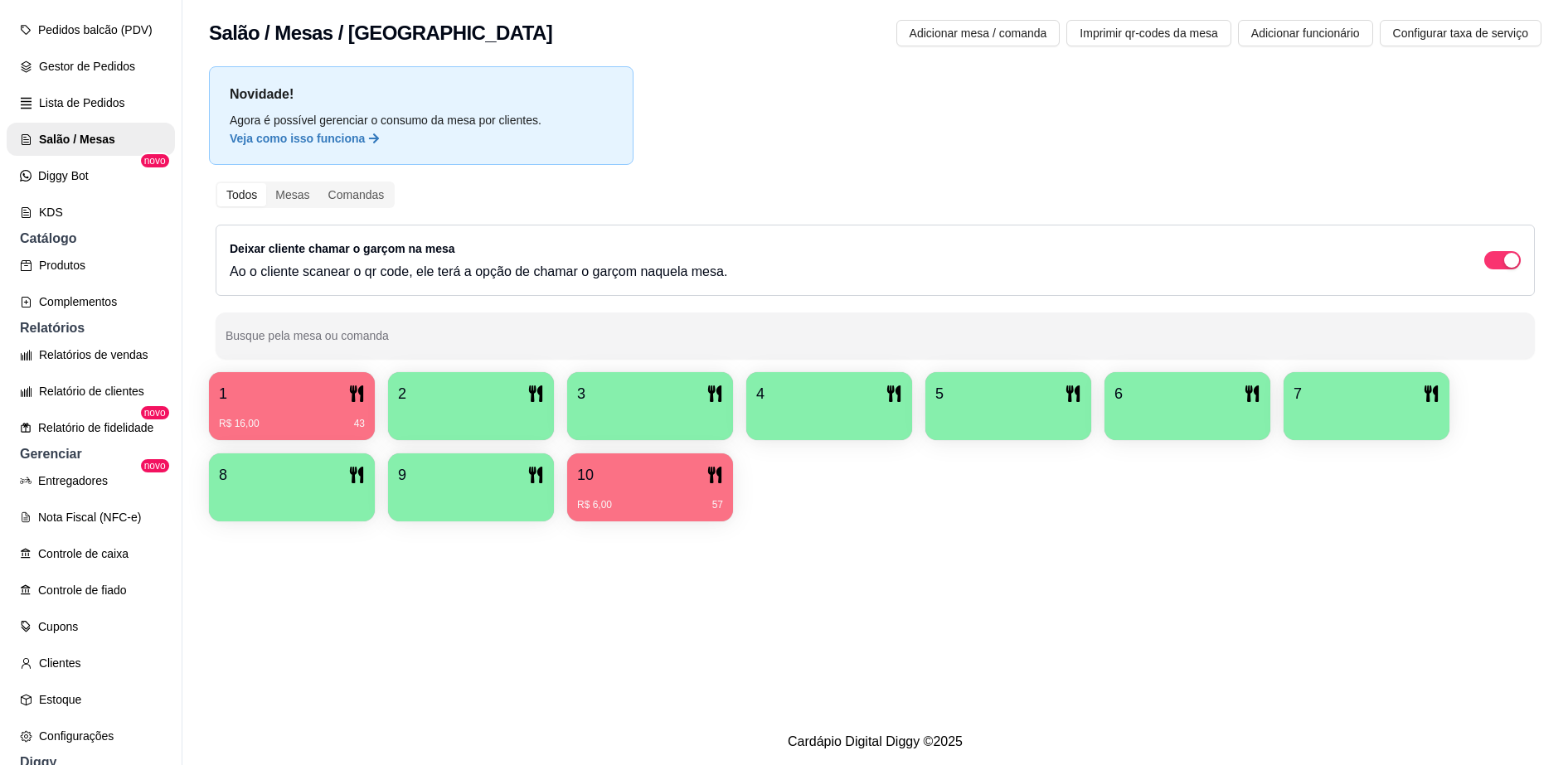 click on "R$ 16,00 43" at bounding box center [292, 418] 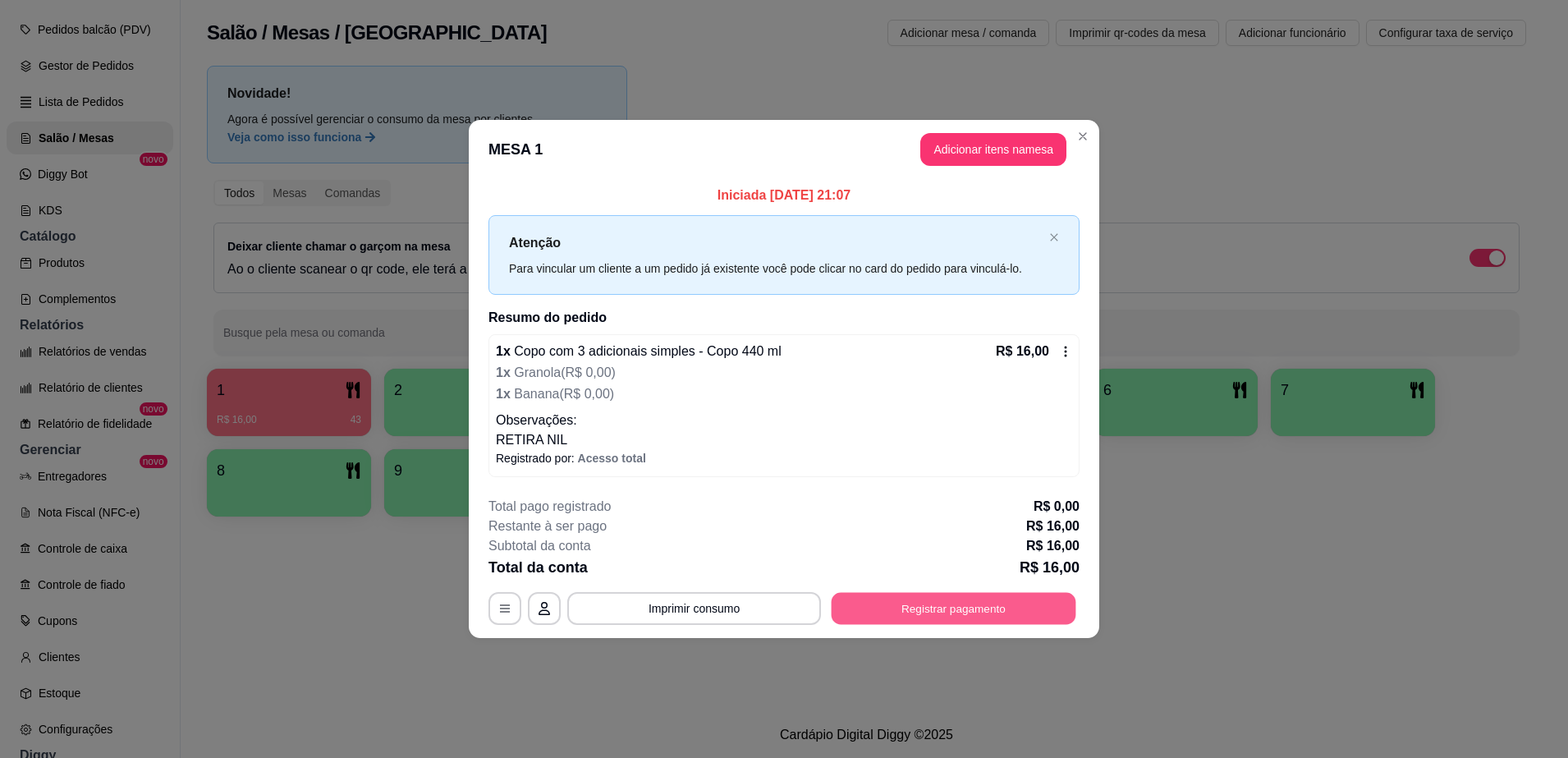 click on "Registrar pagamento" at bounding box center [954, 609] 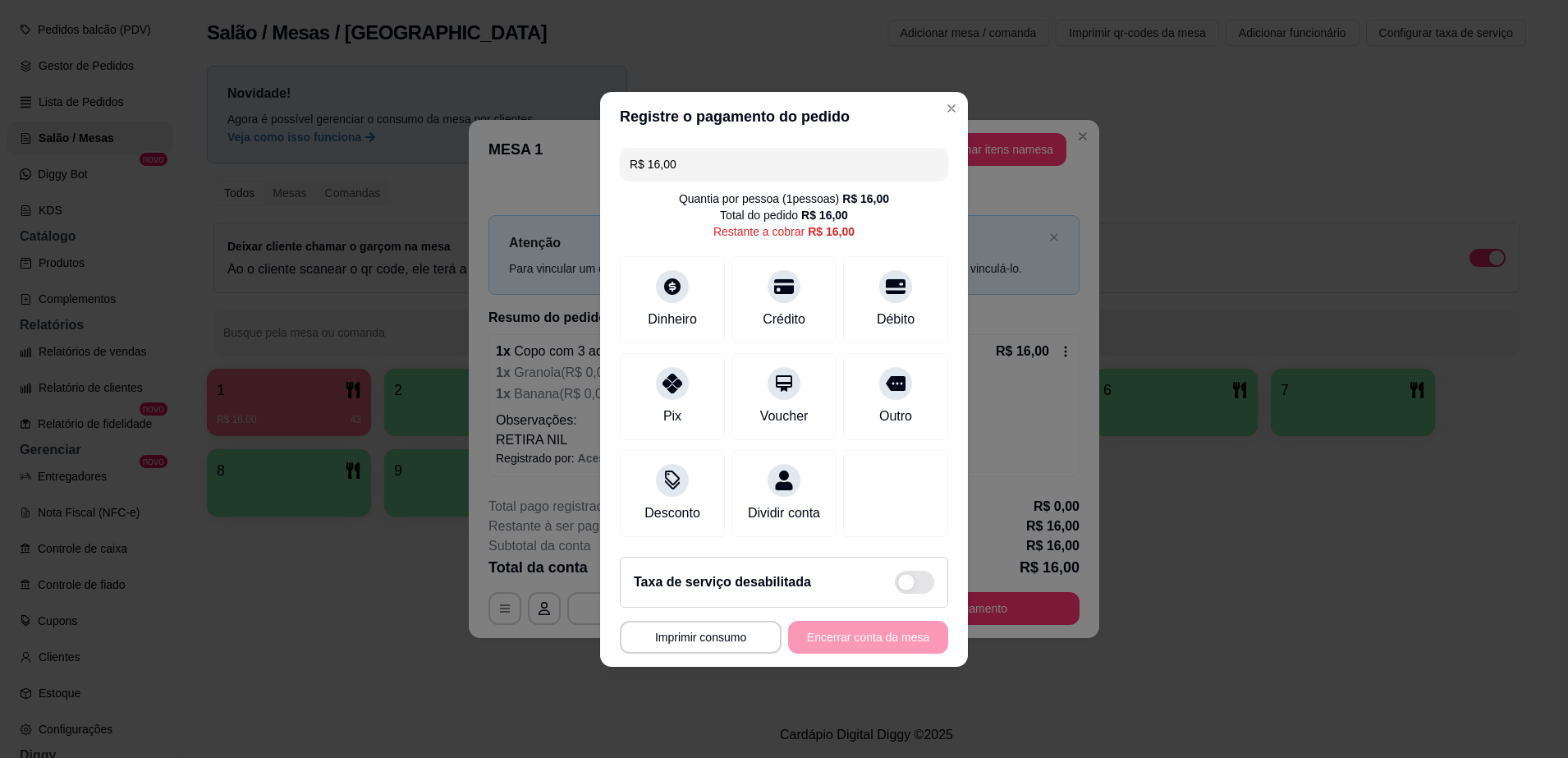click on "R$ 16,00" at bounding box center (784, 164) 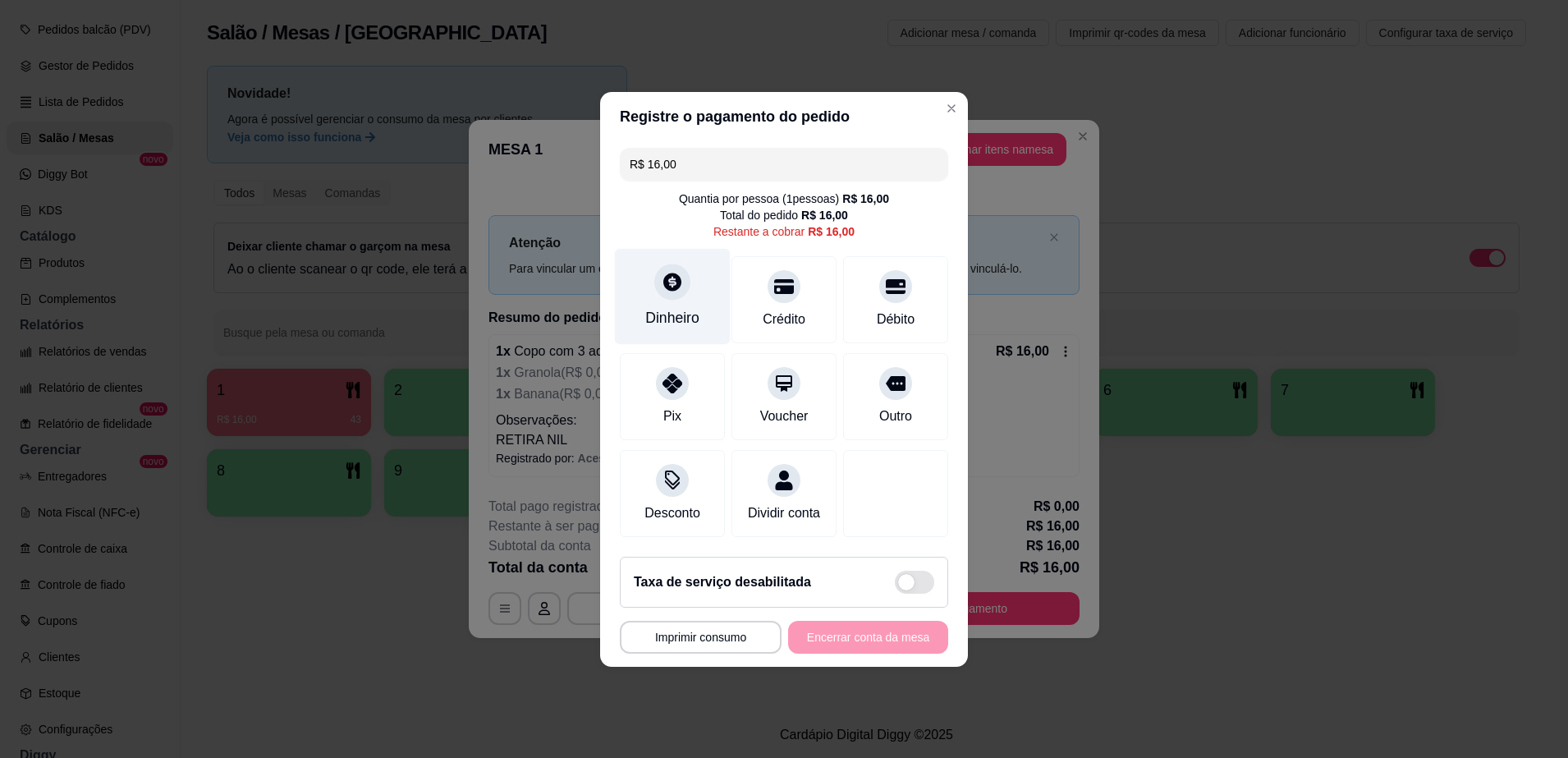 click on "Dinheiro" at bounding box center (672, 296) 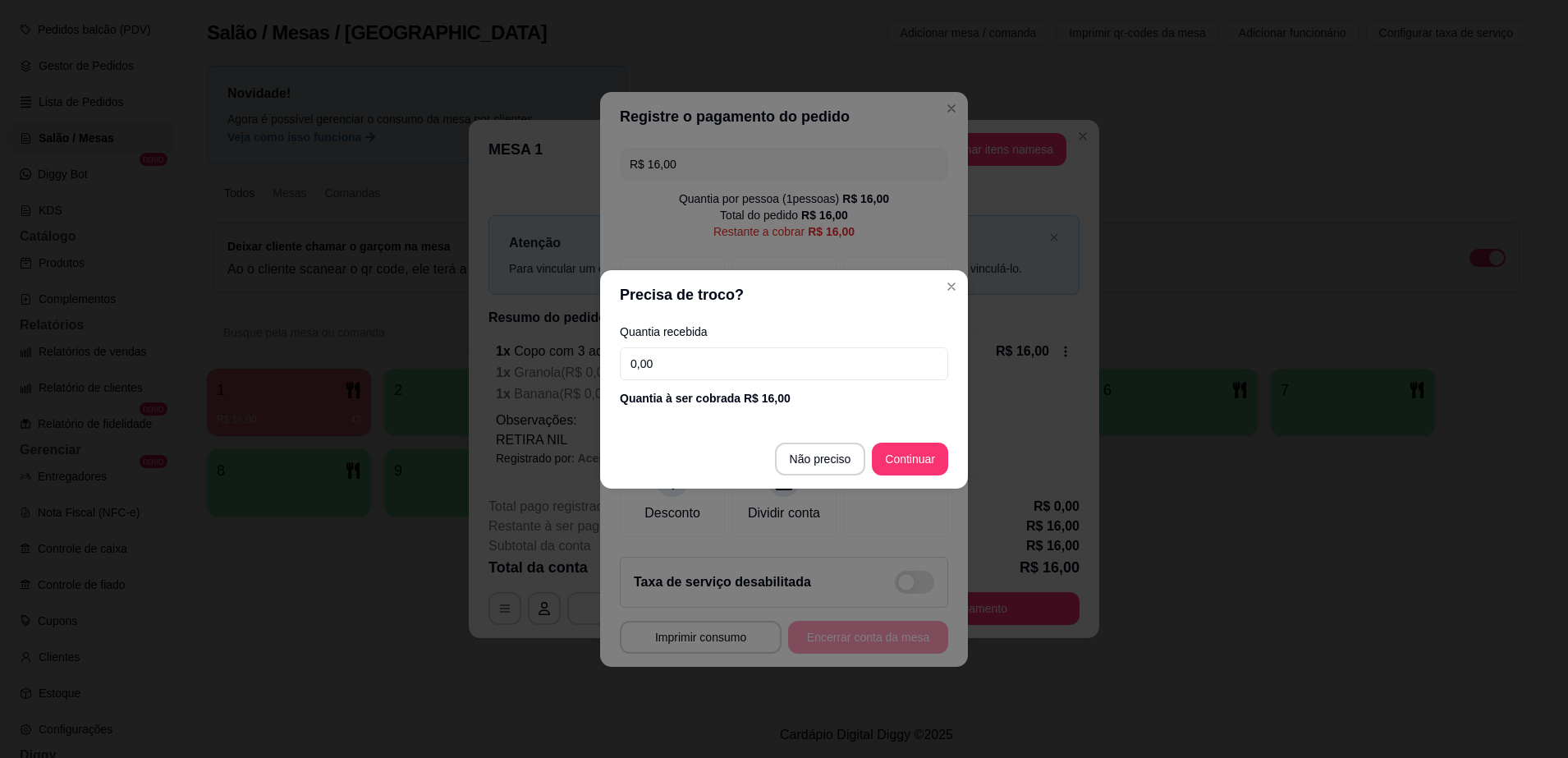 click on "0,00" at bounding box center (784, 364) 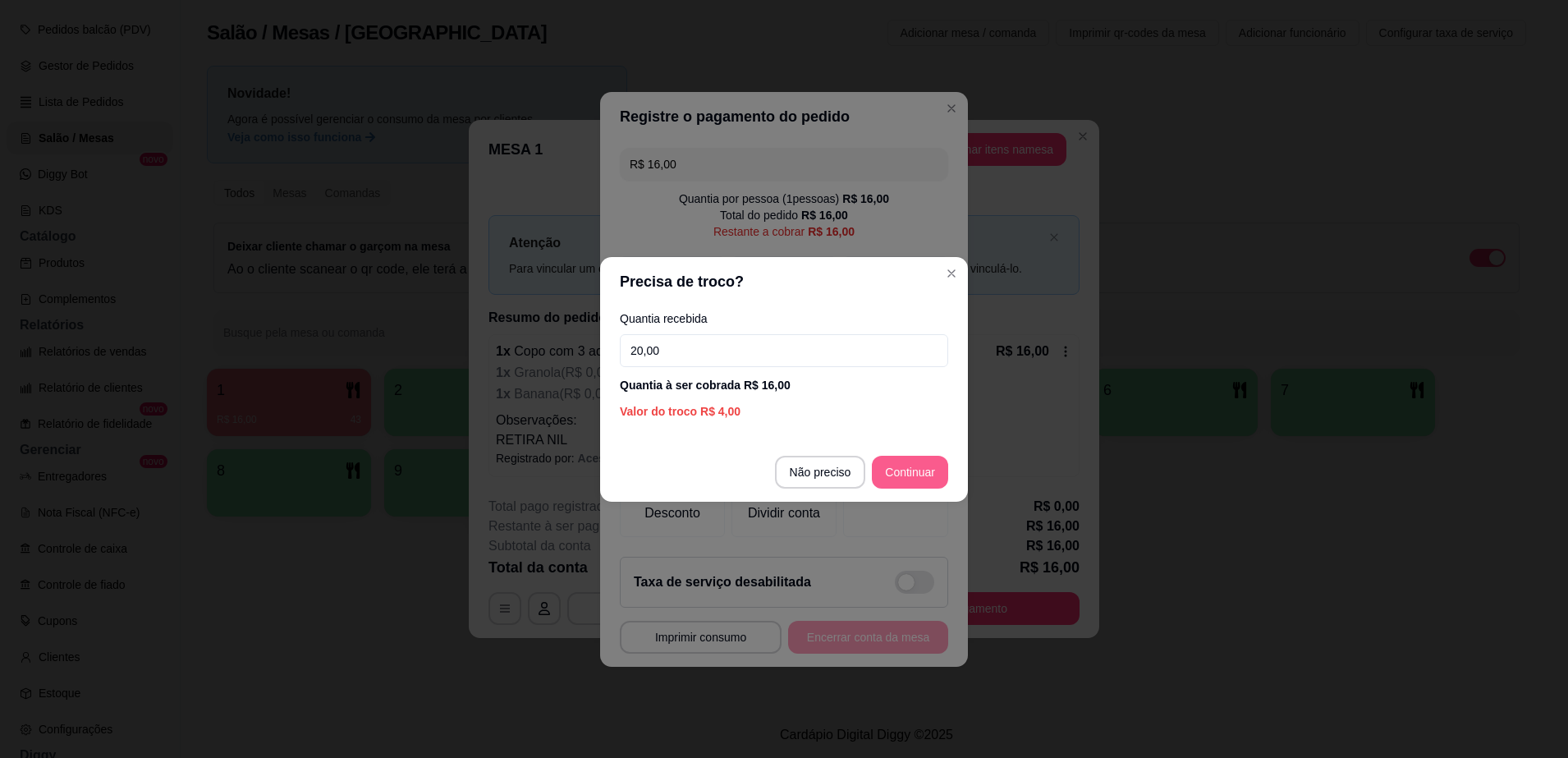 type on "20,00" 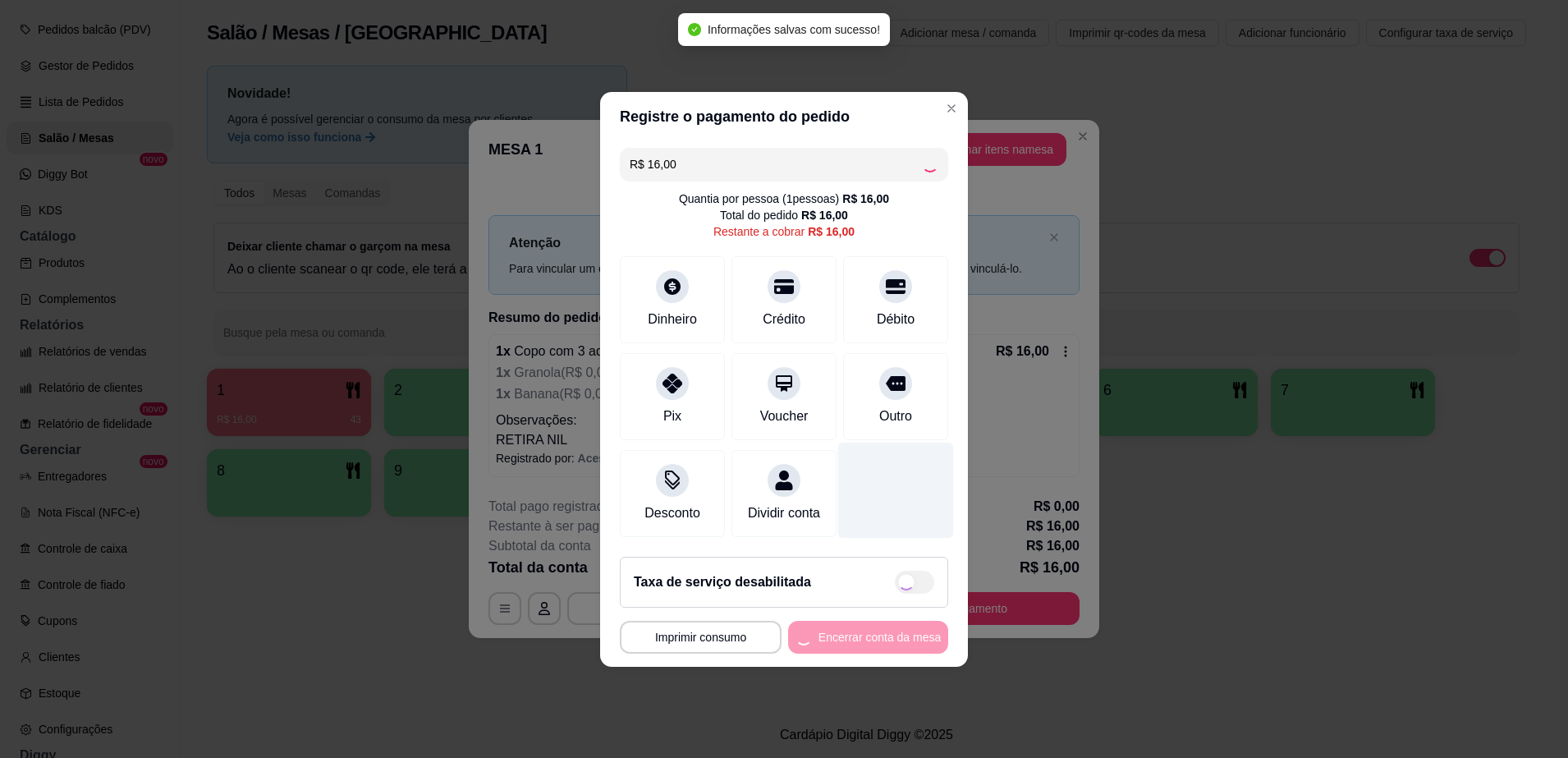 type on "R$ 0,00" 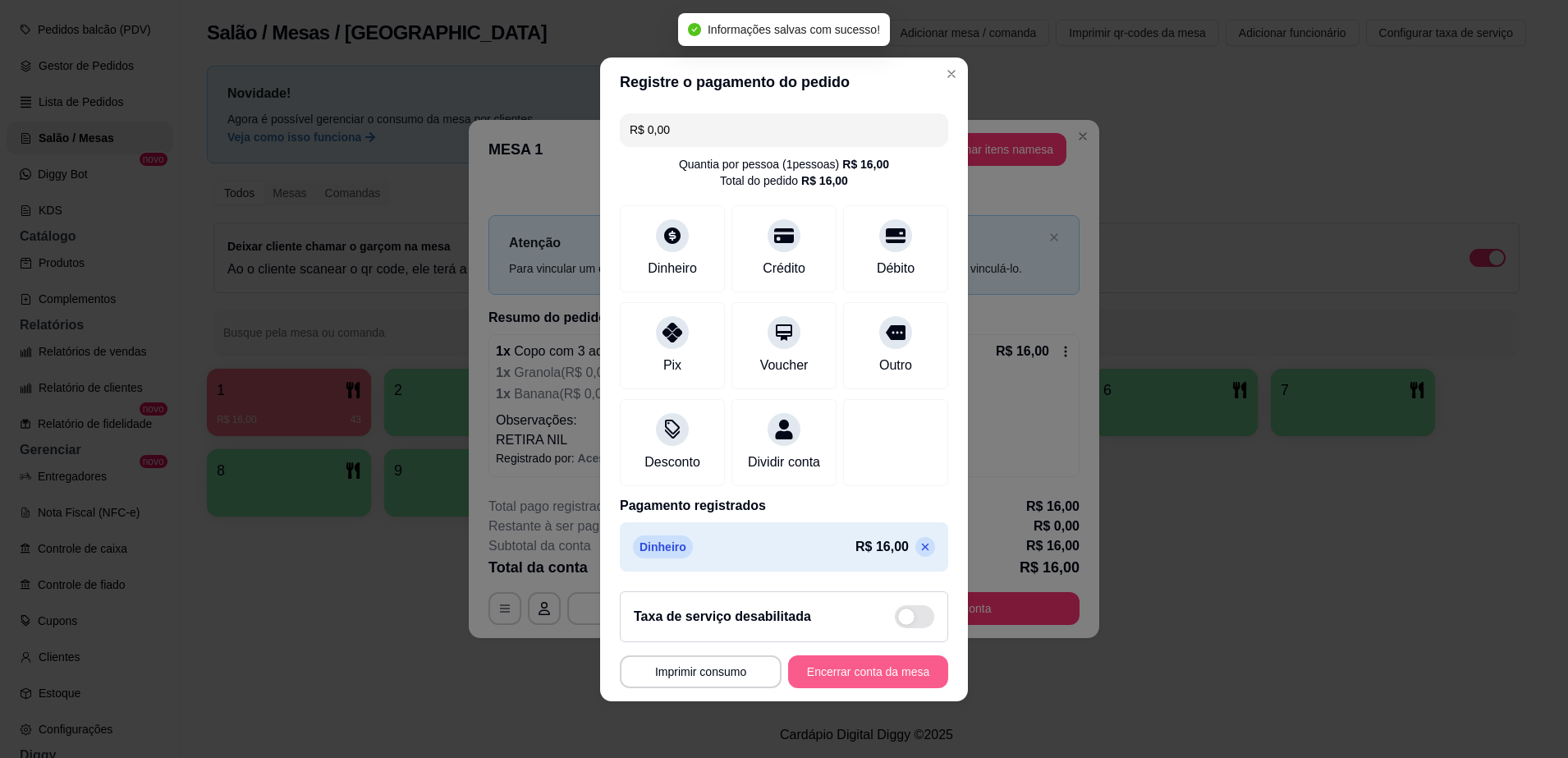 click on "Encerrar conta da mesa" at bounding box center (868, 672) 